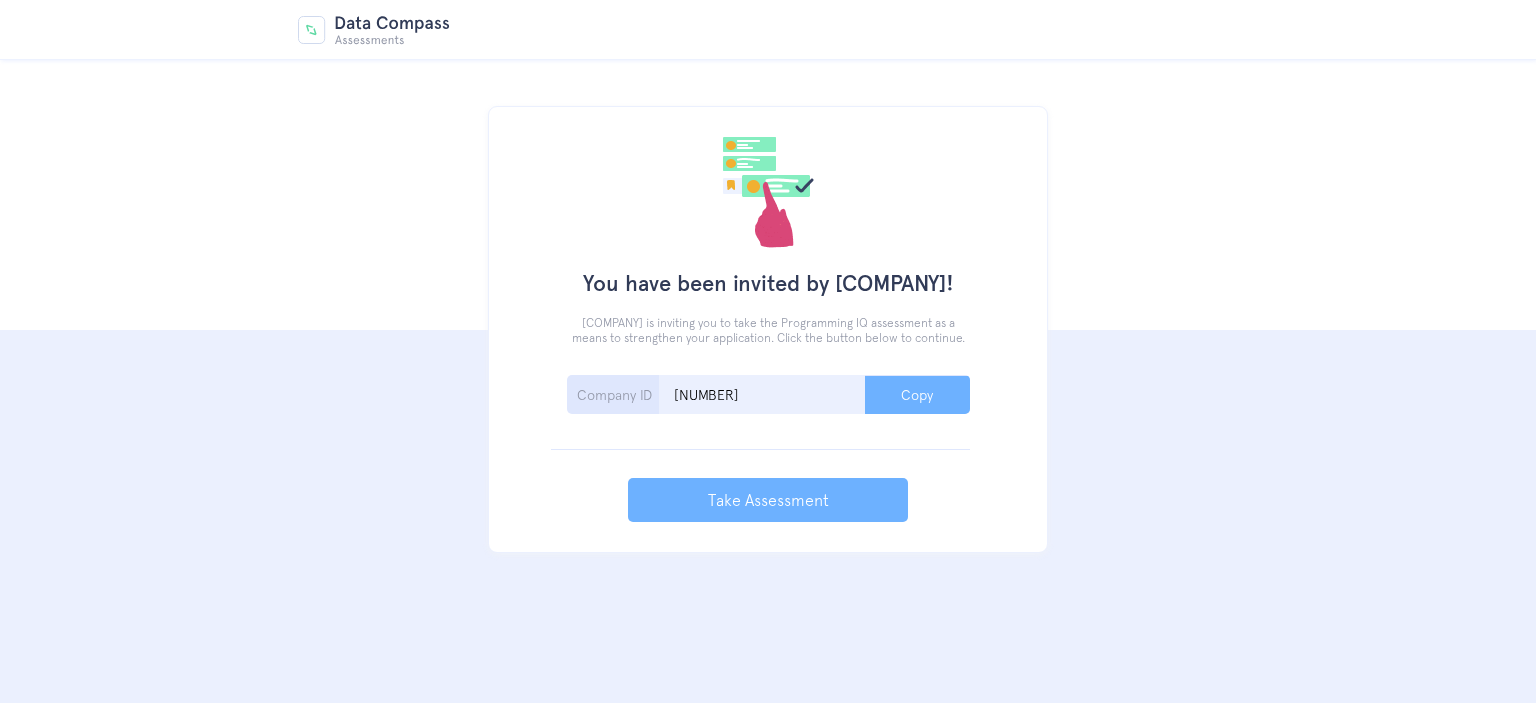 scroll, scrollTop: 0, scrollLeft: 0, axis: both 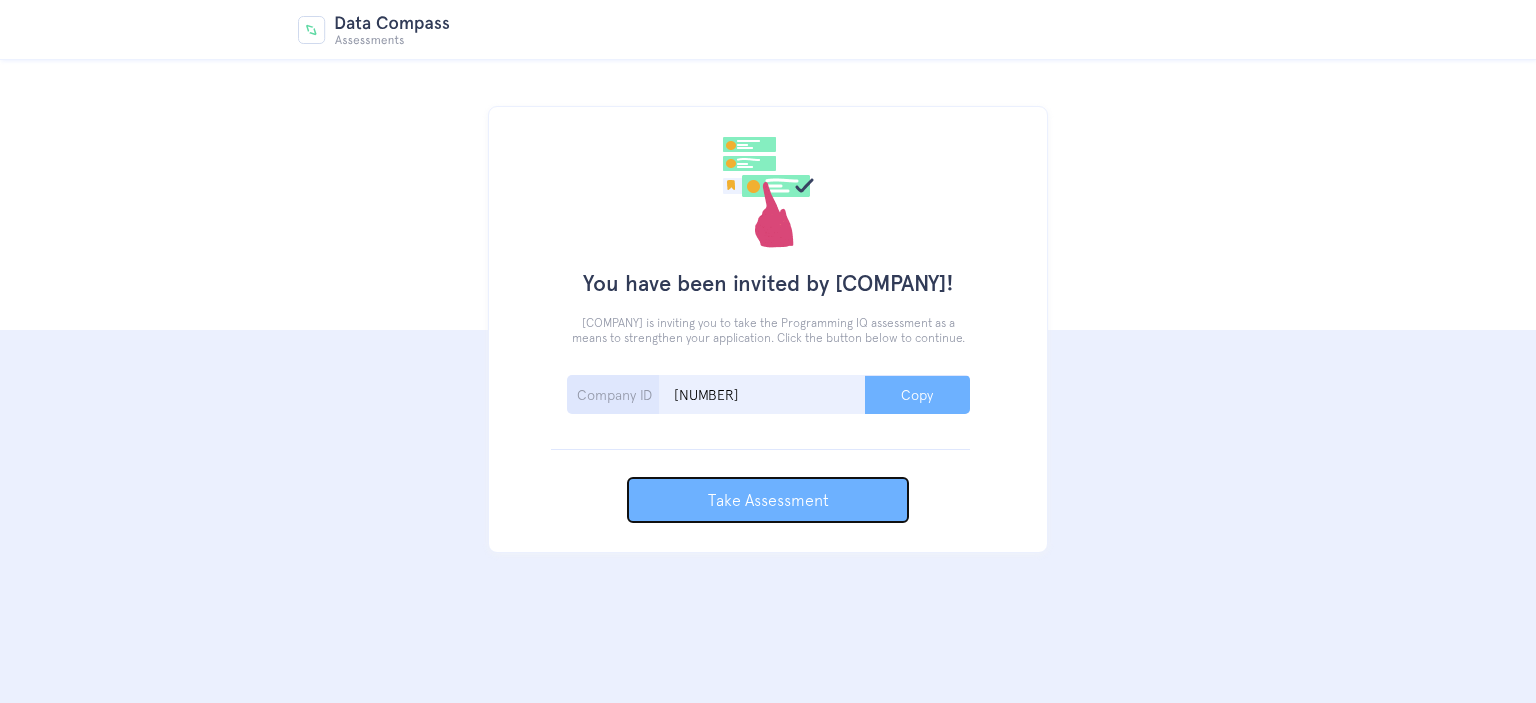 click on "Take Assessment" at bounding box center (768, 500) 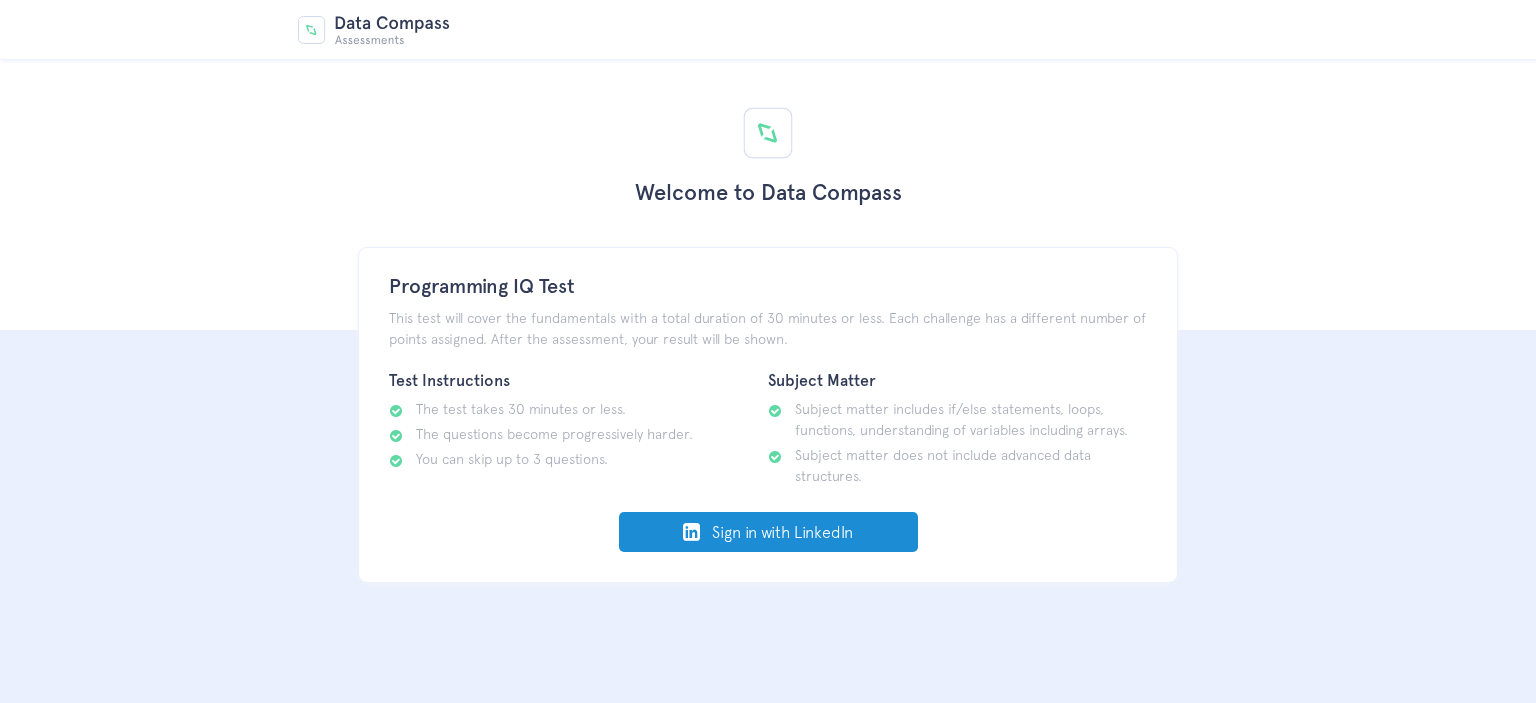 scroll, scrollTop: 0, scrollLeft: 0, axis: both 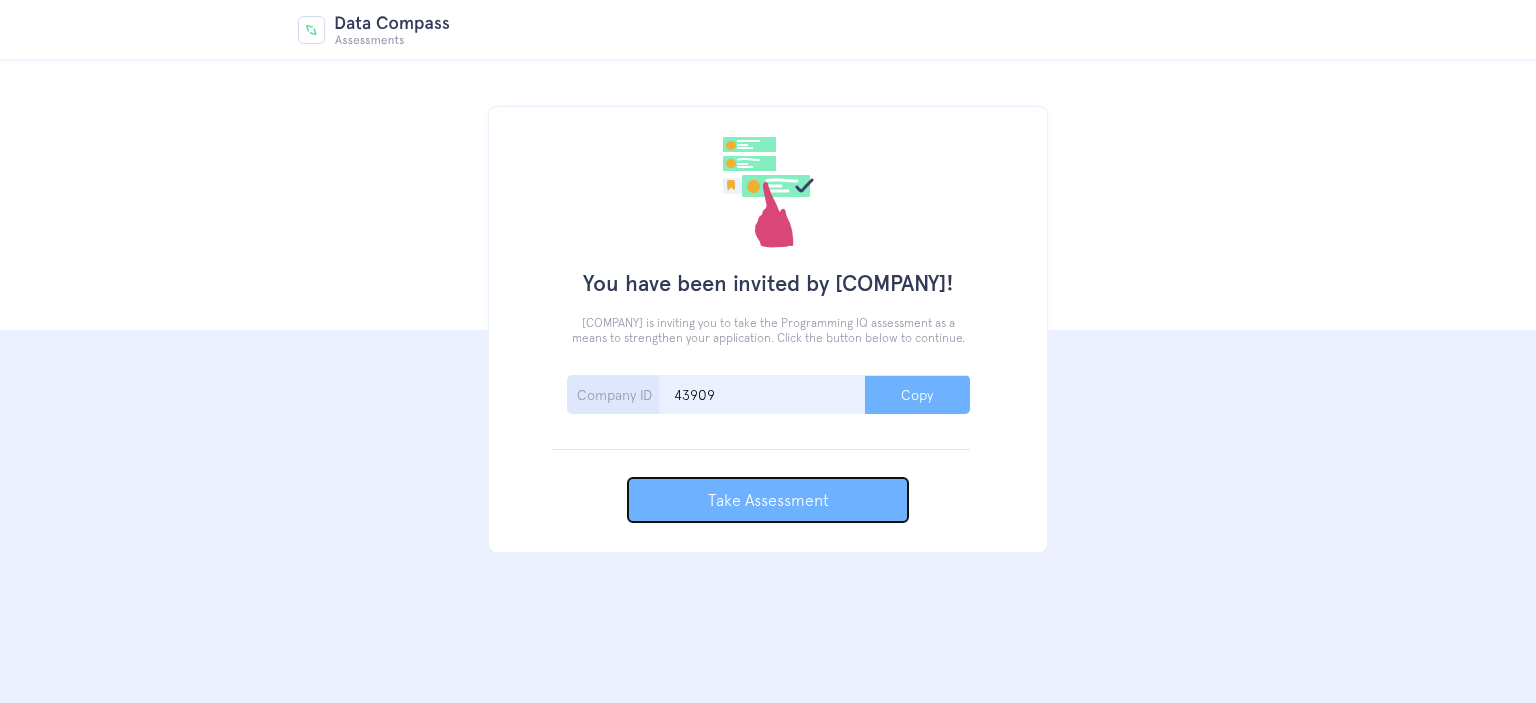 click on "Take Assessment" at bounding box center (768, 500) 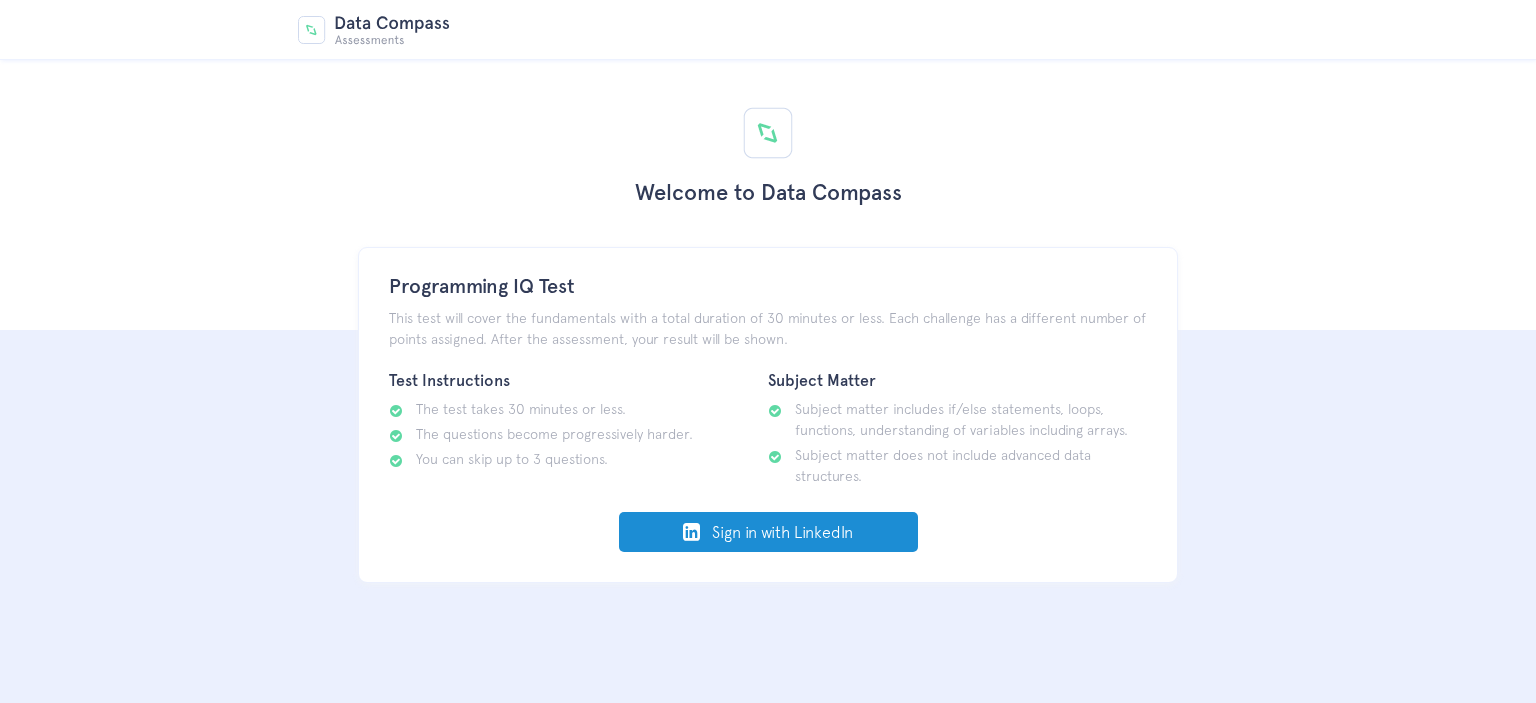 scroll, scrollTop: 0, scrollLeft: 0, axis: both 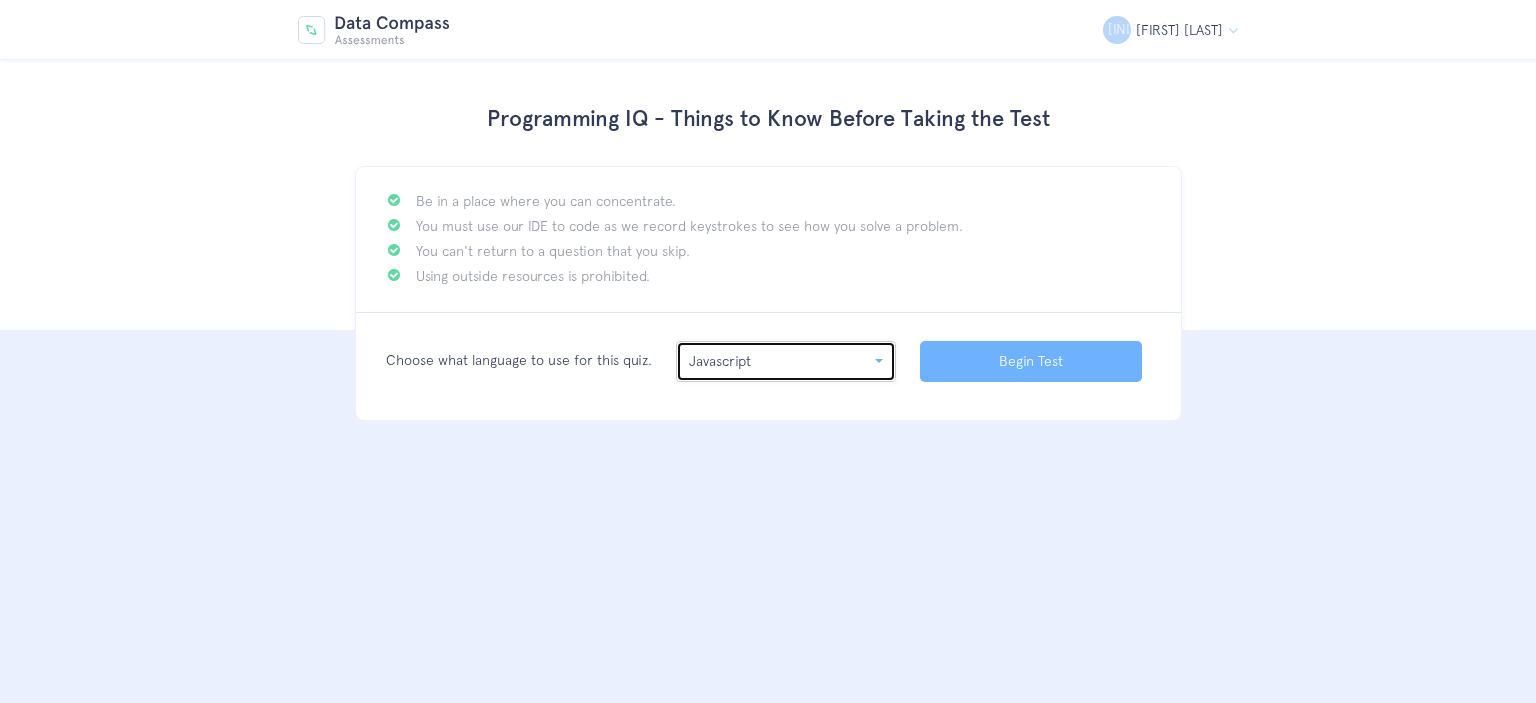 click on "Javascript" at bounding box center (780, 361) 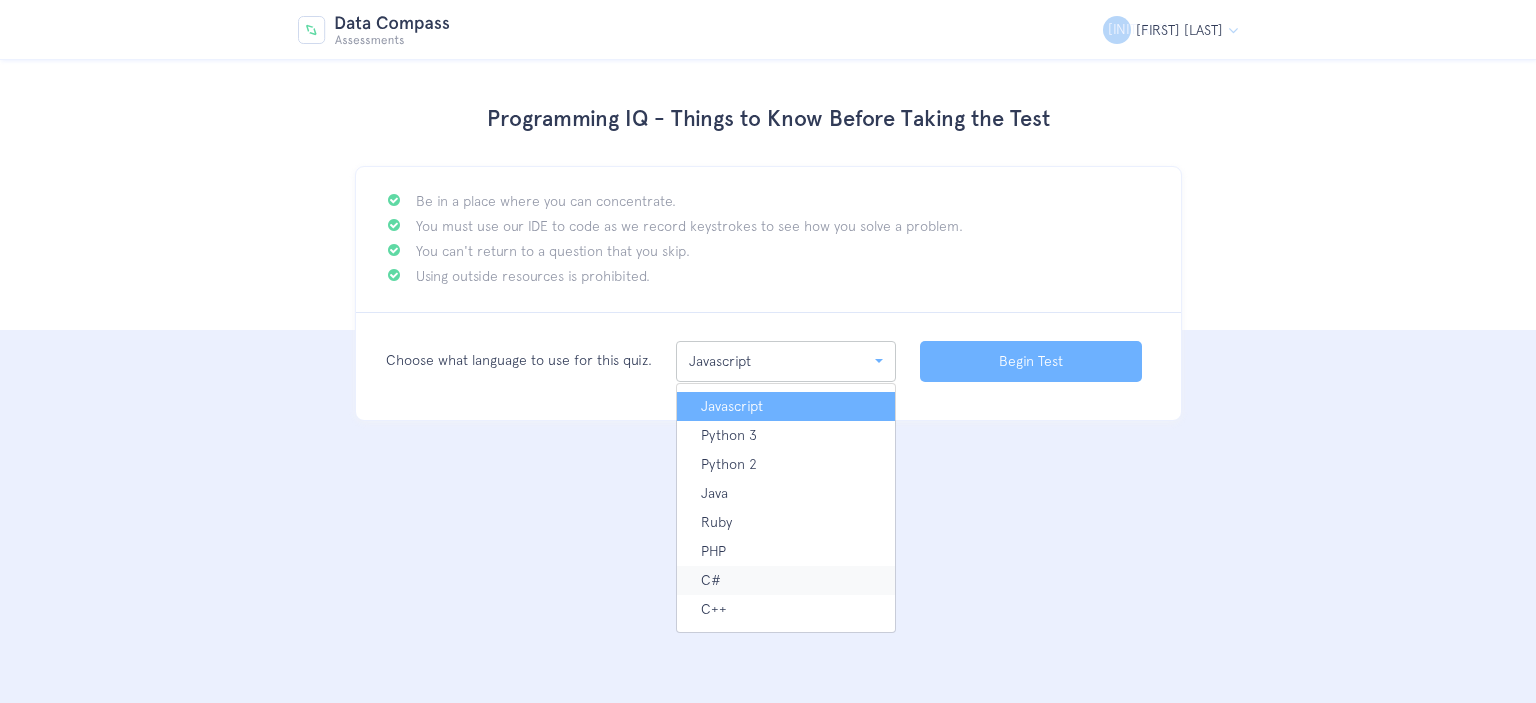 click on "C#" at bounding box center (786, 406) 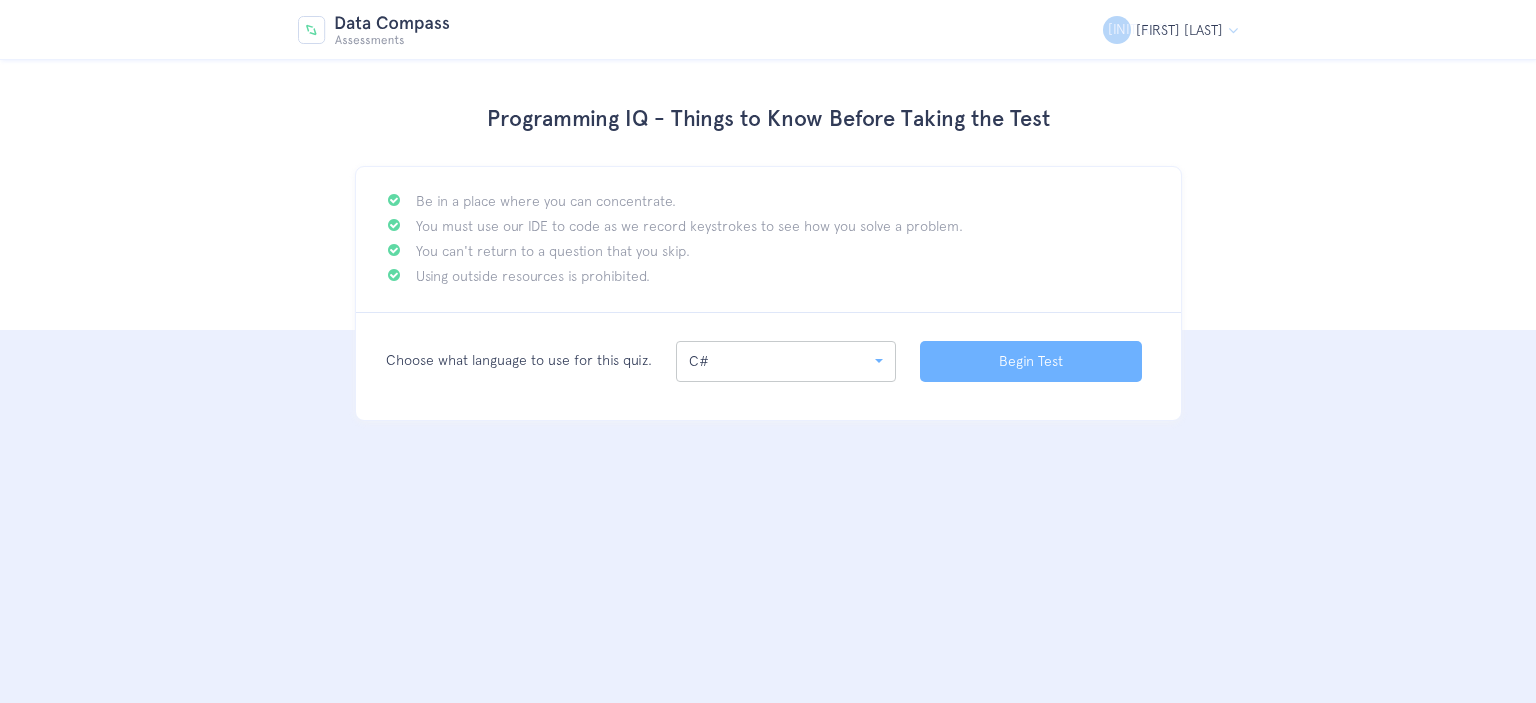 click on "Choose what language to use for this quiz.
Javascript
Python 3
Python 2
Java
Ruby
PHP
C#
C++
C#   Javascript Python 3 Python 2 Java Ruby PHP C# C++
Begin Test" at bounding box center (768, 365) 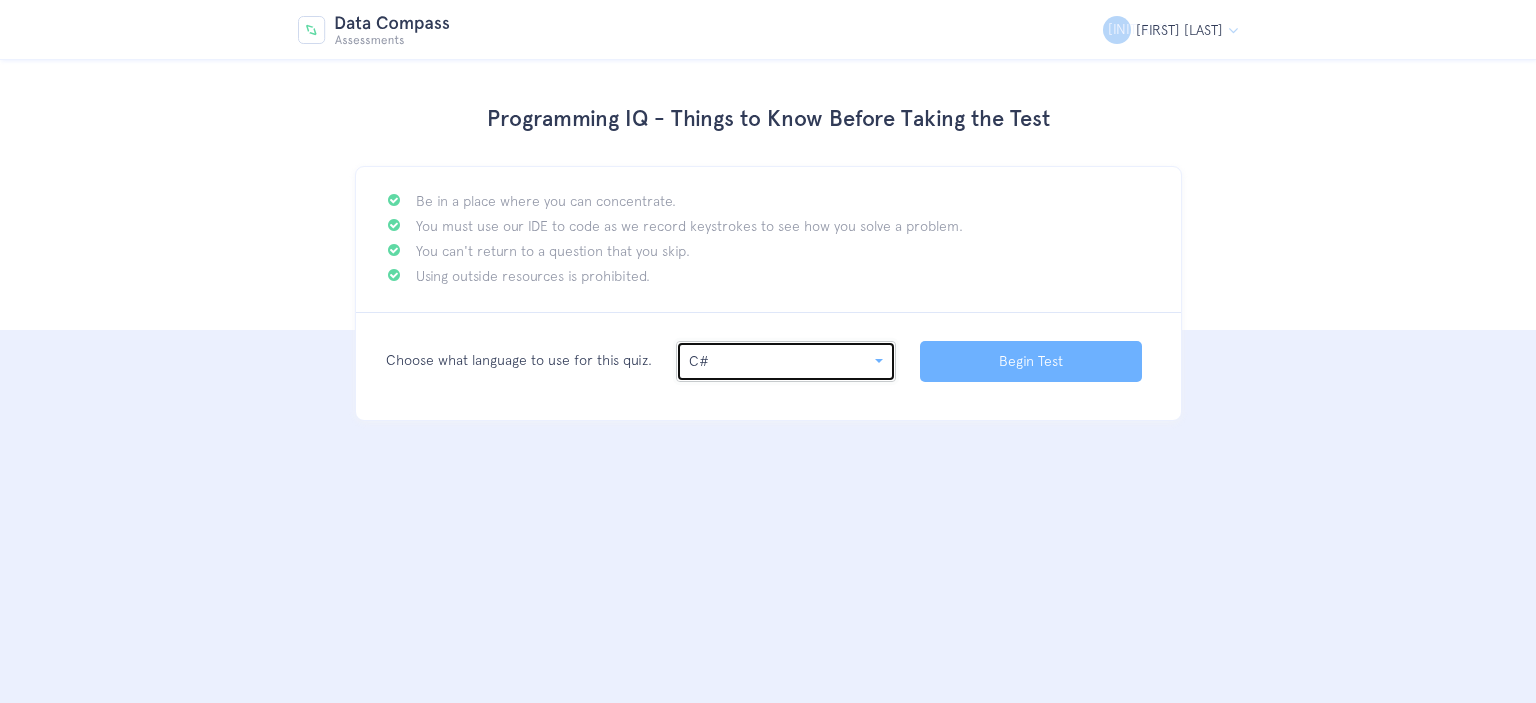 click on "C#" at bounding box center [780, 361] 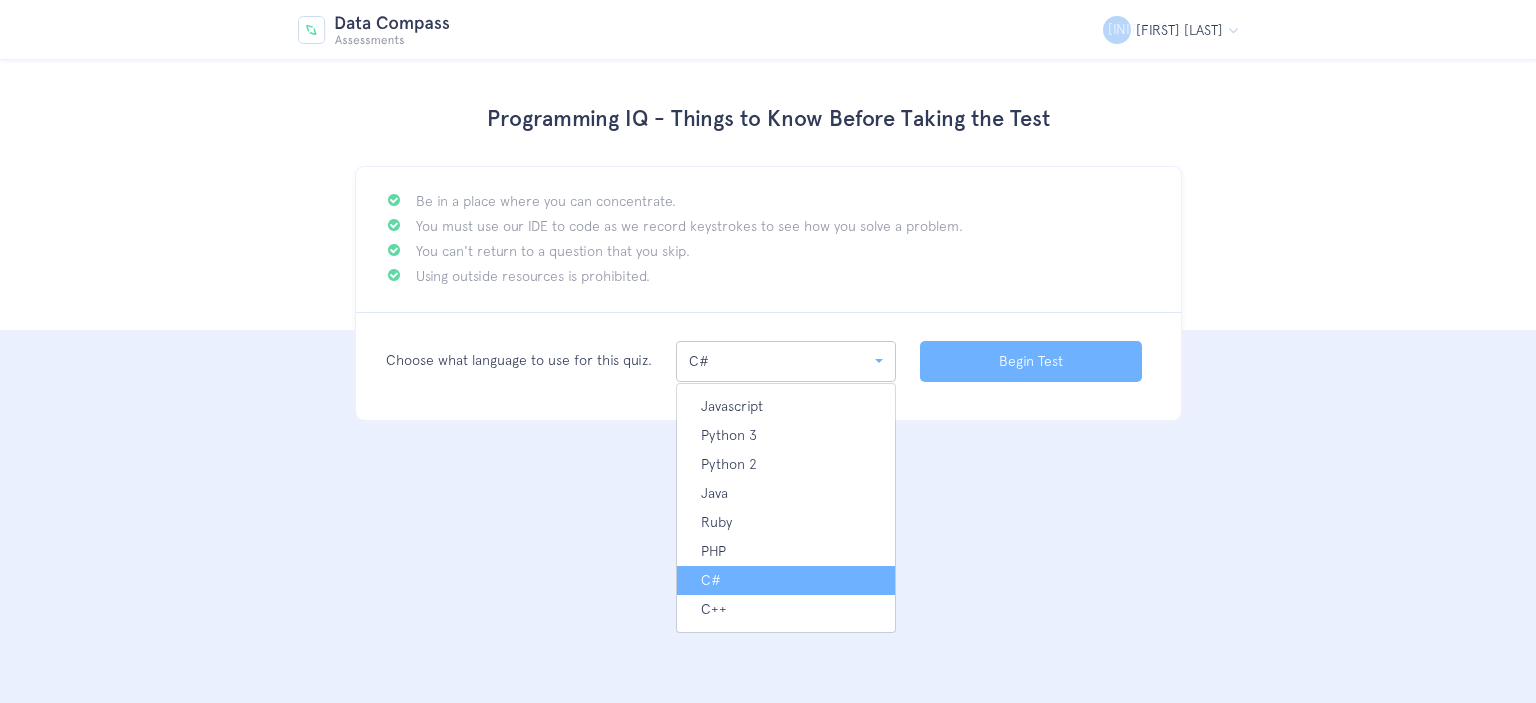 click on "C#" at bounding box center [786, 580] 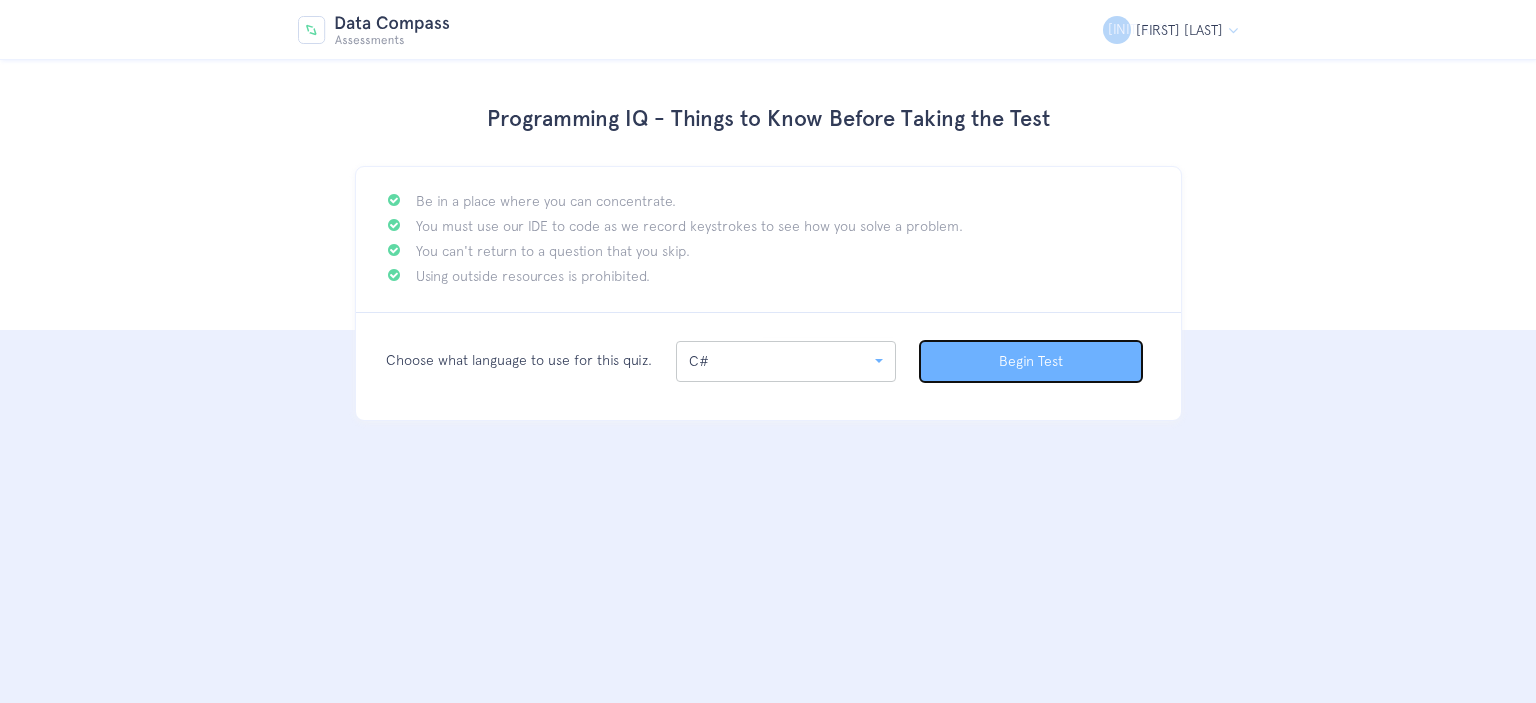 click on "Begin Test" at bounding box center [1031, 361] 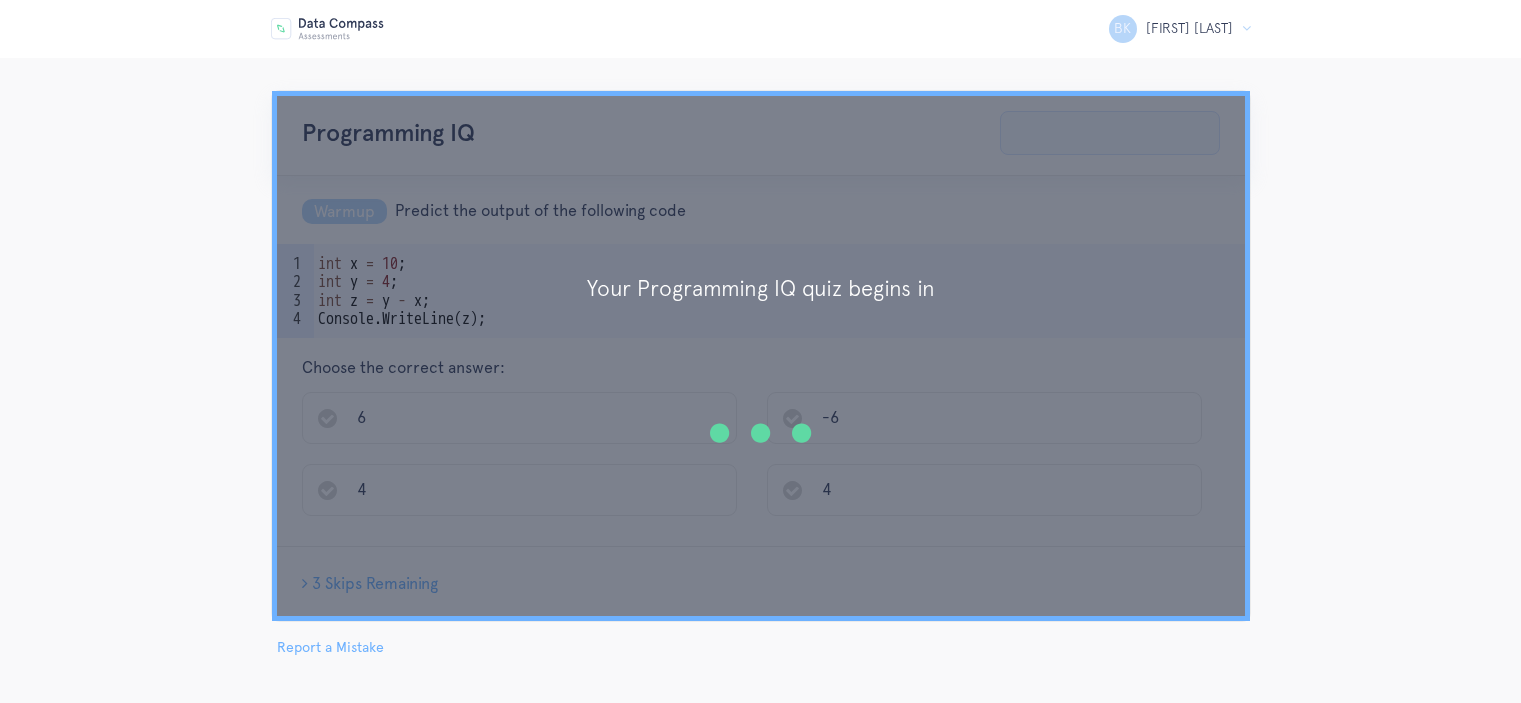scroll, scrollTop: 0, scrollLeft: 0, axis: both 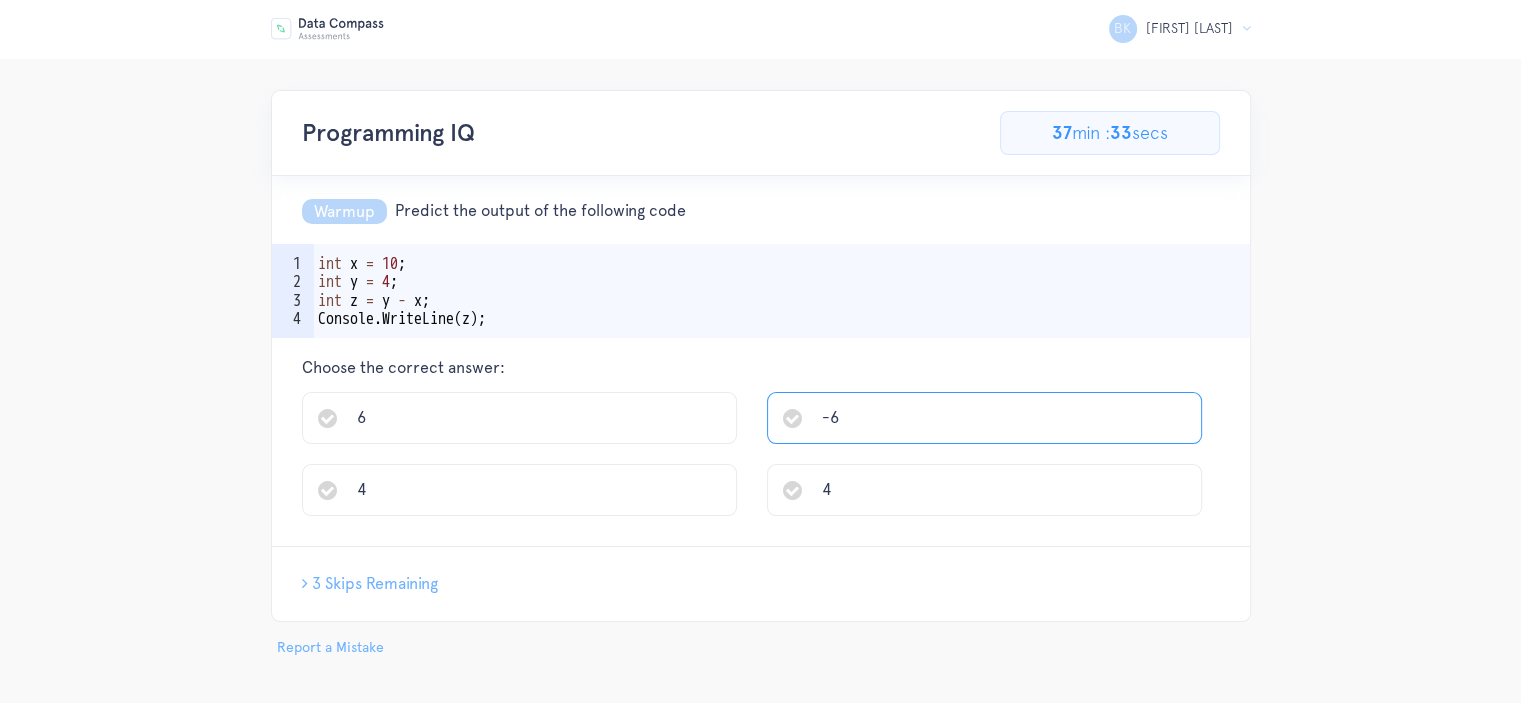click on "-6" at bounding box center [984, 418] 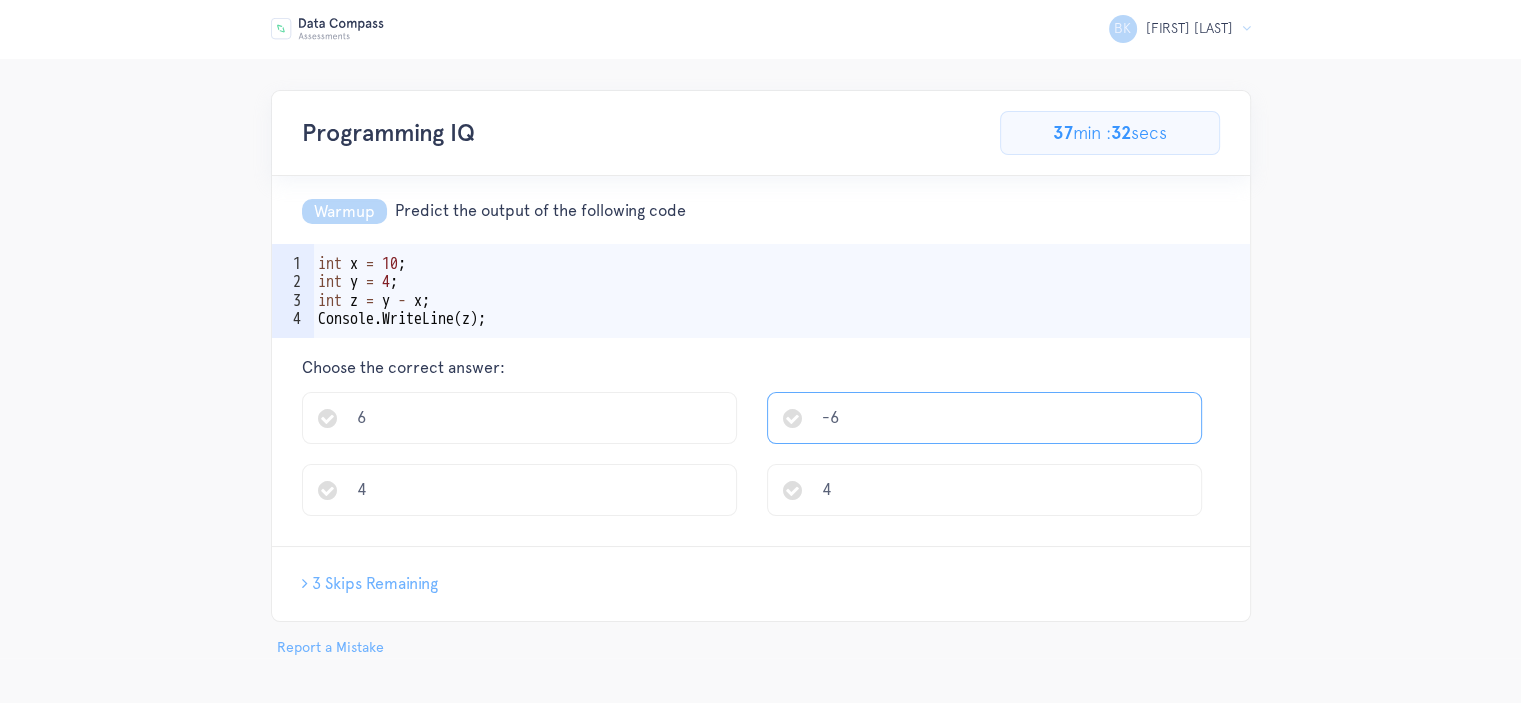 scroll, scrollTop: 2, scrollLeft: 0, axis: vertical 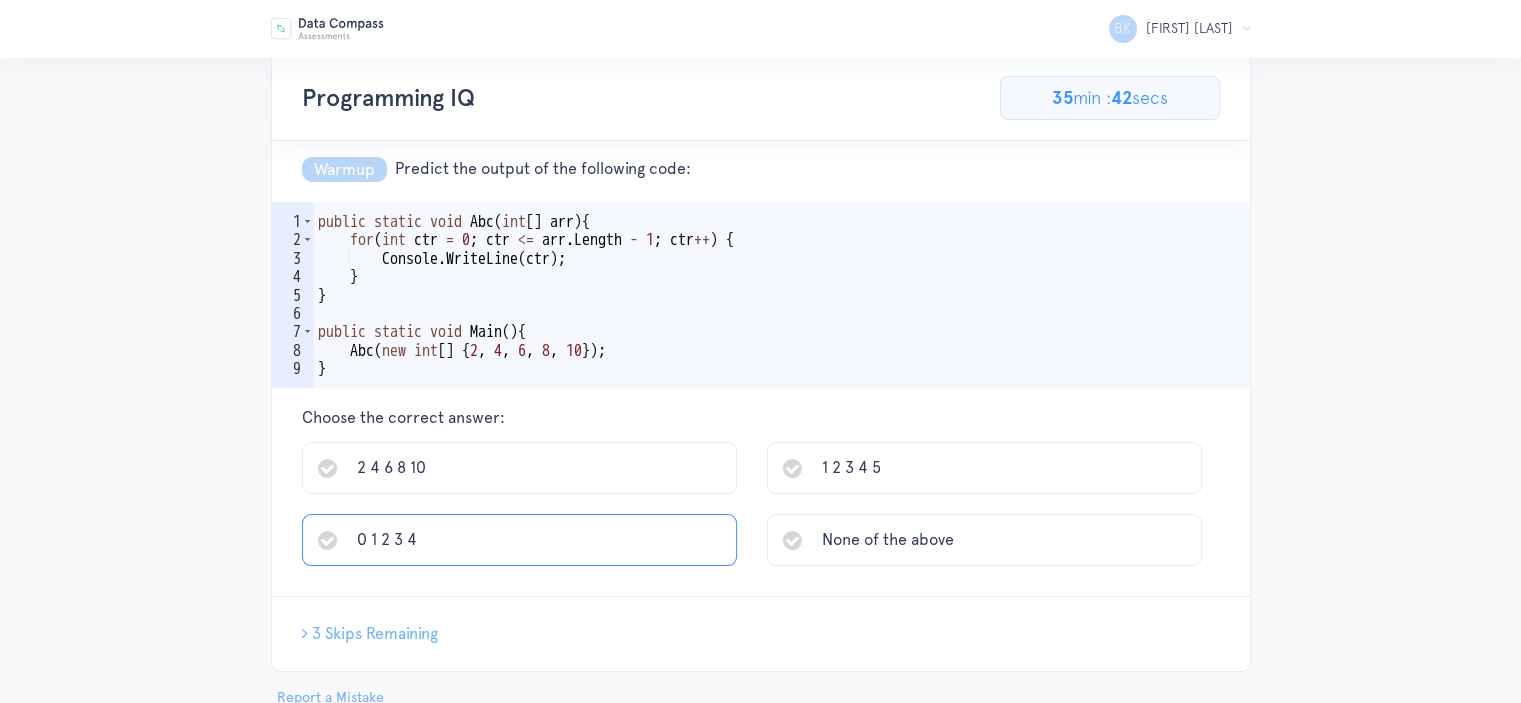 click on "0 1 2 3 4" at bounding box center [391, 467] 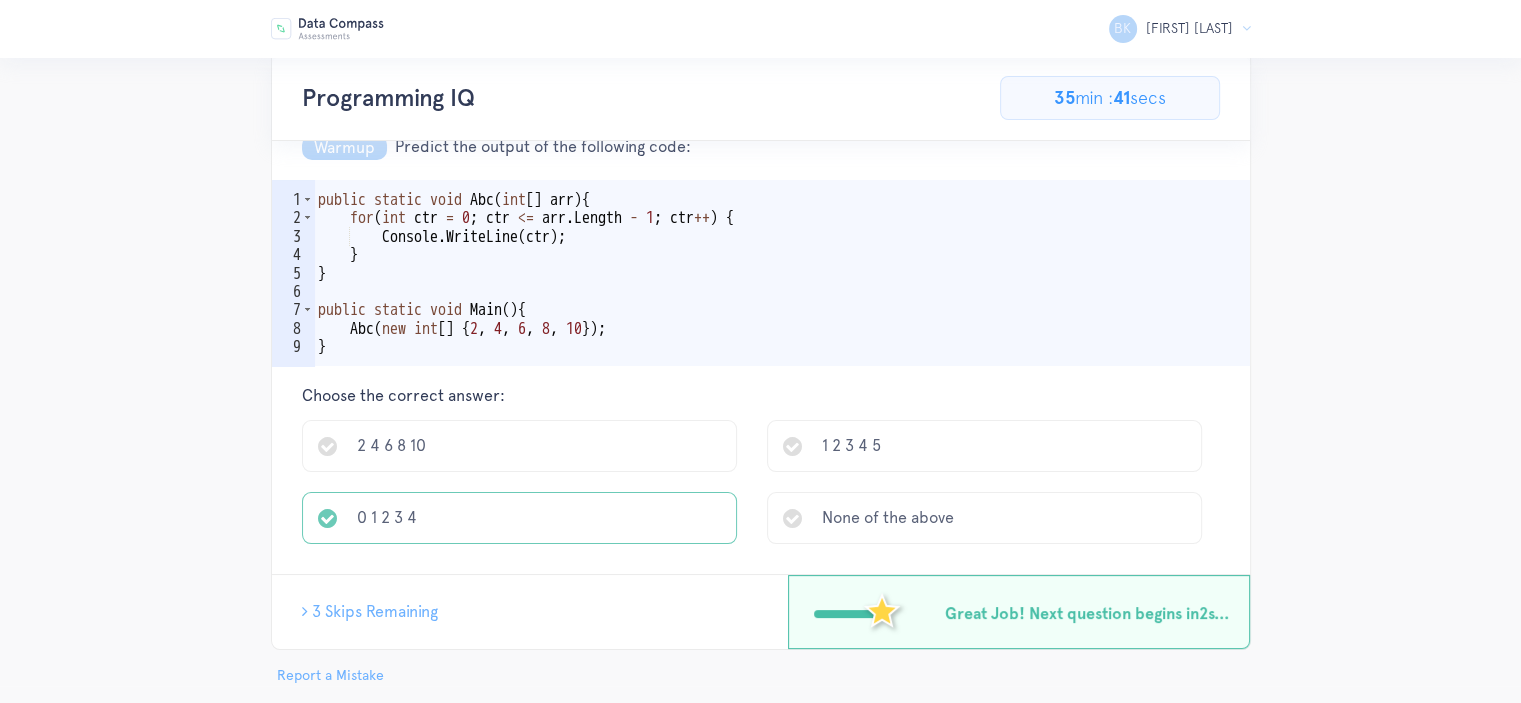 scroll, scrollTop: 94, scrollLeft: 0, axis: vertical 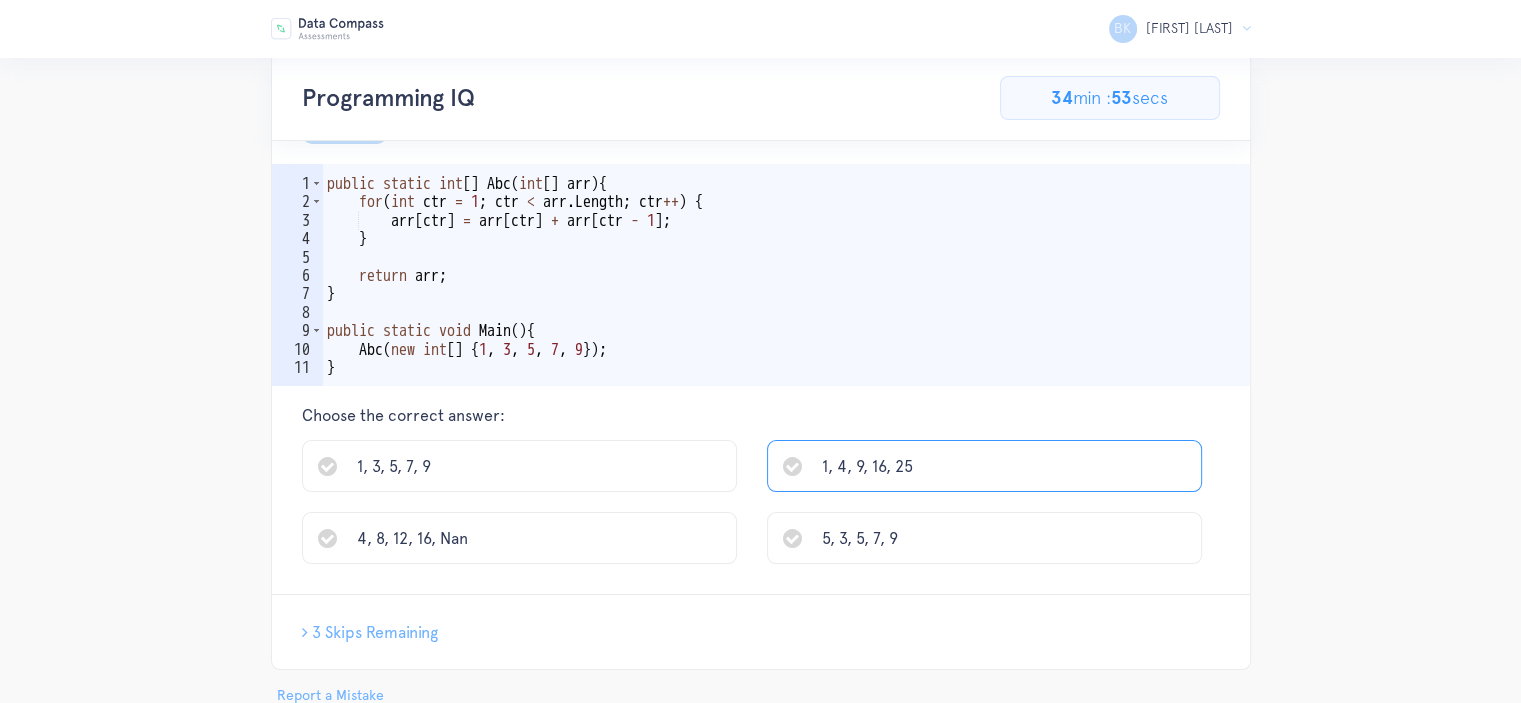 click on "1, 4, 9, 16, 25" at bounding box center [984, 466] 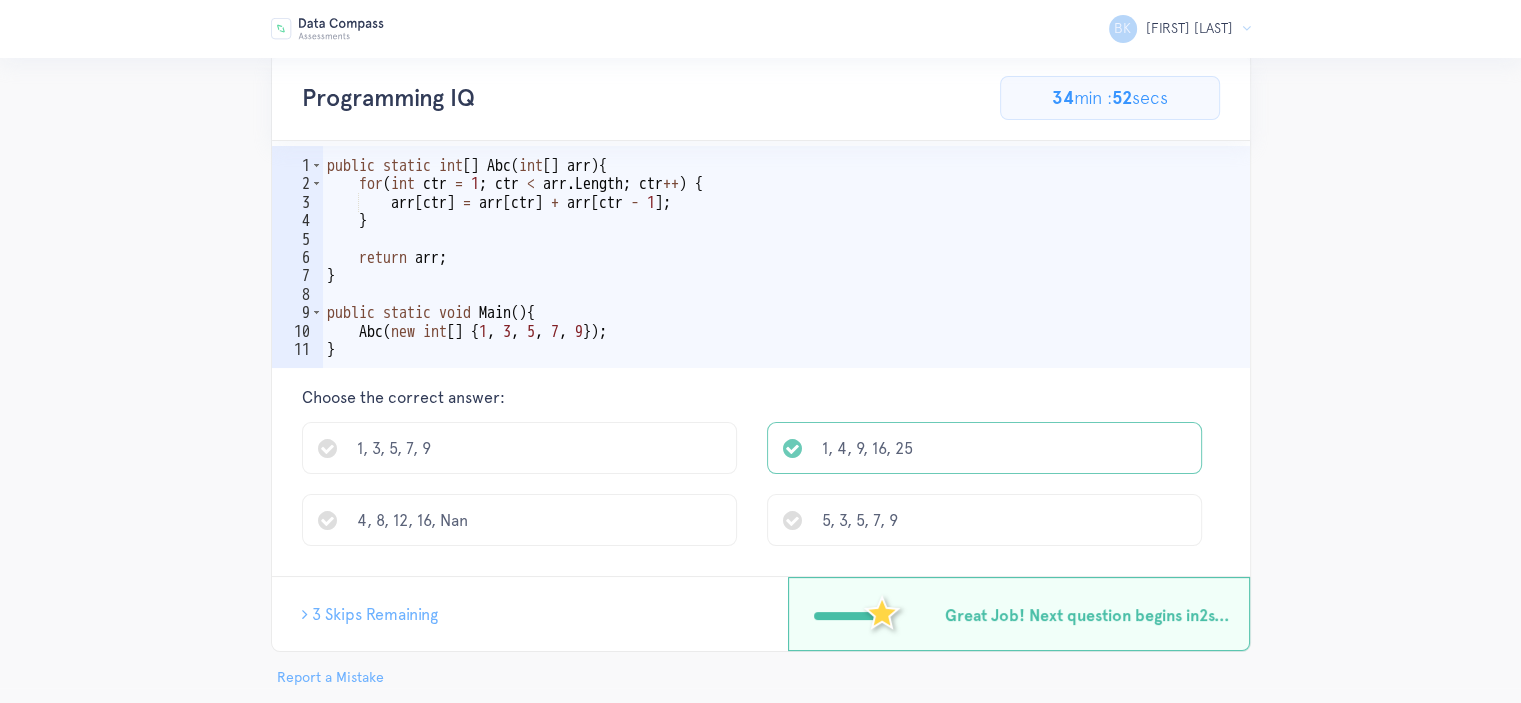 scroll, scrollTop: 131, scrollLeft: 0, axis: vertical 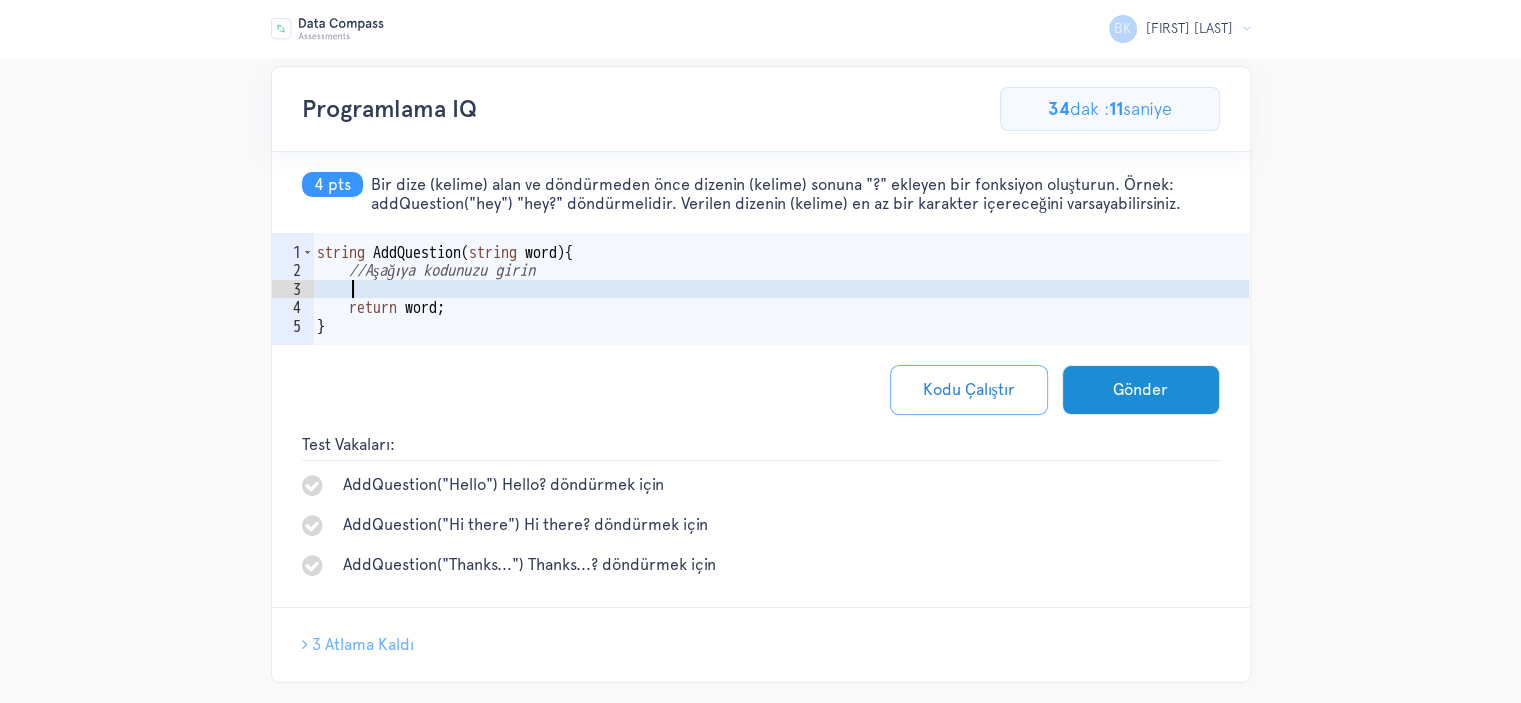 click on "string   AddQuestion ( string   word ) {      //Enter your code below           return   word ; }" at bounding box center [781, 317] 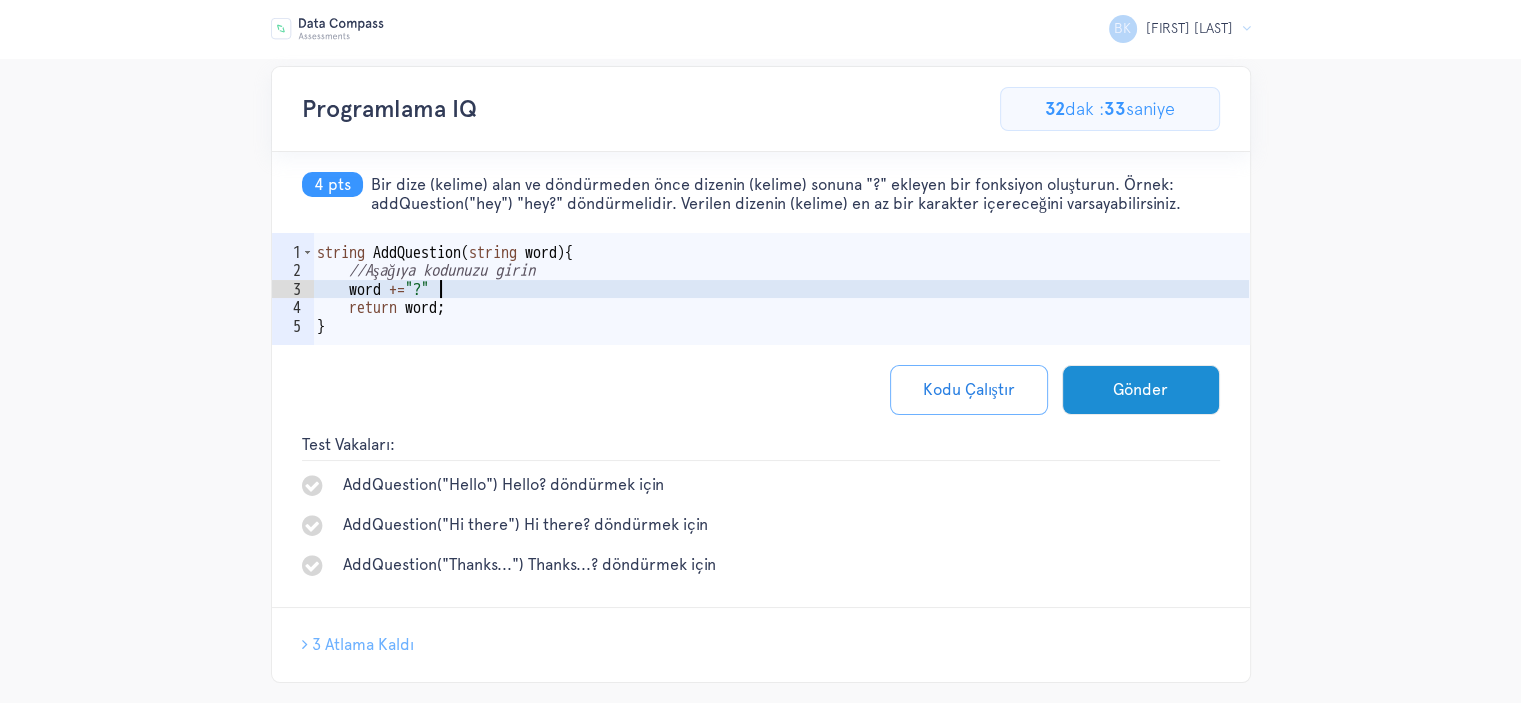 scroll, scrollTop: 0, scrollLeft: 7, axis: horizontal 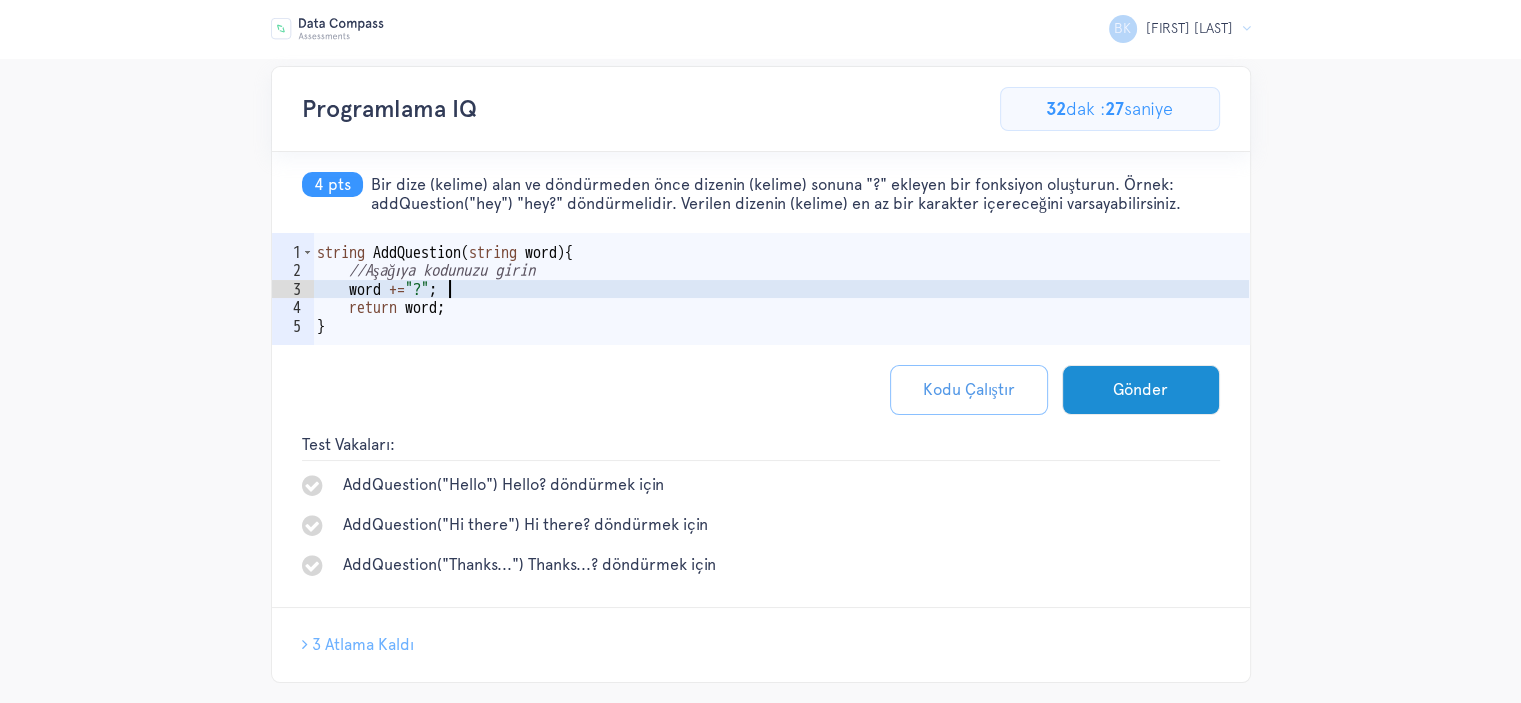 type on "word +="?";" 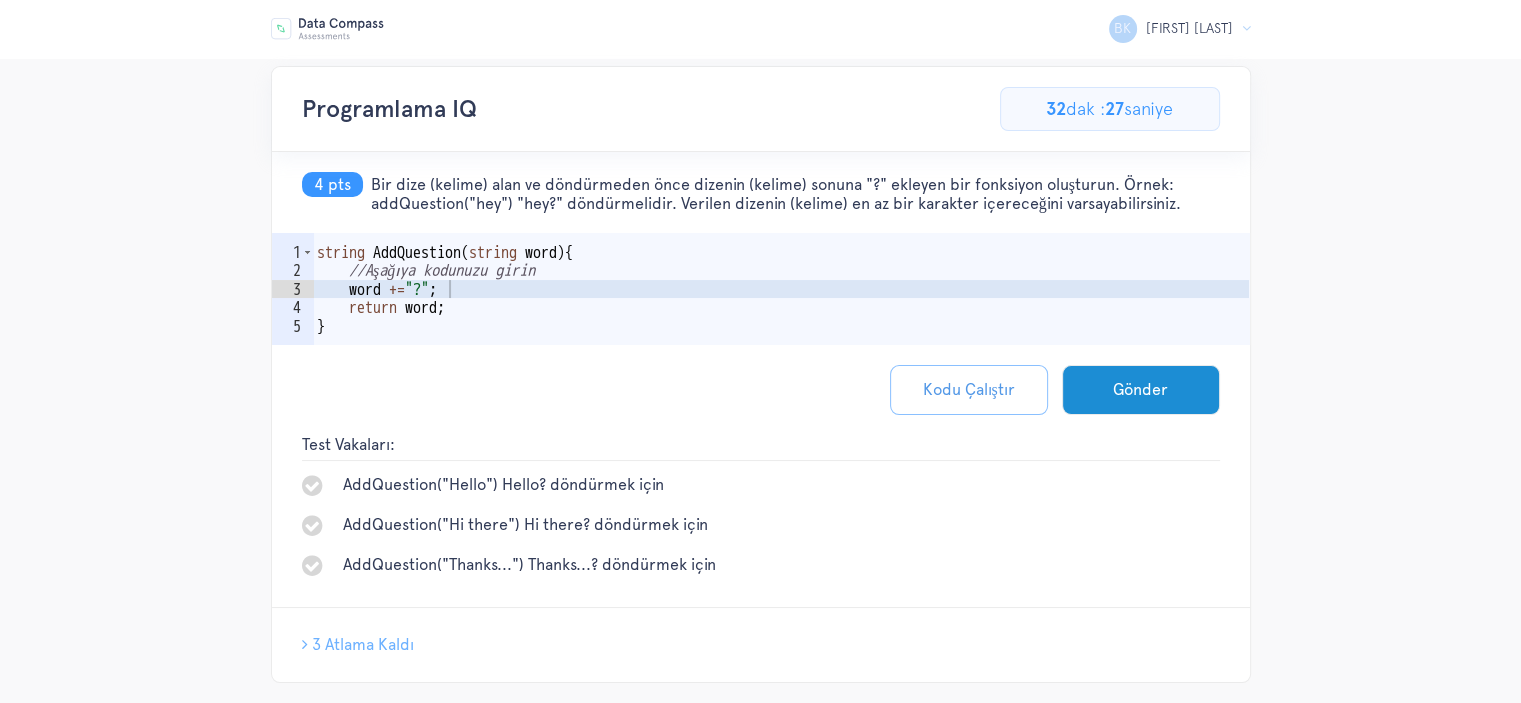 click on "Run Code" at bounding box center (969, 390) 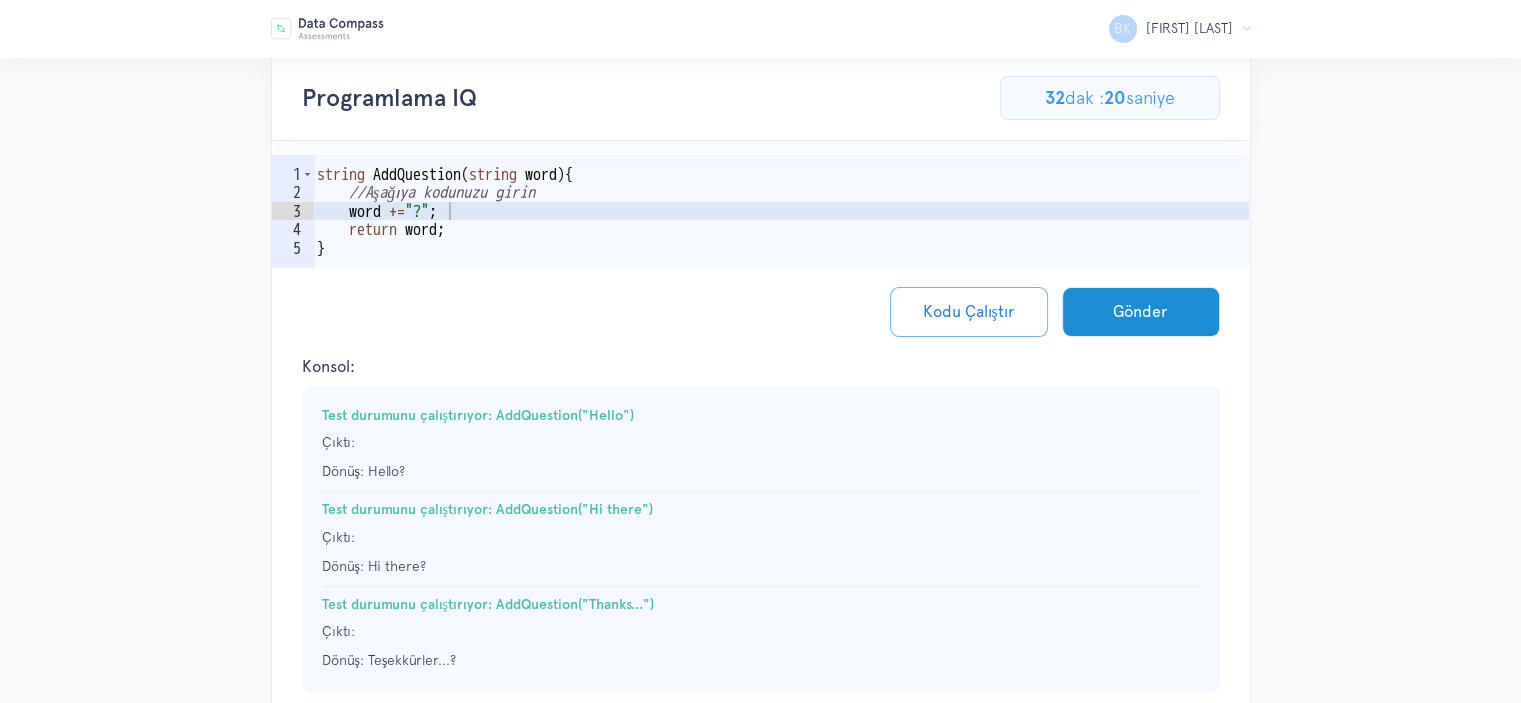 scroll, scrollTop: 57, scrollLeft: 0, axis: vertical 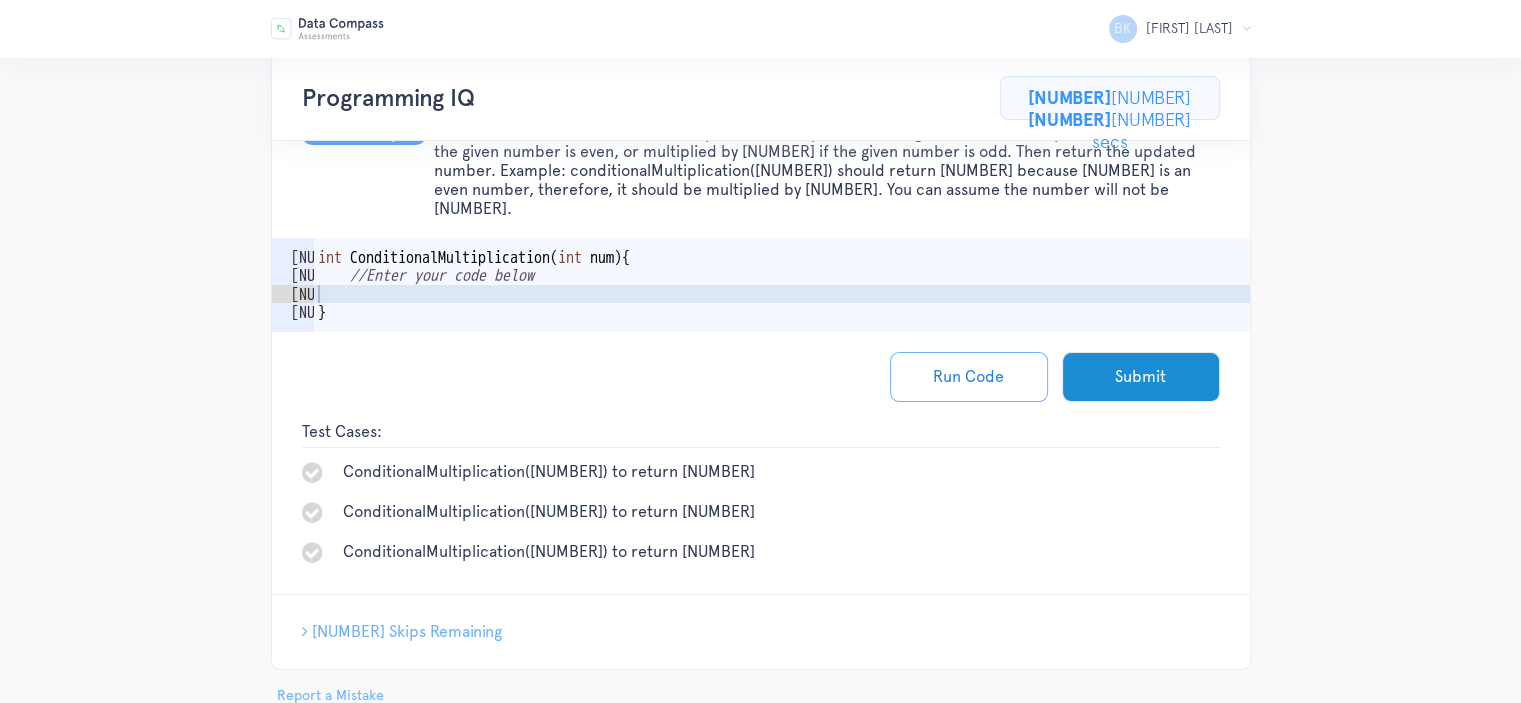 click on "int   ConditionalMultiplication ( int   num ) {      //Enter your code below      }" at bounding box center (782, 313) 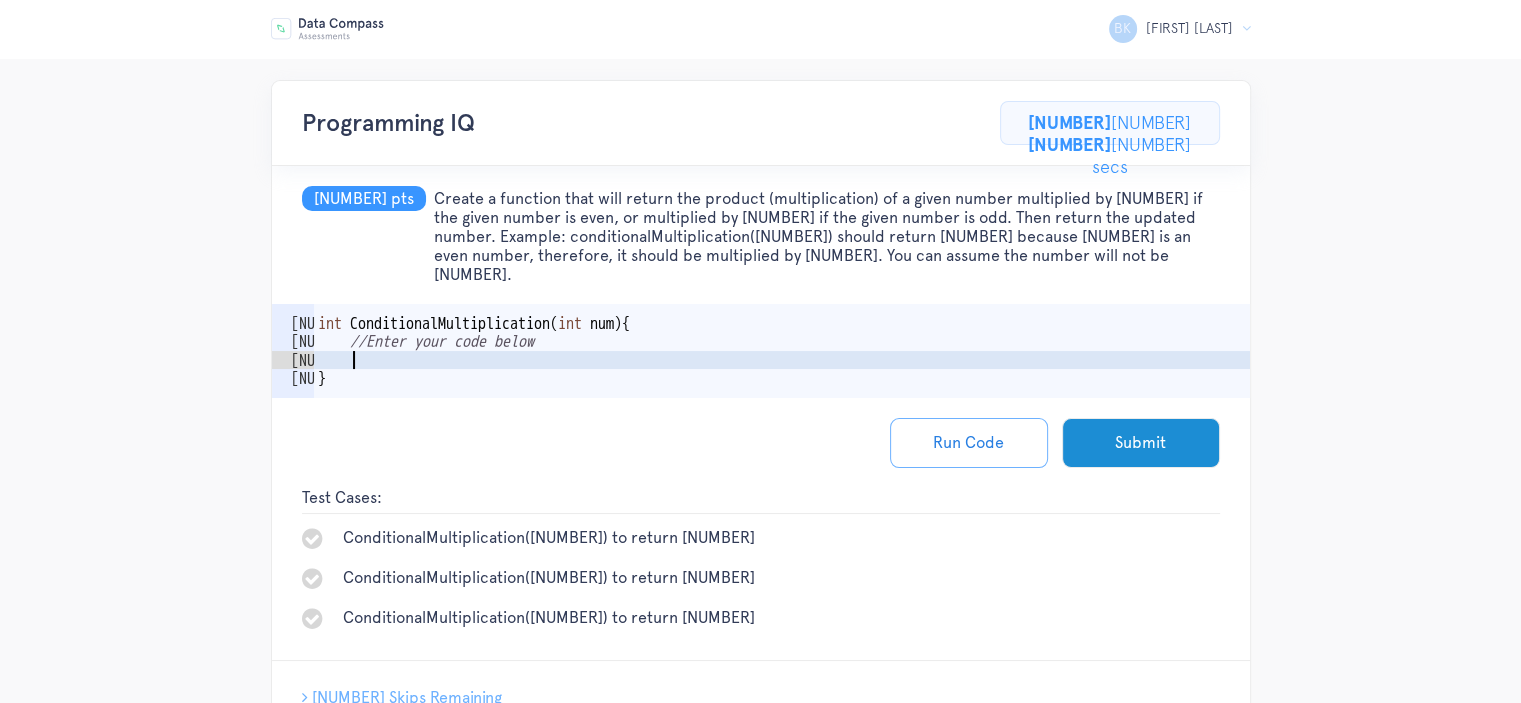 scroll, scrollTop: 0, scrollLeft: 0, axis: both 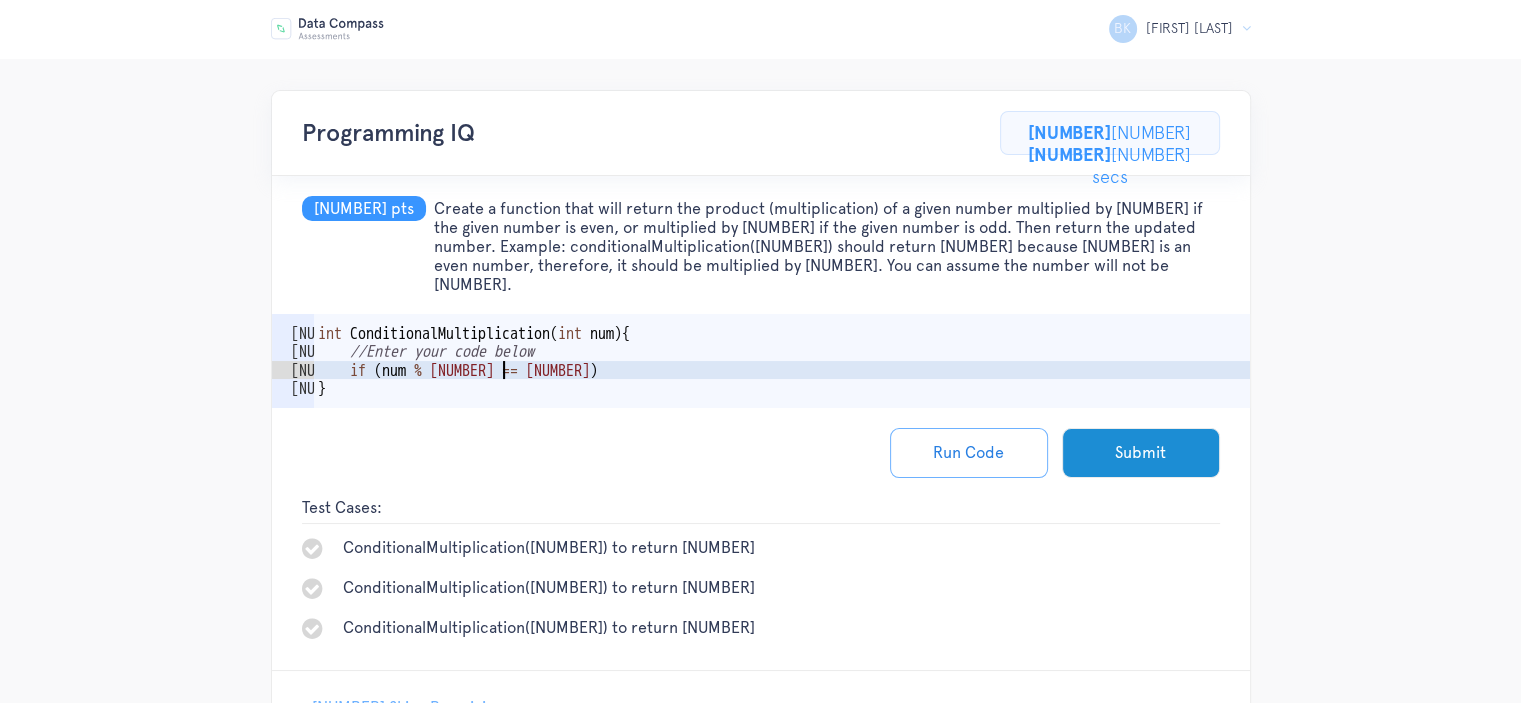 click on "int   ConditionalMultiplication ( int   num ) {      //Enter your code below      if   ( num   %   2   ==   0 ) }" at bounding box center (782, 389) 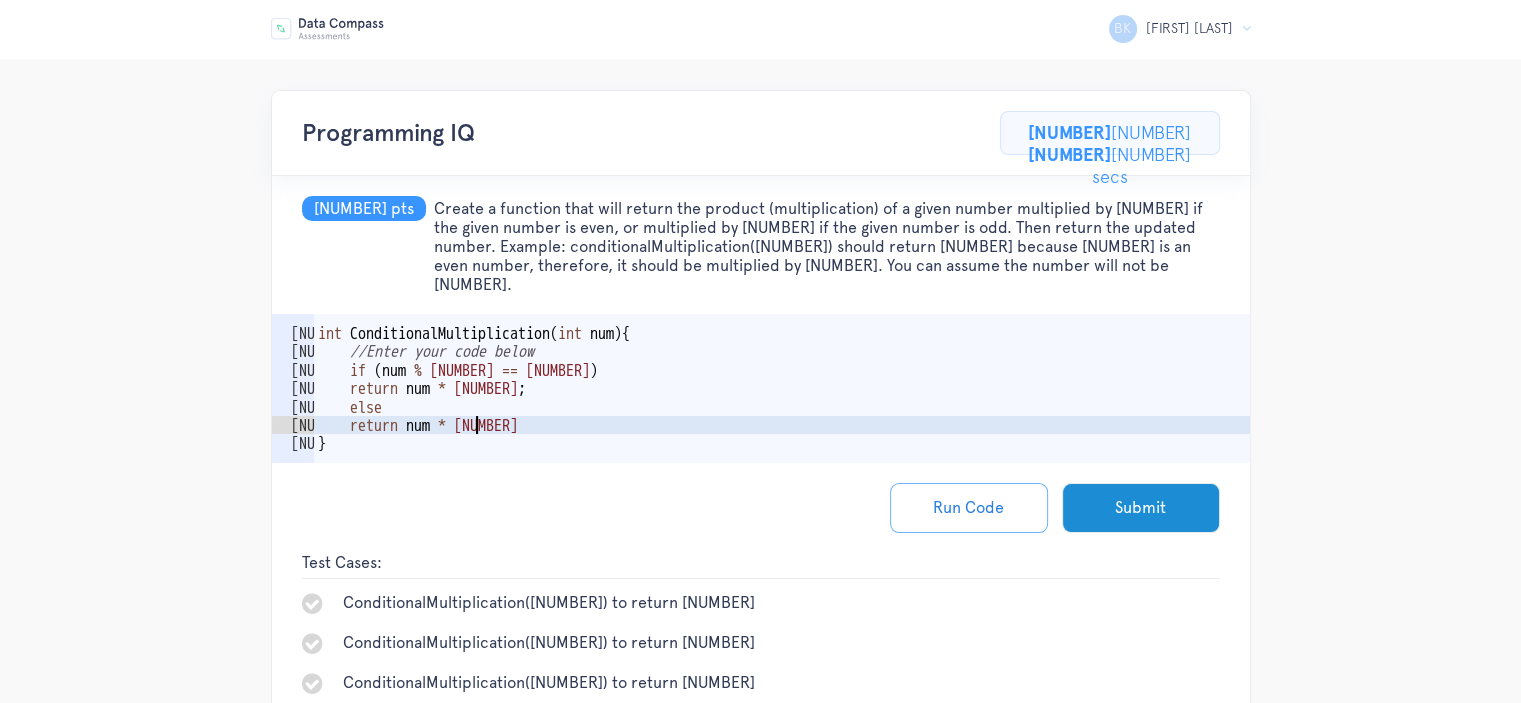 scroll, scrollTop: 0, scrollLeft: 8, axis: horizontal 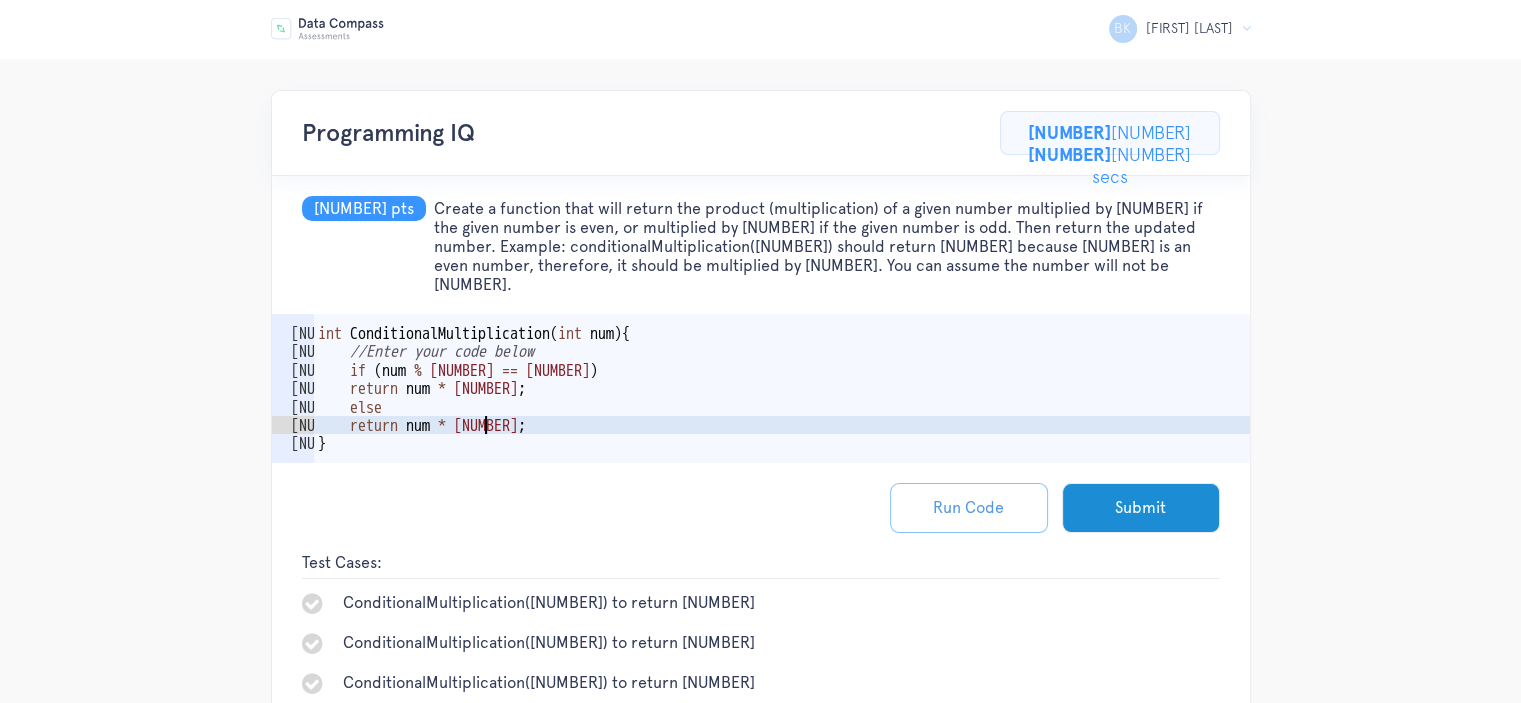 type on "return num * 5;" 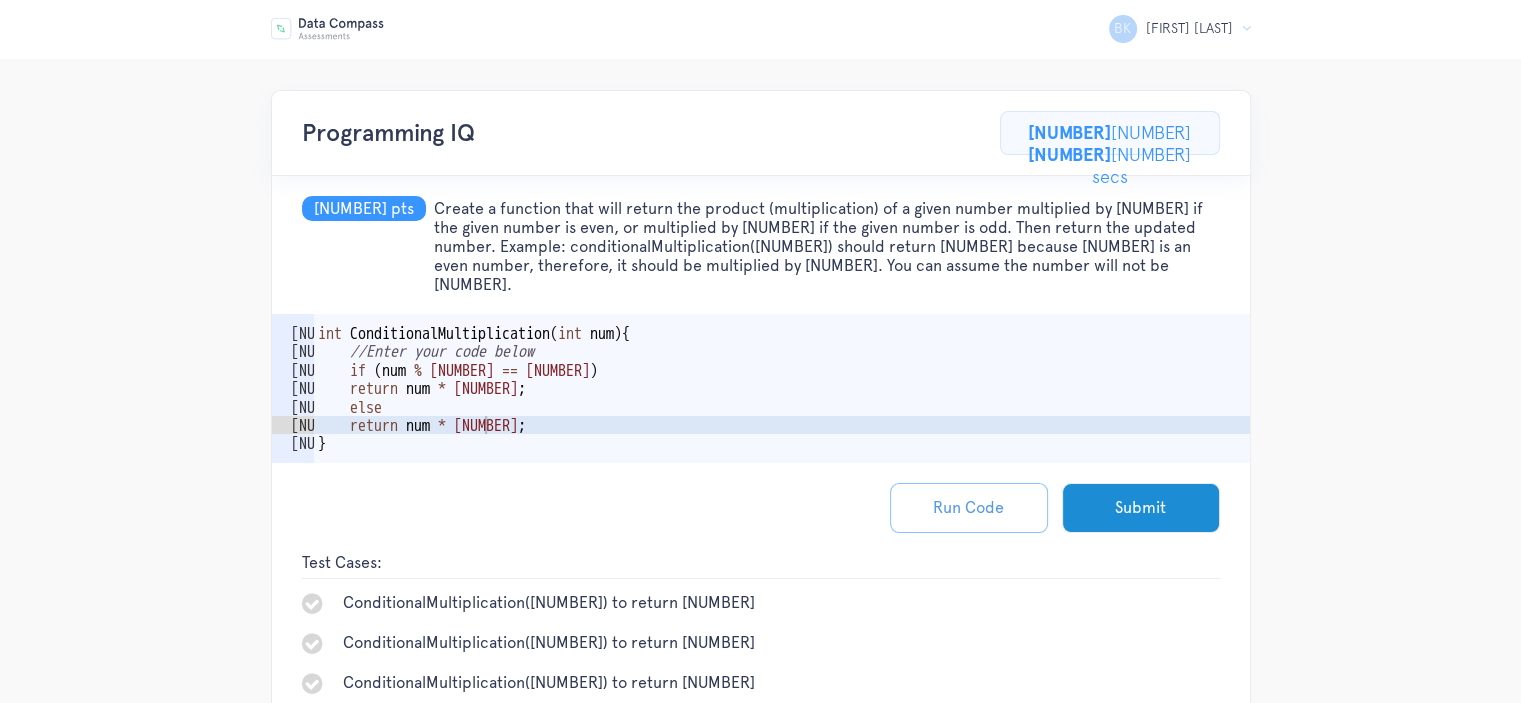 click on "Run Code" at bounding box center [969, 508] 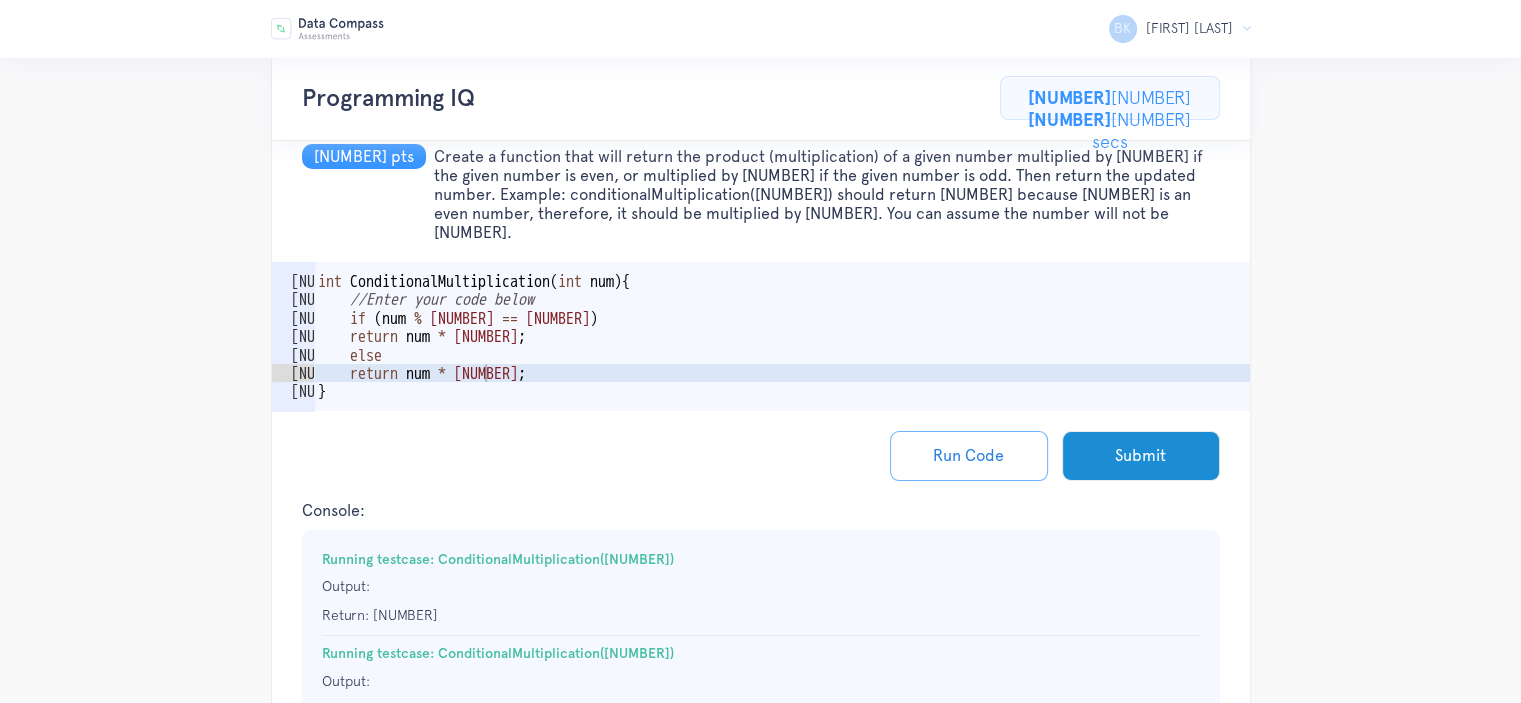 scroll, scrollTop: 43, scrollLeft: 0, axis: vertical 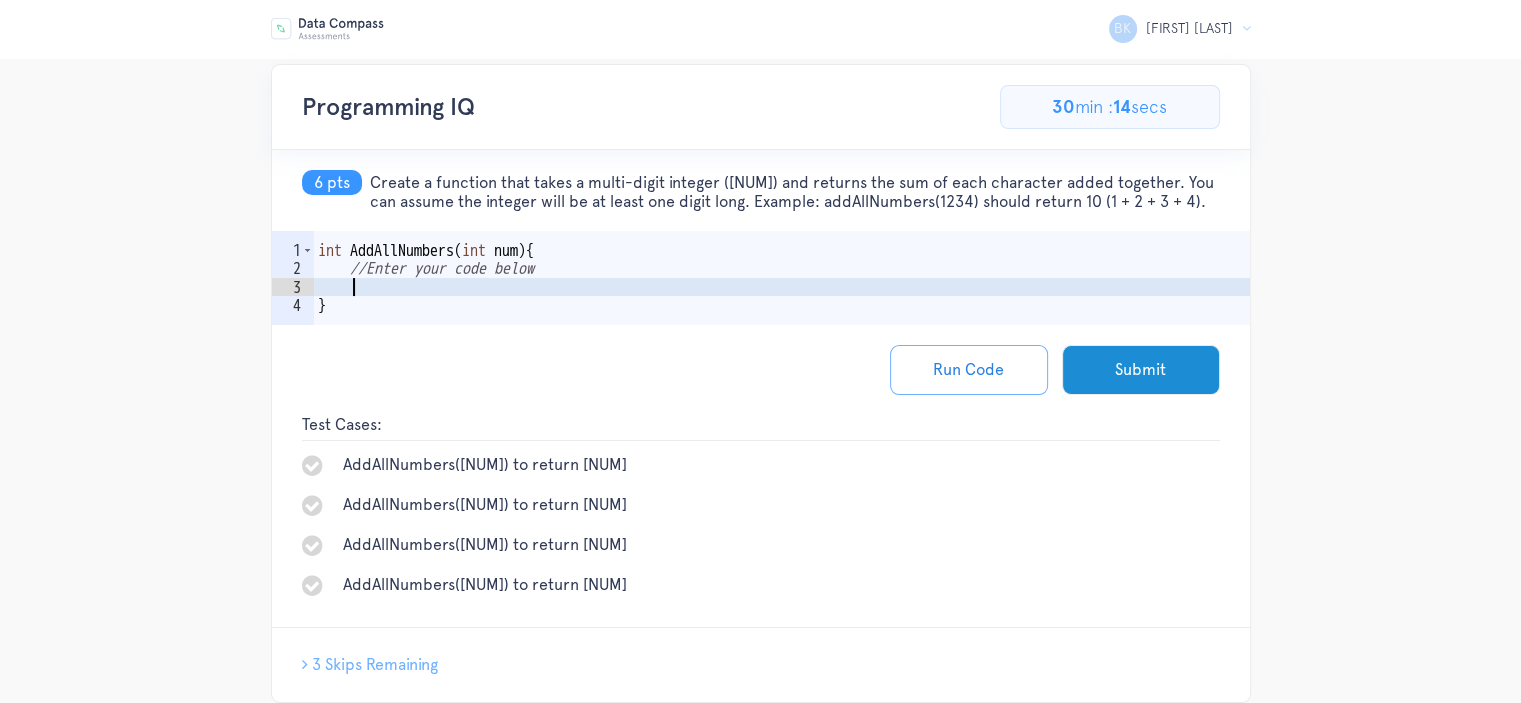 click on "int   AddAllNumbers ( int   num ) {      //Enter your code below      }" at bounding box center (782, 306) 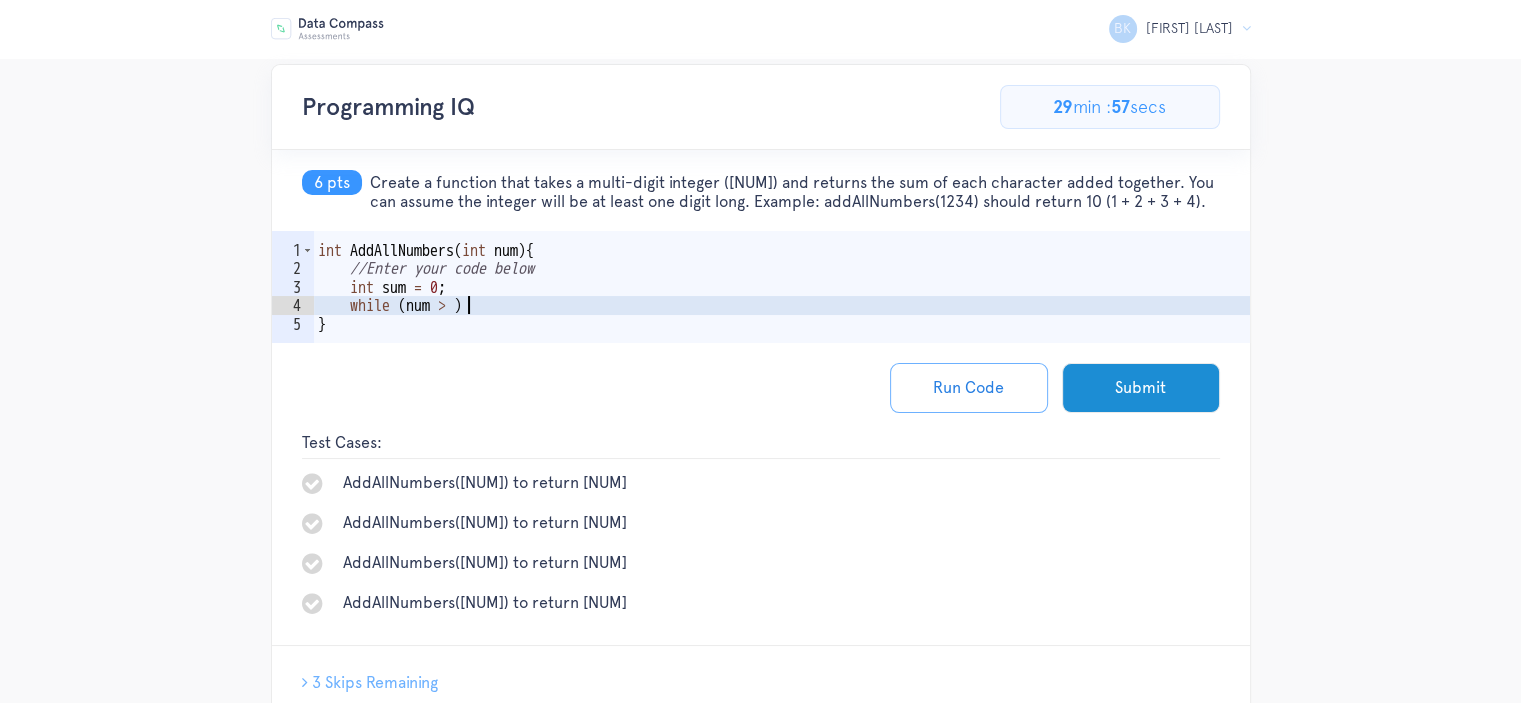scroll, scrollTop: 0, scrollLeft: 8, axis: horizontal 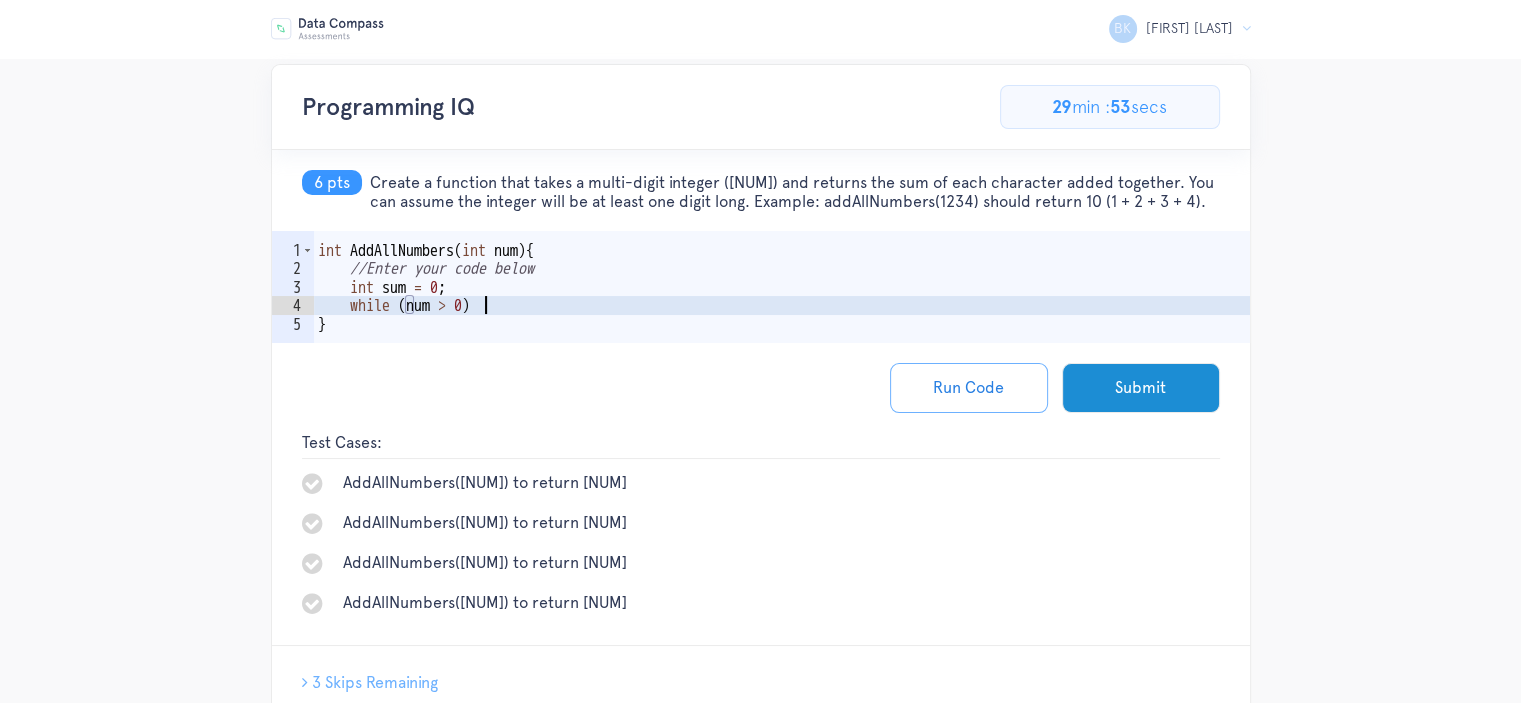 click on "int   AddAllNumbers ( int   num ) {      //Enter your code below      int   sum   =   0 ;      while   ( num   >   0 ) }" at bounding box center [782, 315] 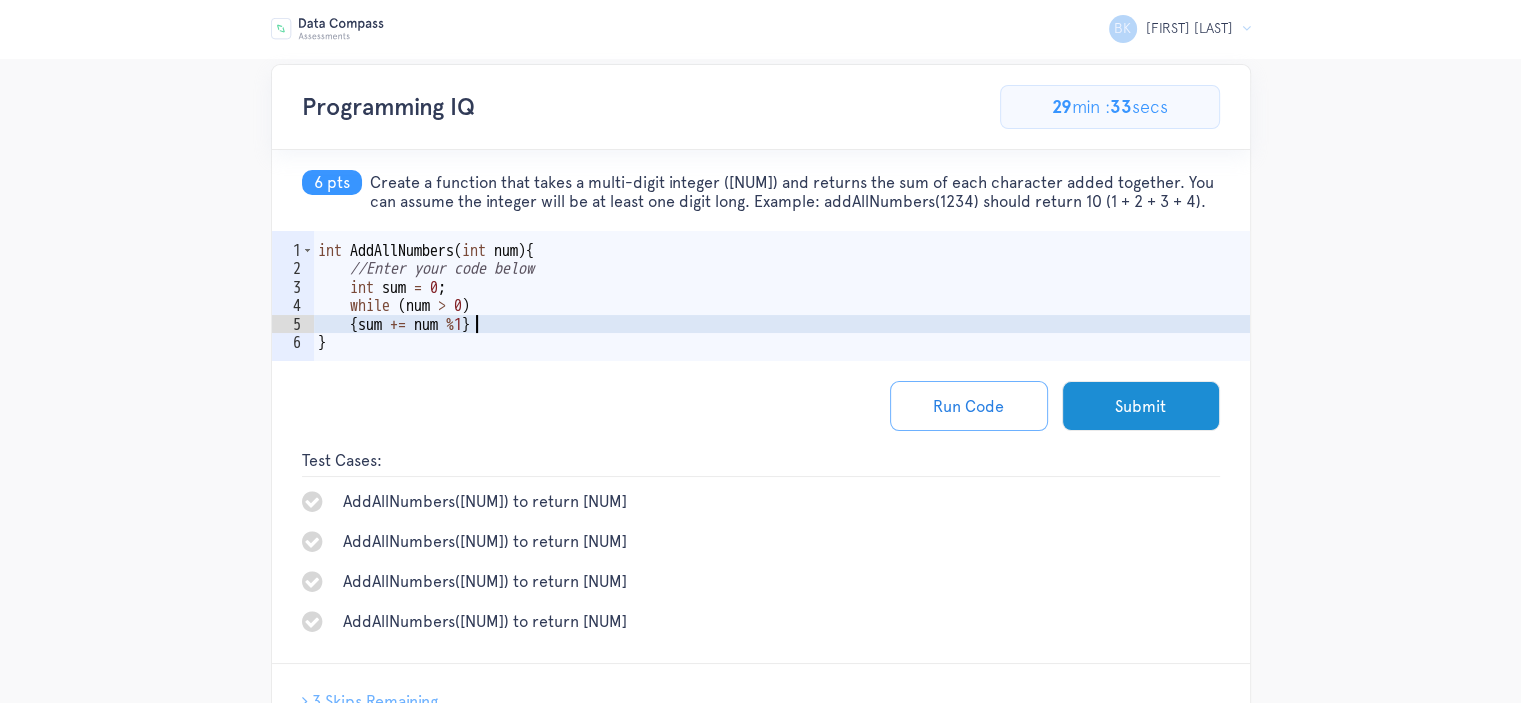 scroll, scrollTop: 0, scrollLeft: 9, axis: horizontal 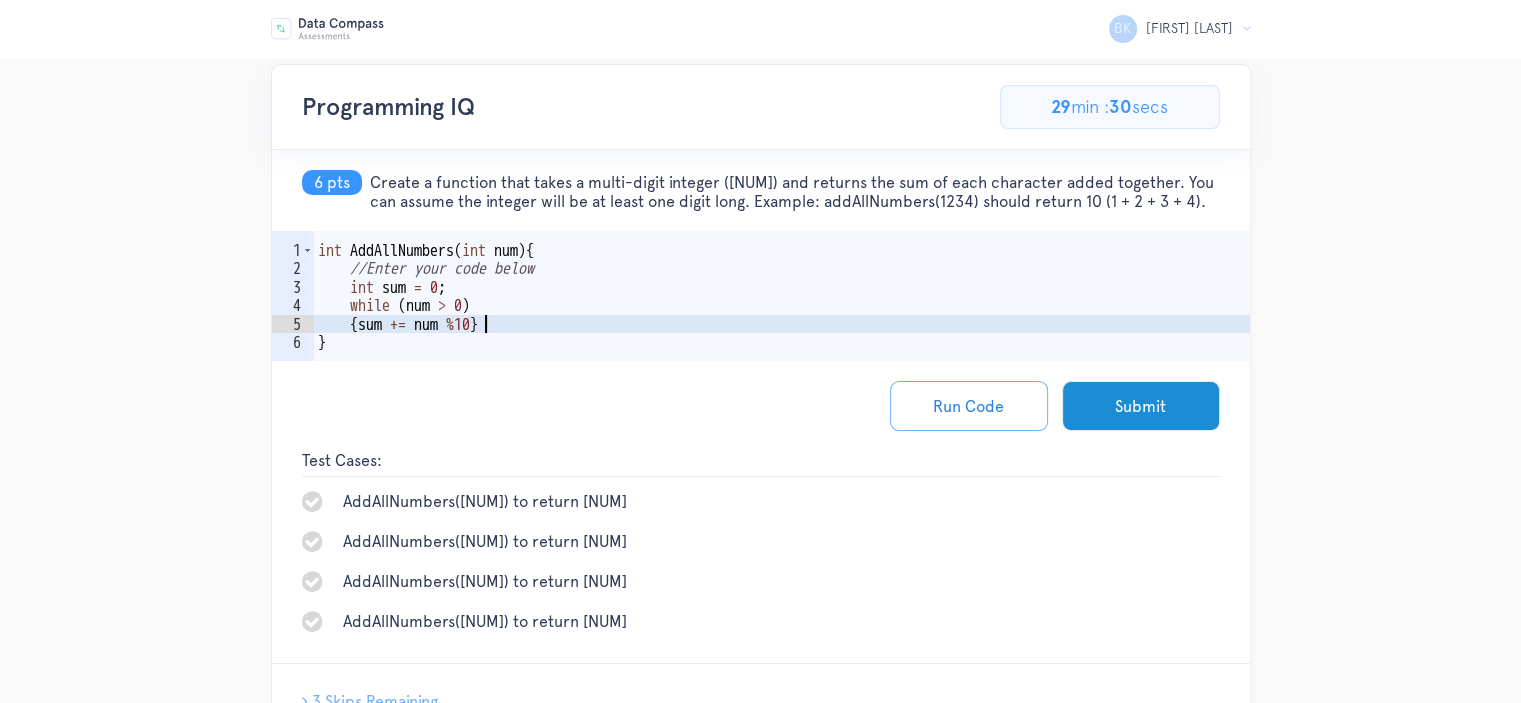 click on "int   AddAllNumbers ( int   num ) {      //Enter your code below      int   sum   =   0 ;      while   ( num   >   0 )      { sum   +=   num   % 10 } }" at bounding box center (782, 324) 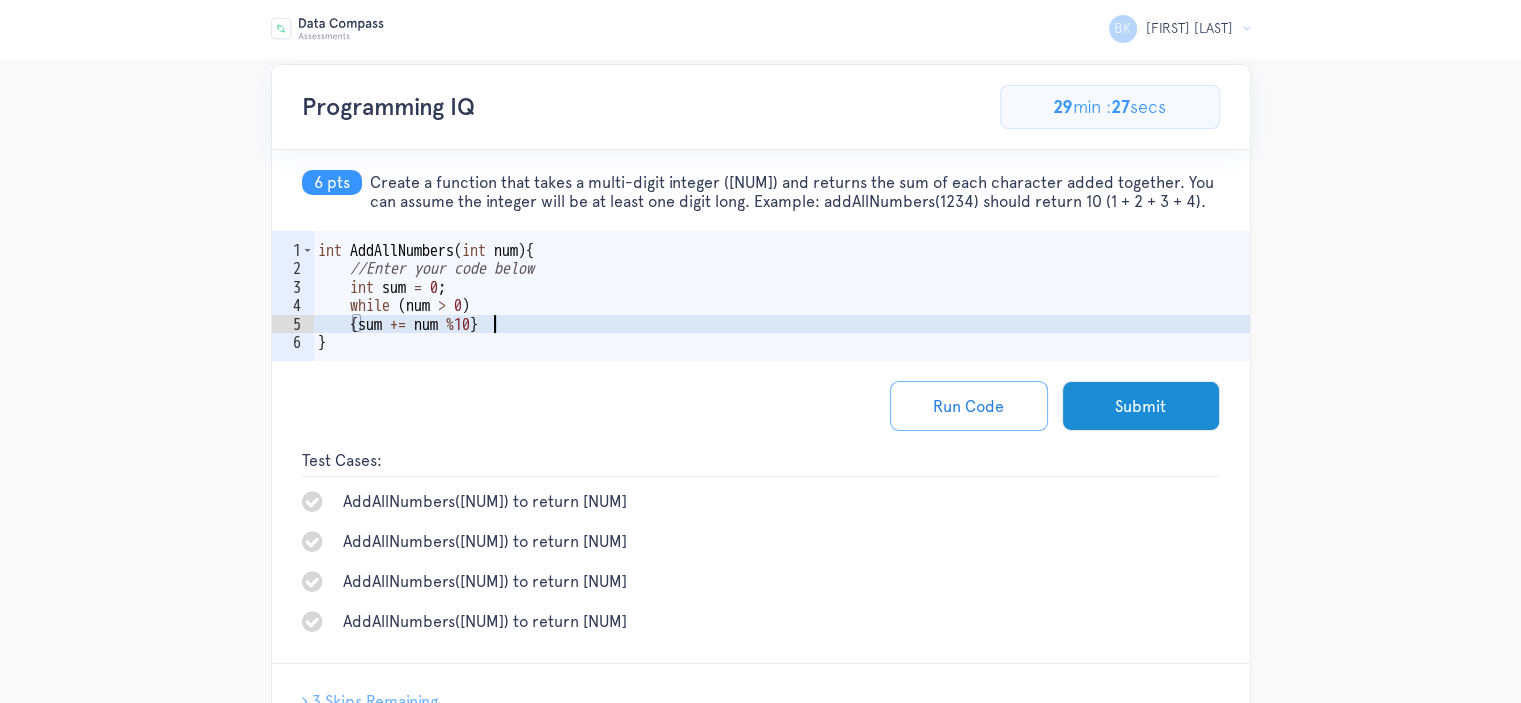 click on "int   AddAllNumbers ( int   num ) {      //Enter your code below      int   sum   =   0 ;      while   ( num   >   0 )      { sum   +=   num   % 10 } }" at bounding box center [782, 324] 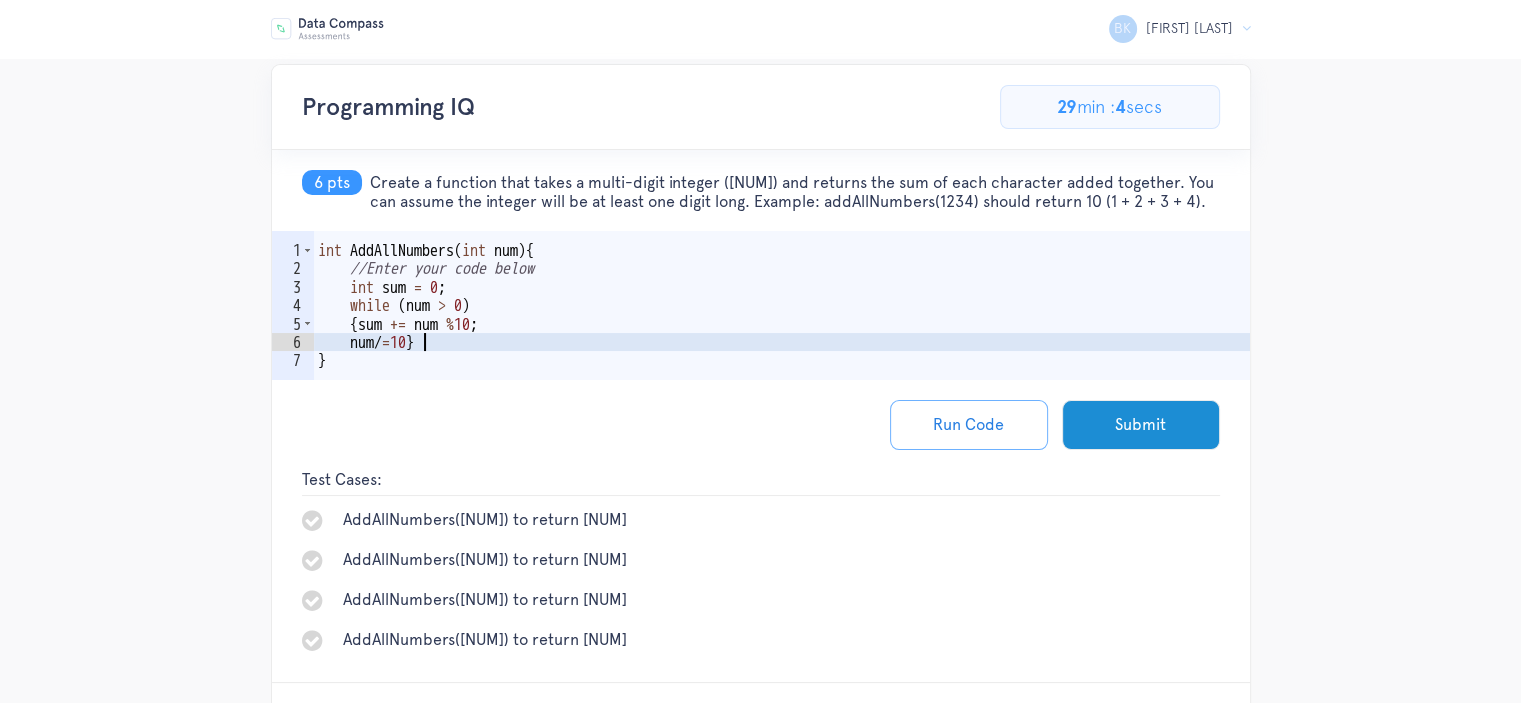 scroll, scrollTop: 0, scrollLeft: 6, axis: horizontal 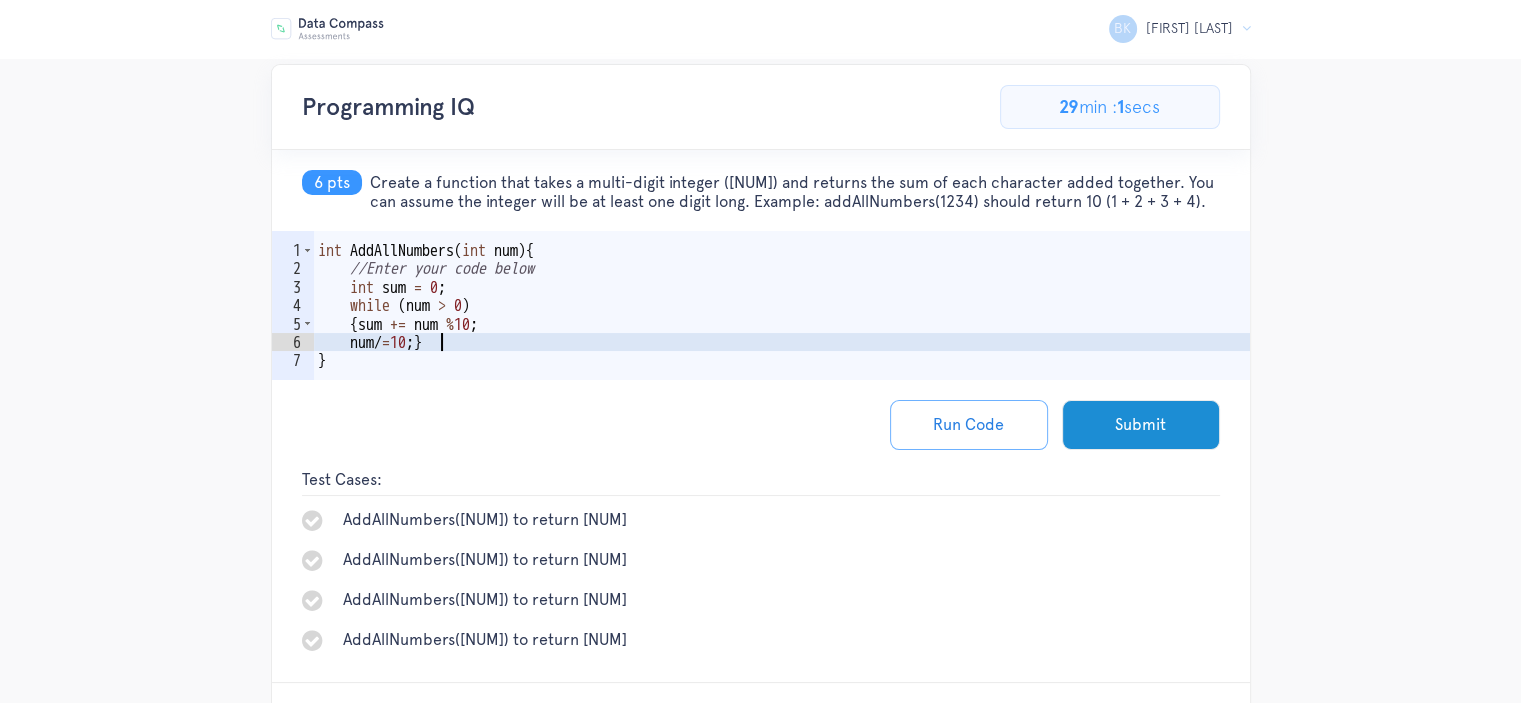 click on "int   AddAllNumbers ( int   num ) {      //Enter your code below      int   sum   =   0 ;      while   ( num   >   0 )      { sum   +=   num   % 10 ;      num  / = 10 ; } }" at bounding box center [782, 334] 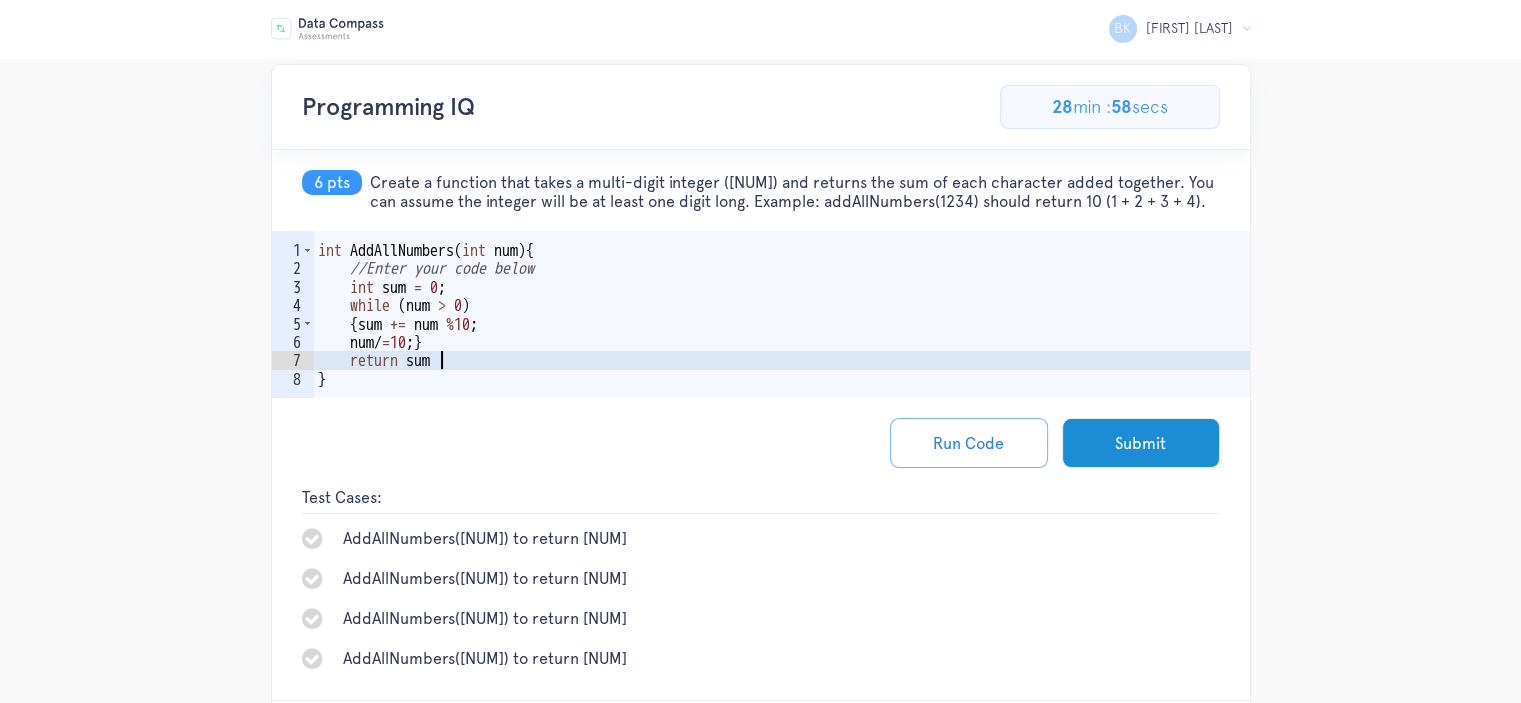 scroll, scrollTop: 0, scrollLeft: 6, axis: horizontal 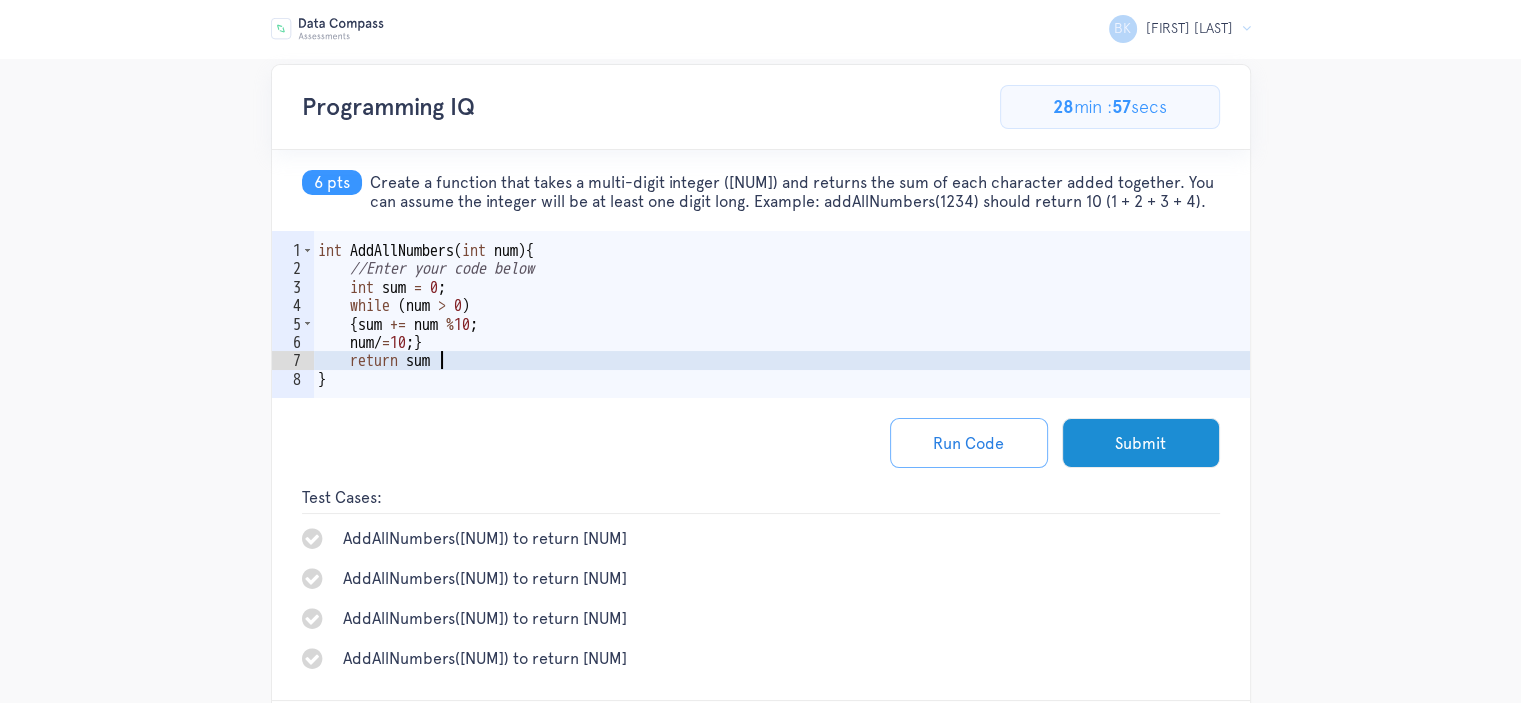 click on "int   AddAllNumbers ( int   num ) {      //Enter your code below      int   sum   =   0 ;      while   ( num   >   0 )      { sum   +=   num   % 10 ;      num  / = 10 ; }      return   sum }" at bounding box center [782, 343] 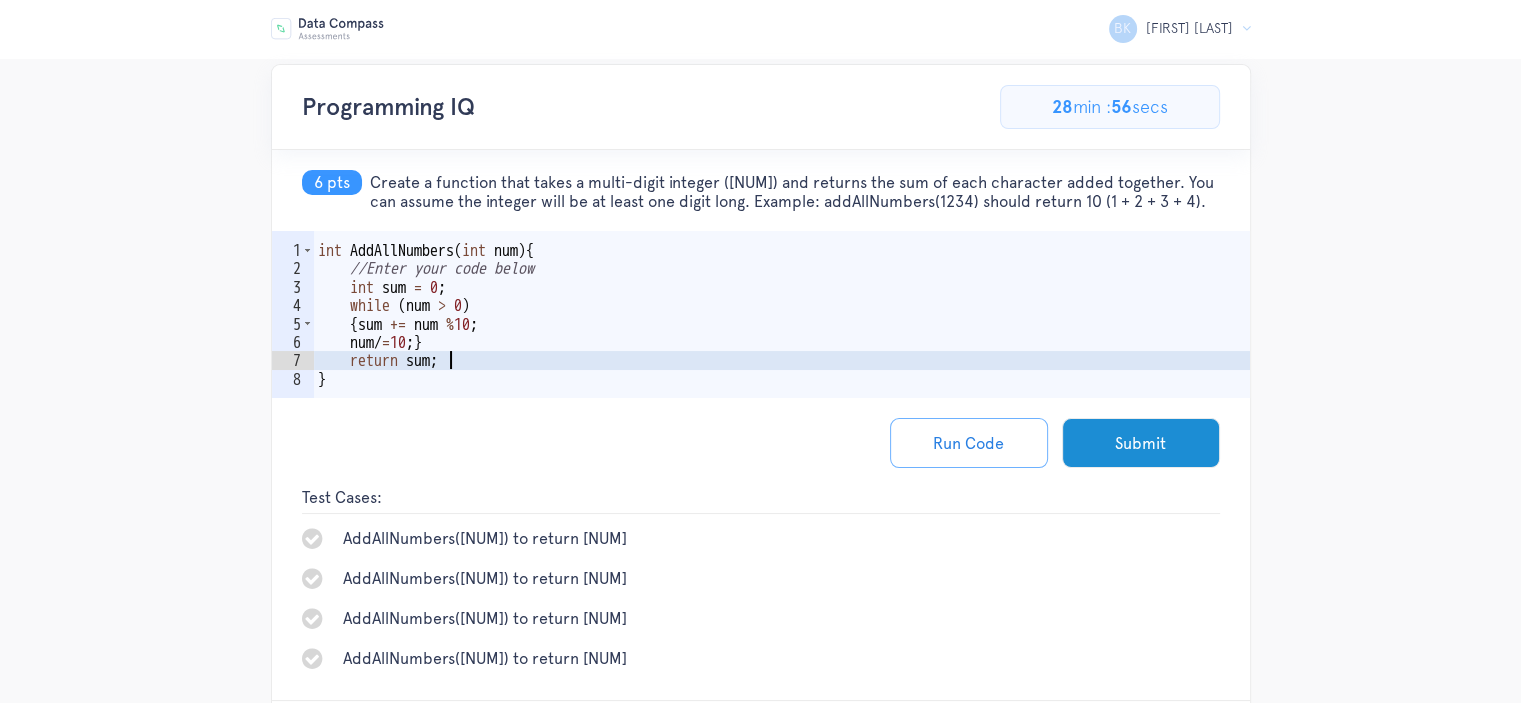 scroll, scrollTop: 0, scrollLeft: 7, axis: horizontal 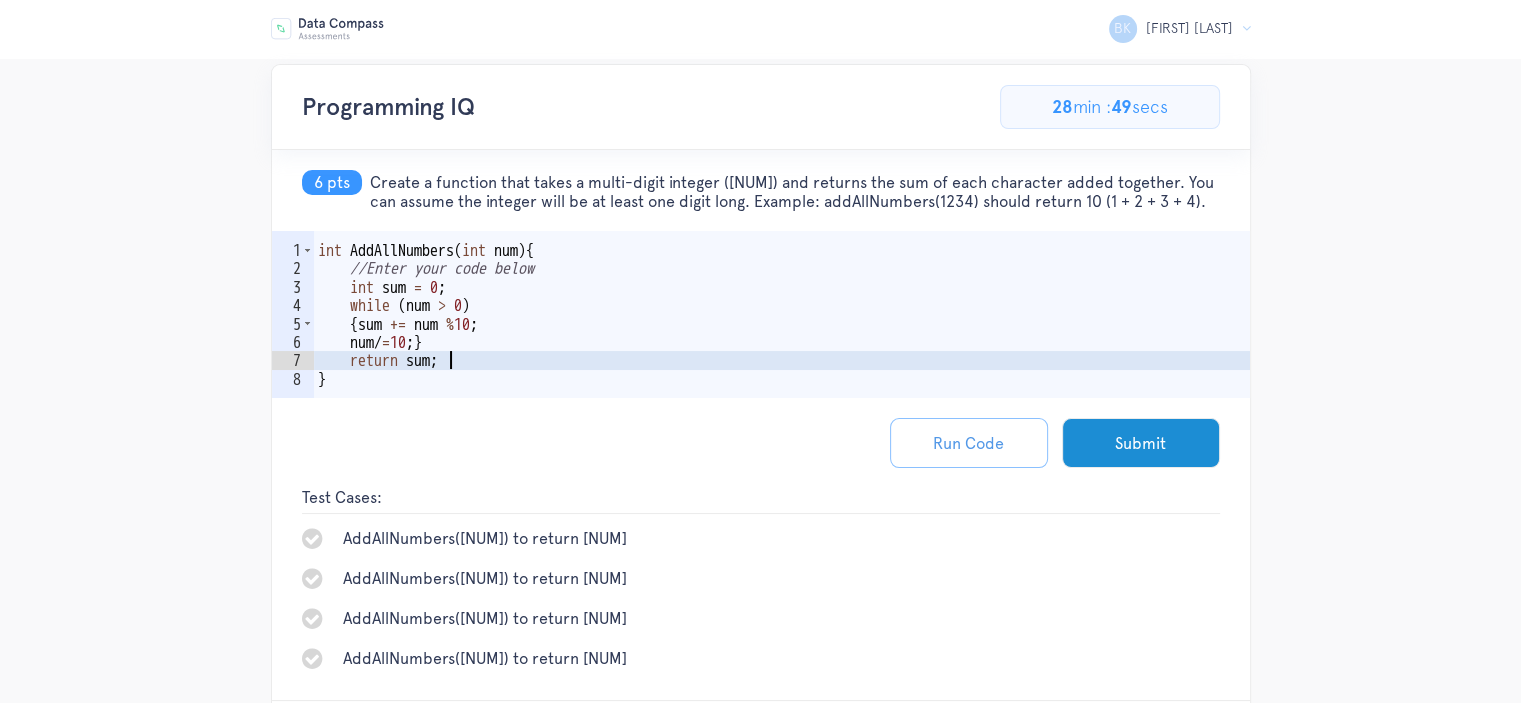 type on "return sum;" 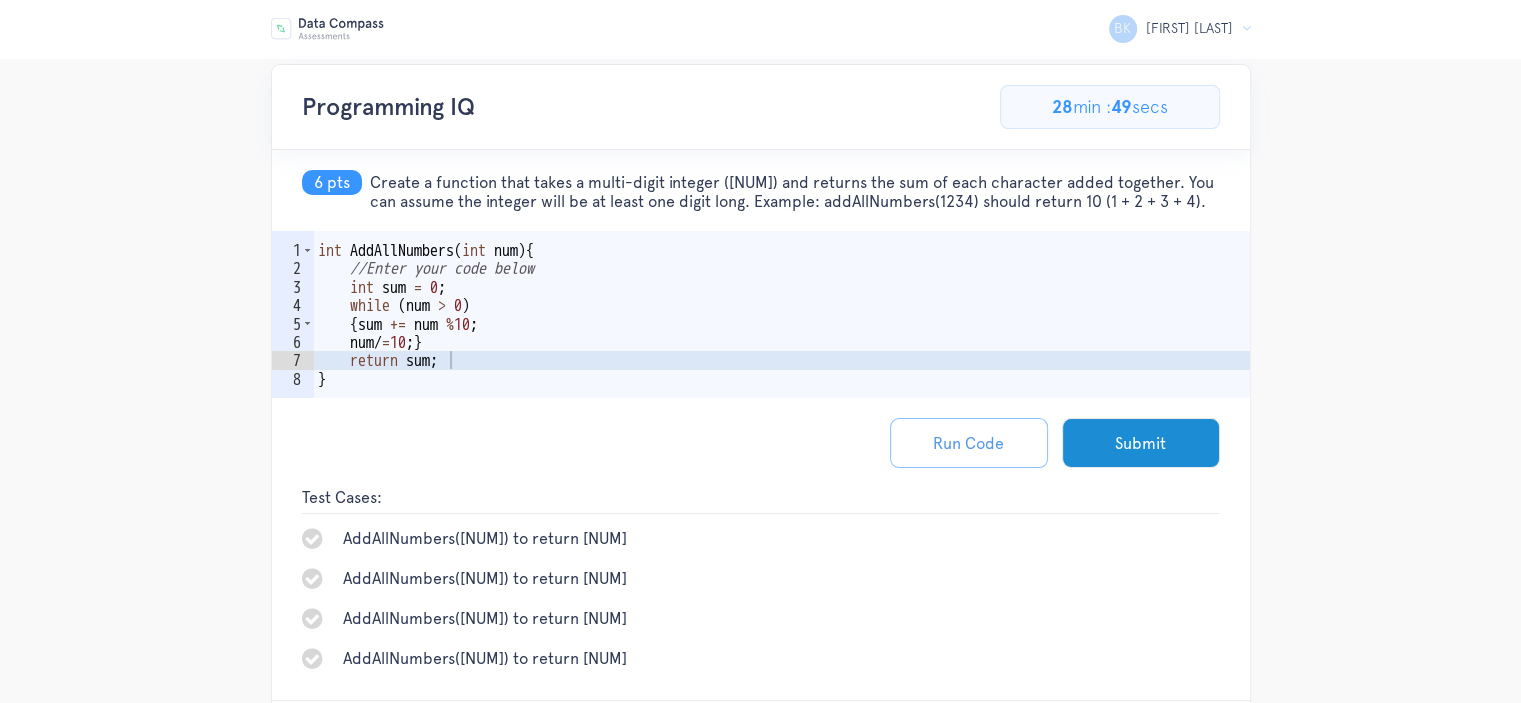 click on "Run Code" at bounding box center [969, 443] 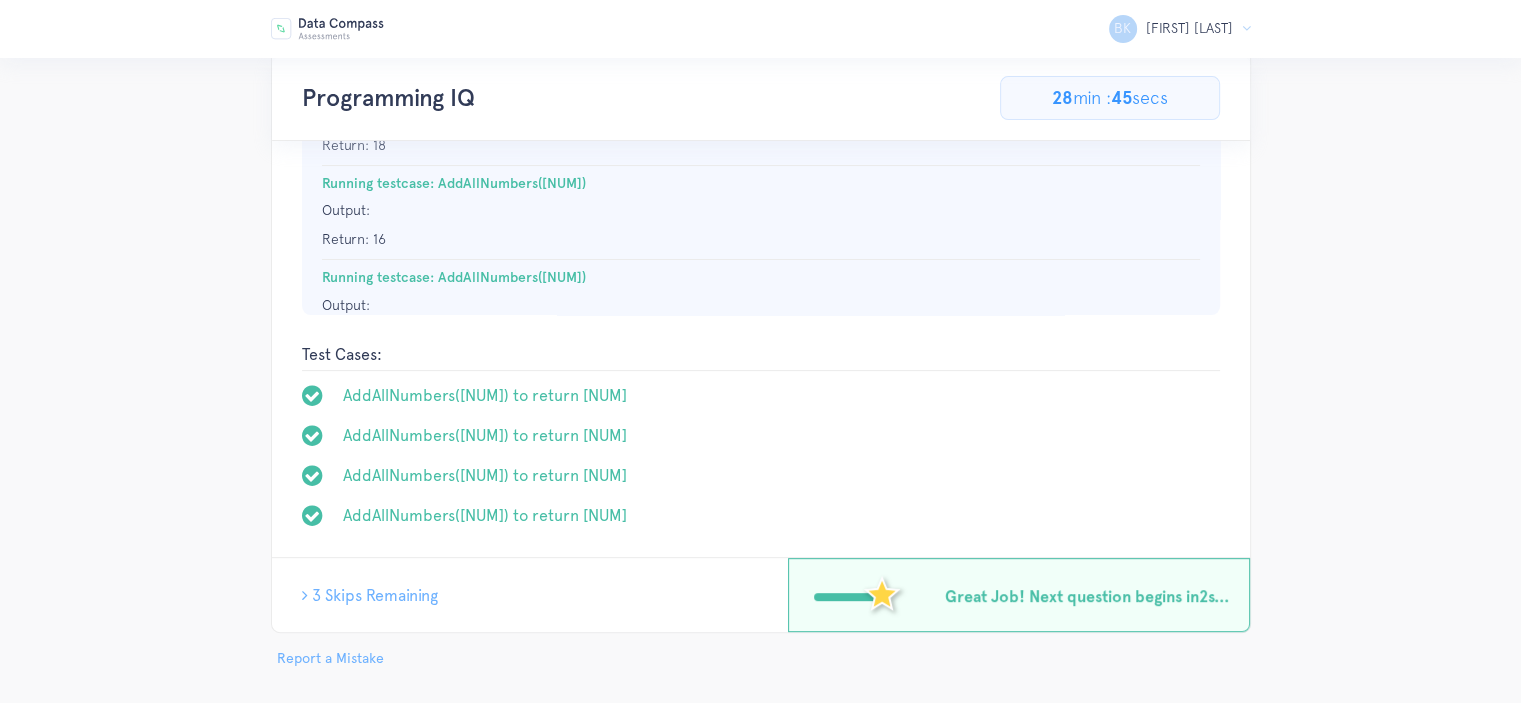 scroll, scrollTop: 592, scrollLeft: 0, axis: vertical 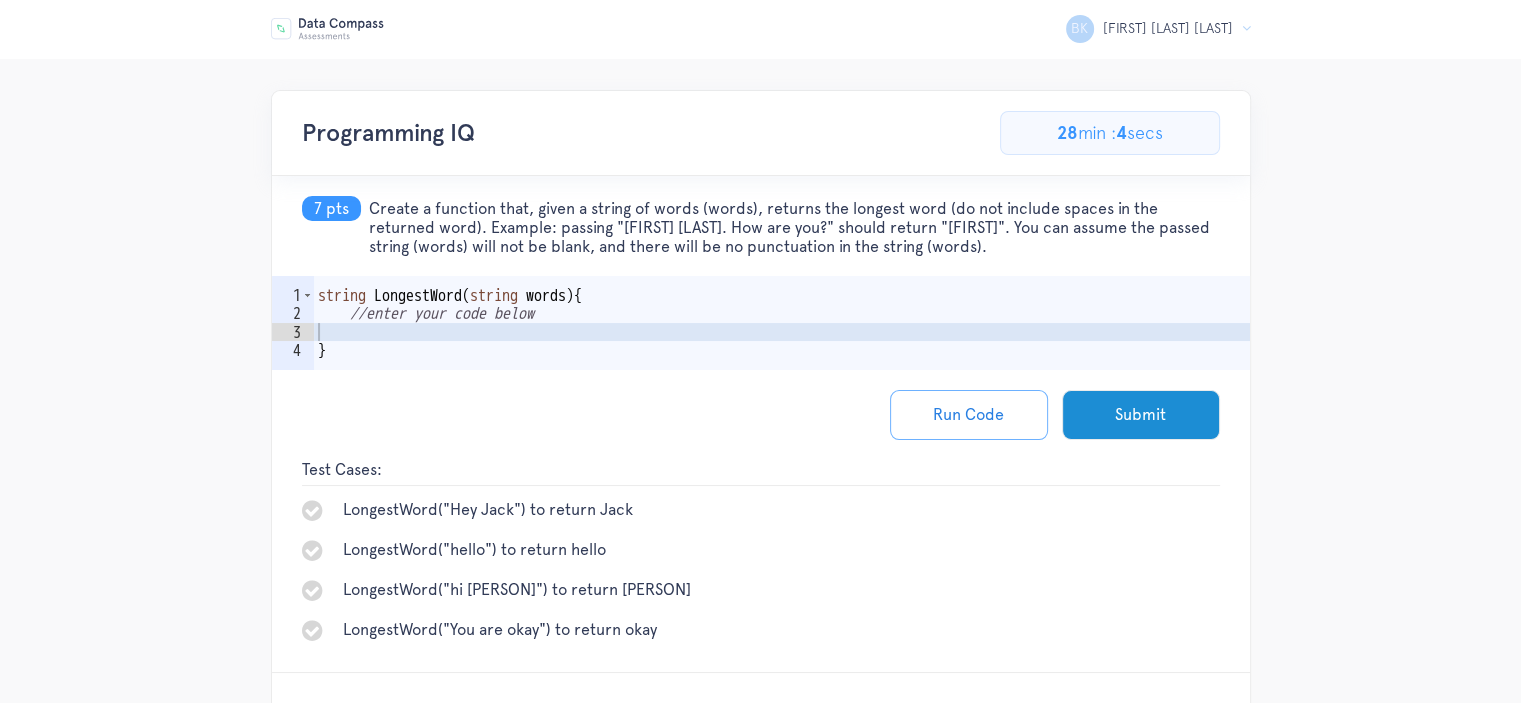 click on "string   LongestWord ( string   words ) {      //enter your code below      }" at bounding box center [782, 351] 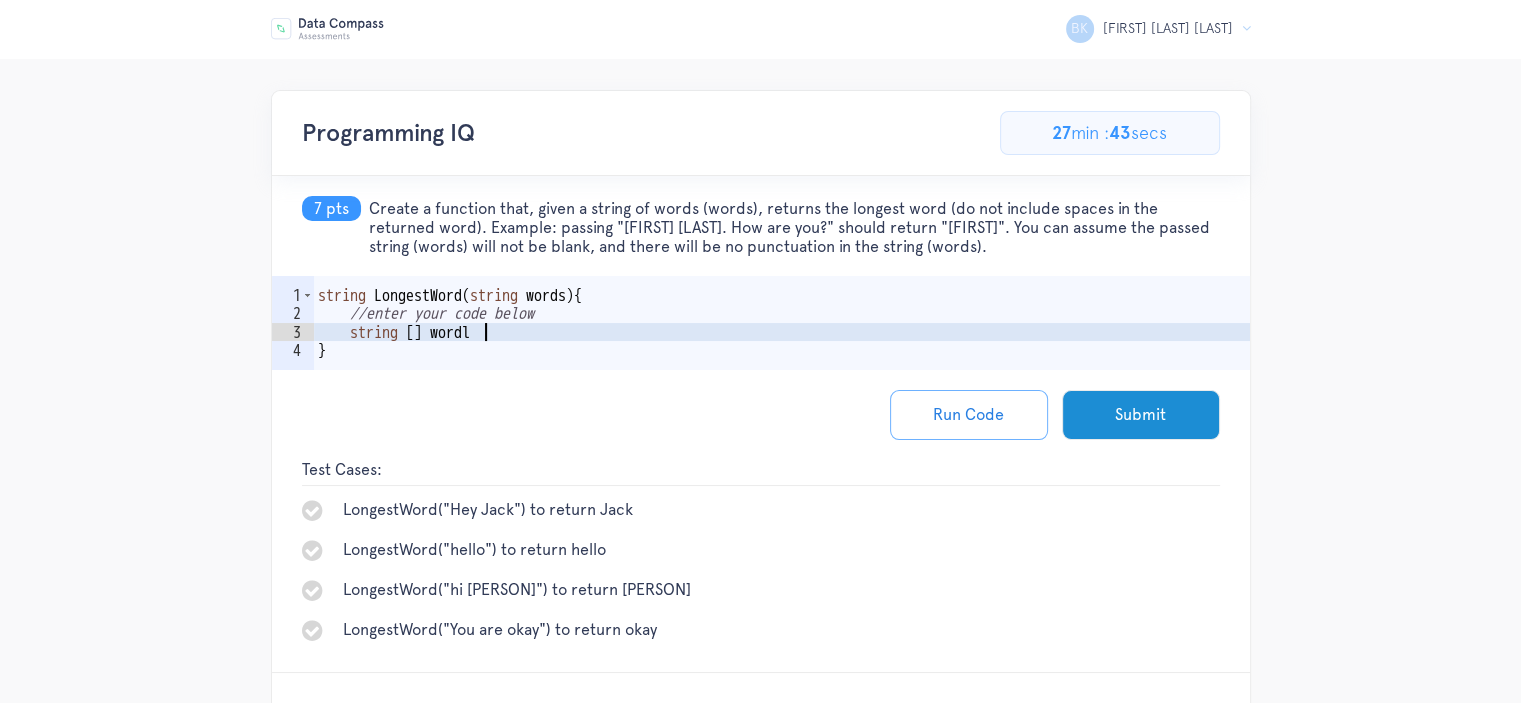 scroll, scrollTop: 0, scrollLeft: 10, axis: horizontal 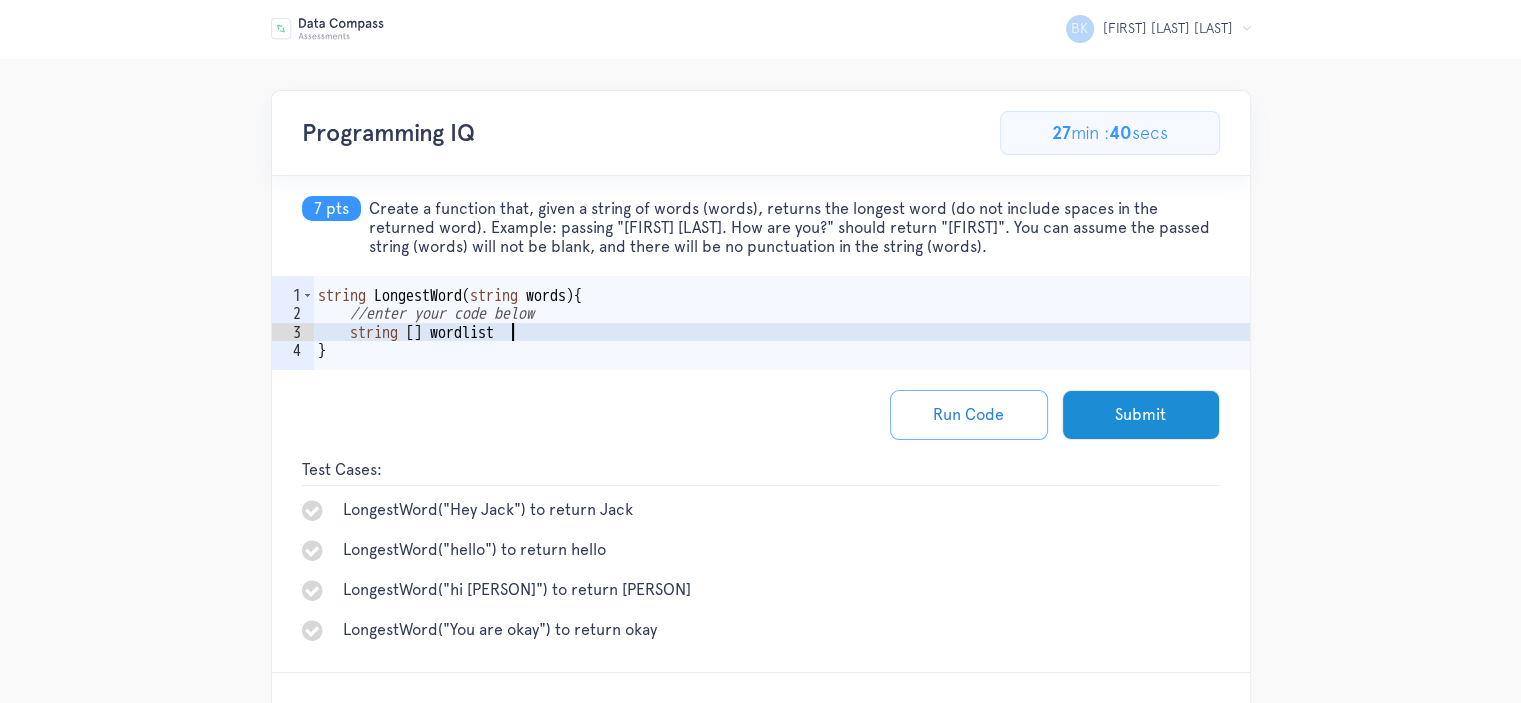 click on "string   LongestWord ( string   words ) {      //enter your code below      string   [ ]   wordlist }" at bounding box center (782, 351) 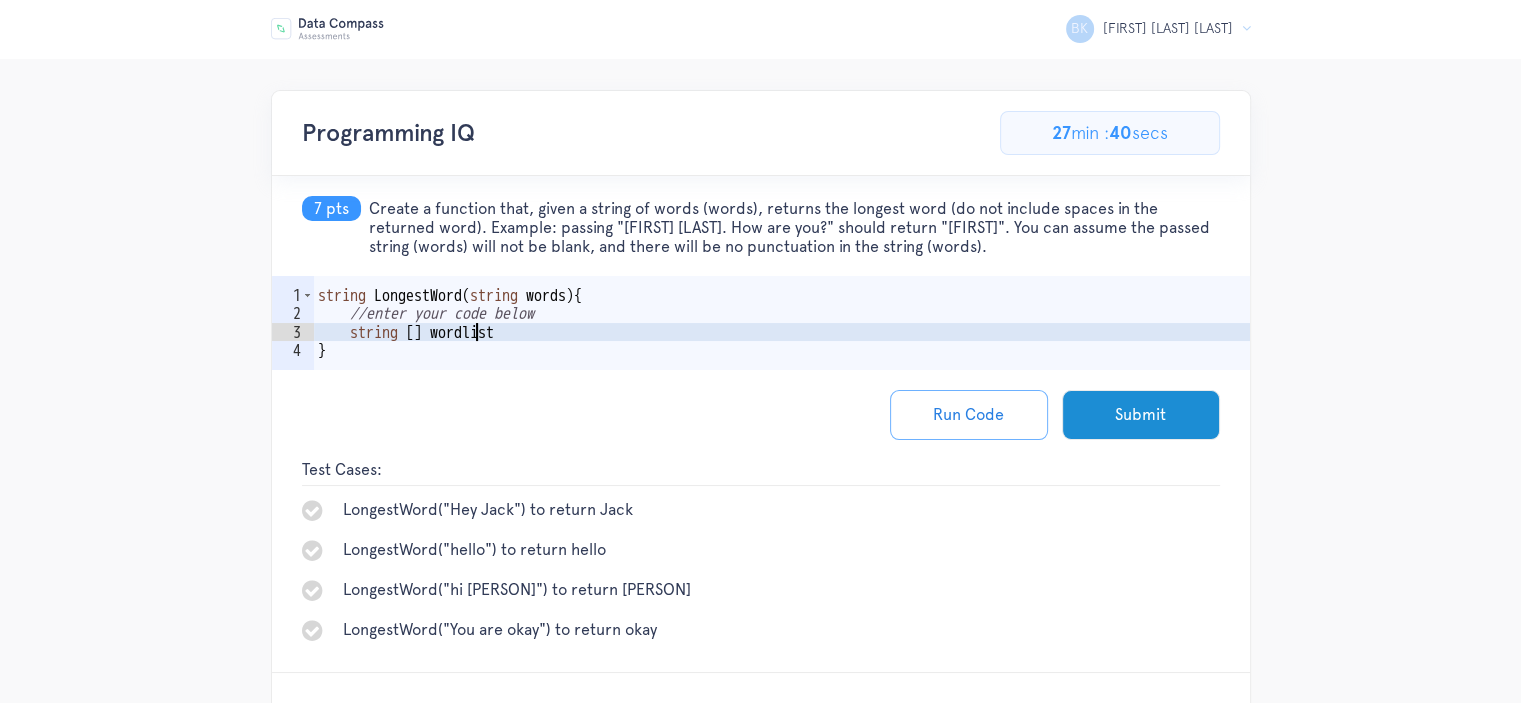 click on "string   LongestWord ( string   words ) {      //enter your code below      string   [ ]   wordlist }" at bounding box center (782, 351) 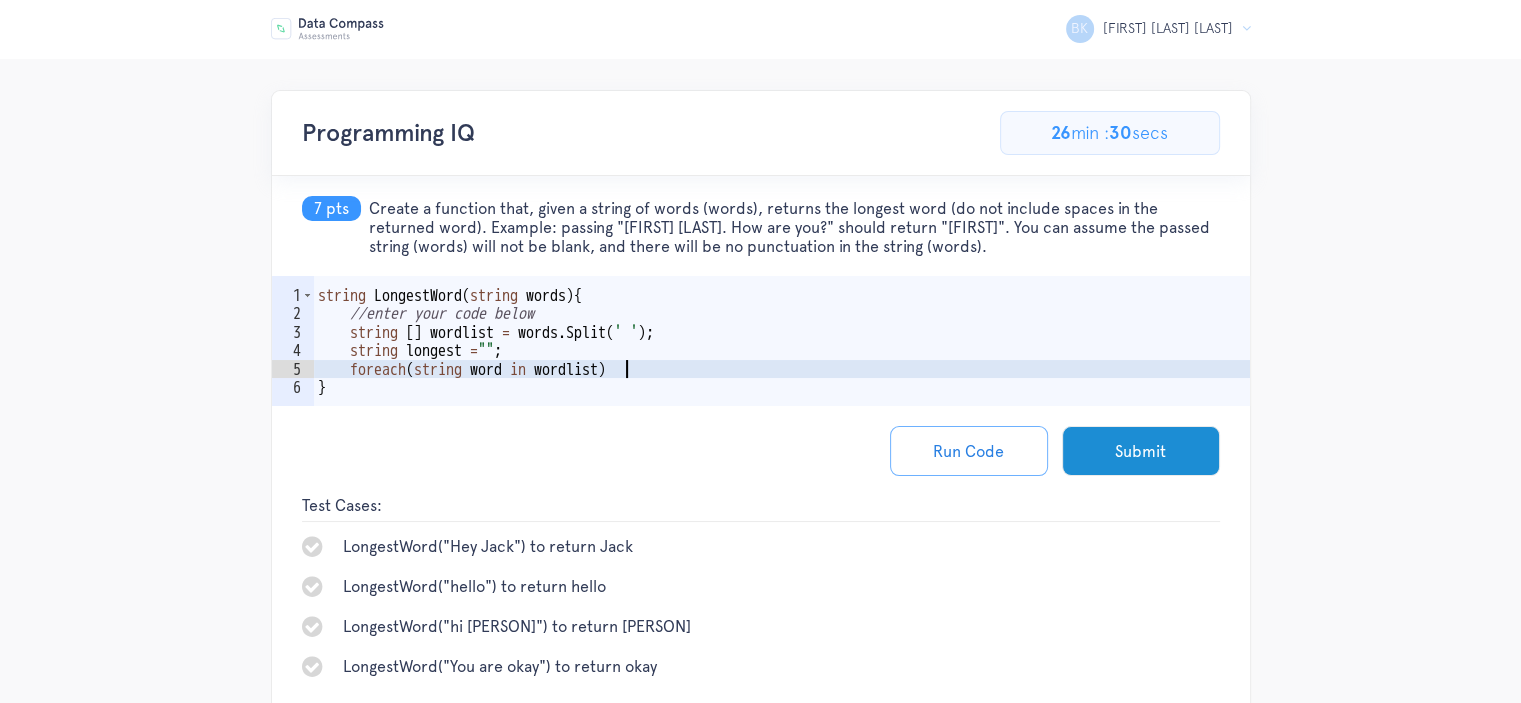scroll, scrollTop: 0, scrollLeft: 18, axis: horizontal 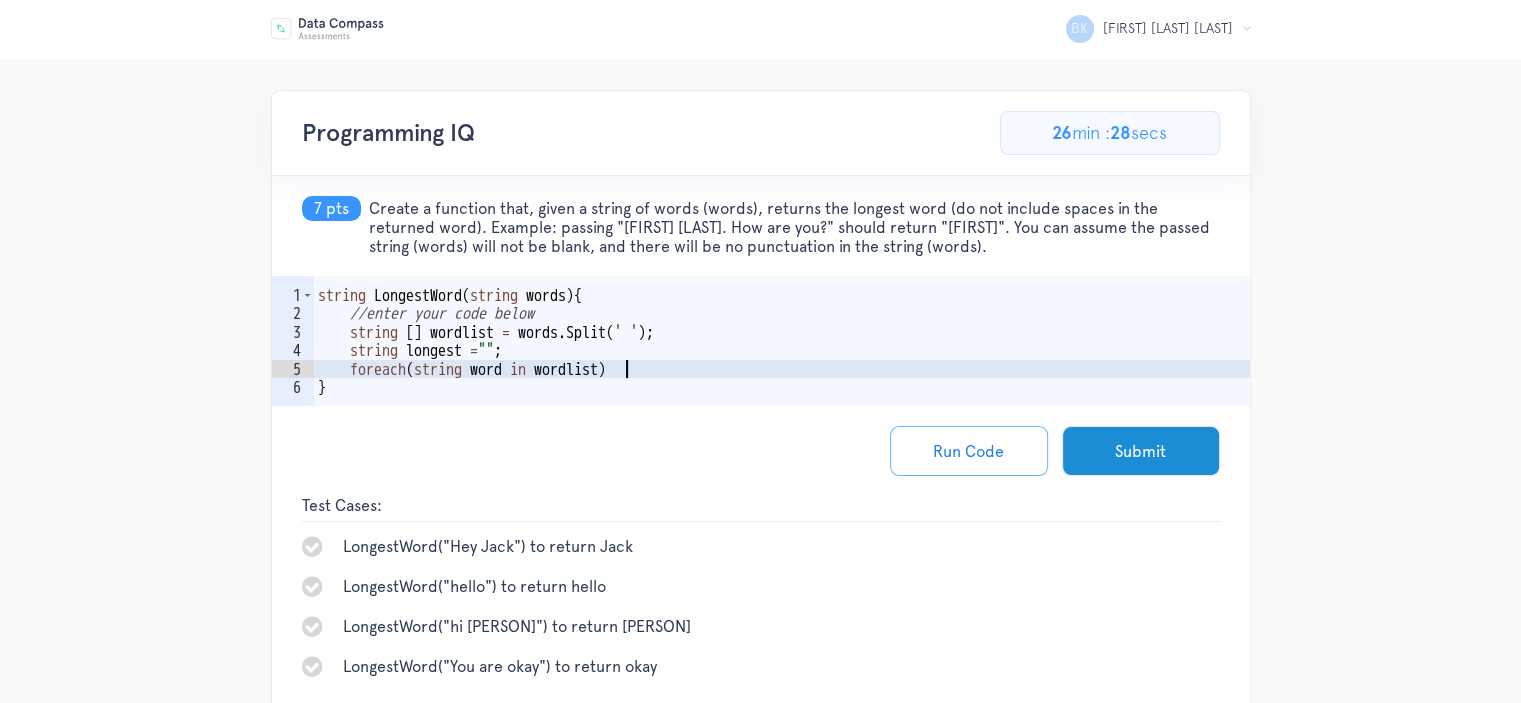 click on "string   LongestWord ( string   words ) {      //enter your code below      string   [ ]   wordlist   =   words . Split ( ' ' ) ;      string   longest   = " " ;      foreach ( string   word   in   wordlist ) }" at bounding box center (782, 369) 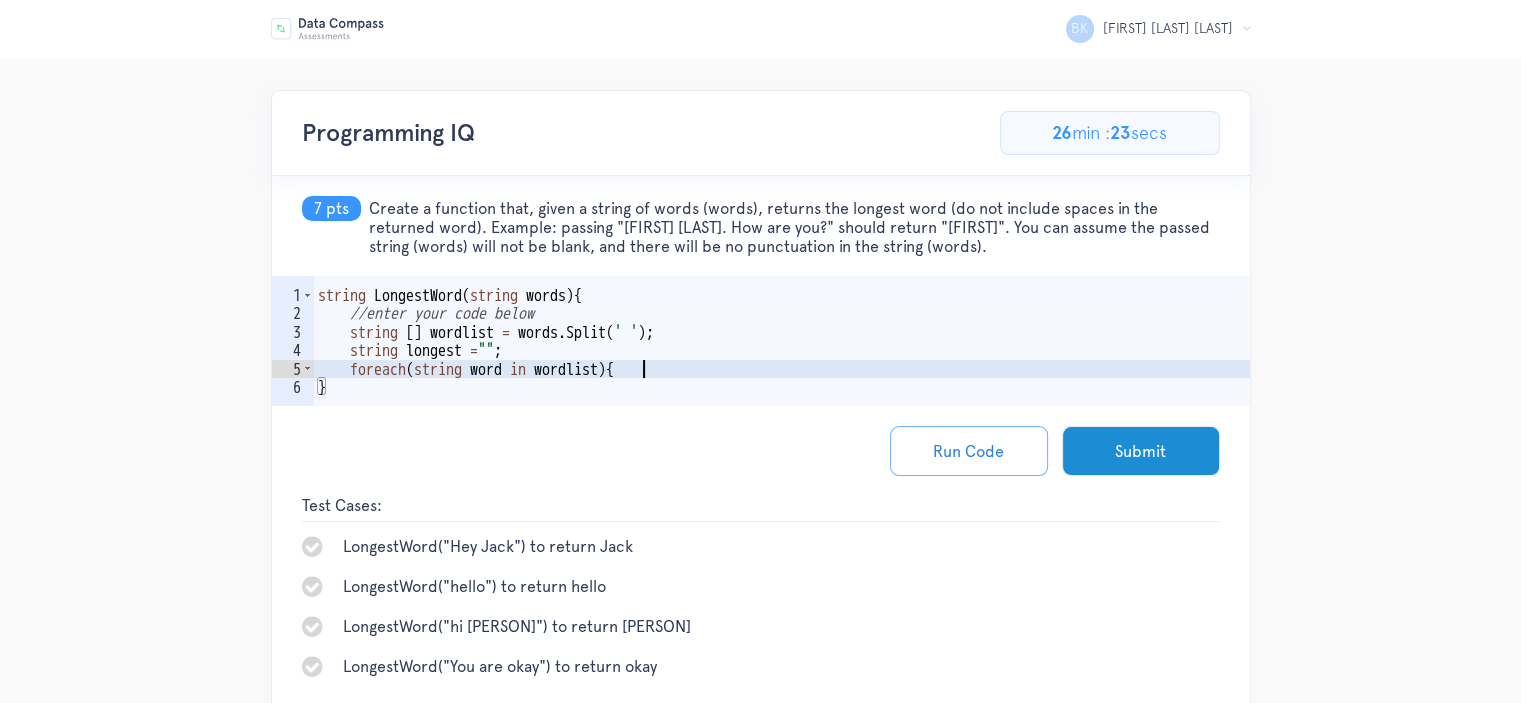 scroll, scrollTop: 0, scrollLeft: 19, axis: horizontal 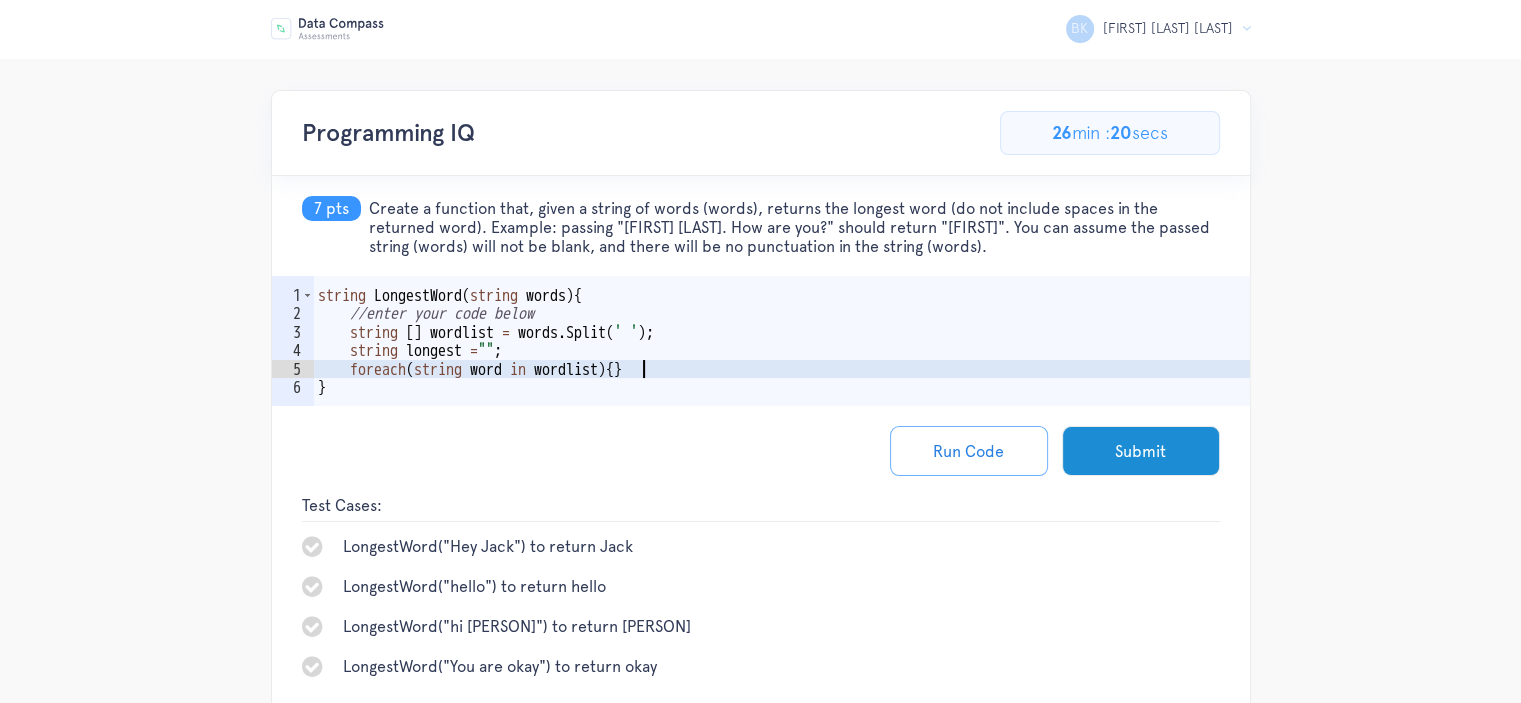 click on "string   LongestWord ( string   words ) {      //enter your code below      string   [ ]   wordlist   =   words . Split ( ' ' ) ;      string   longest   = " " ;      foreach ( string   word   in   wordlist ) { } }" at bounding box center (782, 369) 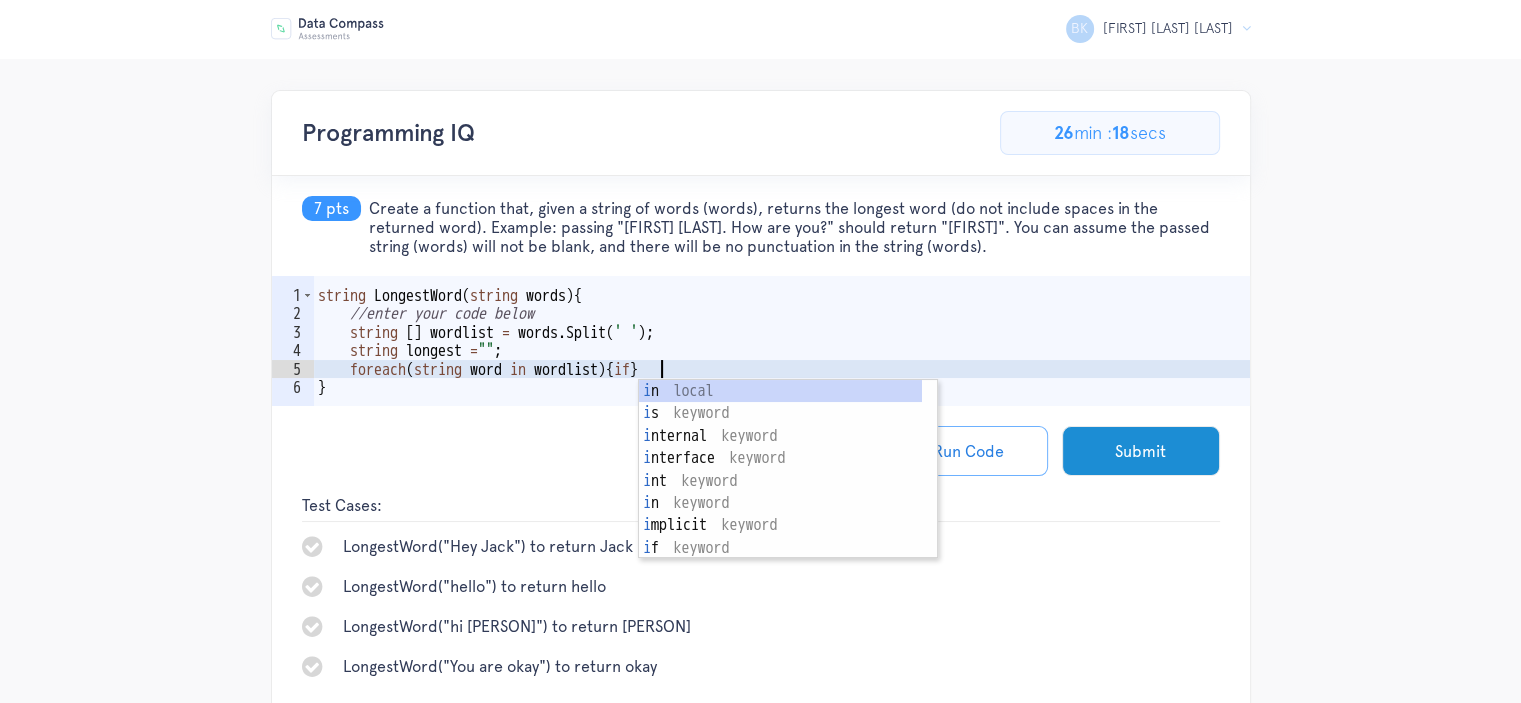 scroll, scrollTop: 0, scrollLeft: 20, axis: horizontal 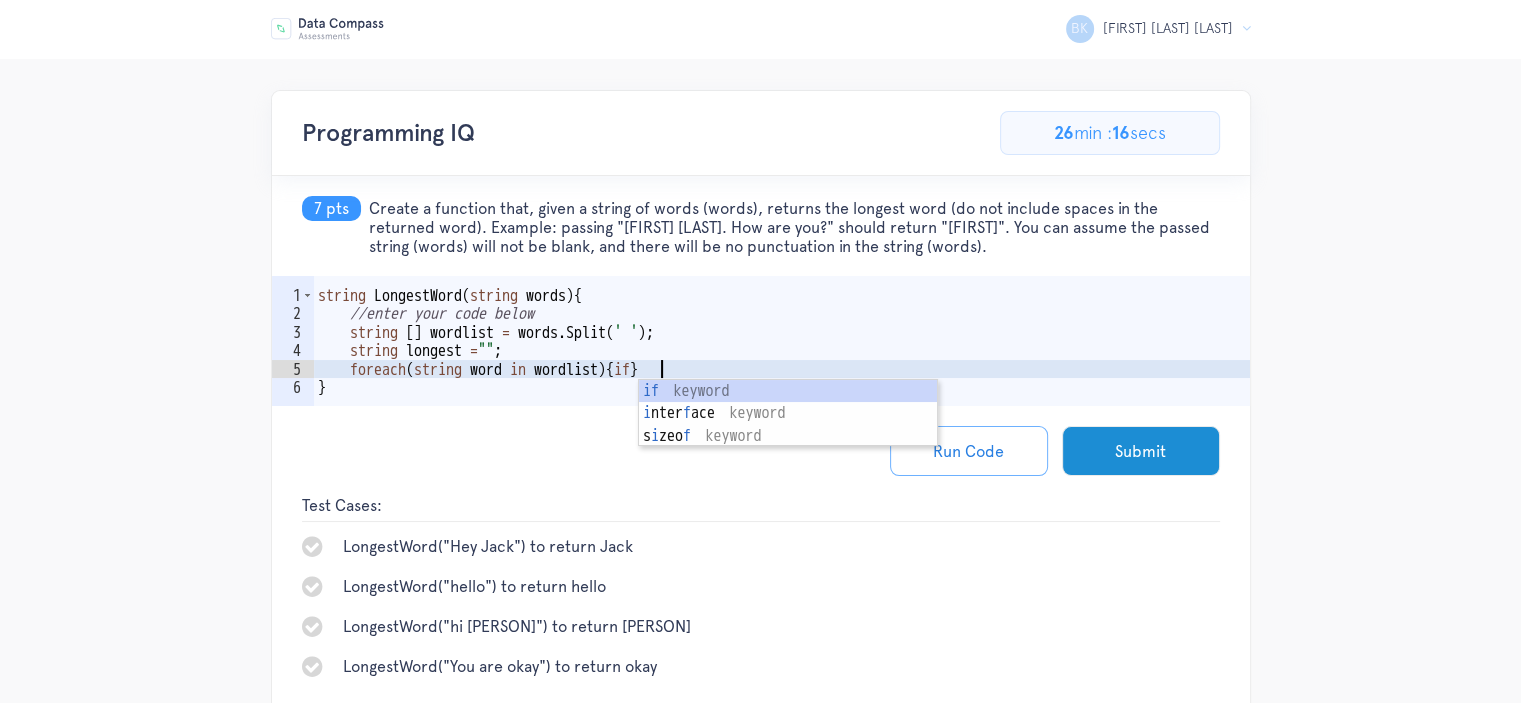click on "string   LongestWord ( string   words ) {      //enter your code below      string   [ ]   wordlist   =   words . Split ( ' ' ) ;      string   longest   = " " ;      foreach ( string   word   in   wordlist ) { if } }" at bounding box center (782, 369) 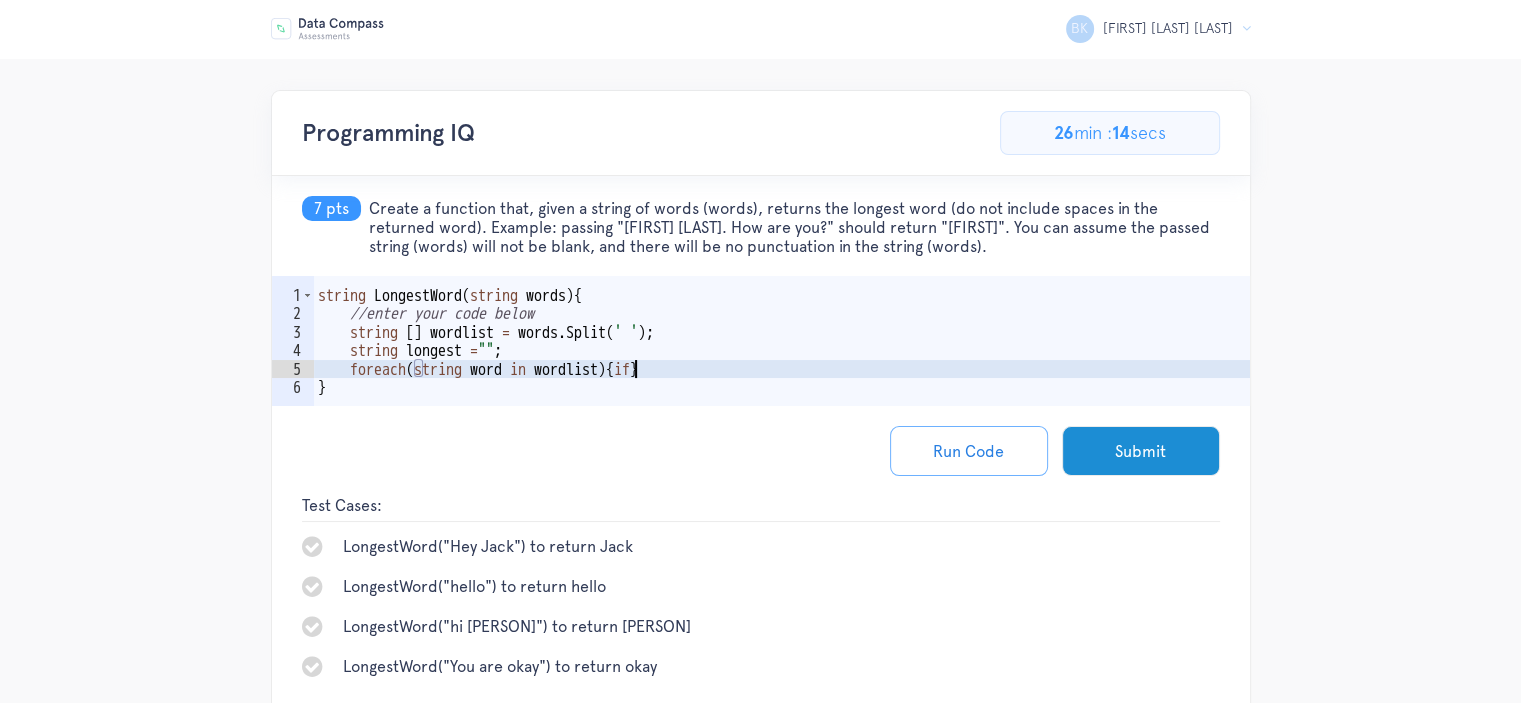 click on "string   LongestWord ( string   words ) {      //enter your code below      string   [ ]   wordlist   =   words . Split ( ' ' ) ;      string   longest   = " " ;      foreach ( string   word   in   wordlist ) { if } }" at bounding box center [782, 369] 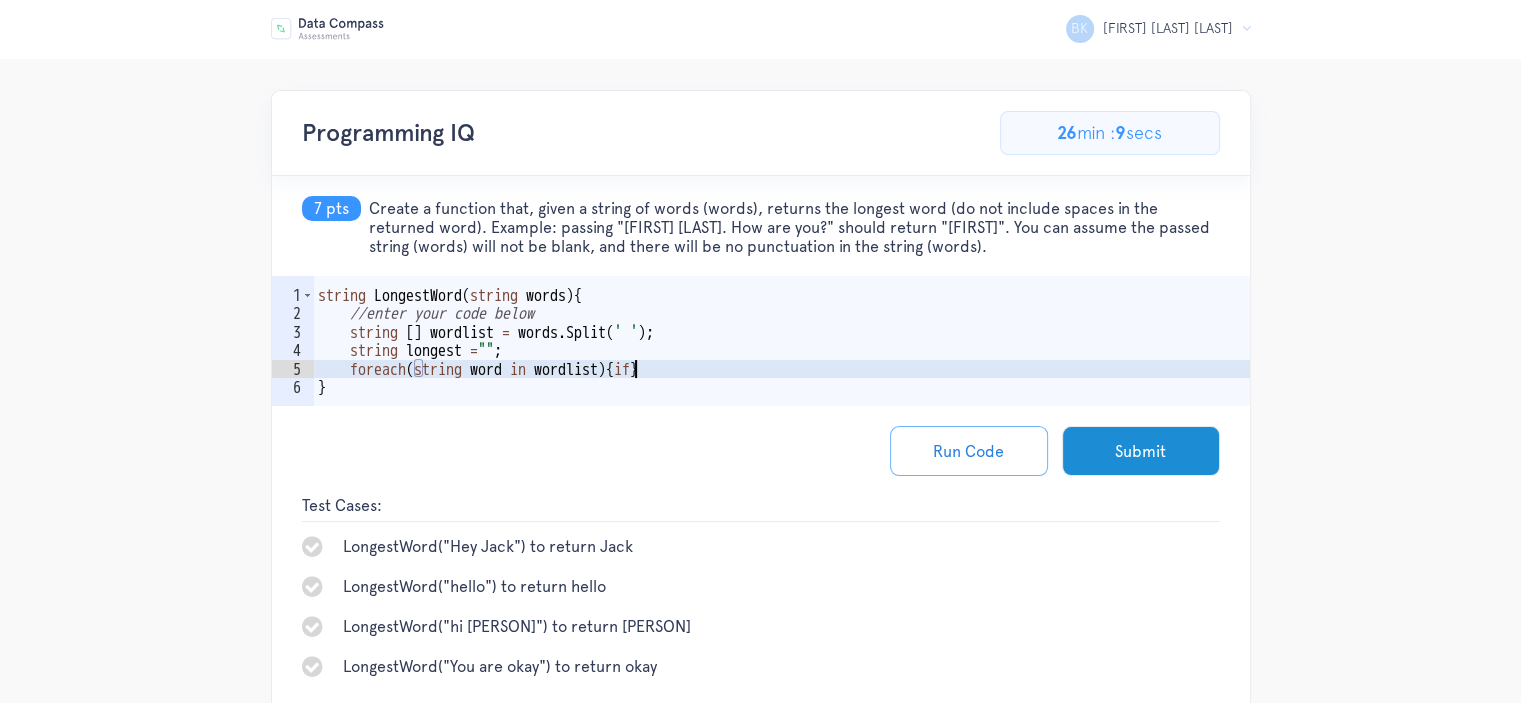 scroll, scrollTop: 0, scrollLeft: 2, axis: horizontal 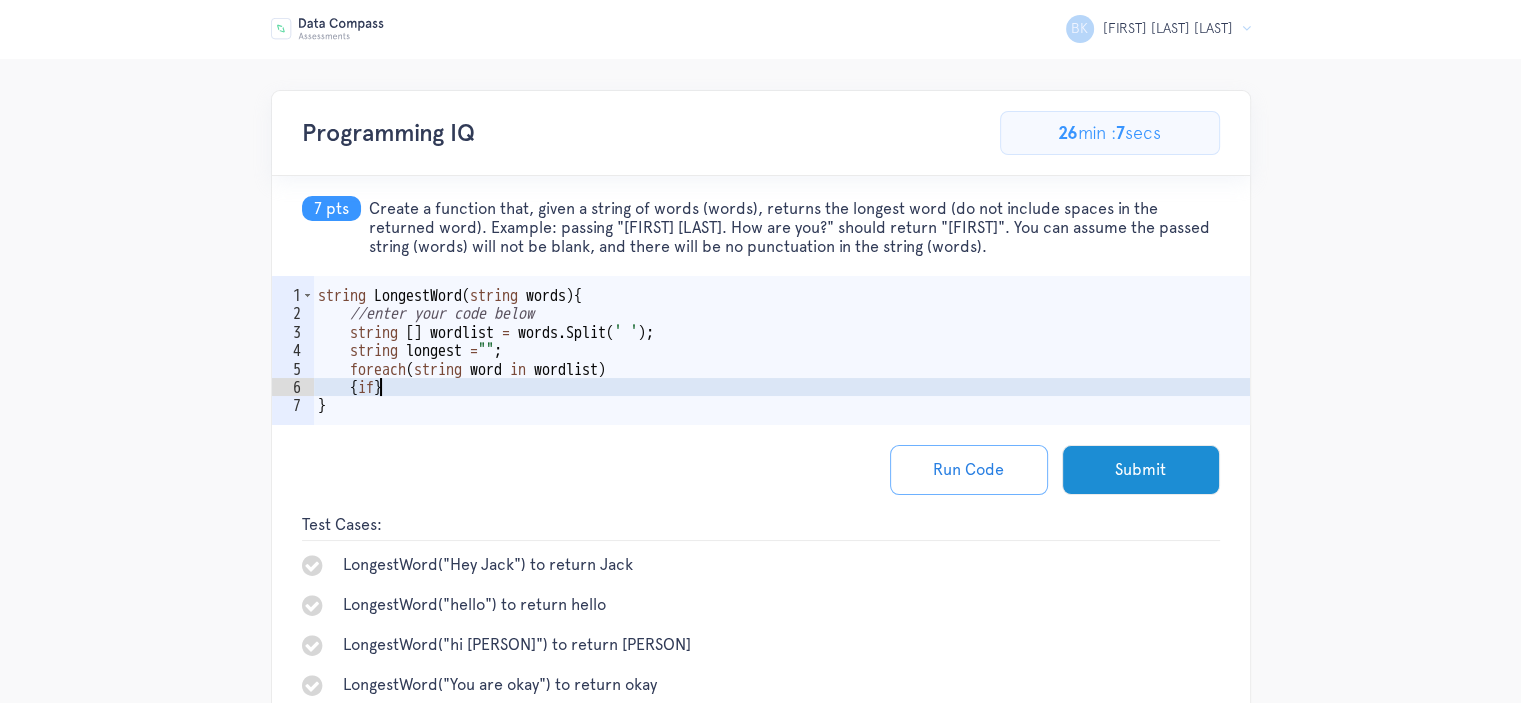 click on "string   LongestWord ( string   words ) {      //enter your code below      string   [ ]   wordlist   =   words . Split ( ' ' ) ;      string   longest   = " " ;      foreach ( string   word   in   wordlist )      { if } }" at bounding box center (782, 379) 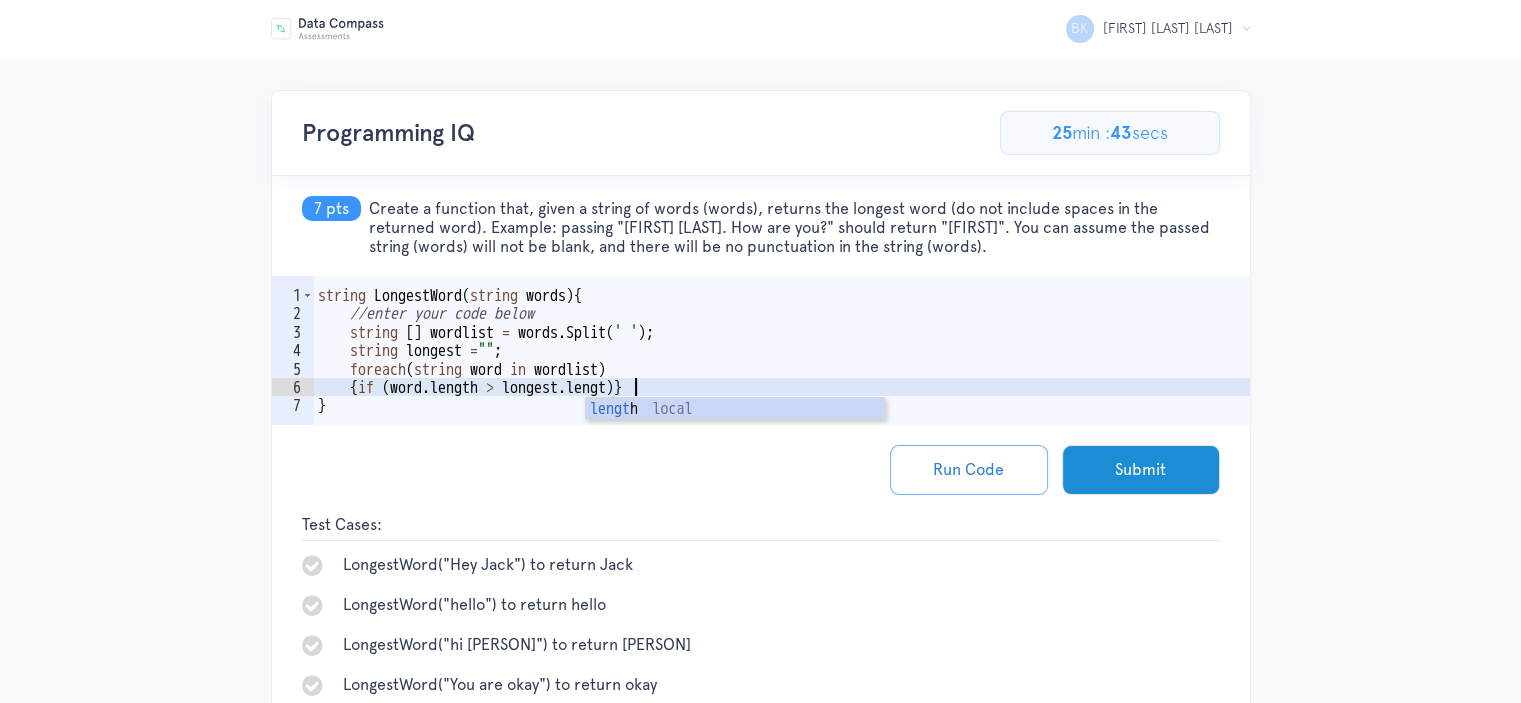 scroll, scrollTop: 0, scrollLeft: 20, axis: horizontal 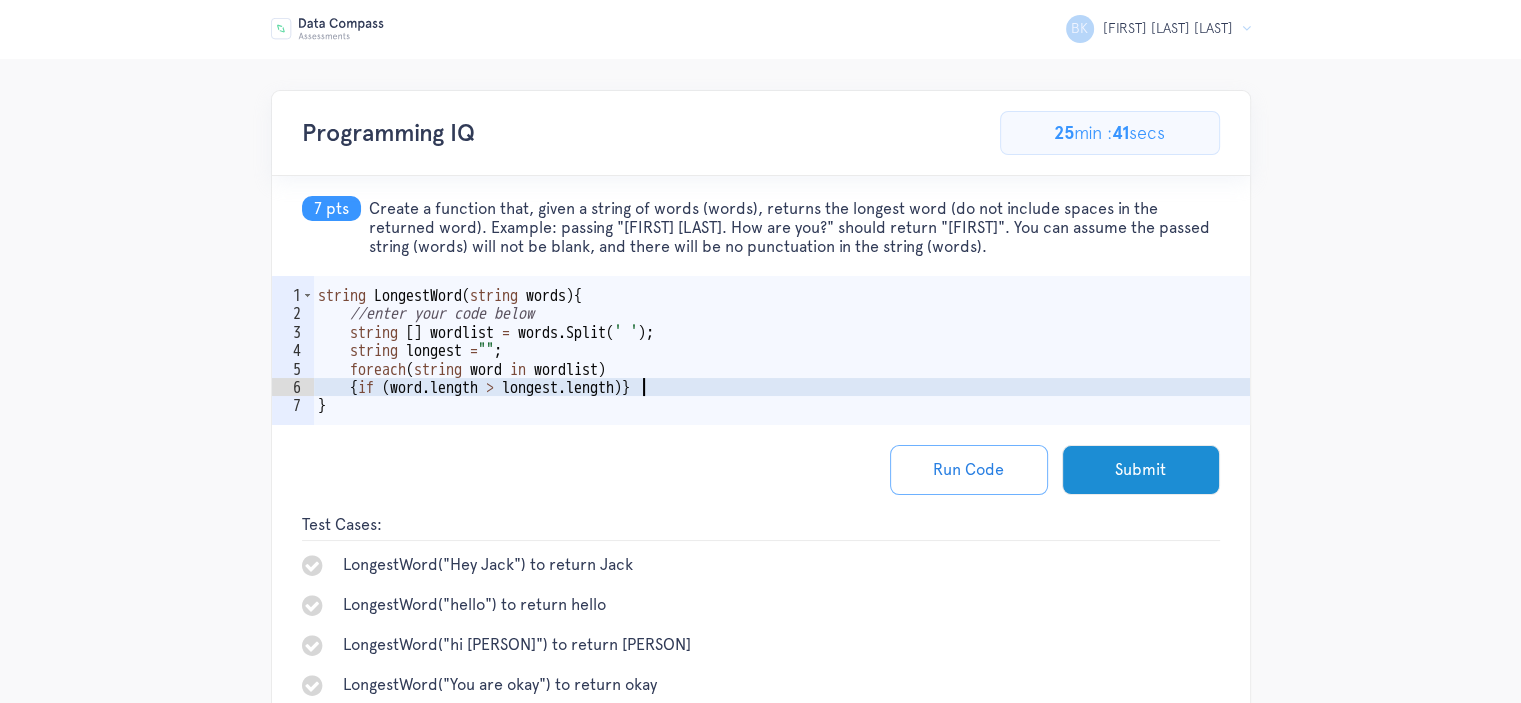 click on "string   LongestWord ( string   words ) {      //enter your code below      string   [ ]   wordlist   =   words . Split ( ' ' ) ;      string   longest   = " " ;      foreach ( string   word   in   wordlist )      { if   ( word . length   >   longest . length )} }" at bounding box center (782, 379) 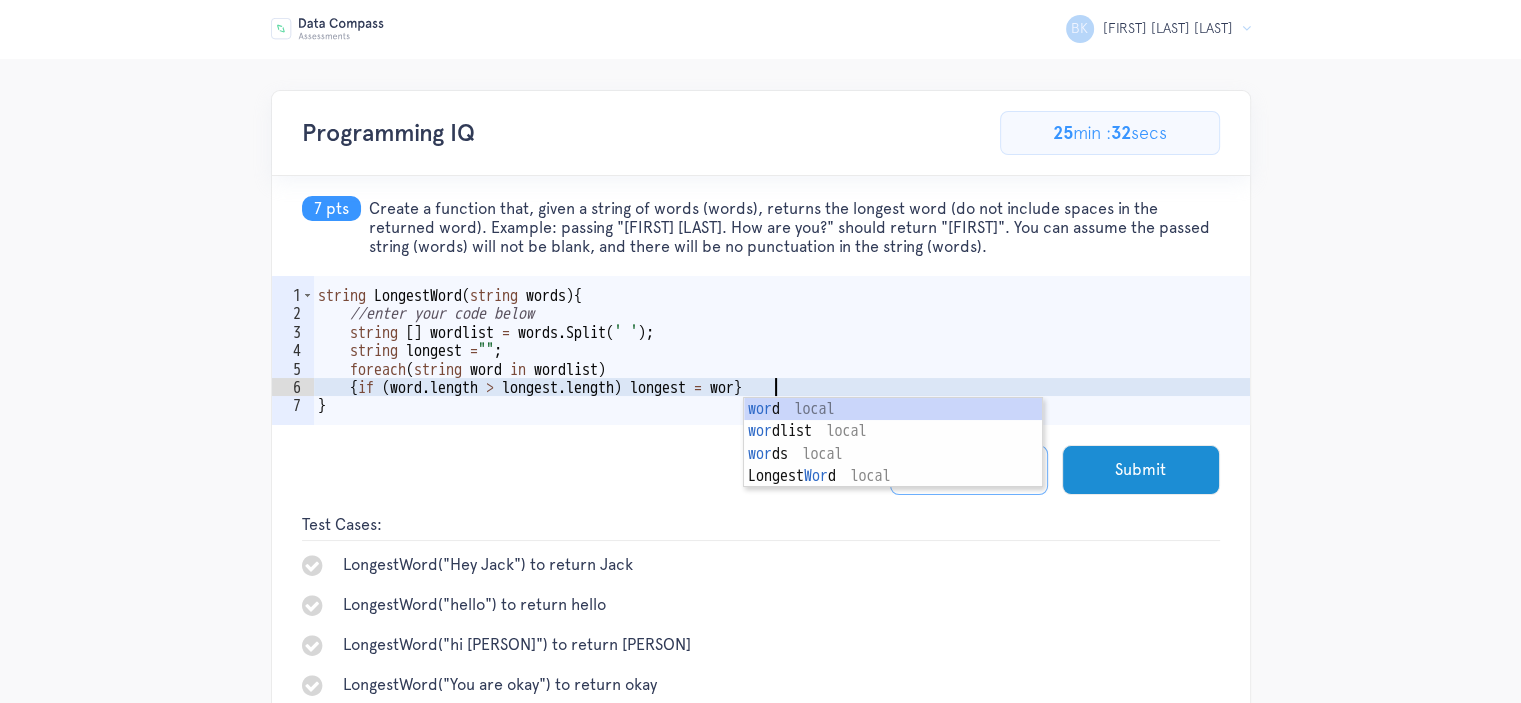 scroll, scrollTop: 0, scrollLeft: 28, axis: horizontal 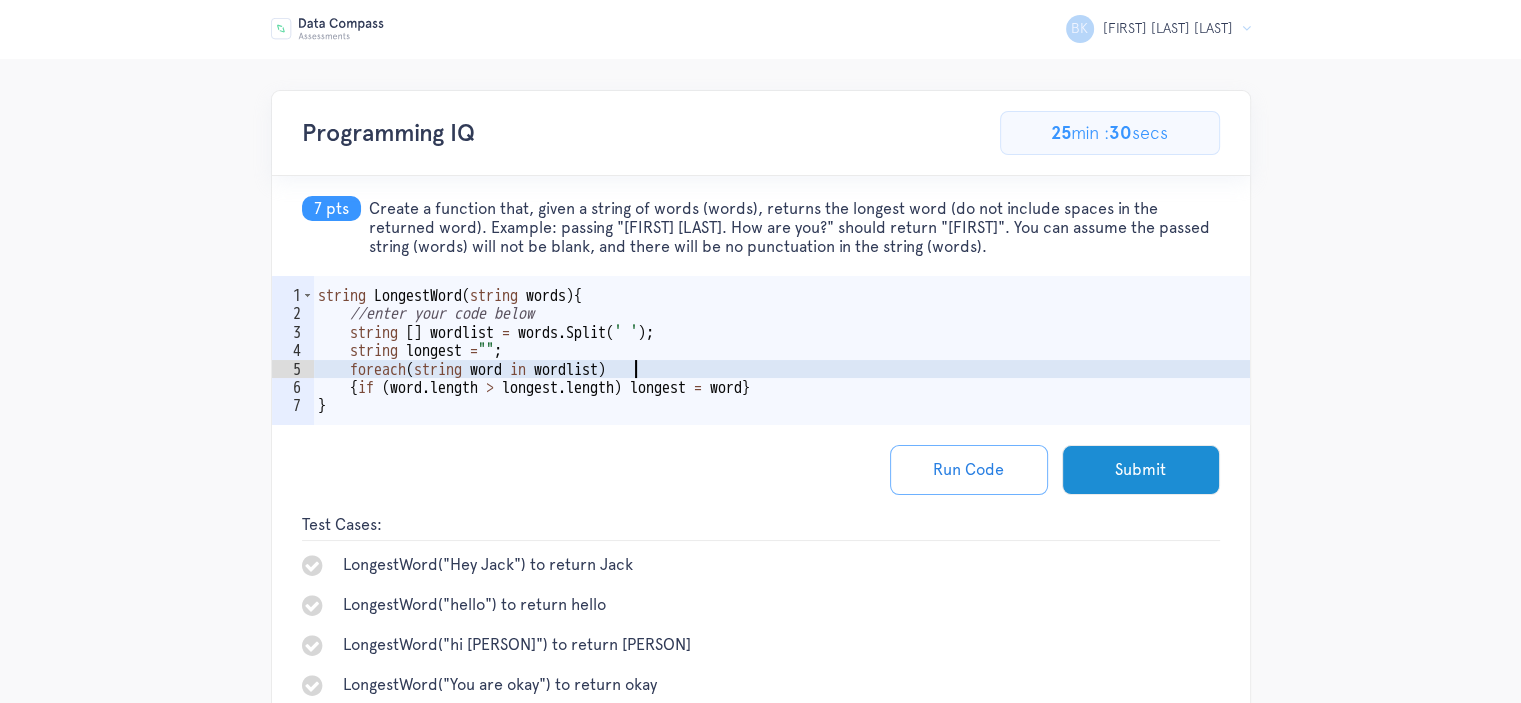 click on "string   LongestWord ( string   words ) {      //enter your code below      string   [ ]   wordlist   =   words . Split ( ' ' ) ;      string   longest   = " " ;      foreach ( string   word   in   wordlist )      { if   ( word . length   >   longest . length )   longest   =   word } }" at bounding box center [782, 379] 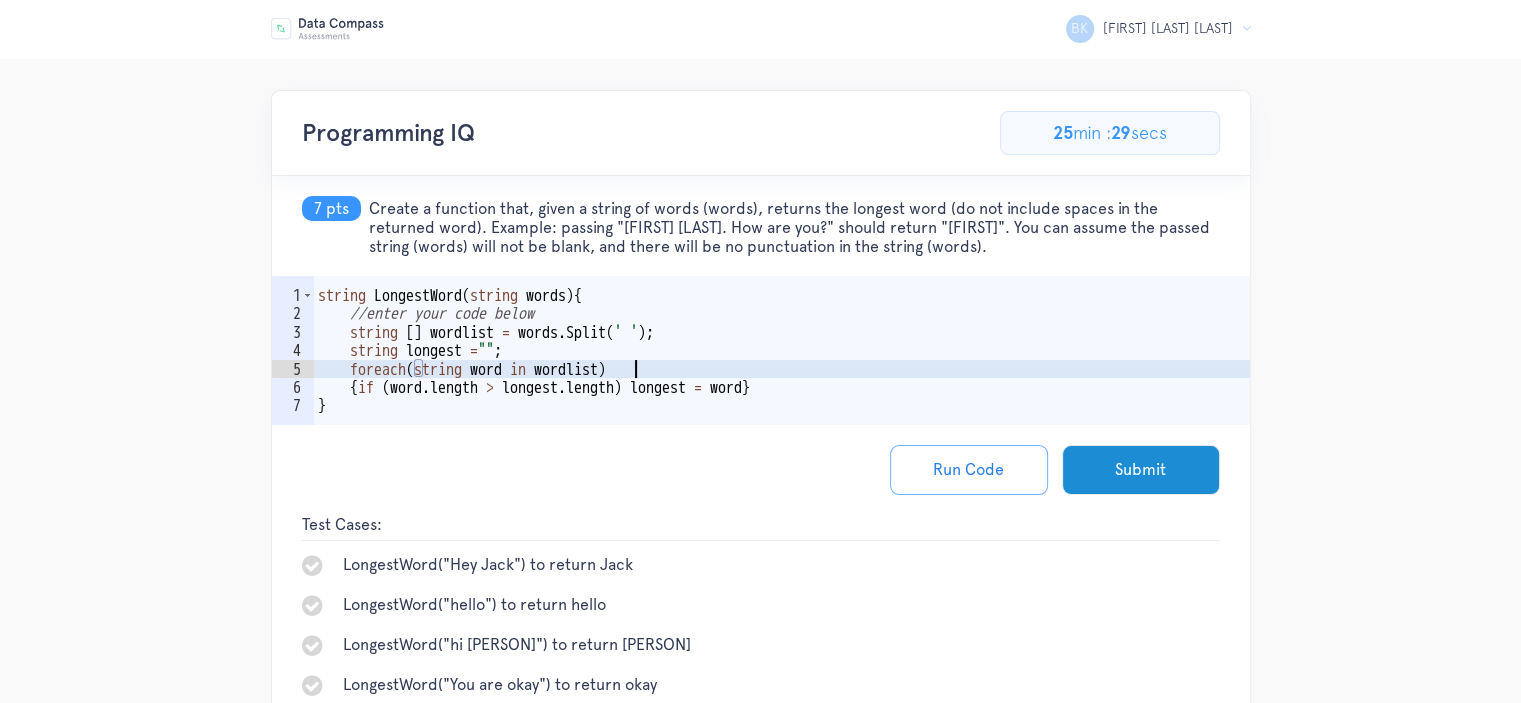 click on "string   LongestWord ( string   words ) {      //enter your code below      string   [ ]   wordlist   =   words . Split ( ' ' ) ;      string   longest   = " " ;      foreach ( string   word   in   wordlist )      { if   ( word . length   >   longest . length )   longest   =   word } }" at bounding box center [782, 379] 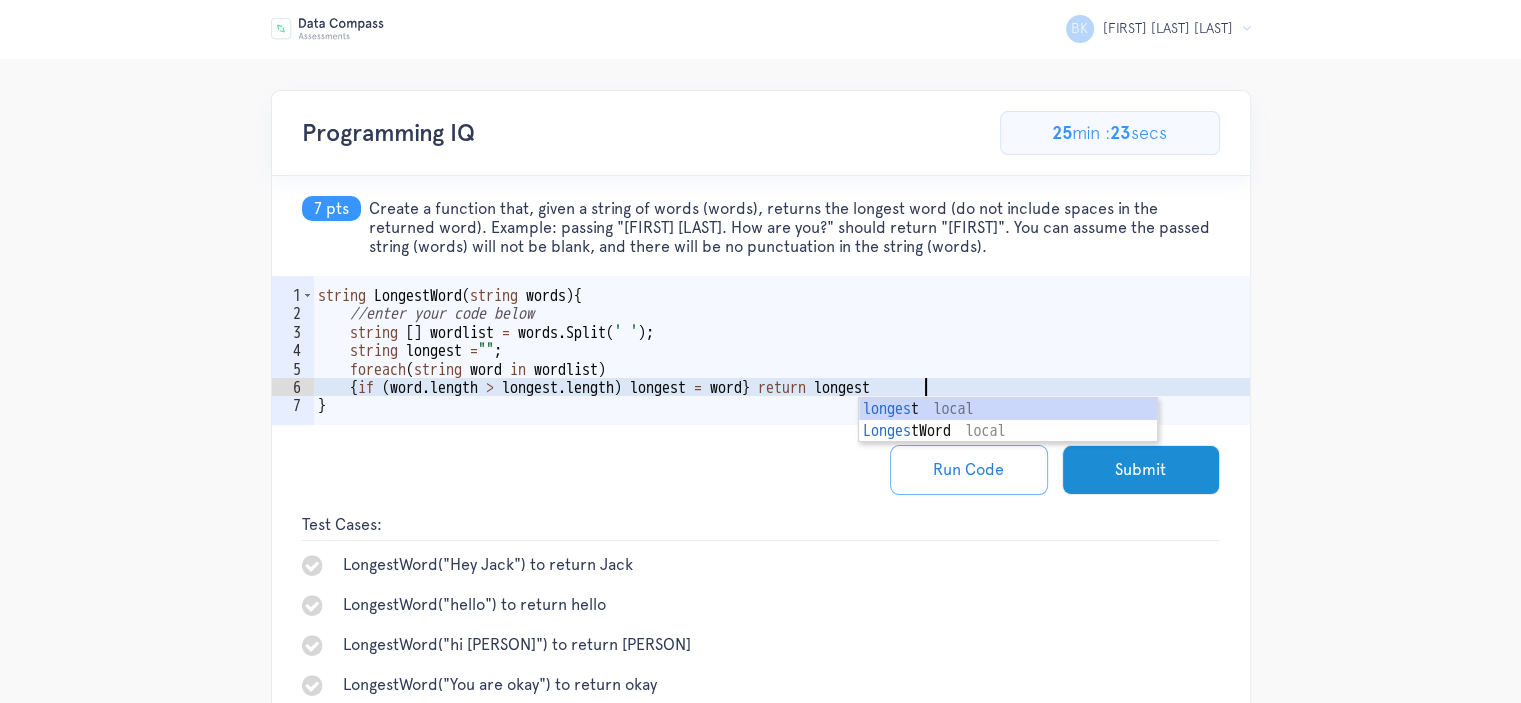 scroll, scrollTop: 0, scrollLeft: 36, axis: horizontal 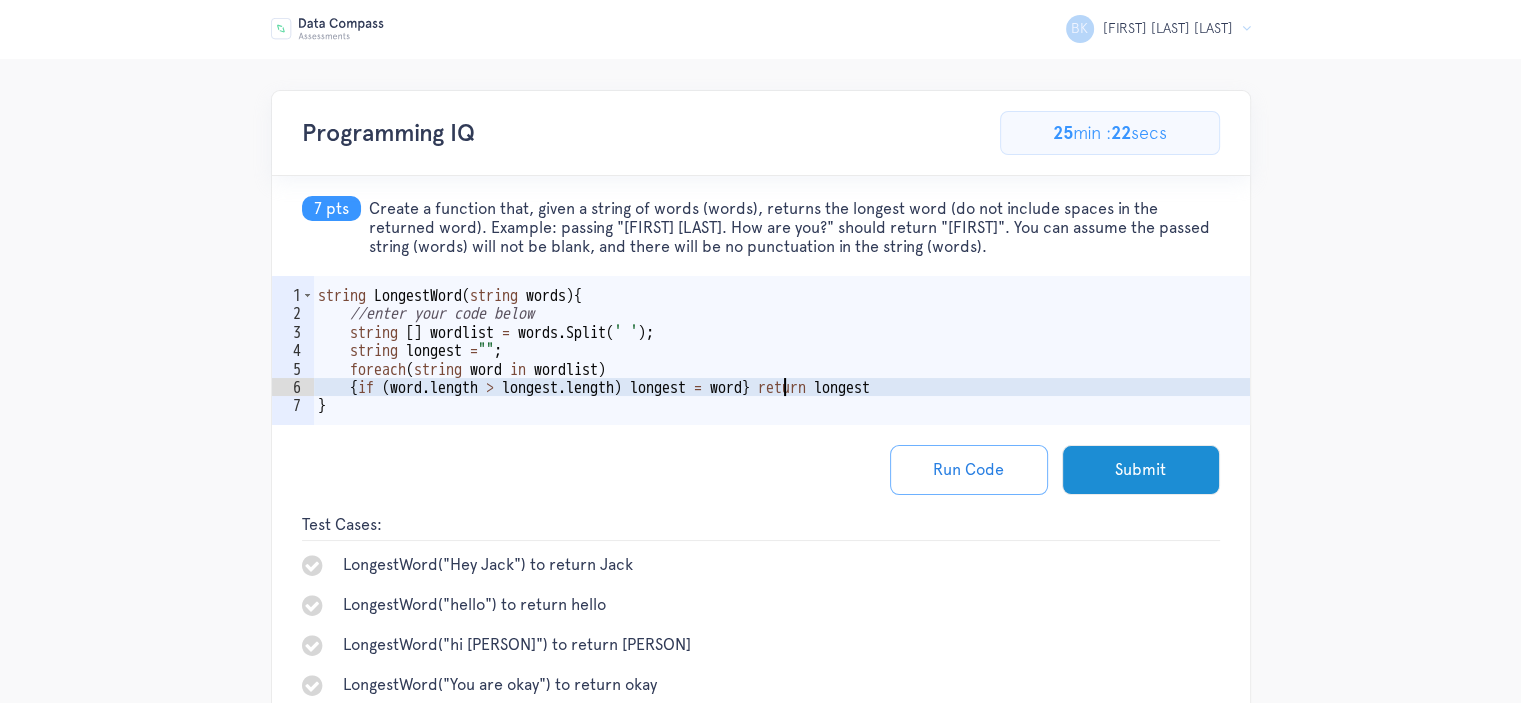 click on "string   LongestWord ( string   words ) {      //enter your code below      string   [ ]   wordlist   =   words . Split ( ' ' ) ;      string   longest   = " " ;      foreach ( string   word   in   wordlist )      { if   ( word . length   >   longest . length )   longest   =   word }   return   longest }" at bounding box center (782, 379) 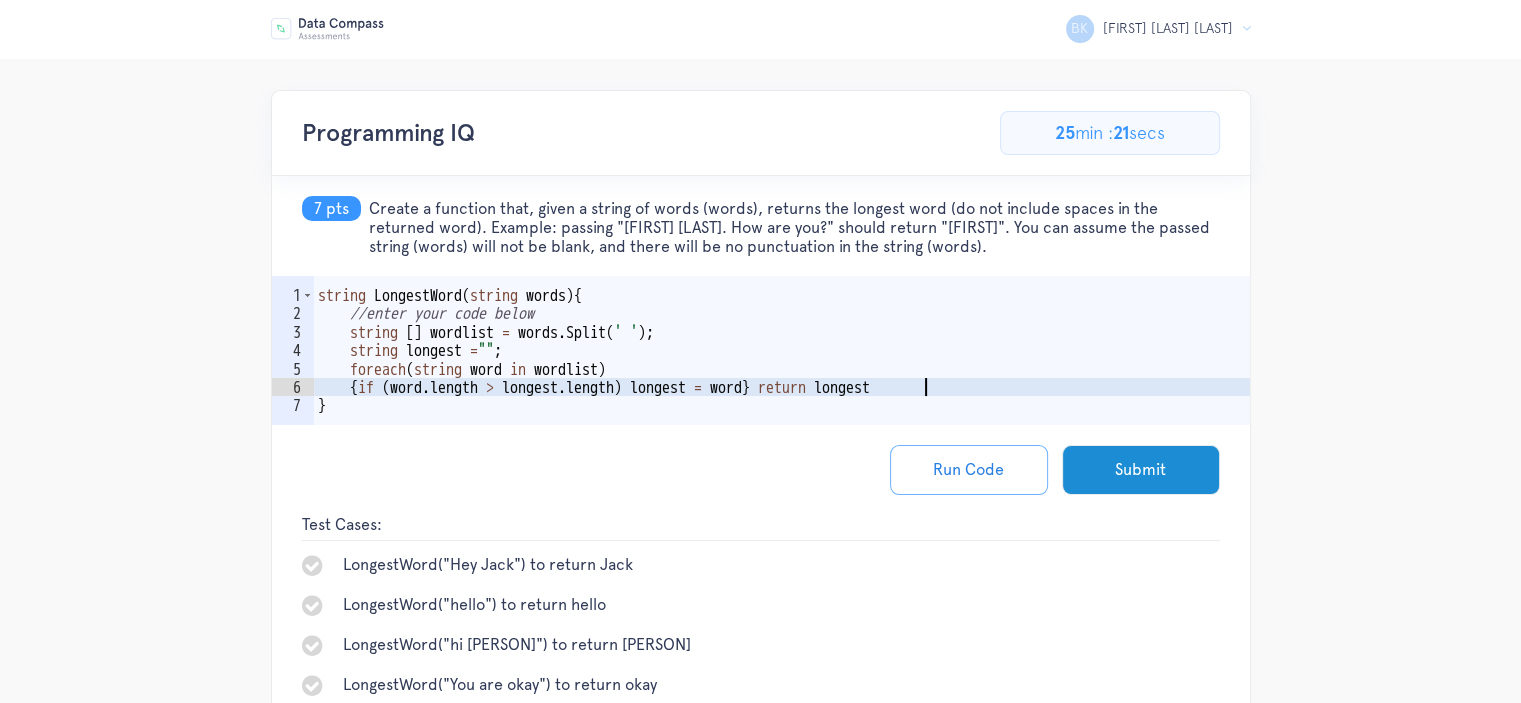 click on "string   LongestWord ( string   words ) {      //enter your code below      string   [ ]   wordlist   =   words . Split ( ' ' ) ;      string   longest   = " " ;      foreach ( string   word   in   wordlist )      { if   ( word . length   >   longest . length )   longest   =   word }   return   longest }" at bounding box center (782, 379) 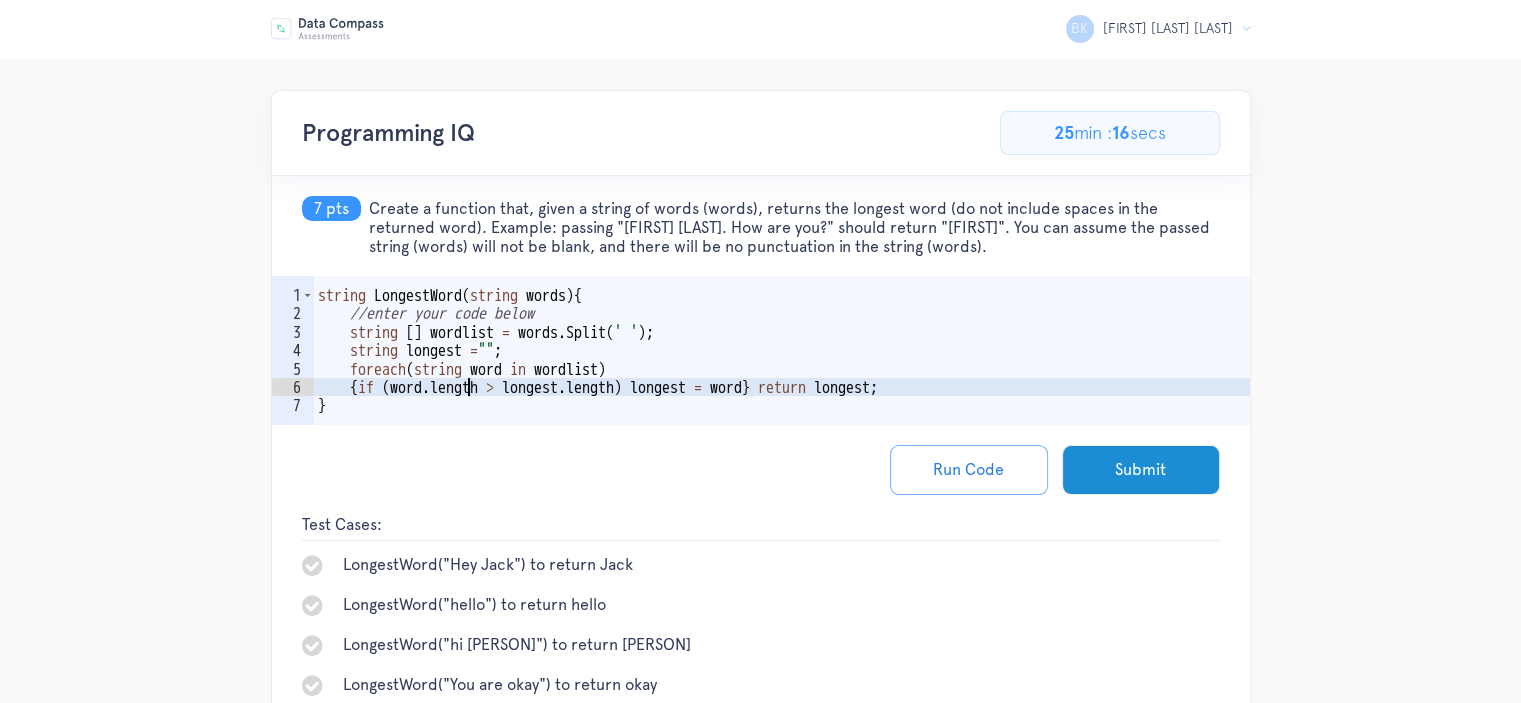 click on "string   LongestWord ( string   words ) {      //enter your code below      string   [ ]   wordlist   =   words . Split ( ' ' ) ;      string   longest   = " " ;      foreach ( string   word   in   wordlist )      { if   ( word . length   >   longest . length )   longest   =   word }   return   longest ; }" at bounding box center (782, 379) 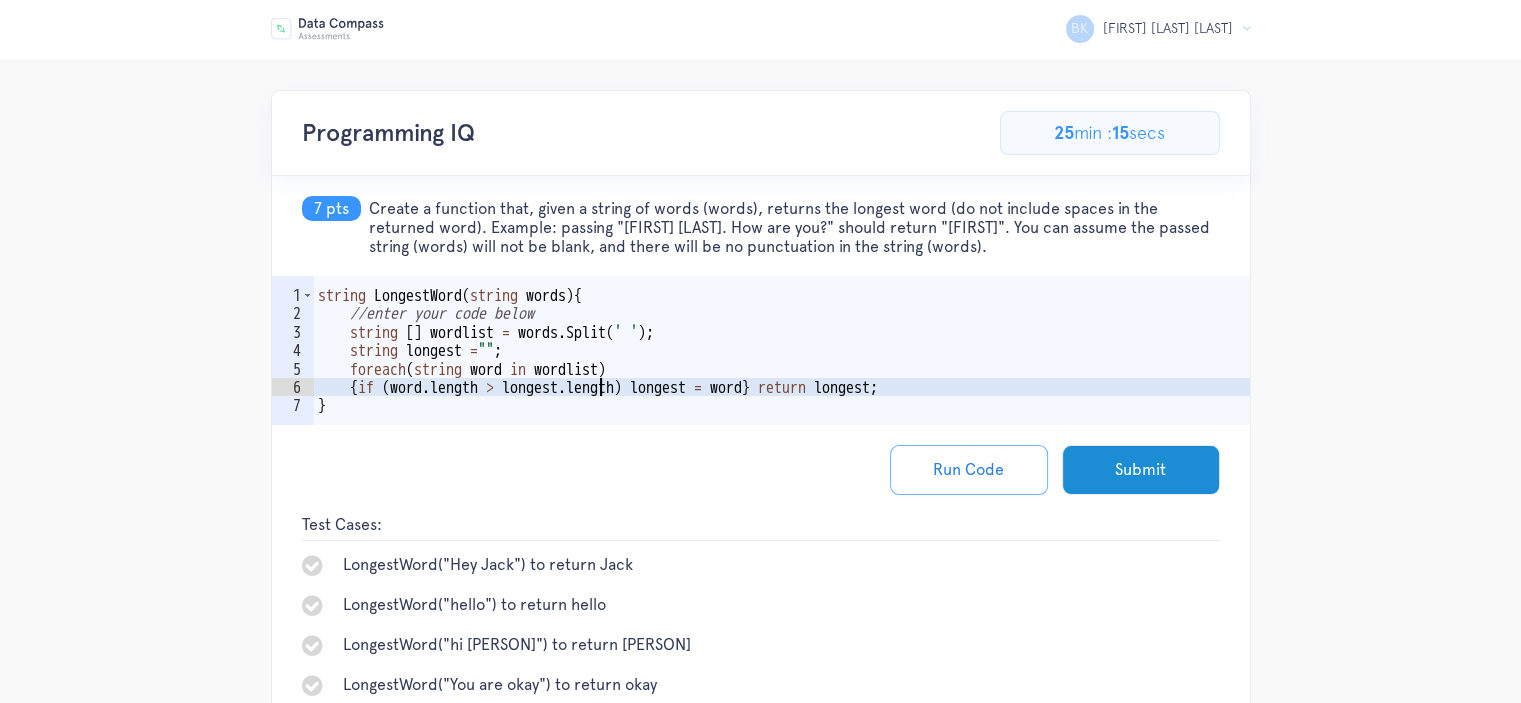 click on "string   LongestWord ( string   words ) {      //enter your code below      string   [ ]   wordlist   =   words . Split ( ' ' ) ;      string   longest   = " " ;      foreach ( string   word   in   wordlist )      { if   ( word . length   >   longest . length )   longest   =   word }   return   longest ; }" at bounding box center (782, 379) 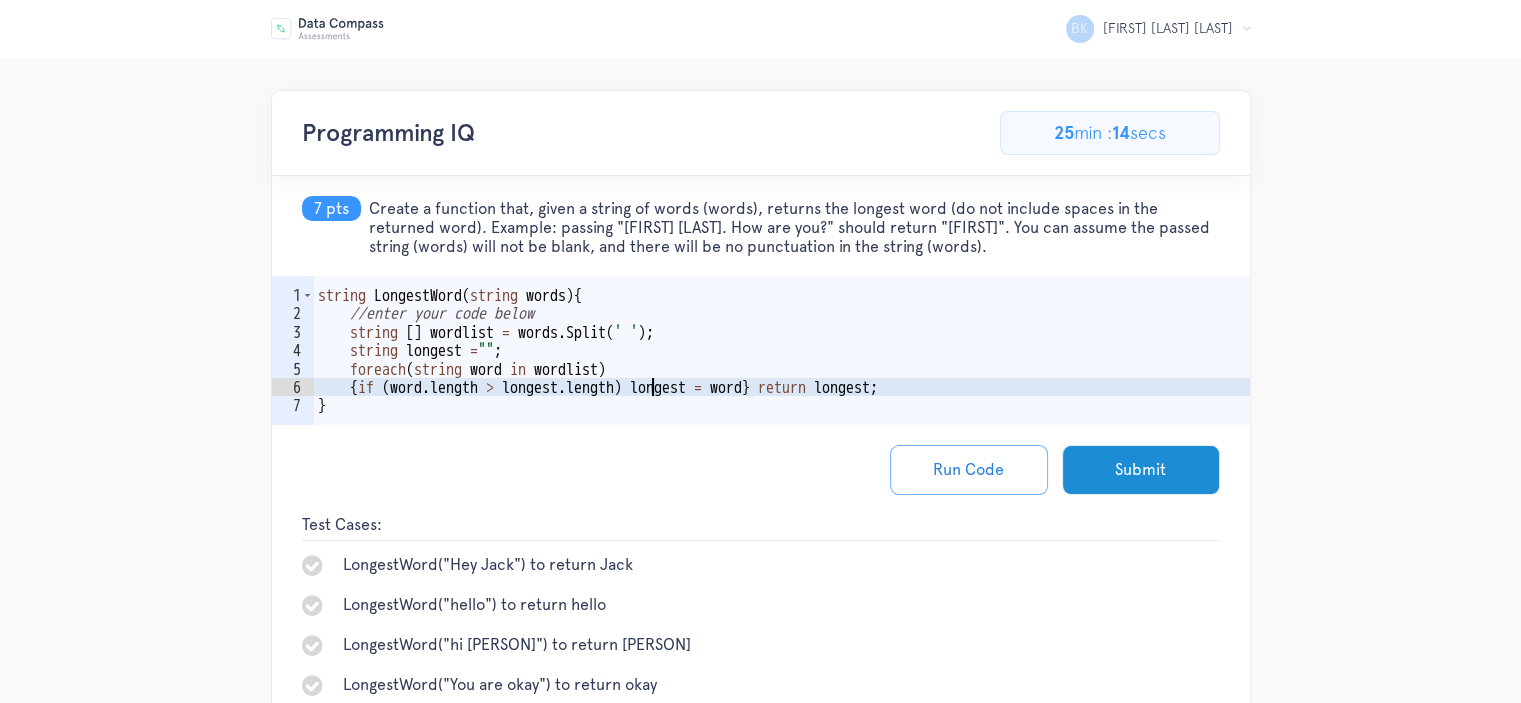 click on "string   LongestWord ( string   words ) {      //enter your code below      string   [ ]   wordlist   =   words . Split ( ' ' ) ;      string   longest   = " " ;      foreach ( string   word   in   wordlist )      { if   ( word . length   >   longest . length )   longest   =   word }   return   longest ; }" at bounding box center [782, 379] 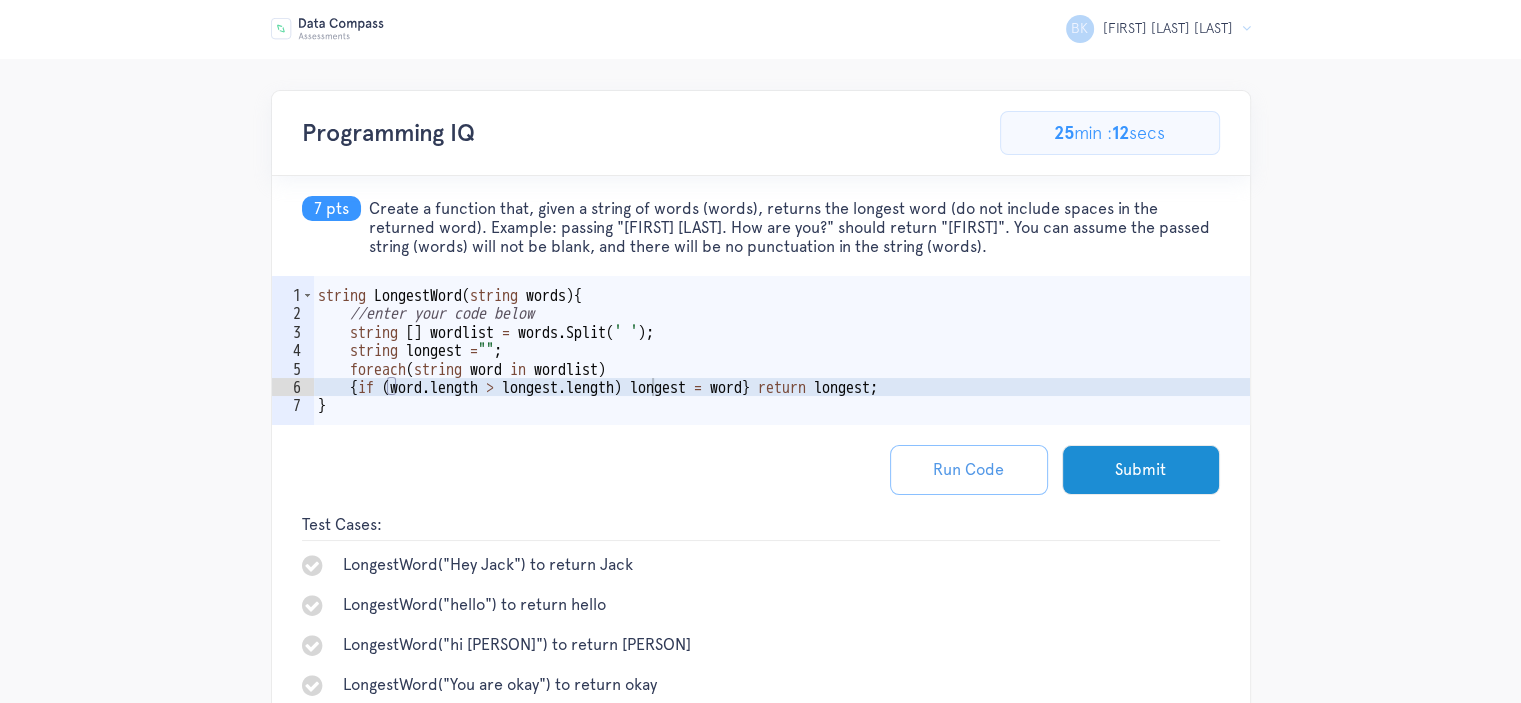 click on "Run Code" at bounding box center (969, 470) 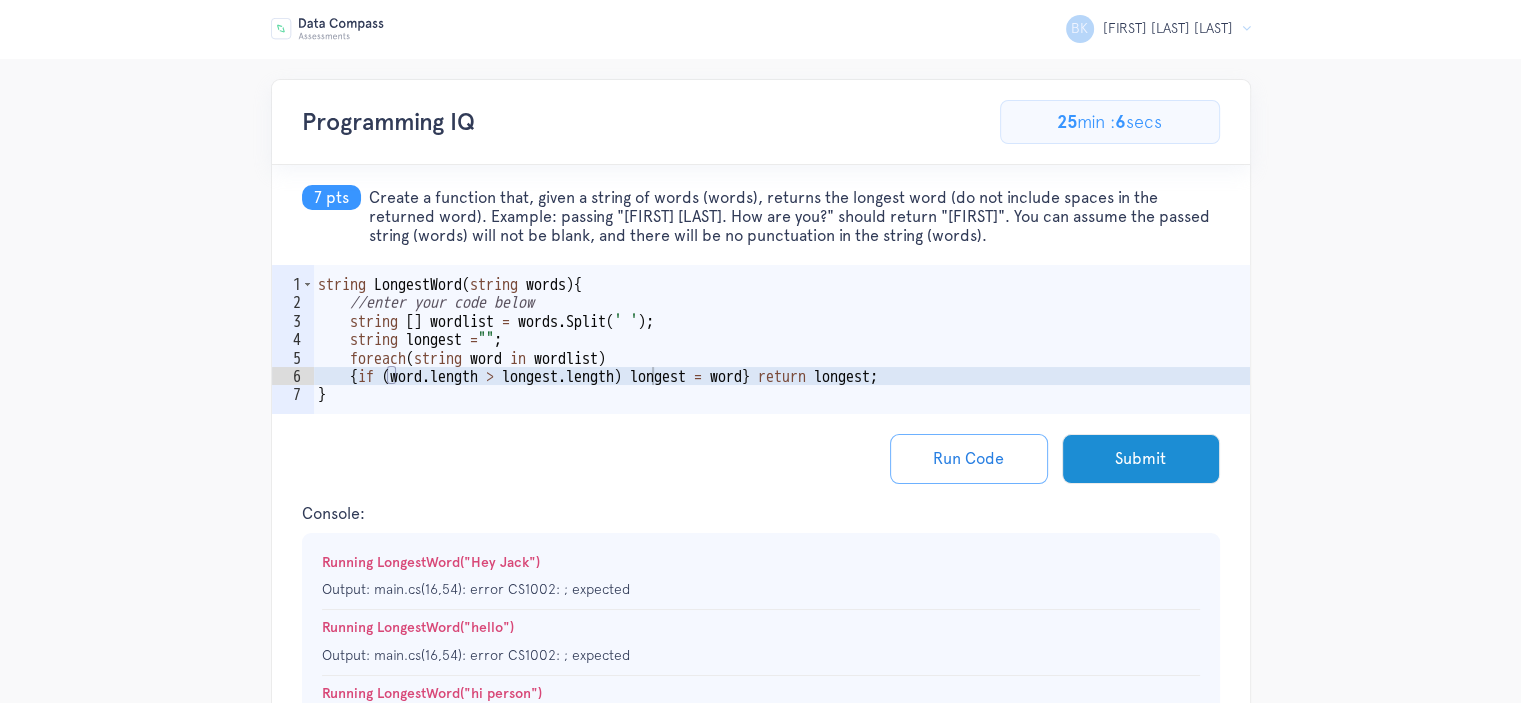 scroll, scrollTop: 0, scrollLeft: 0, axis: both 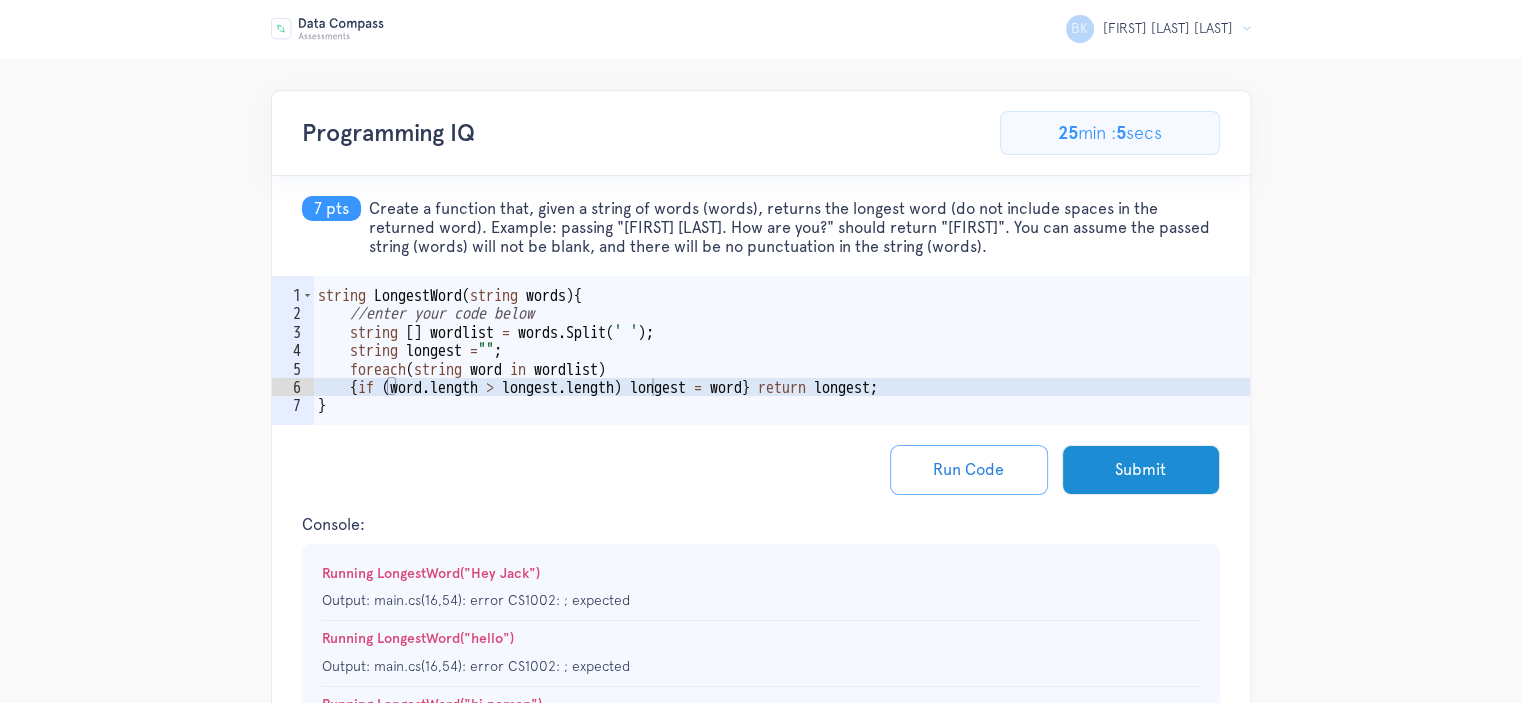 click on "string   LongestWord ( string   words ) {      //enter your code below      string   [ ]   wordlist   =   words . Split ( ' ' ) ;      string   longest   = " " ;      foreach ( string   word   in   wordlist )      { if   ( word . length   >   longest . length )   longest   =   word }   return   longest ; }" at bounding box center (782, 379) 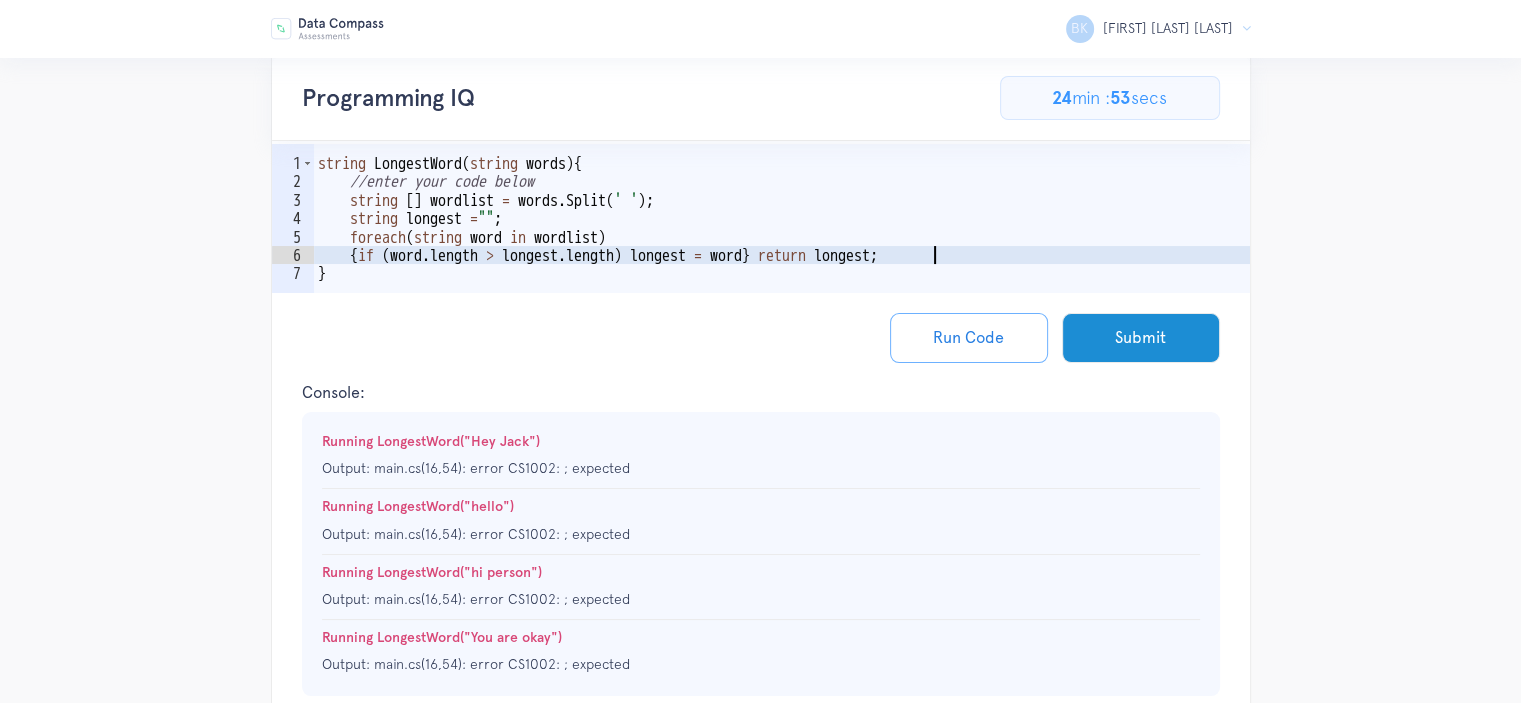 scroll, scrollTop: 132, scrollLeft: 0, axis: vertical 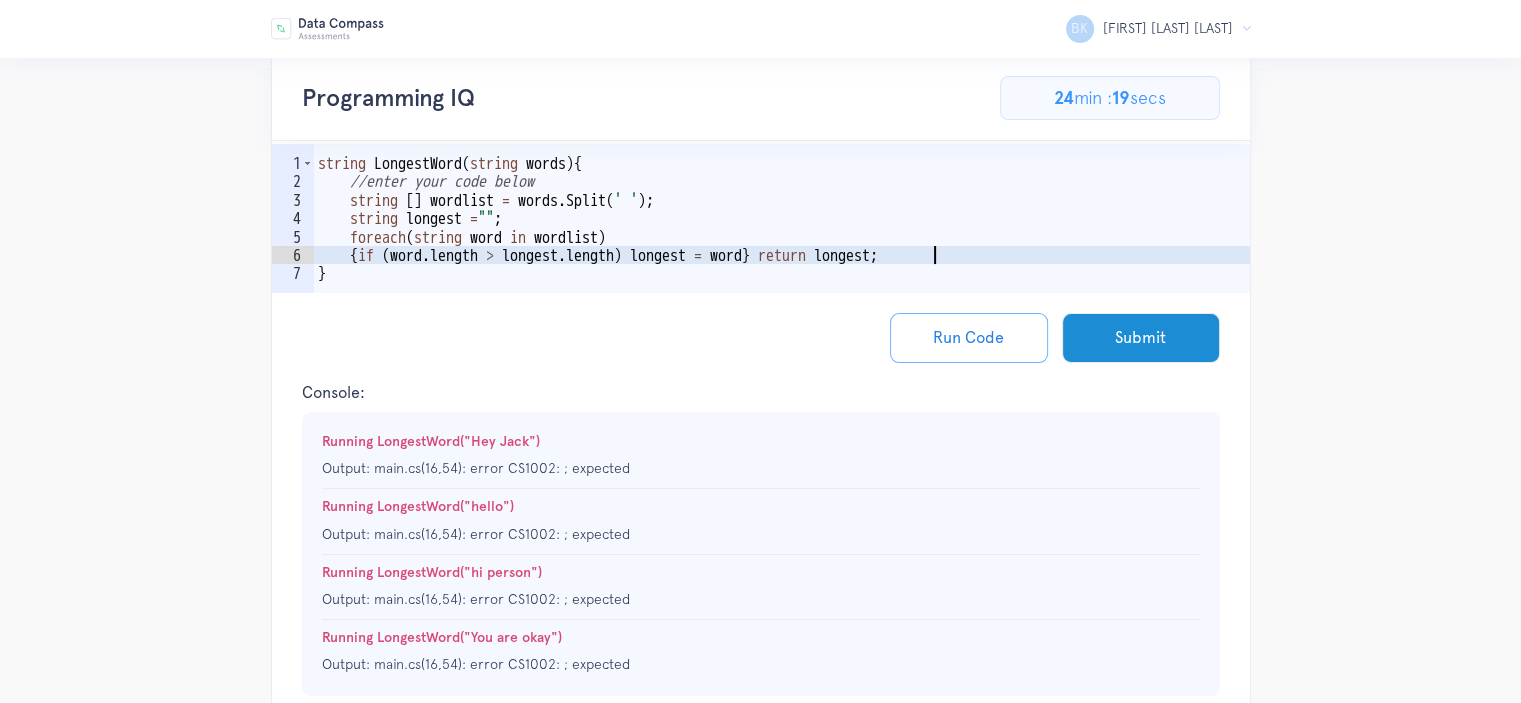 click on "string   LongestWord ( string   words ) {      //enter your code below      string   [ ]   wordlist   =   words . Split ( ' ' ) ;      string   longest   = " " ;      foreach ( string   word   in   wordlist )      { if   ( word . length   >   longest . length )   longest   =   word }   return   longest ; }" at bounding box center [782, 247] 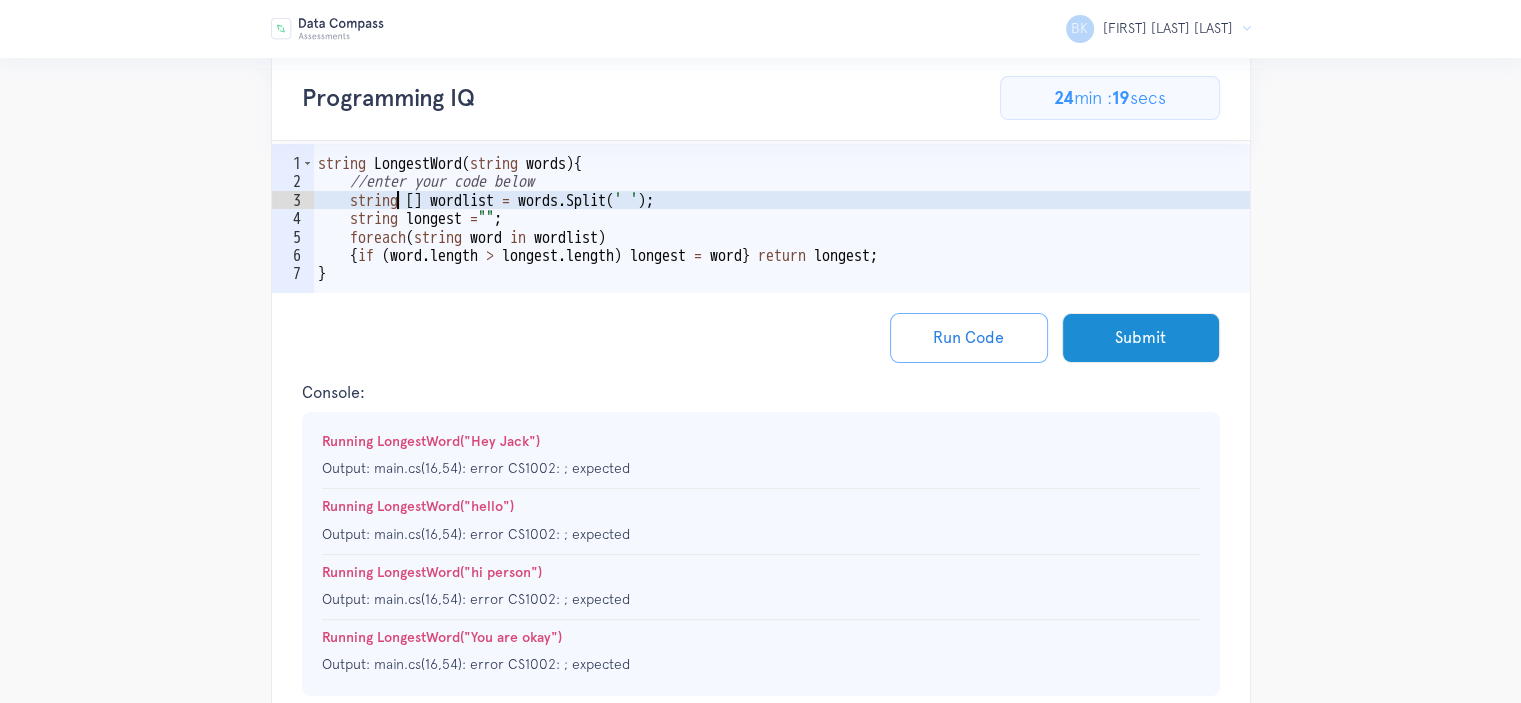 scroll, scrollTop: 0, scrollLeft: 21, axis: horizontal 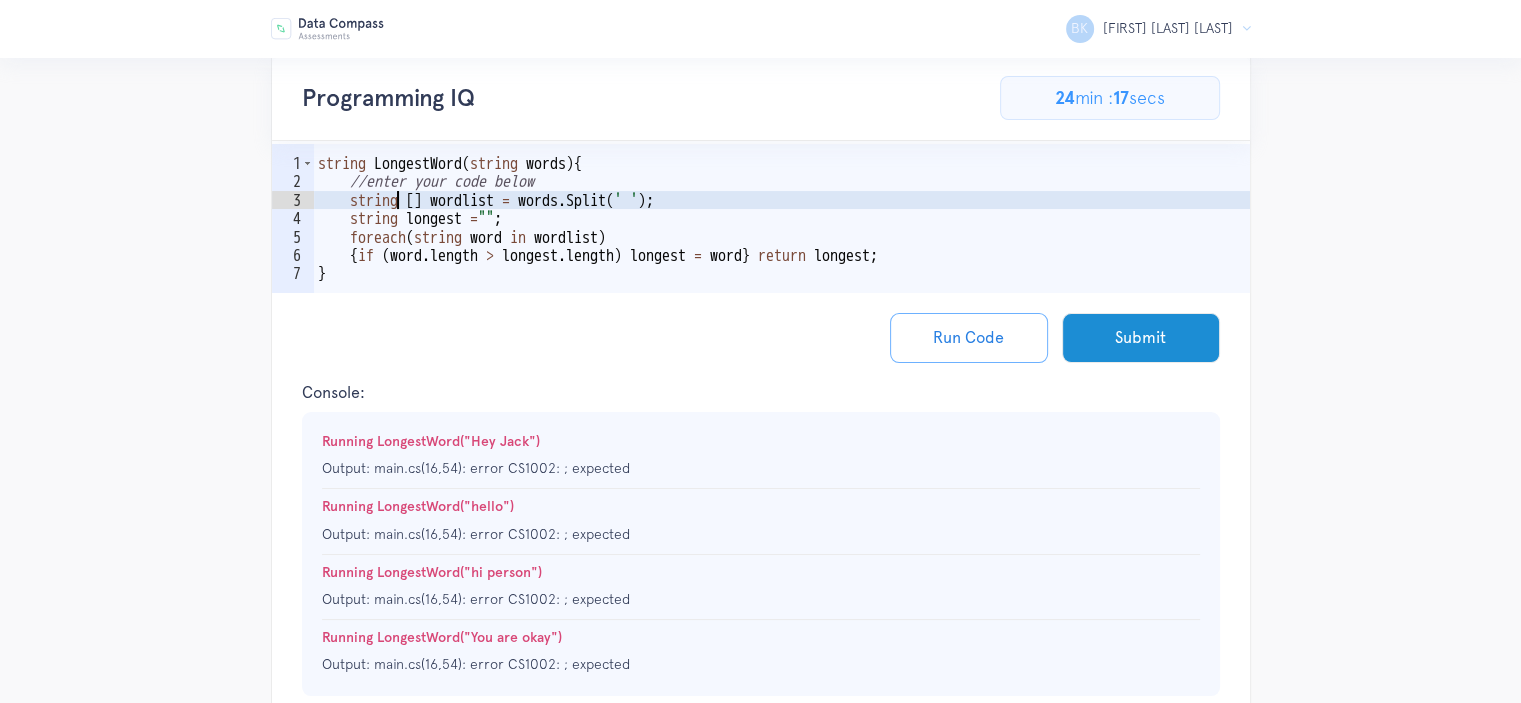 click on "string   LongestWord ( string   words ) {      //enter your code below      string   [ ]   wordlist   =   words . Split ( ' ' ) ;      string   longest   = " " ;      foreach ( string   word   in   wordlist )      { if   ( word . length   >   longest . length )   longest   =   word }   return   longest ; }" at bounding box center [782, 247] 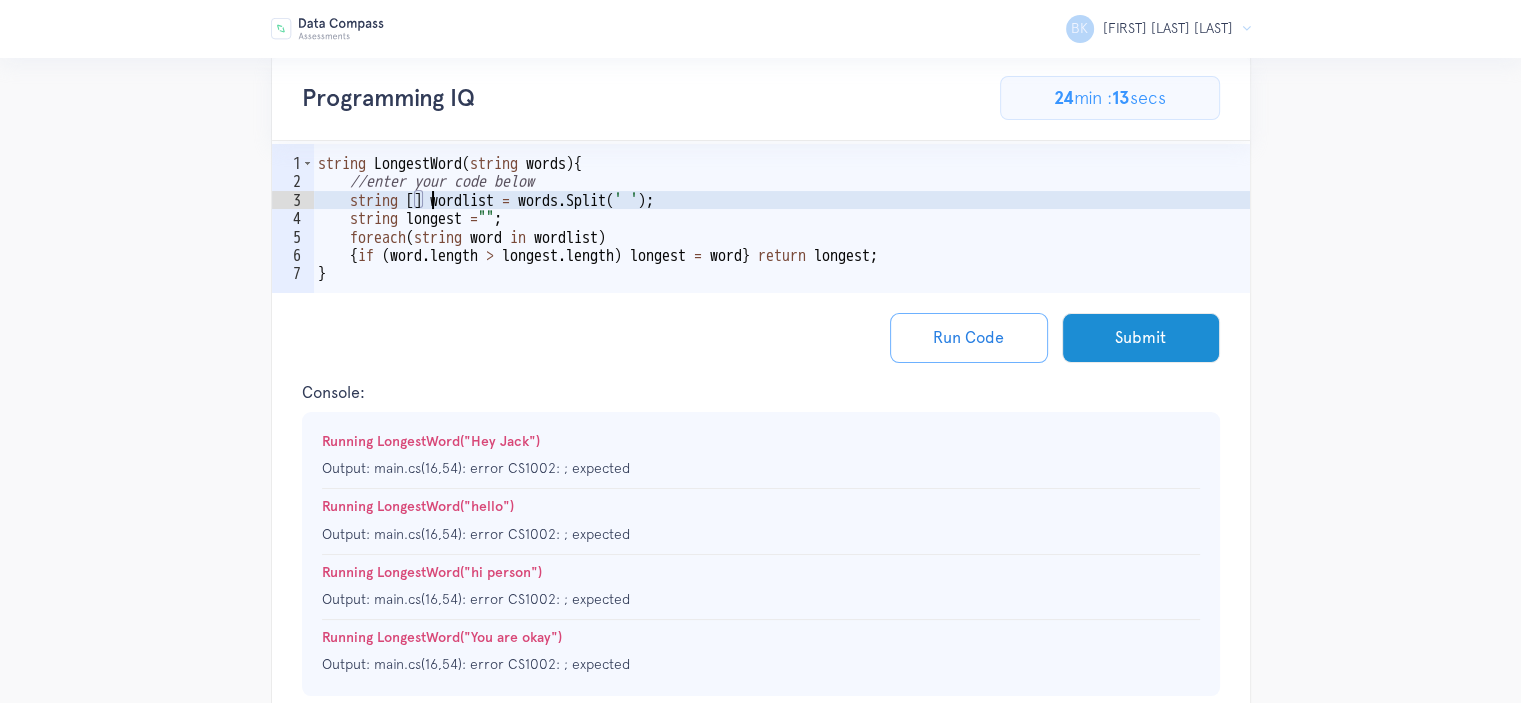 click on "string   LongestWord ( string   words ) {      //enter your code below      string   [ ]   wordlist   =   words . Split ( ' ' ) ;      string   longest   = " " ;      foreach ( string   word   in   wordlist )      { if   ( word . length   >   longest . length )   longest   =   word }   return   longest ; }" at bounding box center (782, 247) 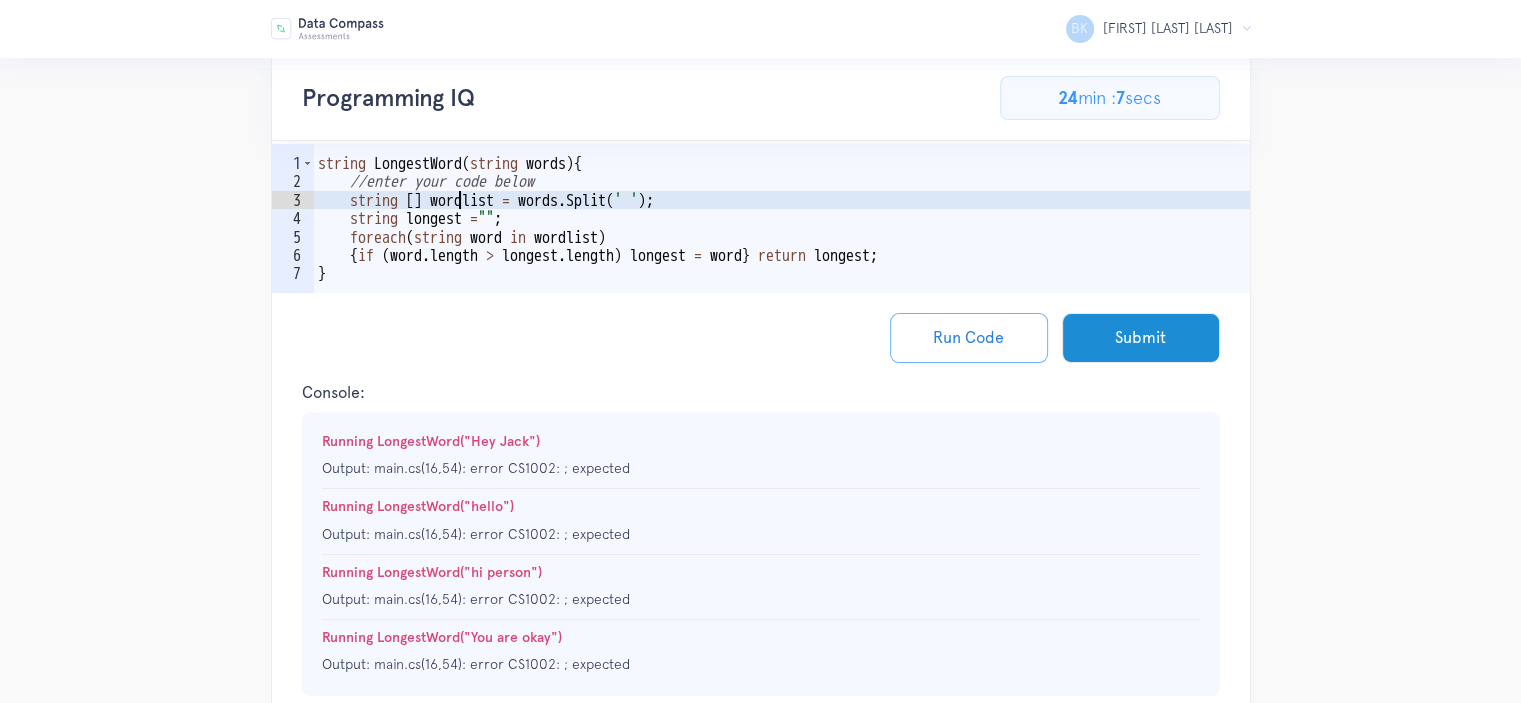 click on "string   LongestWord ( string   words ) {      //enter your code below      string   [ ]   wordlist   =   words . Split ( ' ' ) ;      string   longest   = " " ;      foreach ( string   word   in   wordlist )      { if   ( word . length   >   longest . length )   longest   =   word }   return   longest ; }" at bounding box center [782, 247] 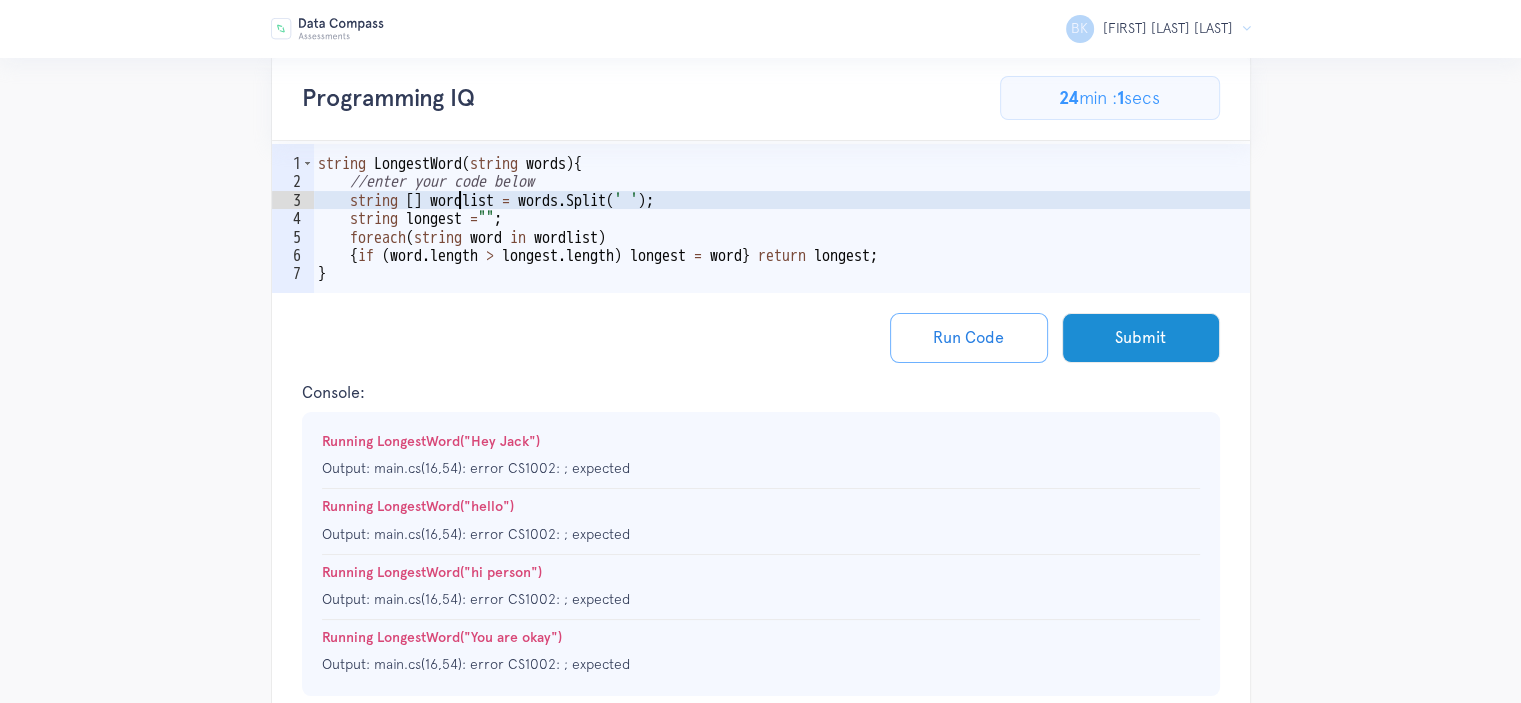 click on "string   LongestWord ( string   words ) {      //enter your code below      string   [ ]   wordlist   =   words . Split ( ' ' ) ;      string   longest   = " " ;      foreach ( string   word   in   wordlist )      { if   ( word . length   >   longest . length )   longest   =   word }   return   longest ; }" at bounding box center [782, 247] 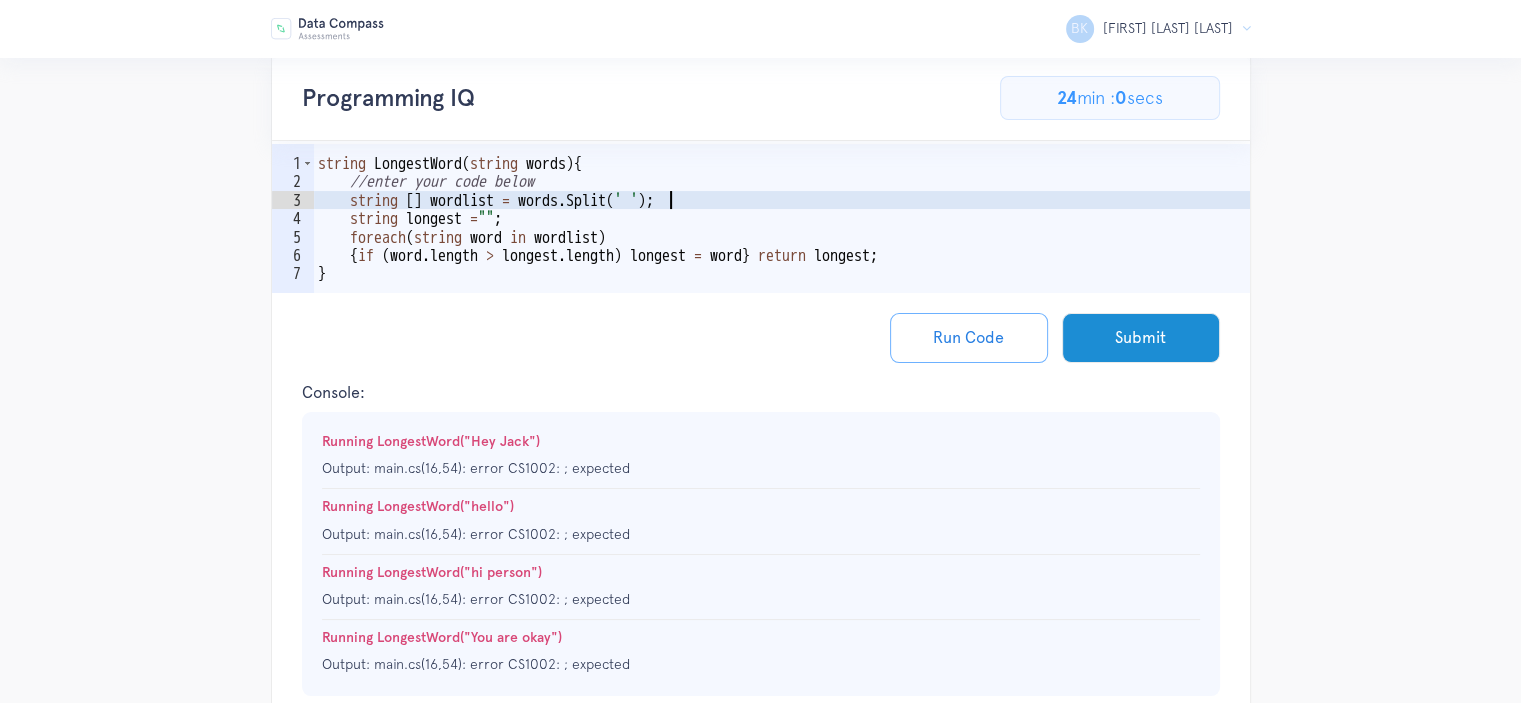 click on "string   LongestWord ( string   words ) {      //enter your code below      string   [ ]   wordlist   =   words . Split ( ' ' ) ;      string   longest   = " " ;      foreach ( string   word   in   wordlist )      { if   ( word . length   >   longest . length )   longest   =   word }   return   longest ; }" at bounding box center (782, 247) 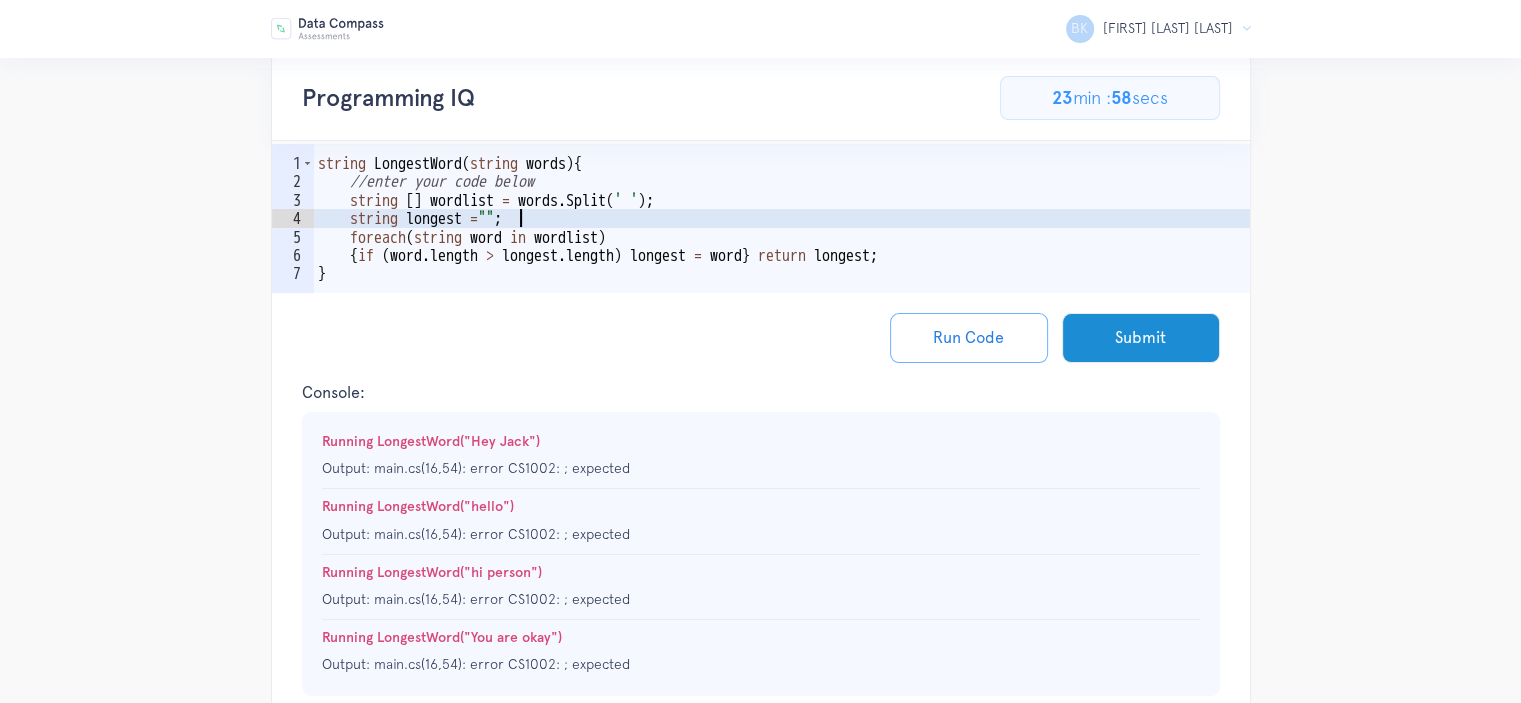 click on "string   LongestWord ( string   words ) {      //enter your code below      string   [ ]   wordlist   =   words . Split ( ' ' ) ;      string   longest   = " " ;      foreach ( string   word   in   wordlist )      { if   ( word . length   >   longest . length )   longest   =   word }   return   longest ; }" at bounding box center (782, 247) 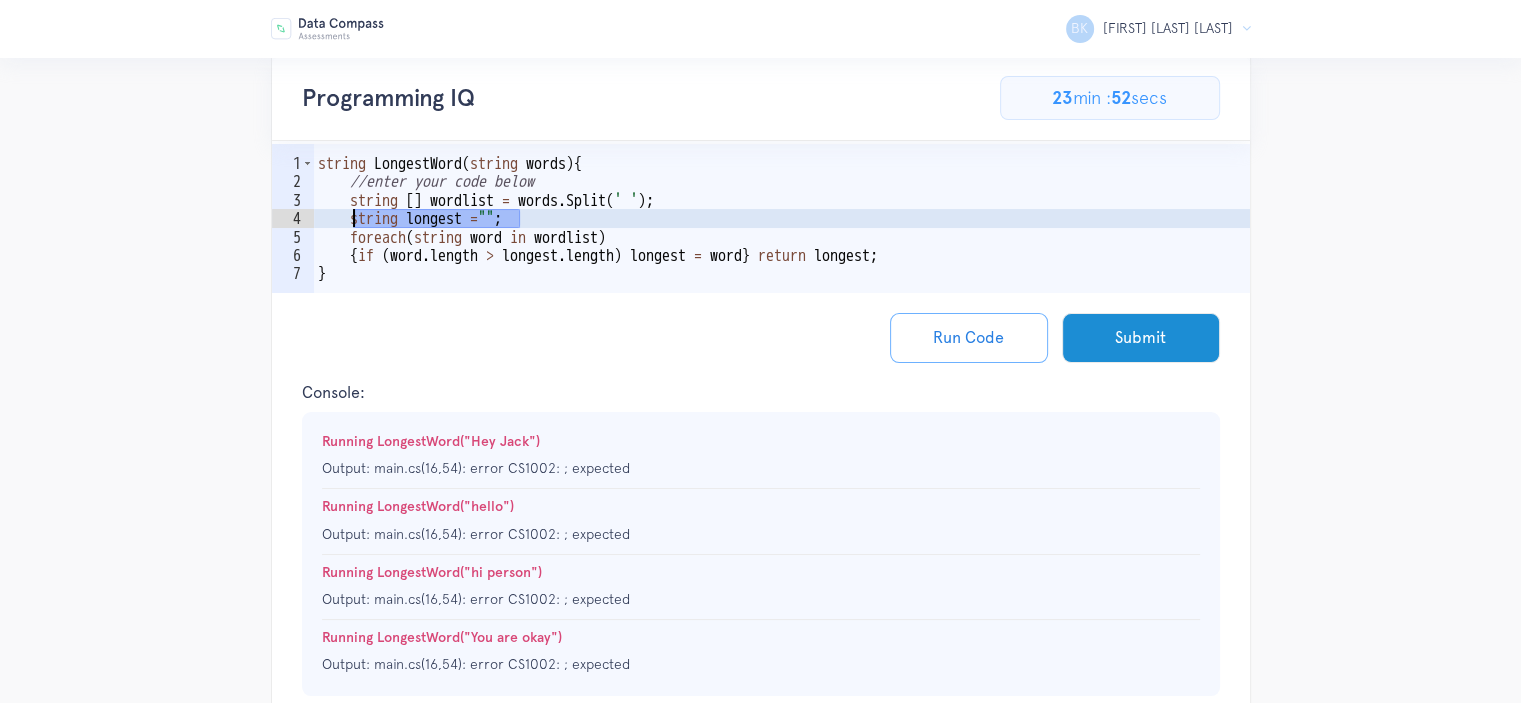 drag, startPoint x: 532, startPoint y: 217, endPoint x: 357, endPoint y: 223, distance: 175.10283 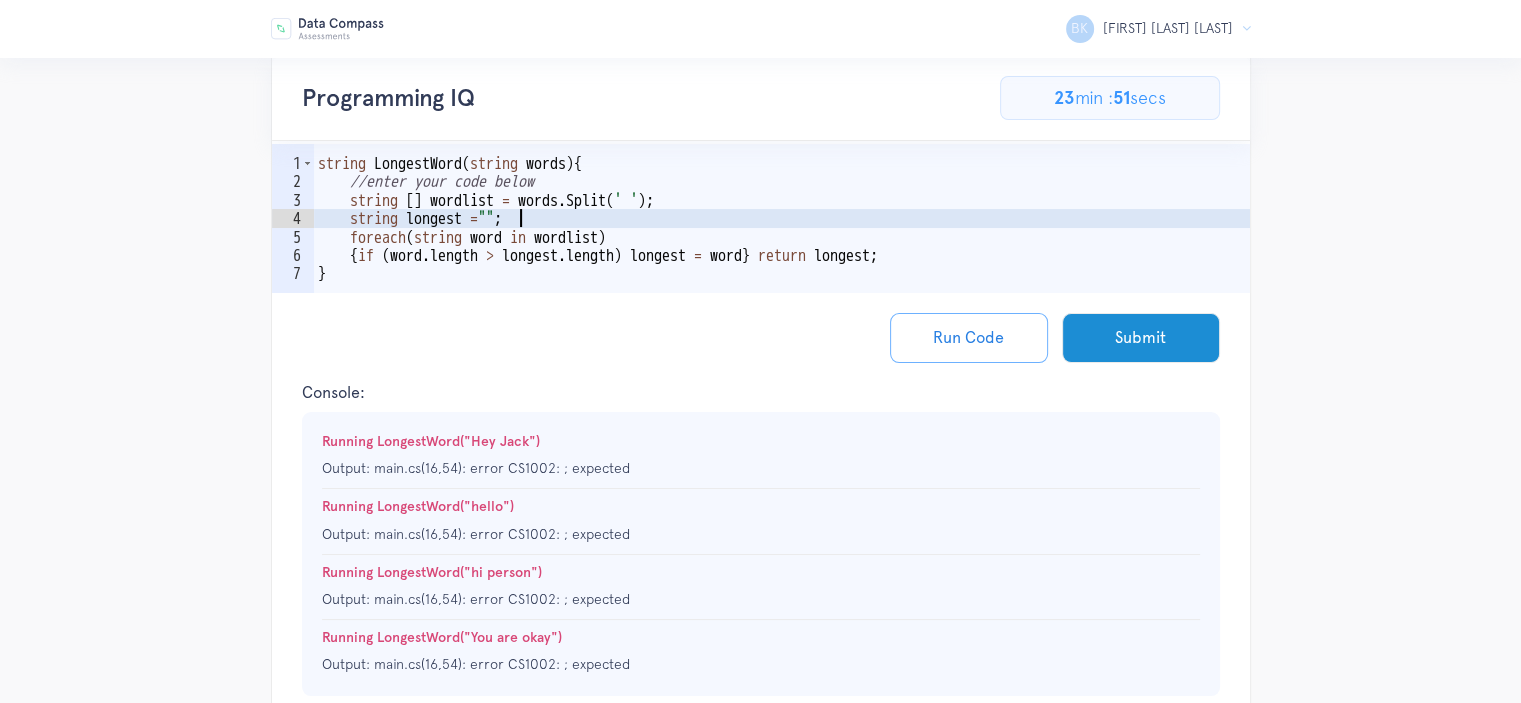 click on "string   LongestWord ( string   words ) {      //enter your code below      string   [ ]   wordlist   =   words . Split ( ' ' ) ;      string   longest   = " " ;      foreach ( string   word   in   wordlist )      { if   ( word . length   >   longest . length )   longest   =   word }   return   longest ; }" at bounding box center [782, 247] 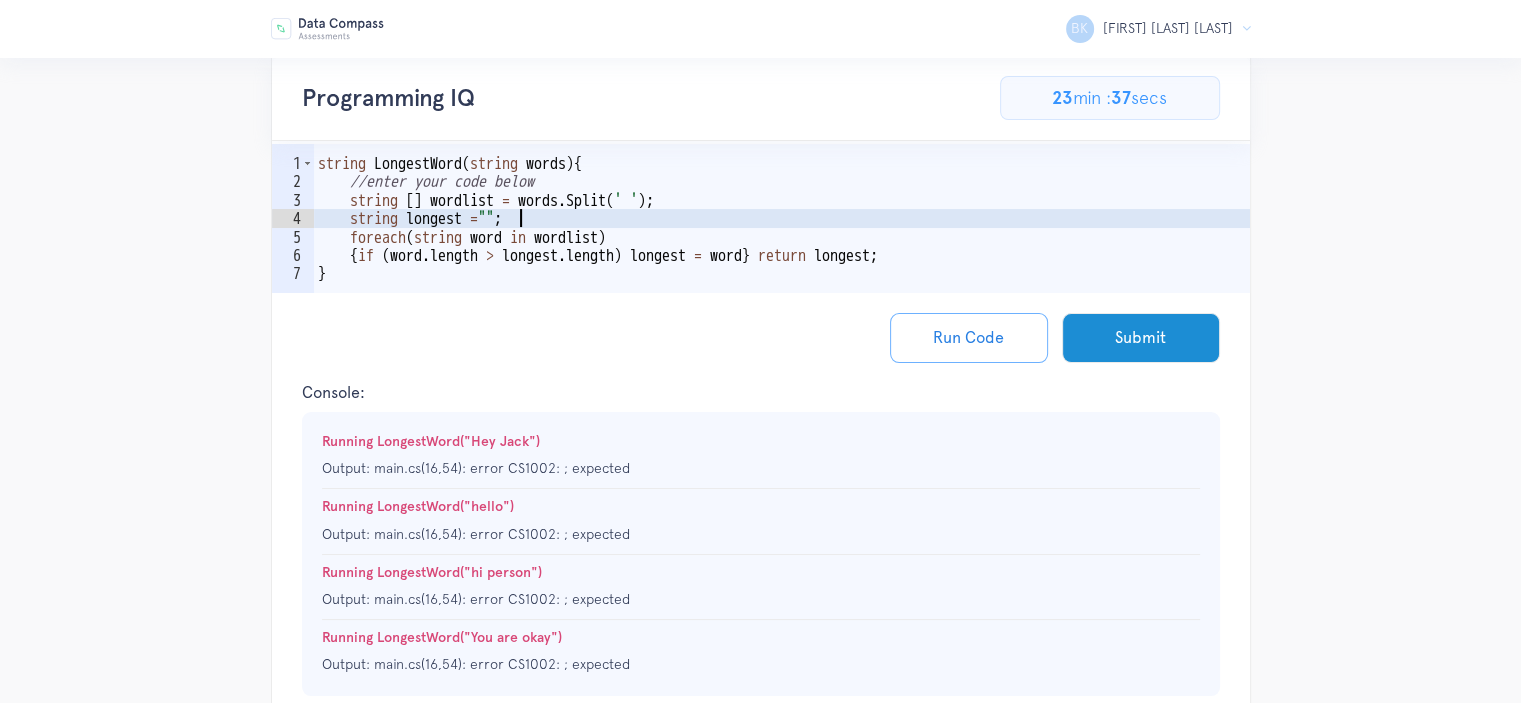 click on "string   LongestWord ( string   words ) {      //enter your code below      string   [ ]   wordlist   =   words . Split ( ' ' ) ;      string   longest   = " " ;      foreach ( string   word   in   wordlist )      { if   ( word . length   >   longest . length )   longest   =   word }   return   longest ; }" at bounding box center (782, 247) 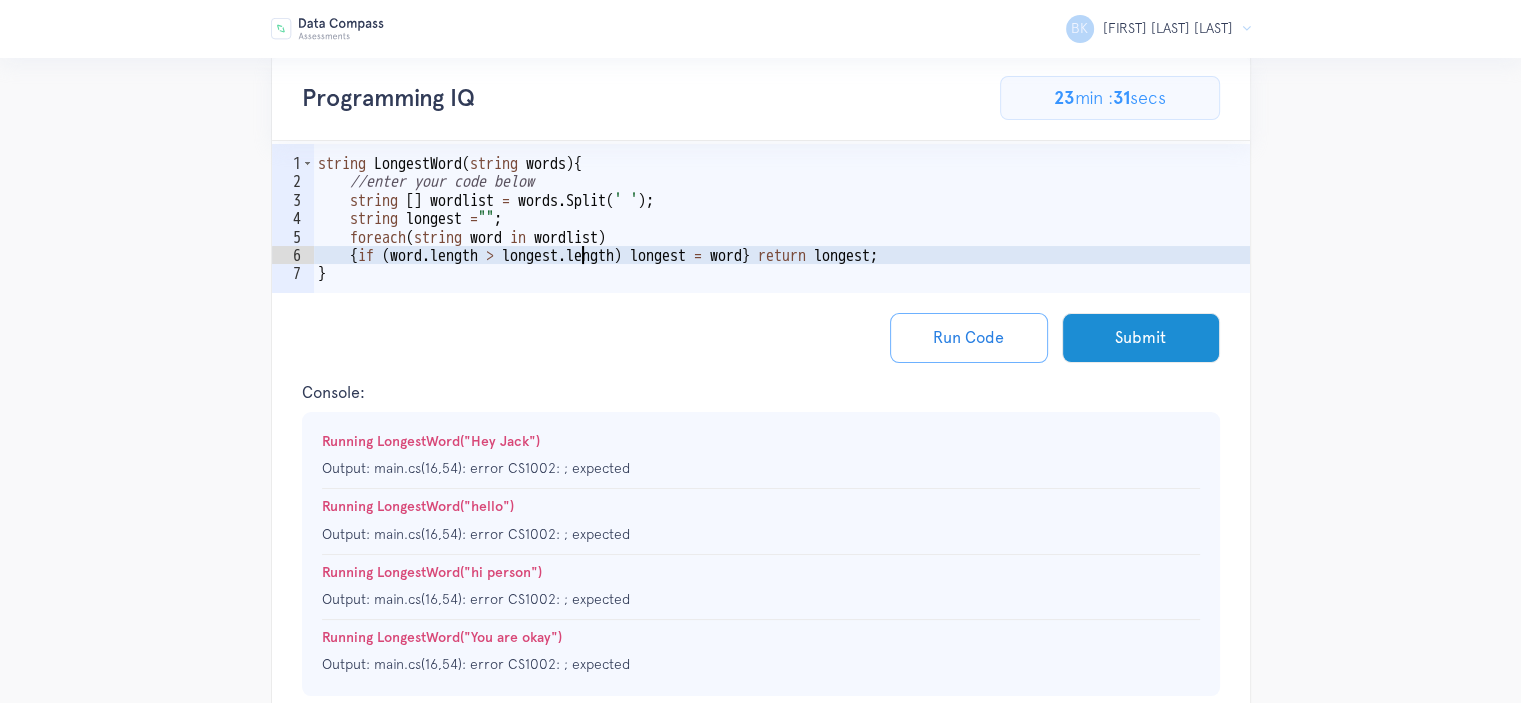 click on "string   LongestWord ( string   words ) {      //enter your code below      string   [ ]   wordlist   =   words . Split ( ' ' ) ;      string   longest   = " " ;      foreach ( string   word   in   wordlist )      { if   ( word . length   >   longest . length )   longest   =   word }   return   longest ; }" at bounding box center [782, 247] 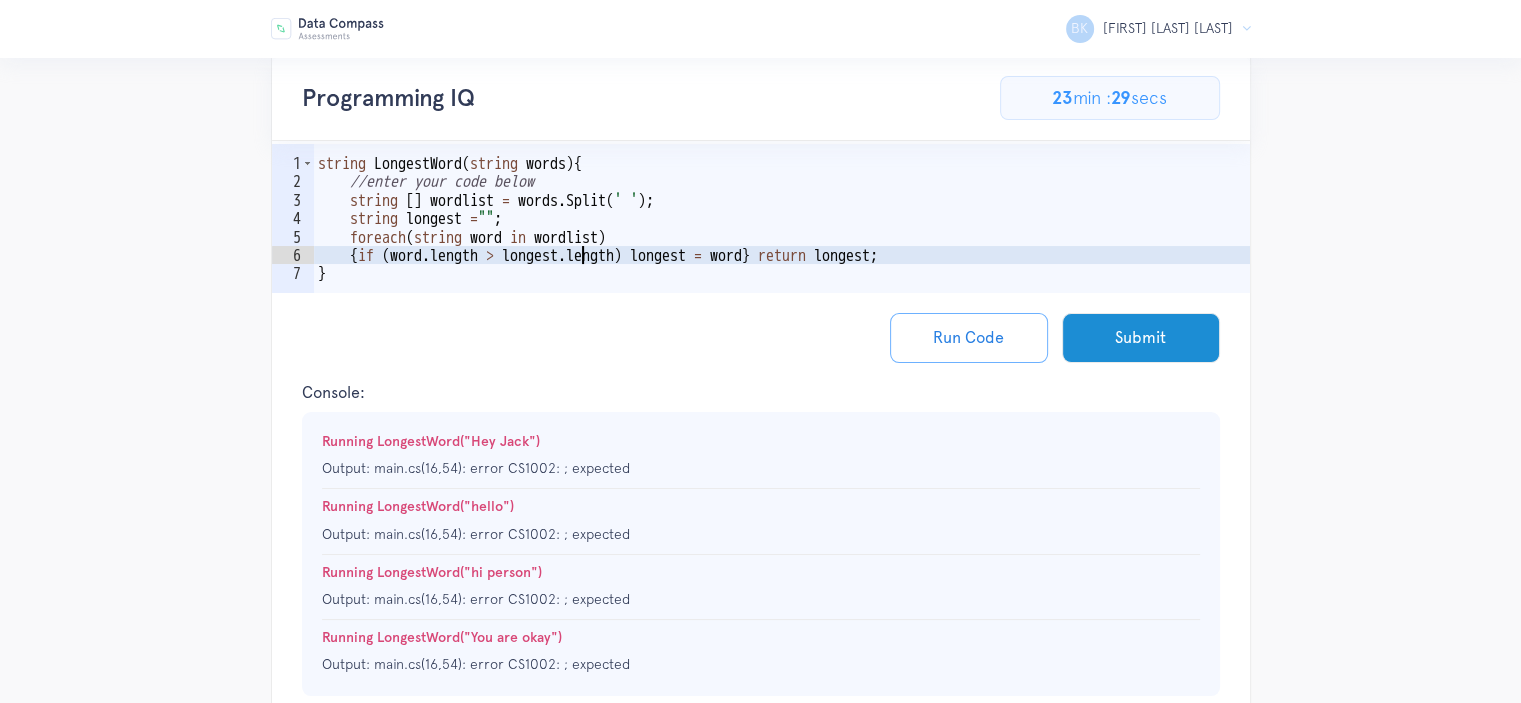 click on "string   LongestWord ( string   words ) {      //enter your code below      string   [ ]   wordlist   =   words . Split ( ' ' ) ;      string   longest   = " " ;      foreach ( string   word   in   wordlist )      { if   ( word . length   >   longest . length )   longest   =   word }   return   longest ; }" at bounding box center [782, 247] 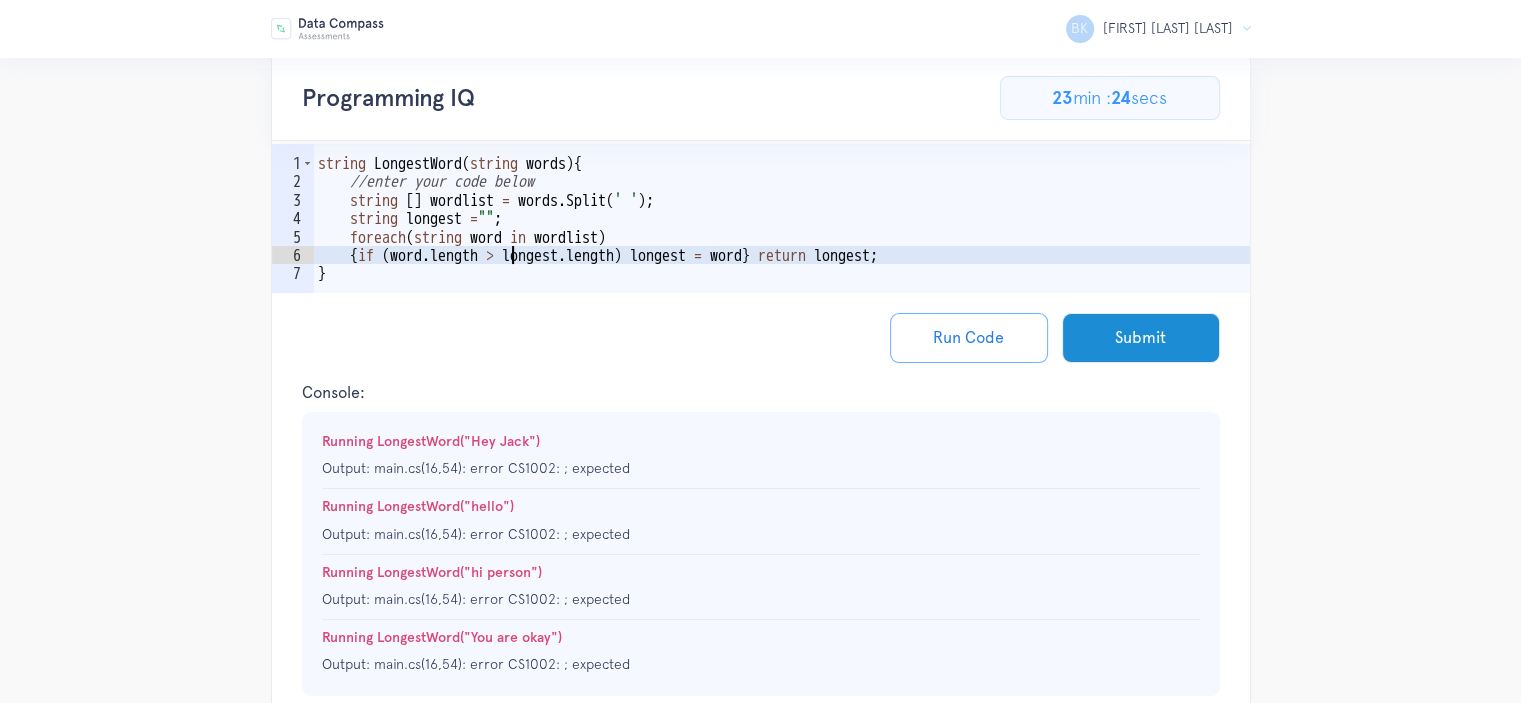 click on "string   LongestWord ( string   words ) {      //enter your code below      string   [ ]   wordlist   =   words . Split ( ' ' ) ;      string   longest   = " " ;      foreach ( string   word   in   wordlist )      { if   ( word . length   >   longest . length )   longest   =   word }   return   longest ; }" at bounding box center (782, 247) 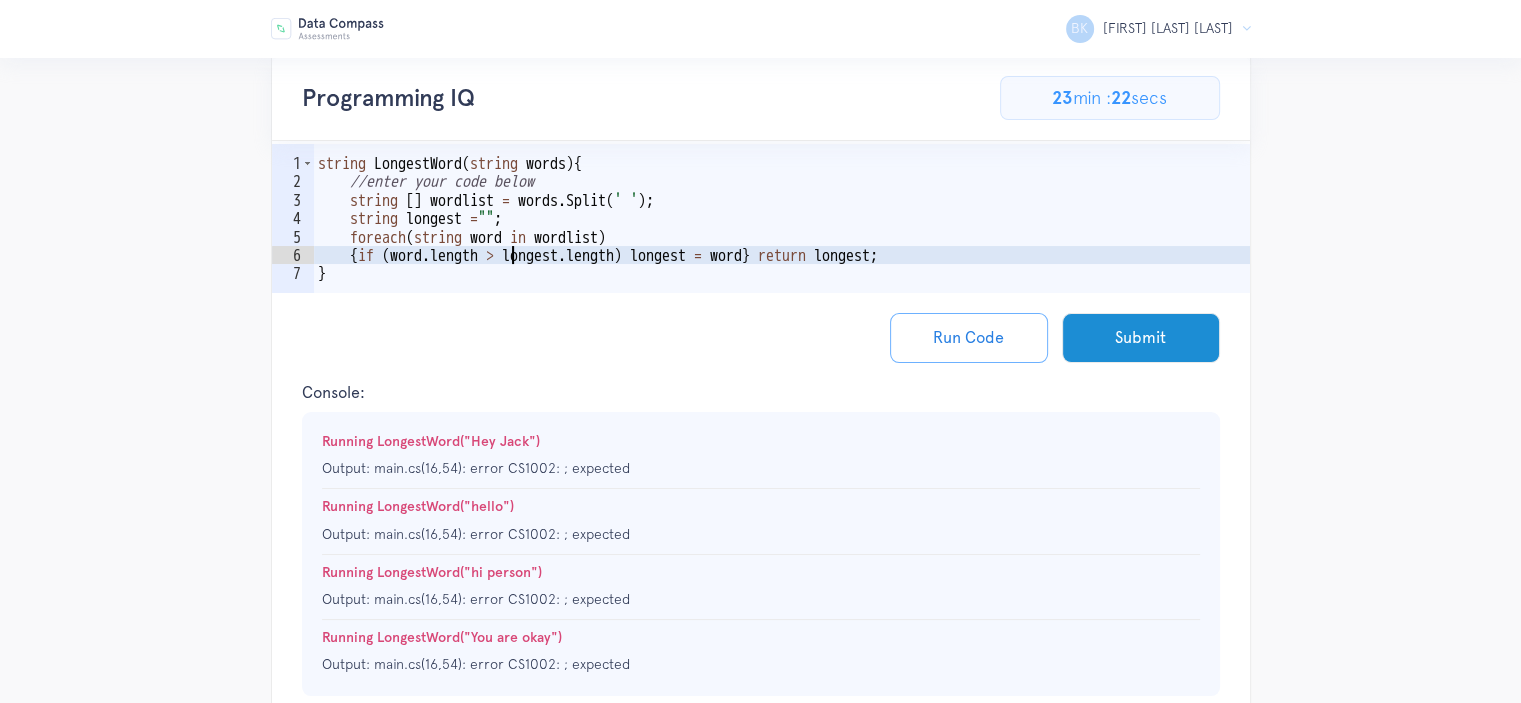 click on "string   LongestWord ( string   words ) {      //enter your code below      string   [ ]   wordlist   =   words . Split ( ' ' ) ;      string   longest   = " " ;      foreach ( string   word   in   wordlist )      { if   ( word . length   >   longest . length )   longest   =   word }   return   longest ; }" at bounding box center (782, 247) 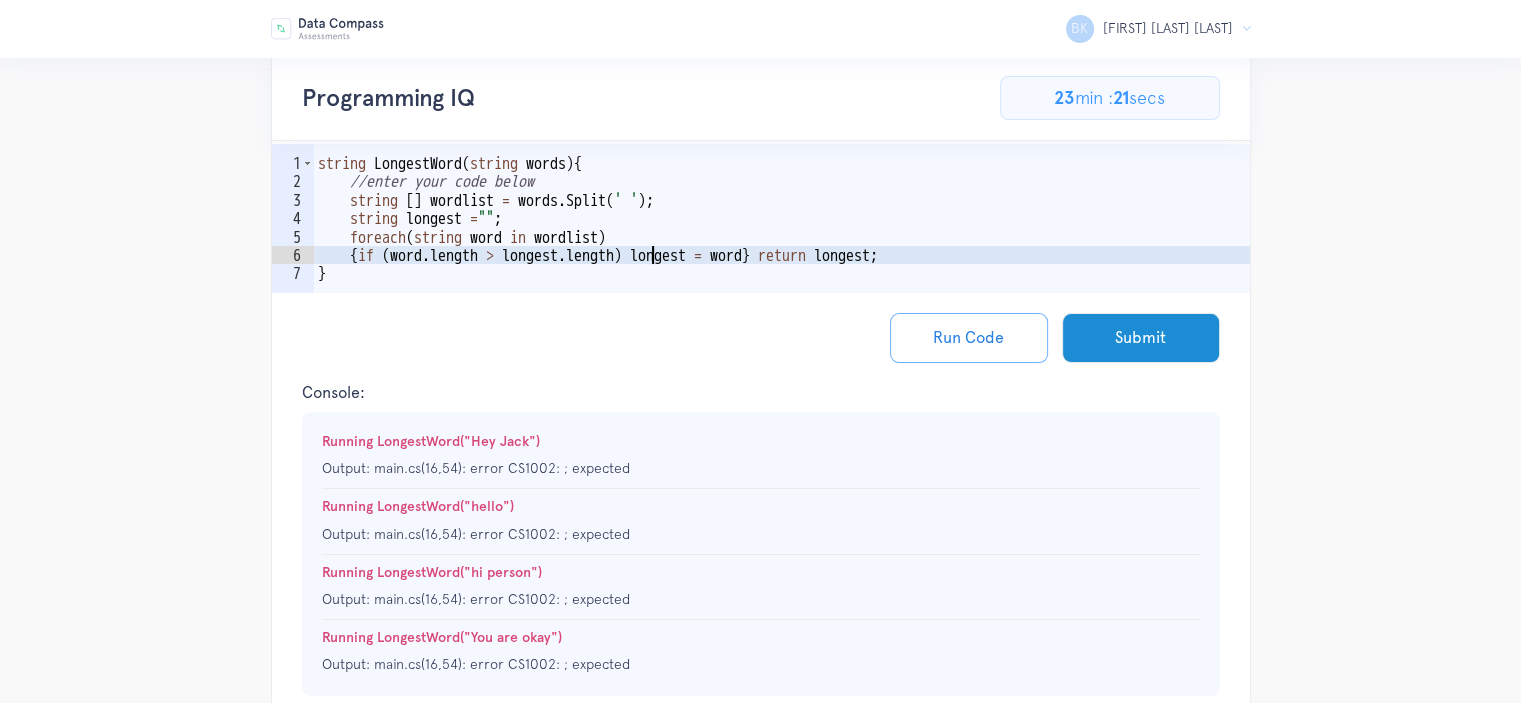 click on "string   LongestWord ( string   words ) {      //enter your code below      string   [ ]   wordlist   =   words . Split ( ' ' ) ;      string   longest   = " " ;      foreach ( string   word   in   wordlist )      { if   ( word . length   >   longest . length )   longest   =   word }   return   longest ; }" at bounding box center (782, 247) 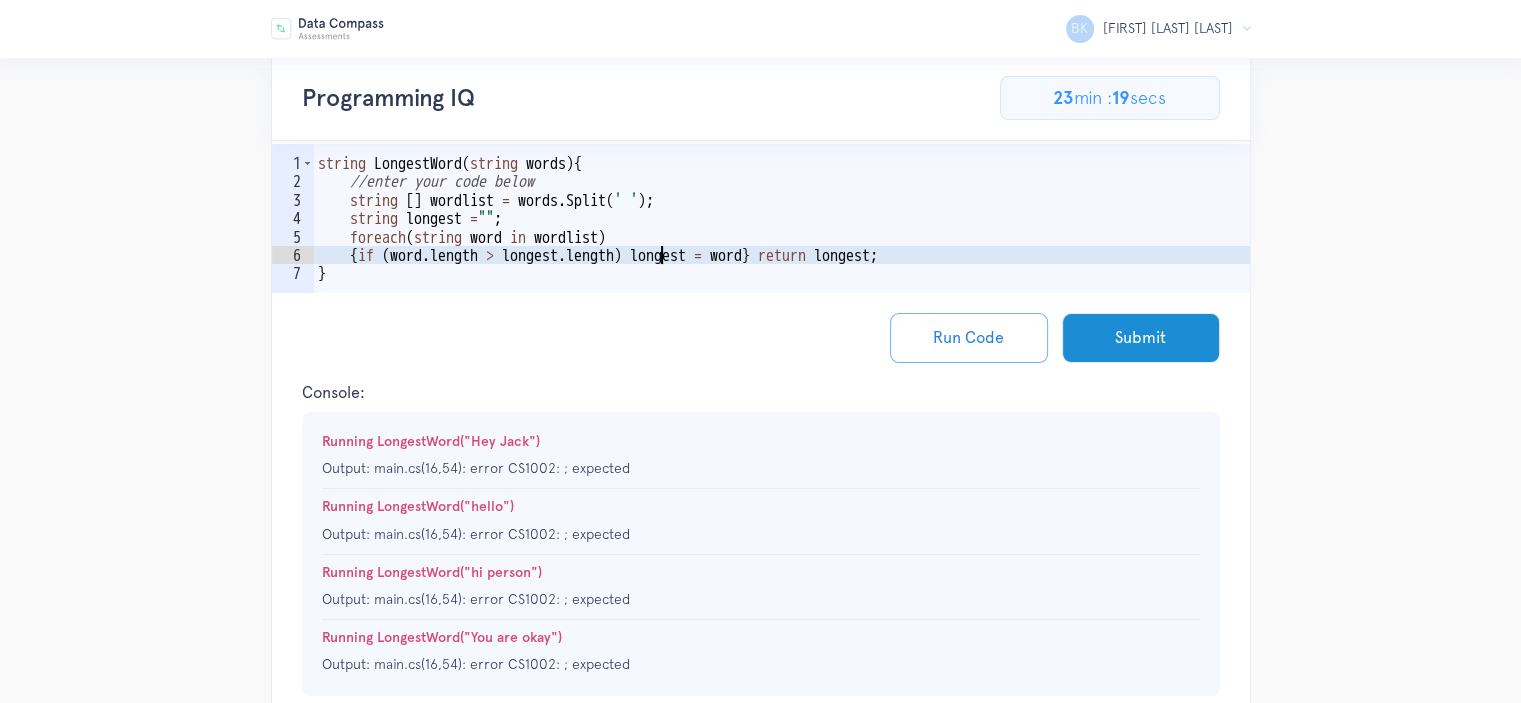 click on "string   LongestWord ( string   words ) {      //enter your code below      string   [ ]   wordlist   =   words . Split ( ' ' ) ;      string   longest   = " " ;      foreach ( string   word   in   wordlist )      { if   ( word . length   >   longest . length )   longest   =   word }   return   longest ; }" at bounding box center [782, 247] 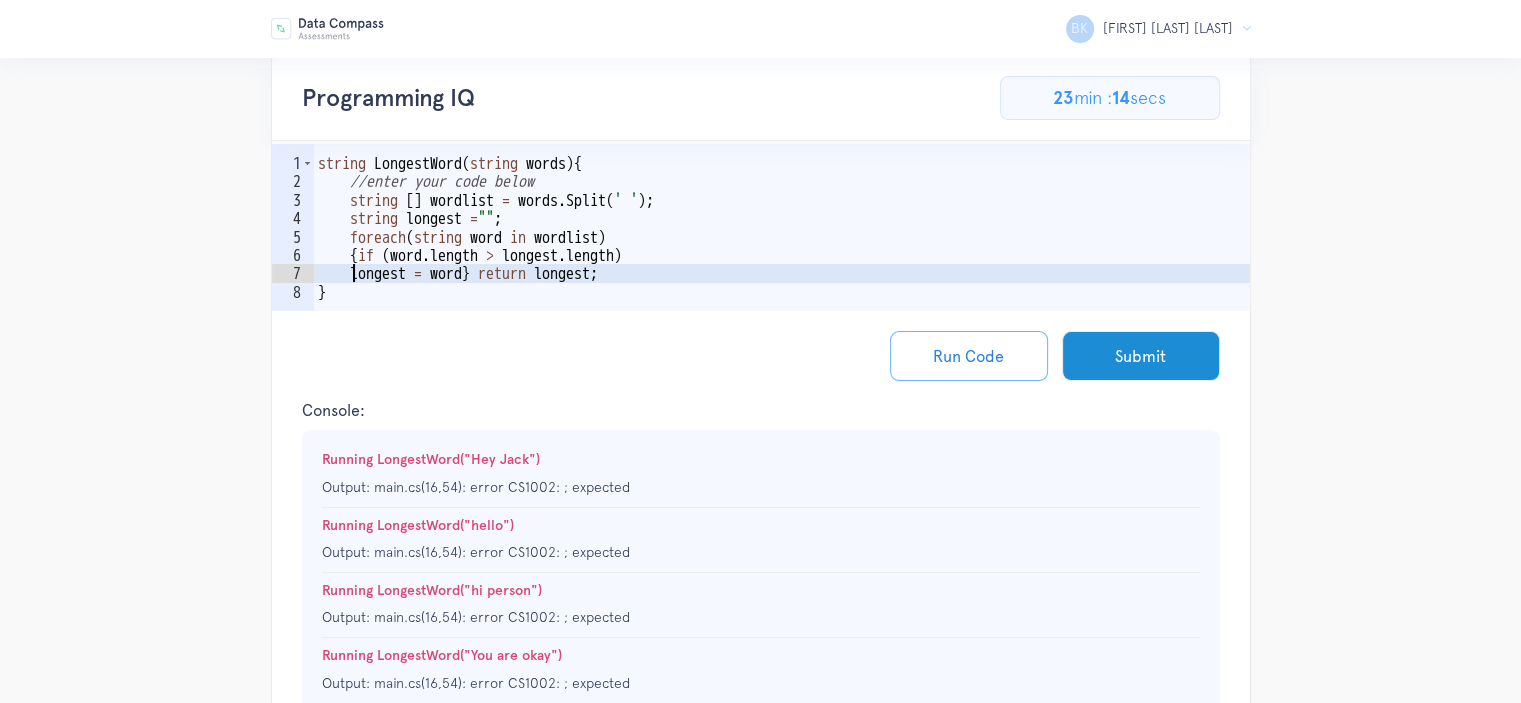 scroll, scrollTop: 0, scrollLeft: 3, axis: horizontal 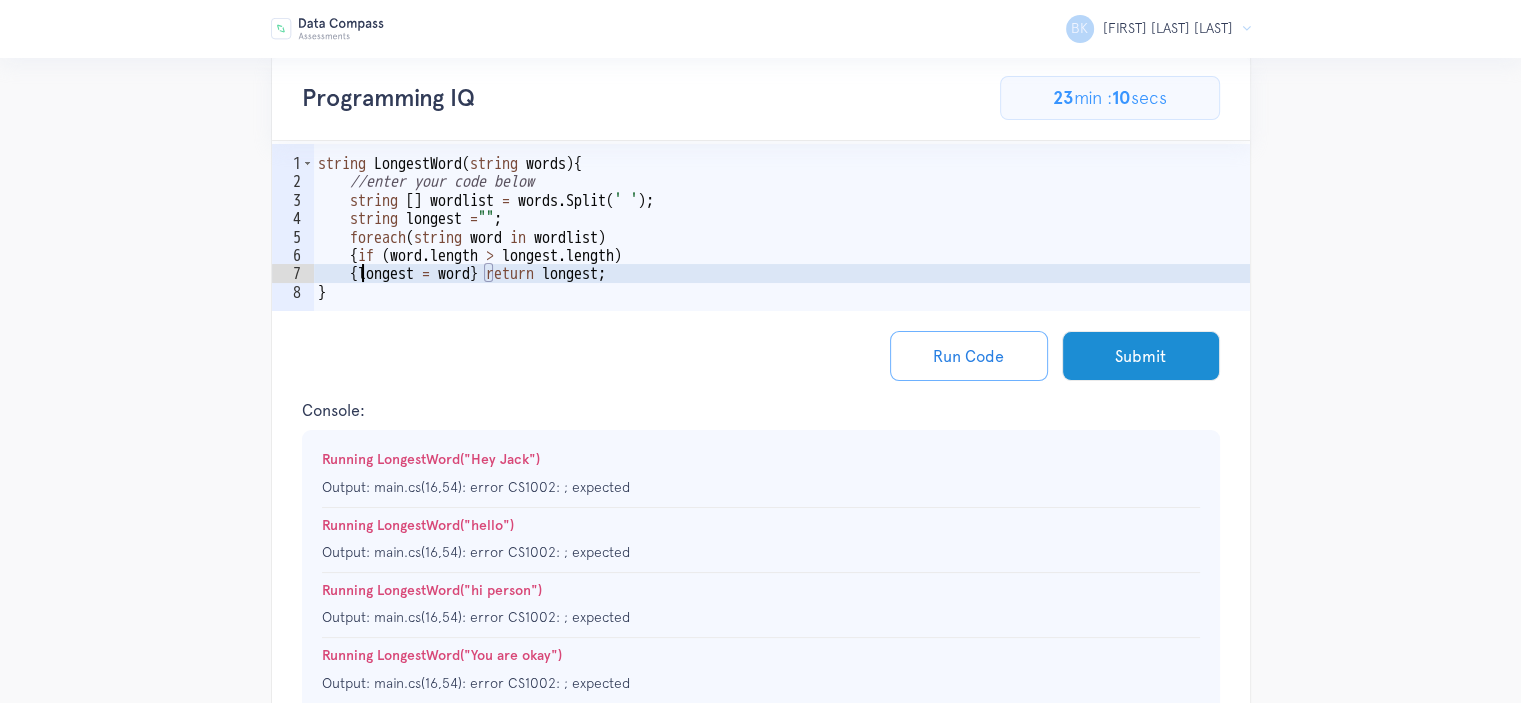 click on "string   LongestWord ( string   words ) {      //enter your code below      string   [ ]   wordlist   =   words . Split ( ' ' ) ;      string   longest   = " " ;      foreach ( string   word   in   wordlist )      { if   ( word . length   >   longest . length )        { longest   =   word }   return   longest ; }" at bounding box center (782, 256) 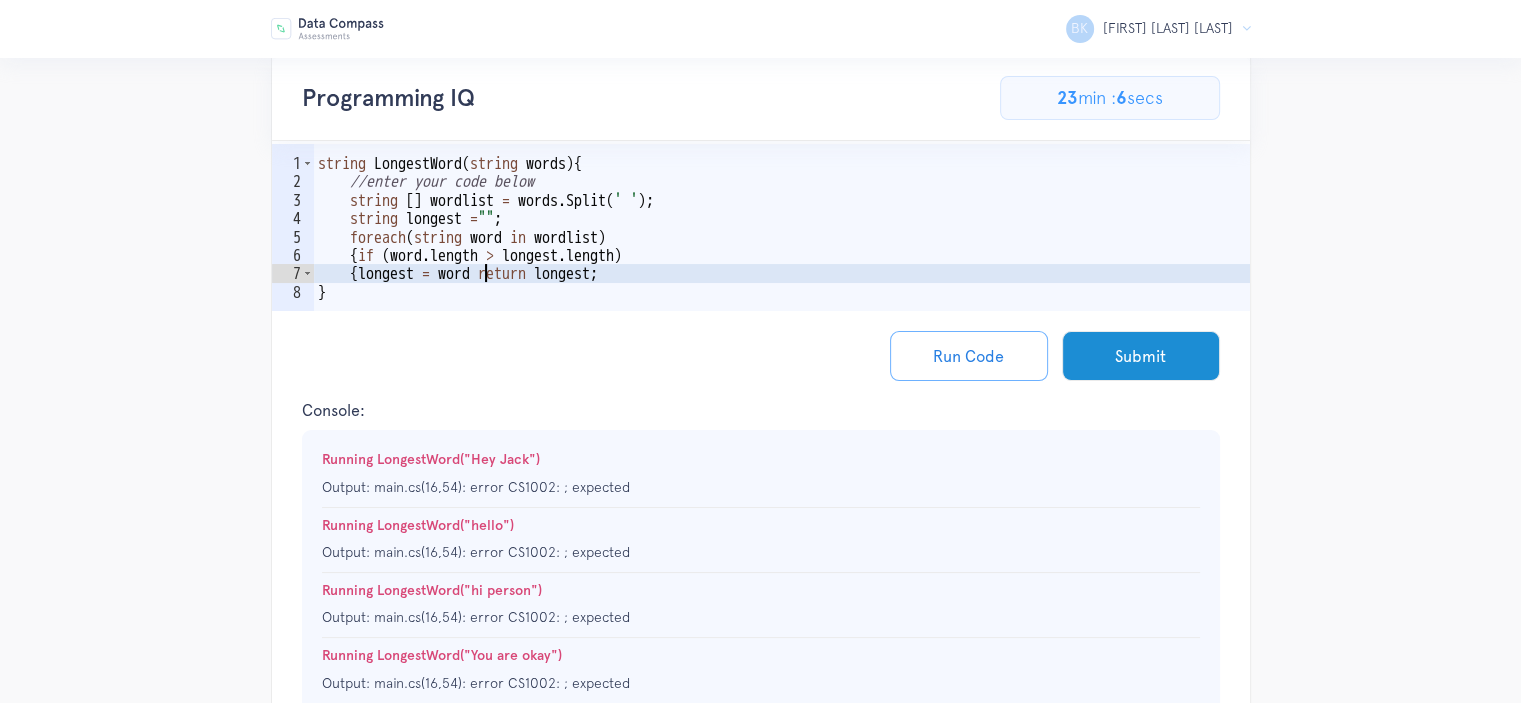 click on "string   LongestWord ( string   words ) {      //enter your code below      string   [ ]   wordlist   =   words . Split ( ' ' ) ;      string   longest   = " " ;      foreach ( string   word   in   wordlist )      { if   ( word . length   >   longest . length )        { longest   =   word   return   longest ; }" at bounding box center [782, 256] 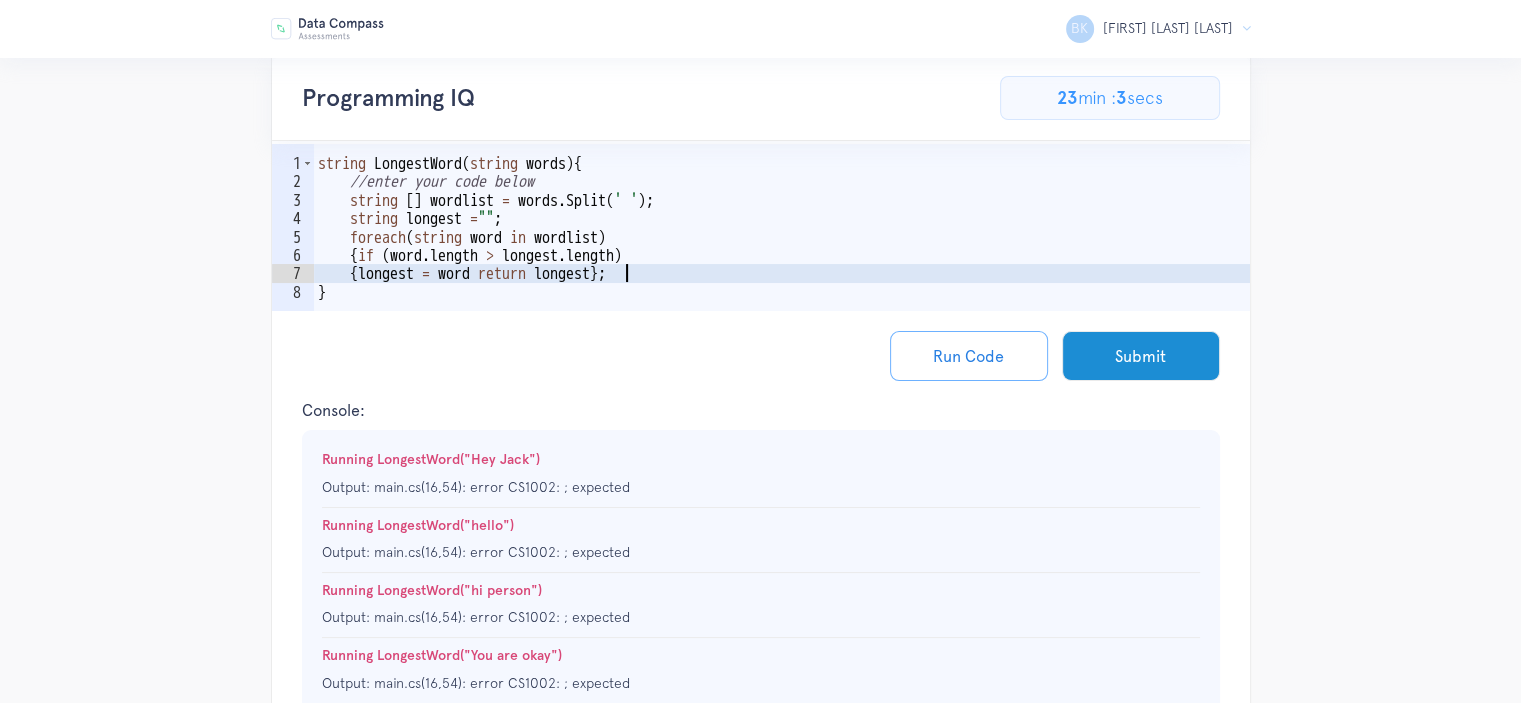 scroll, scrollTop: 0, scrollLeft: 18, axis: horizontal 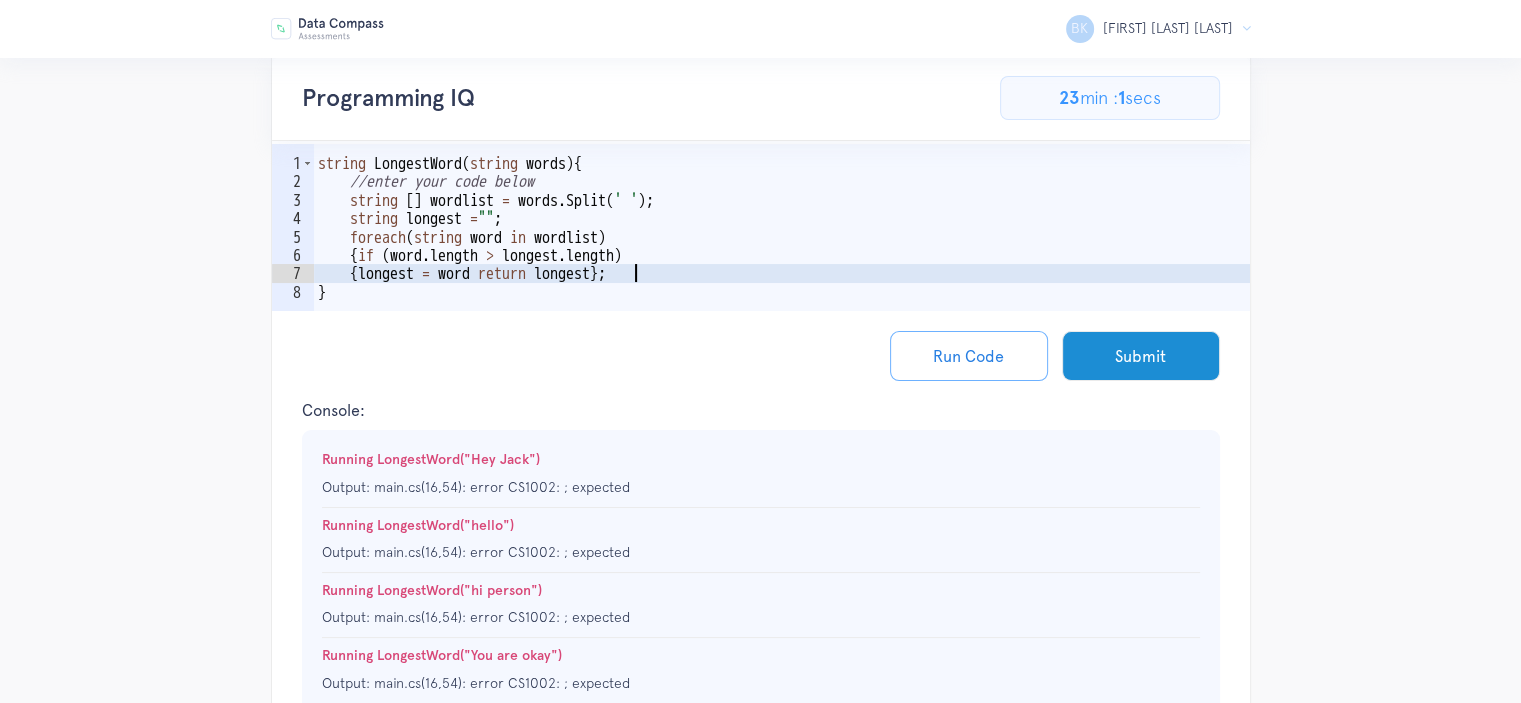 click on "string   LongestWord ( string   words ) {      //enter your code below      string   [ ]   wordlist   =   words . Split ( ' ' ) ;      string   longest   = " " ;      foreach ( string   word   in   wordlist )      { if   ( word . length   >   longest . length )        { longest   =   word   return   longest } ; }" at bounding box center (782, 256) 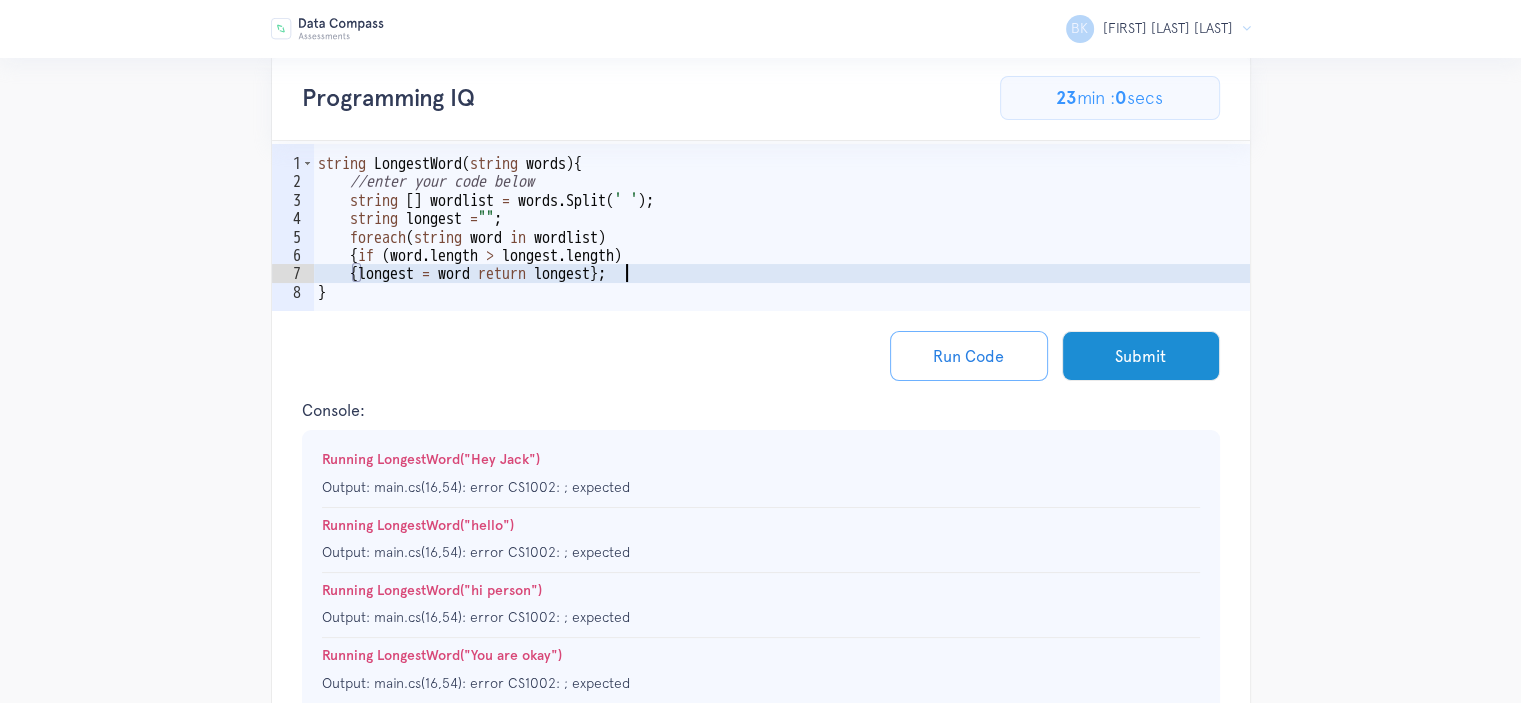 click on "string   LongestWord ( string   words ) {      //enter your code below      string   [ ]   wordlist   =   words . Split ( ' ' ) ;      string   longest   = " " ;      foreach ( string   word   in   wordlist )      { if   ( word . length   >   longest . length )        { longest   =   word   return   longest } ; }" at bounding box center (782, 256) 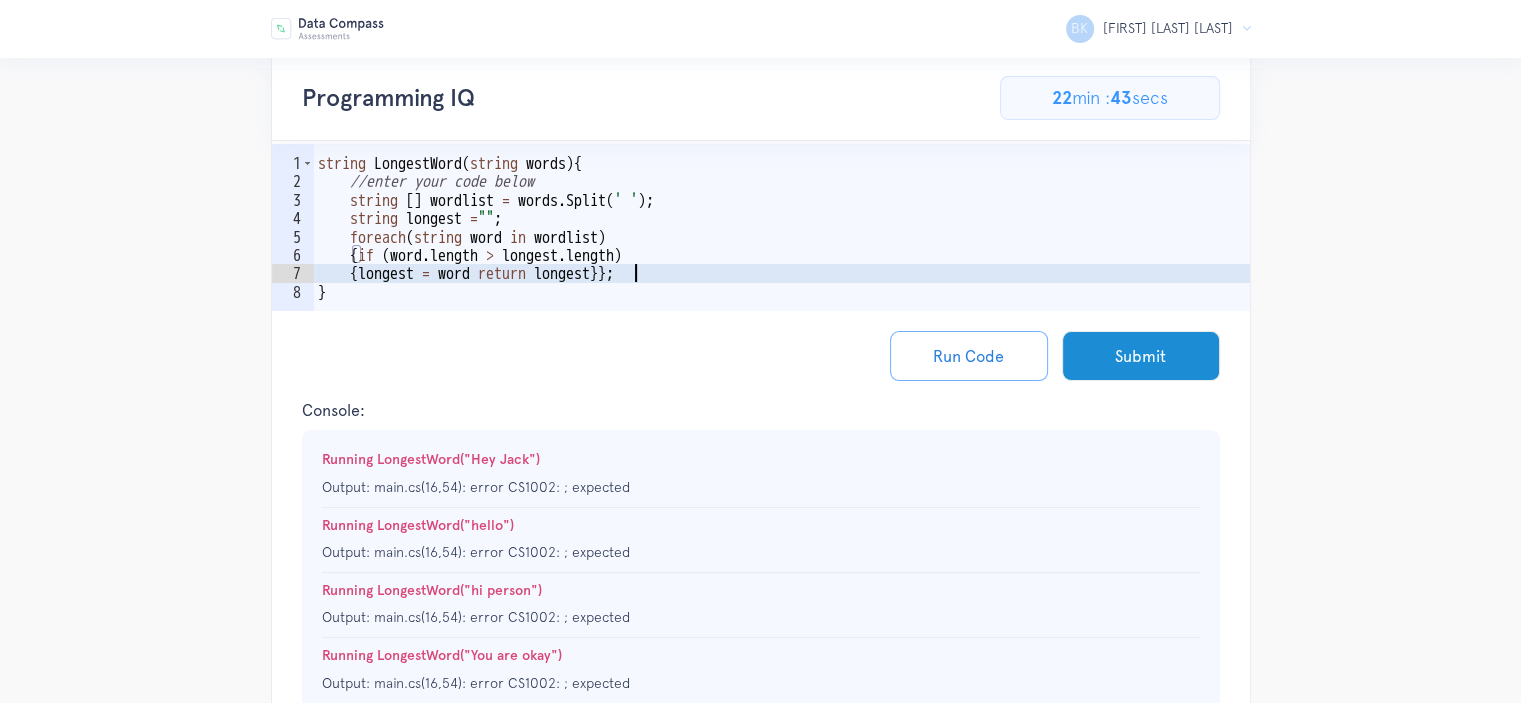 scroll, scrollTop: 0, scrollLeft: 18, axis: horizontal 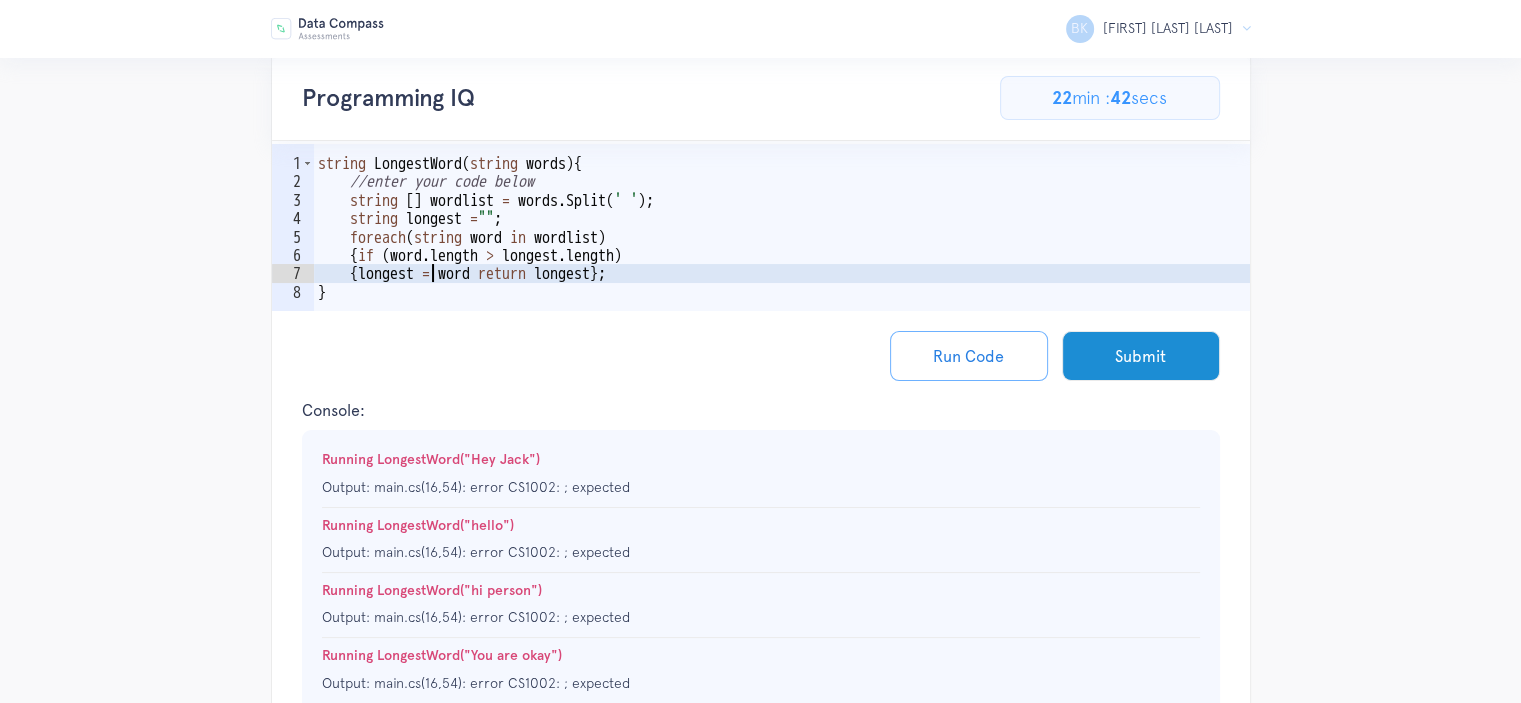 click on "string   LongestWord ( string   words ) {      //enter your code below      string   [ ]   wordlist   =   words . Split ( ' ' ) ;      string   longest   = " " ;      foreach ( string   word   in   wordlist )      { if   ( word . length   >   longest . length )        { longest   =   word   return   longest } ; }" at bounding box center (782, 256) 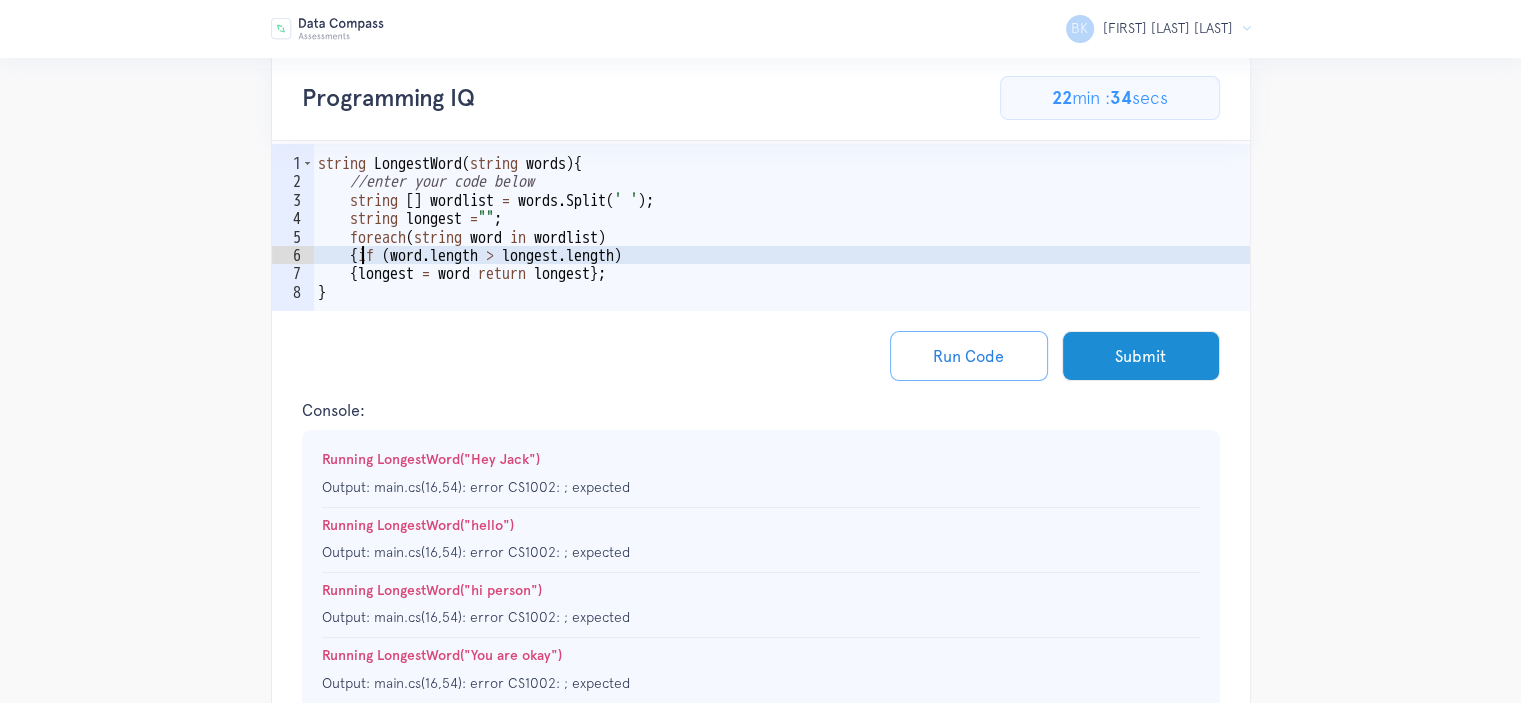 click on "string   LongestWord ( string   words ) {      //enter your code below      string   [ ]   wordlist   =   words . Split ( ' ' ) ;      string   longest   = " " ;      foreach ( string   word   in   wordlist )      { if   ( word . length   >   longest . length )        { longest   =   word   return   longest } ; }" at bounding box center (782, 256) 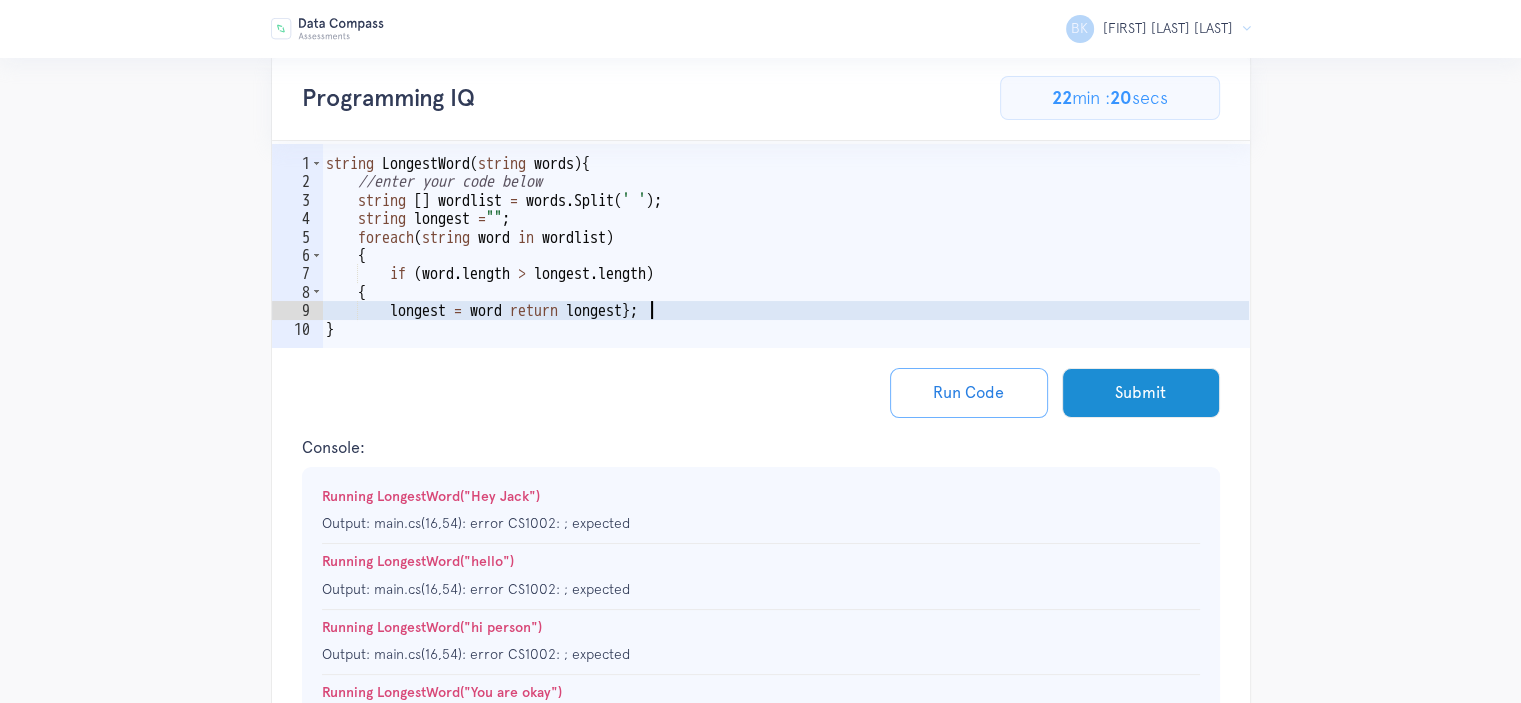 scroll, scrollTop: 0, scrollLeft: 4, axis: horizontal 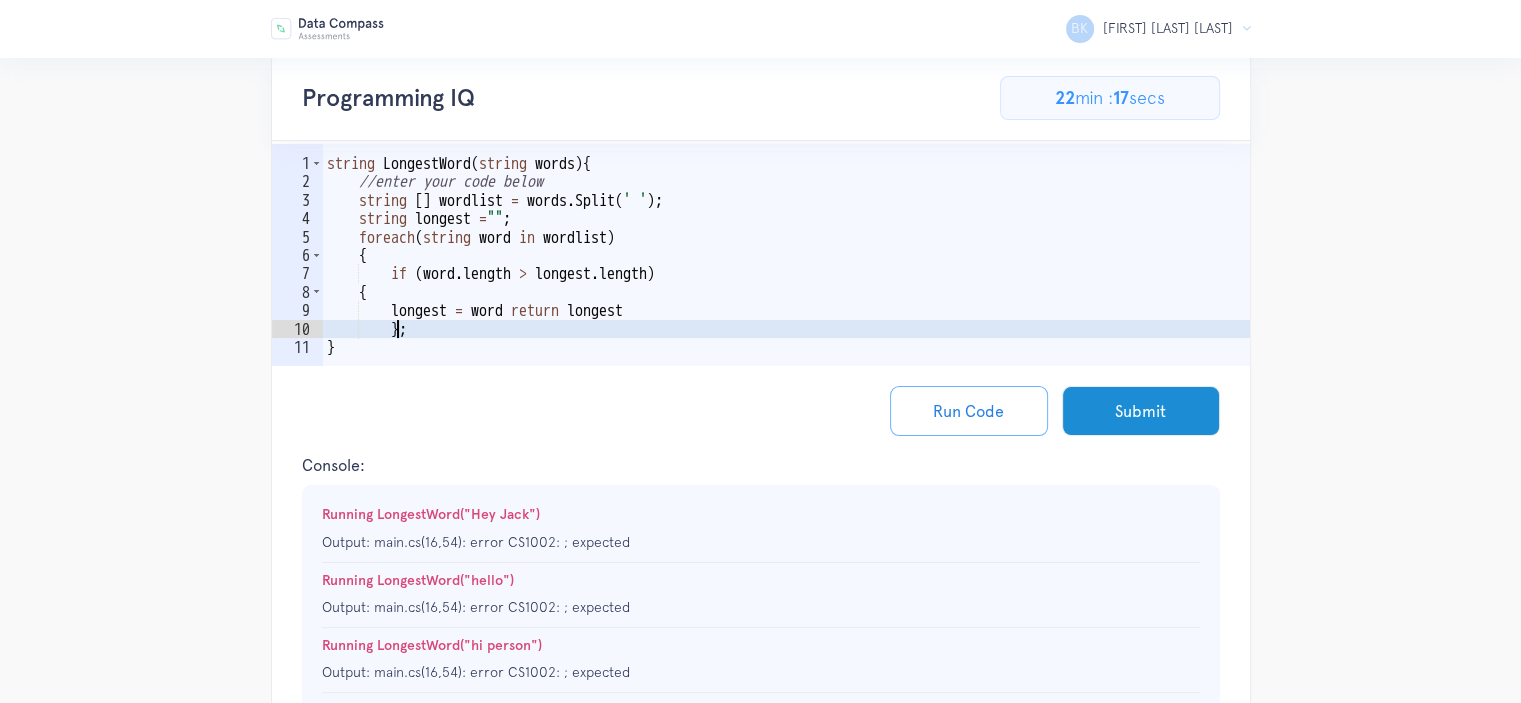click on "string   LongestWord ( string   words ) {      //enter your code below      string   [ ]   wordlist   =   words . Split ( ' ' ) ;      string   longest   = " " ;      foreach ( string   word   in   wordlist )      {           if   ( word . length   >   longest . length )        {           longest   =   word   return   longest           } ; }" at bounding box center (786, 283) 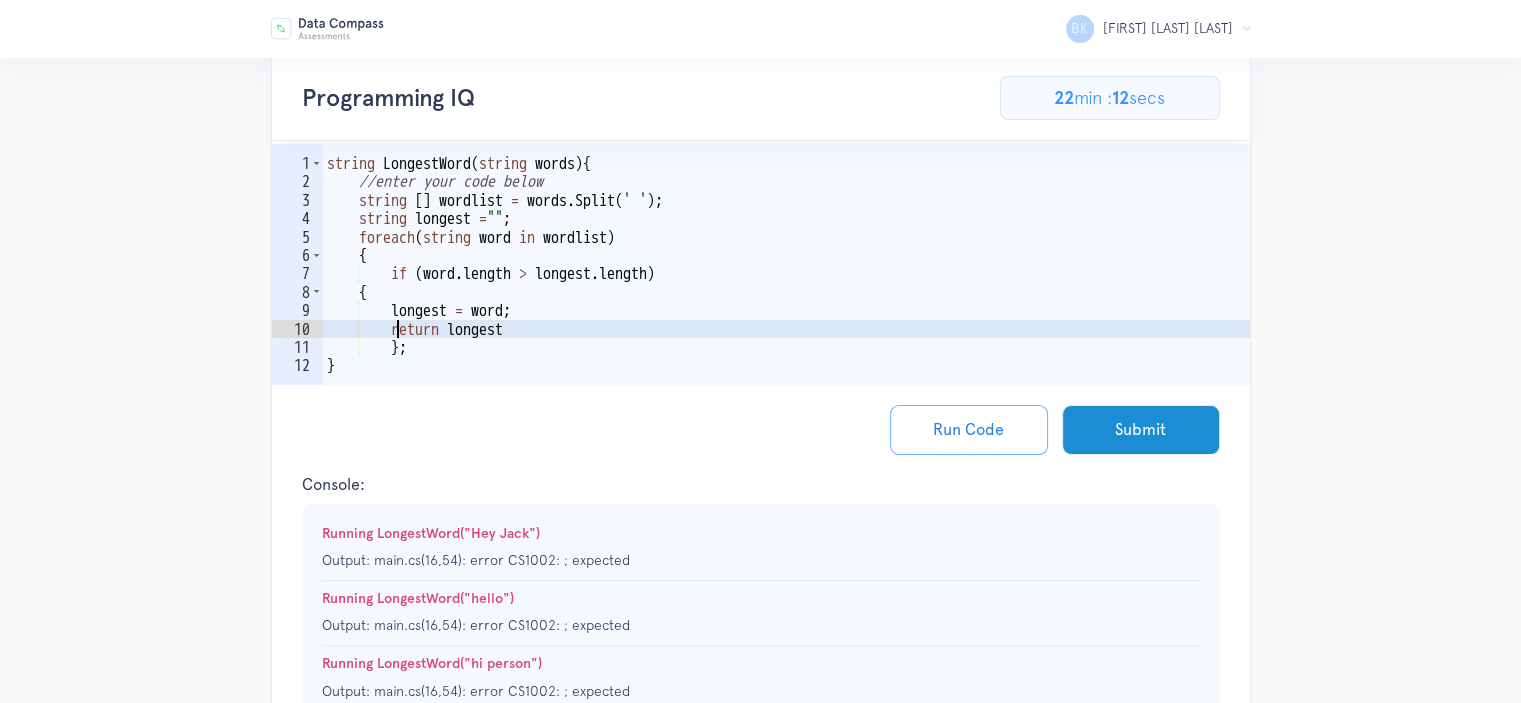 scroll, scrollTop: 0, scrollLeft: 4, axis: horizontal 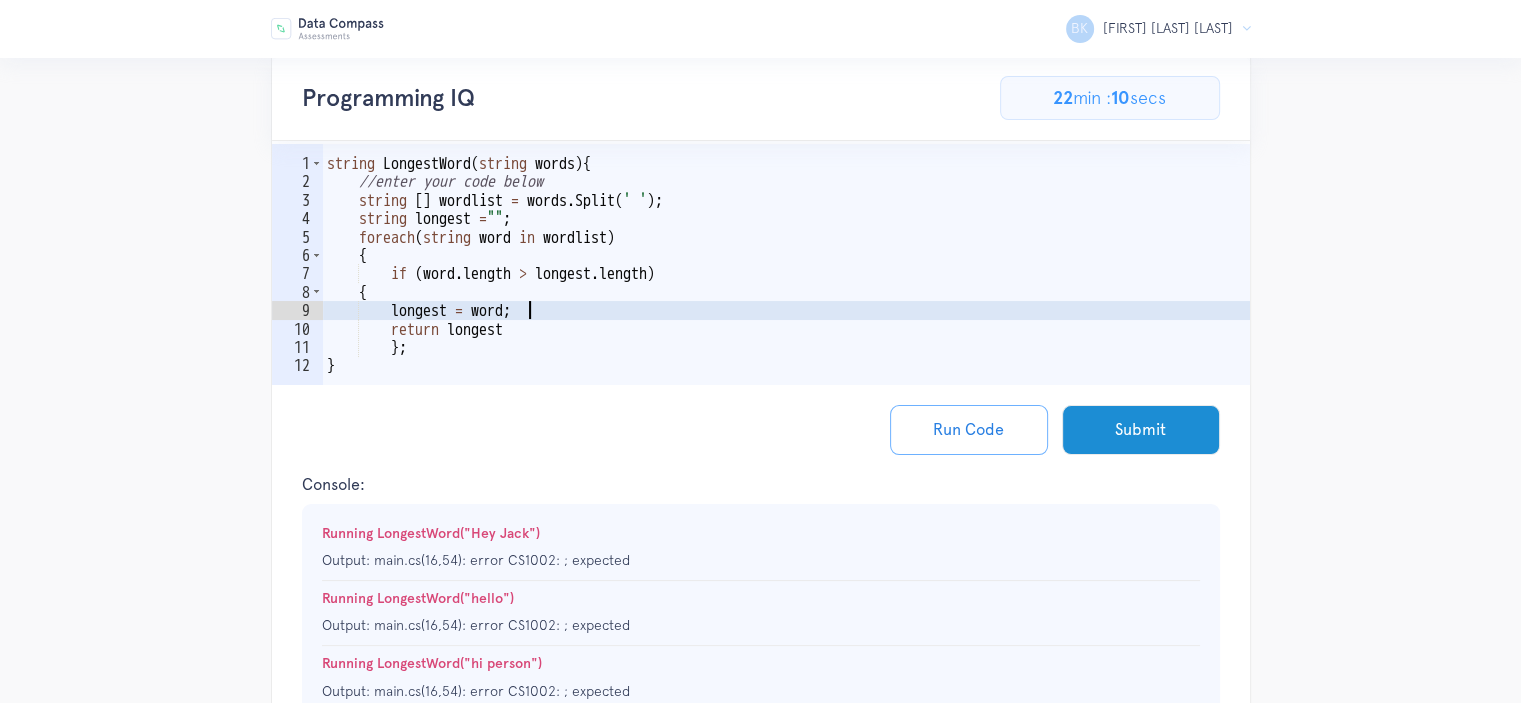 click on "string   LongestWord ( string   words ) {      //enter your code below      string   [ ]   wordlist   =   words . Split ( ' ' ) ;      string   longest   = " " ;      foreach ( string   word   in   wordlist )      {           if   ( word . length   >   longest . length )        {           longest   =   word ;             return   longest           } ; }" at bounding box center [786, 292] 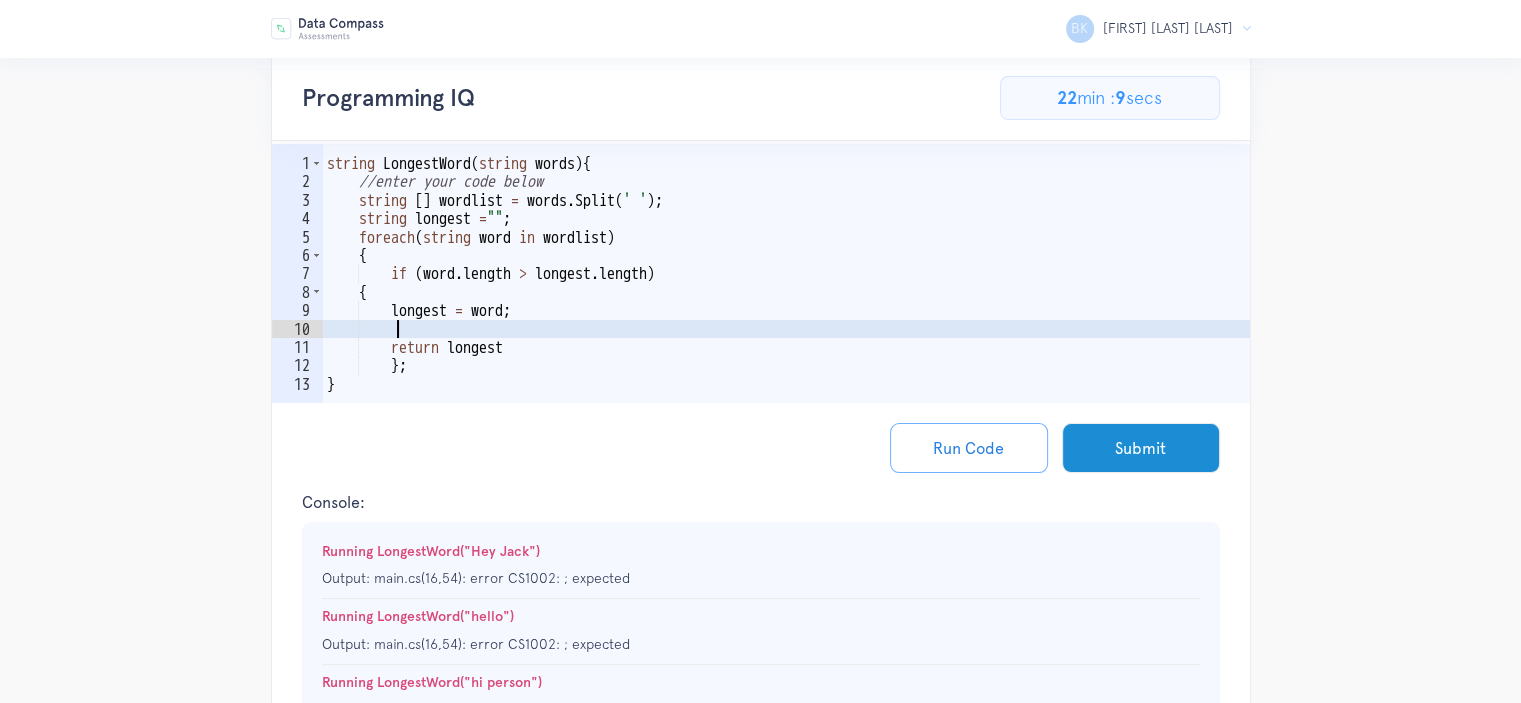 scroll, scrollTop: 0, scrollLeft: 3, axis: horizontal 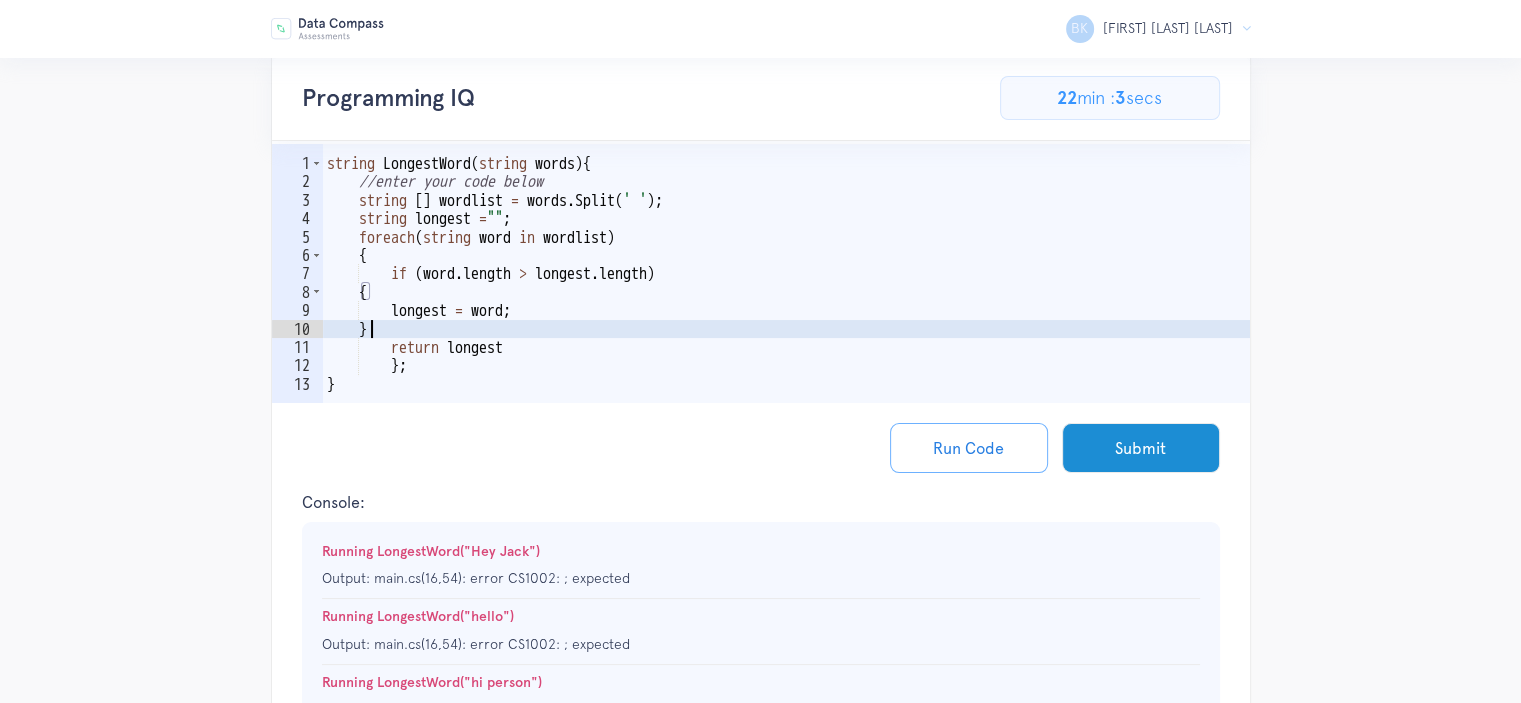 click on "string   LongestWord ( string   words ) {      //enter your code below      string   [ ]   wordlist   =   words . Split ( ' ' ) ;      string   longest   = " " ;      foreach ( string   word   in   wordlist )      {           if   ( word . length   >   longest . length )        {           longest   =   word ;      }           return   longest           } ; }" at bounding box center (786, 302) 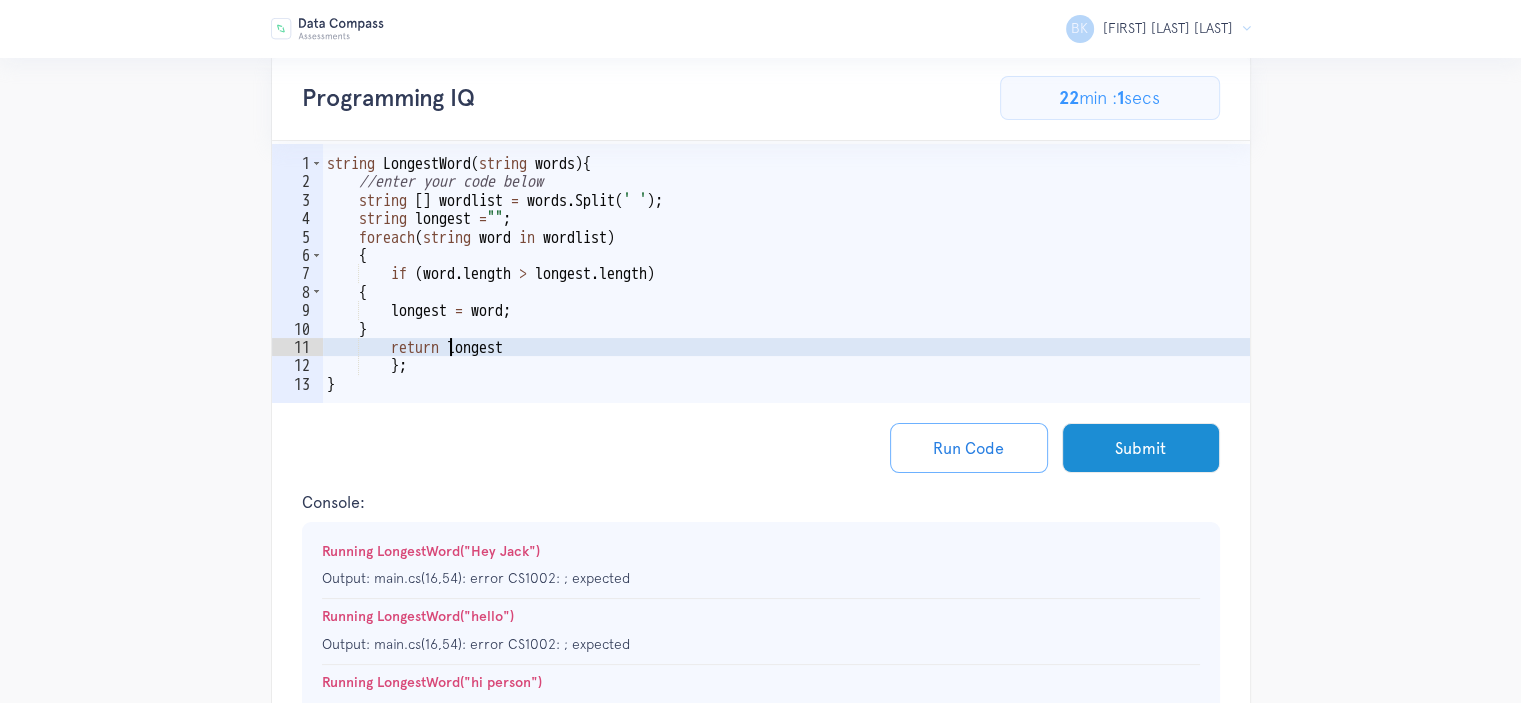 click on "string   LongestWord ( string   words ) {      //enter your code below      string   [ ]   wordlist   =   words . Split ( ' ' ) ;      string   longest   = " " ;      foreach ( string   word   in   wordlist )      {           if   ( word . length   >   longest . length )        {           longest   =   word ;      }           return   longest           } ; }" at bounding box center [786, 302] 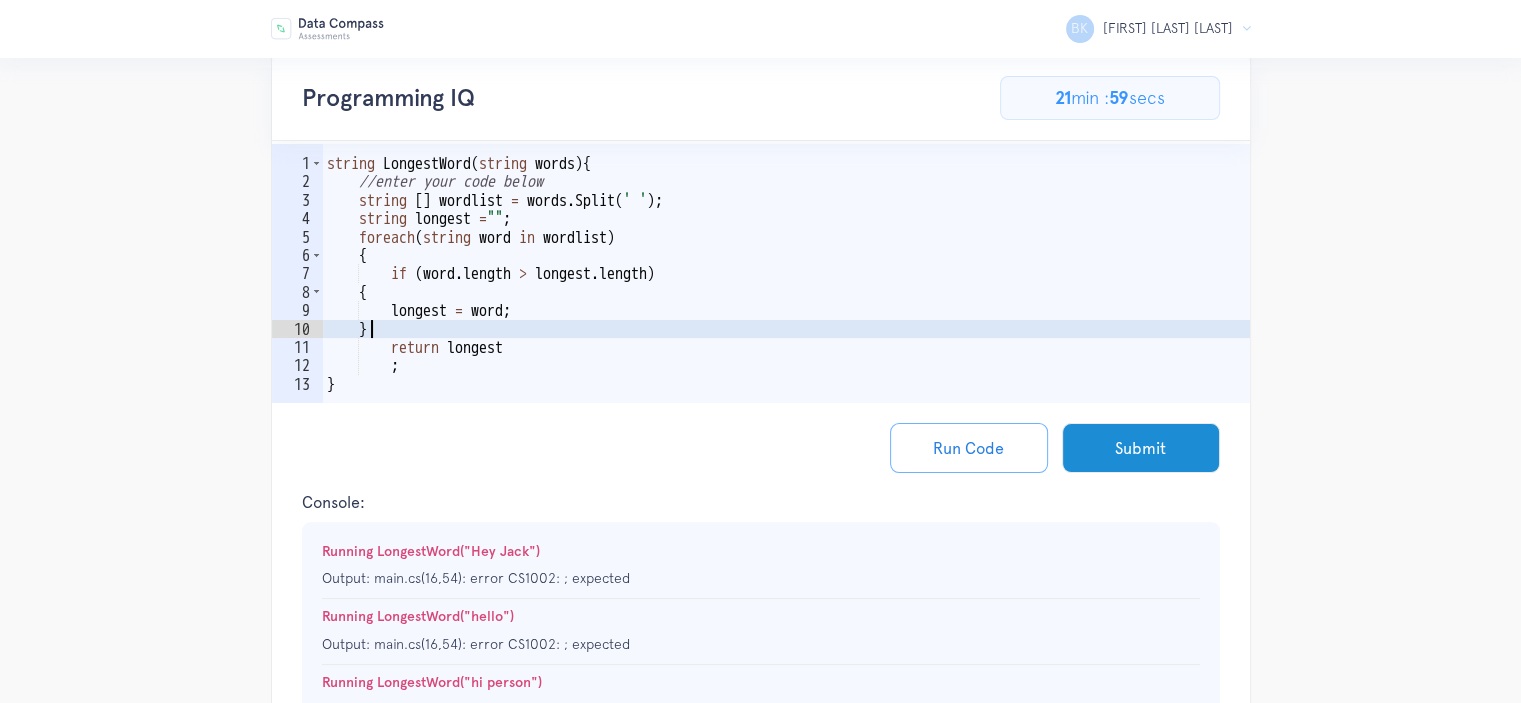 click on "string   LongestWord ( string   words ) {      //enter your code below      string   [ ]   wordlist   =   words . Split ( ' ' ) ;      string   longest   = " " ;      foreach ( string   word   in   wordlist )      {           if   ( word . length   >   longest . length )        {           longest   =   word ;      }           return   longest           ; }" at bounding box center (786, 302) 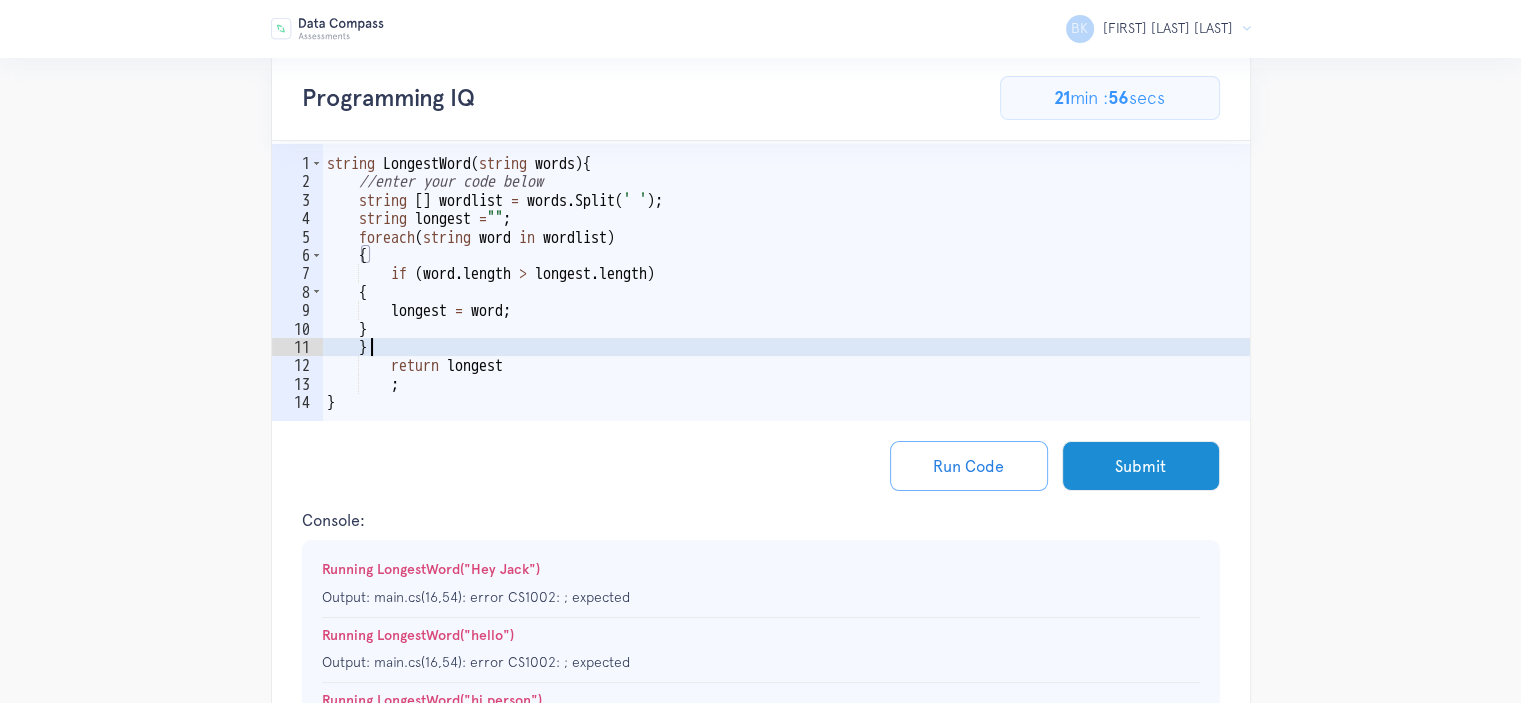 scroll, scrollTop: 0, scrollLeft: 1, axis: horizontal 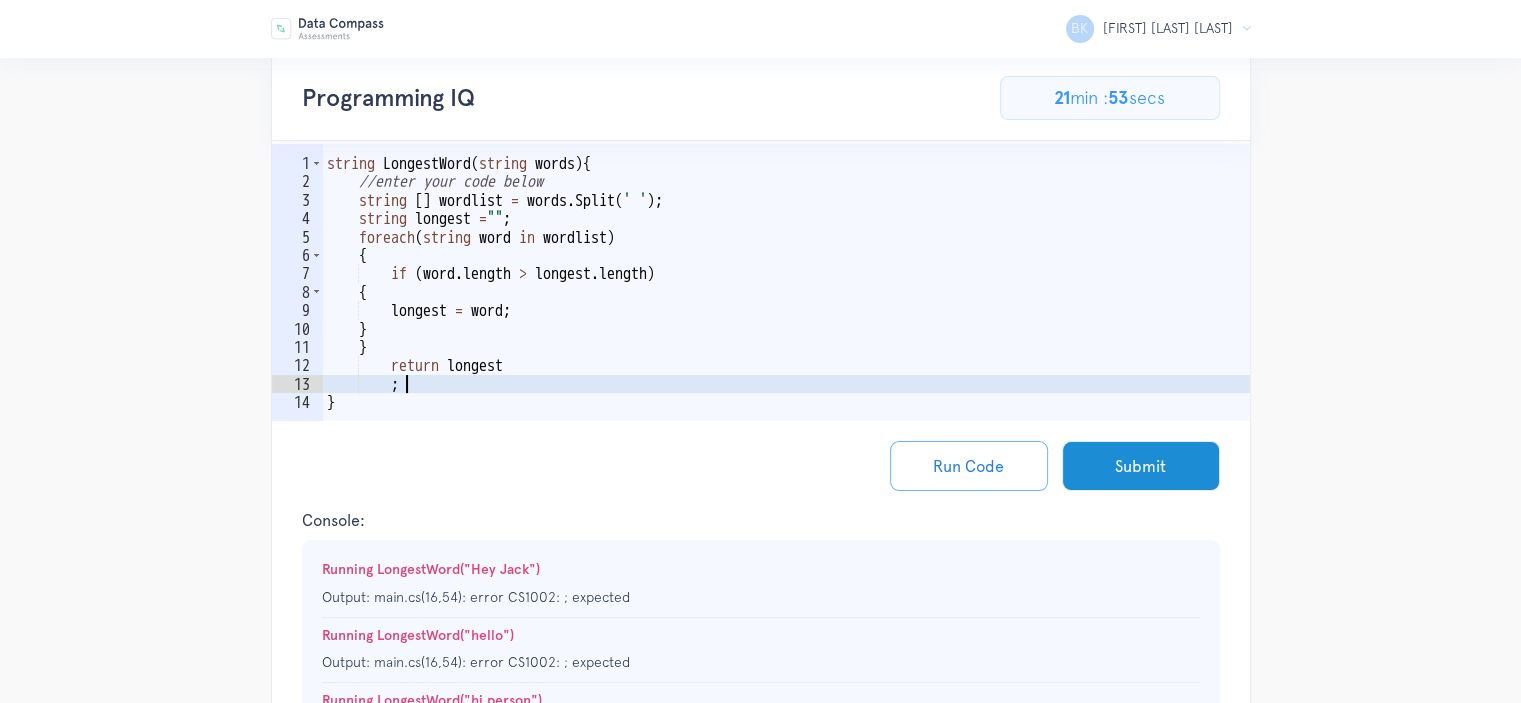 click on "string   LongestWord ( string   words ) {      //enter your code below      string   [ ]   wordlist   =   words . Split ( ' ' ) ;      string   longest   = " " ;      foreach ( string   word   in   wordlist )      {           if   ( word . length   >   longest . length )        {           longest   =   word ;      }      }           return   longest           ; }" at bounding box center [786, 311] 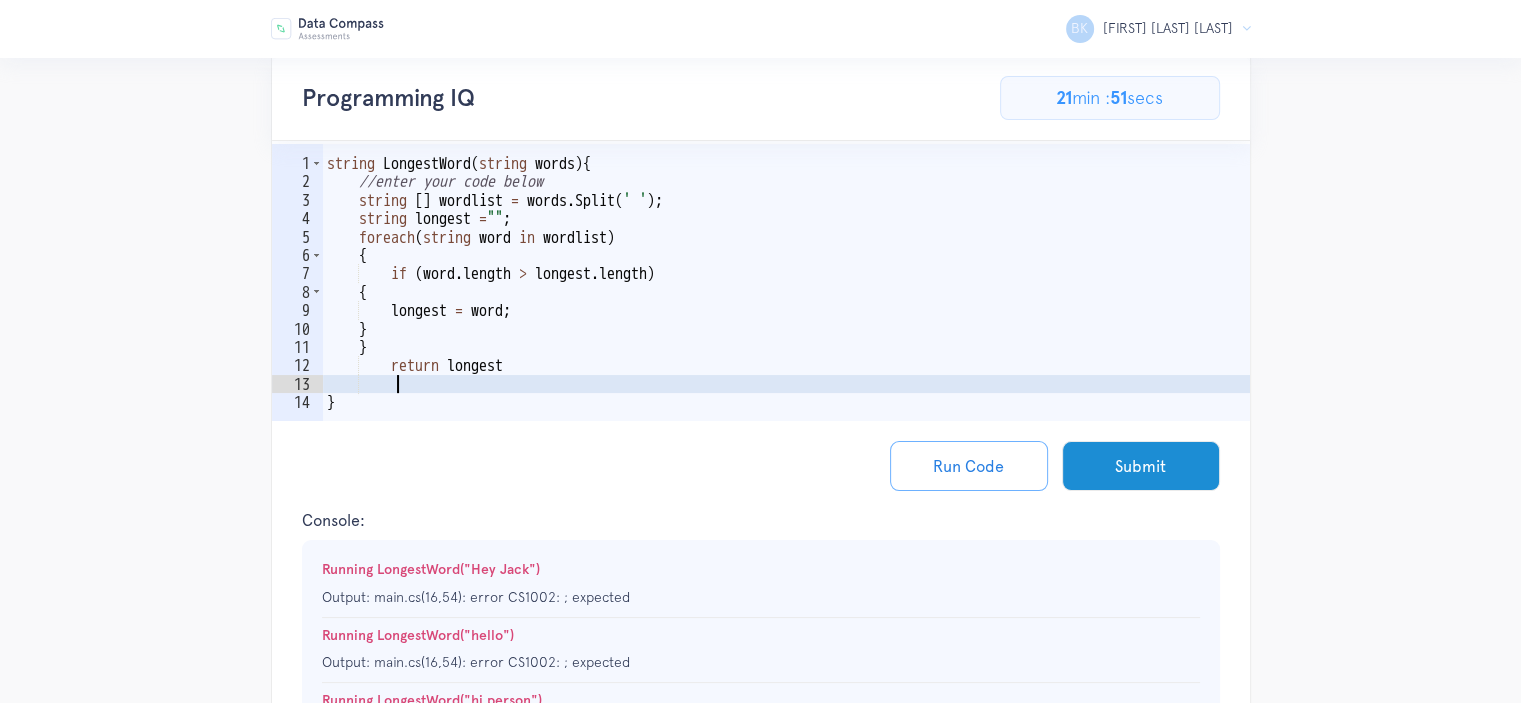 click on "string   LongestWord ( string   words ) {      //enter your code below      string   [ ]   wordlist   =   words . Split ( ' ' ) ;      string   longest   = " " ;      foreach ( string   word   in   wordlist )      {           if   ( word . length   >   longest . length )        {           longest   =   word ;      }      }           return   longest           }" at bounding box center [786, 311] 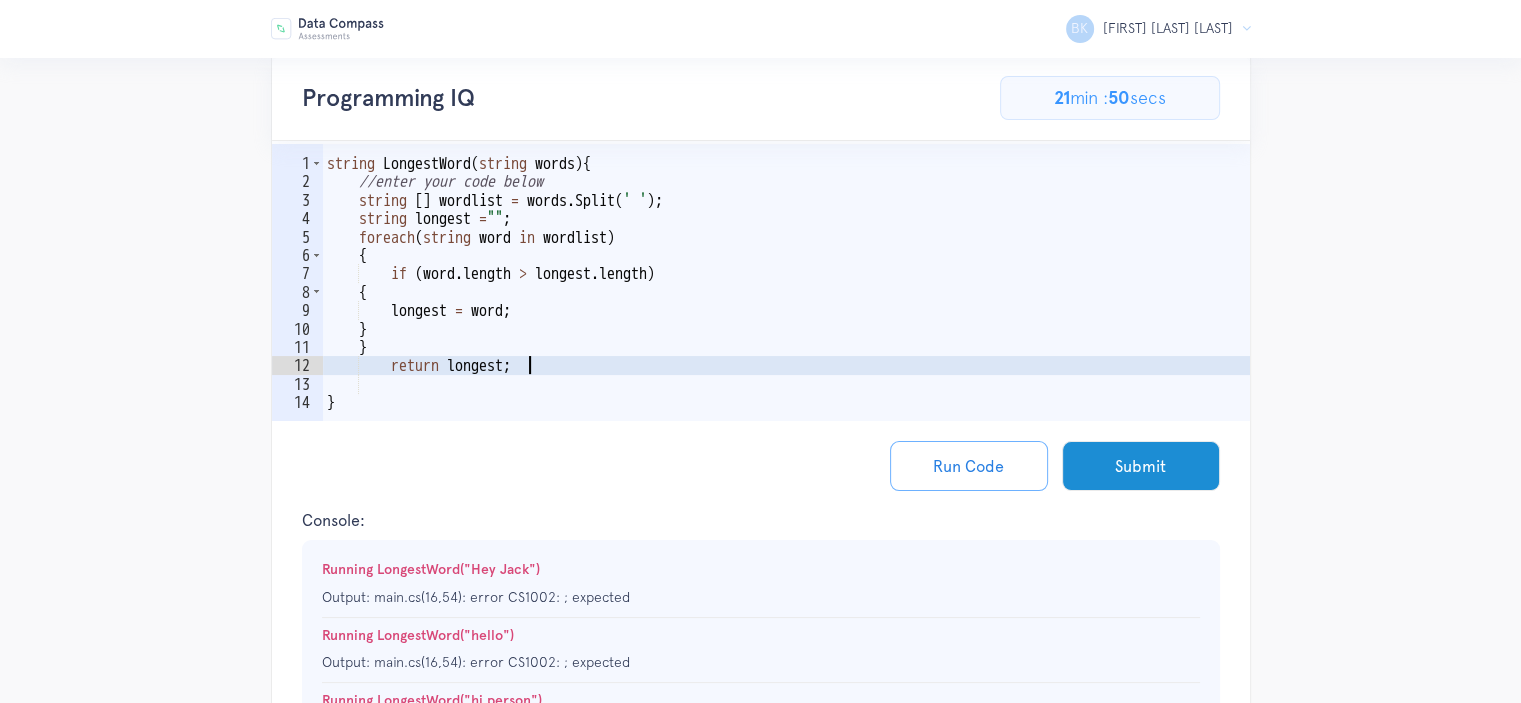 scroll, scrollTop: 0, scrollLeft: 11, axis: horizontal 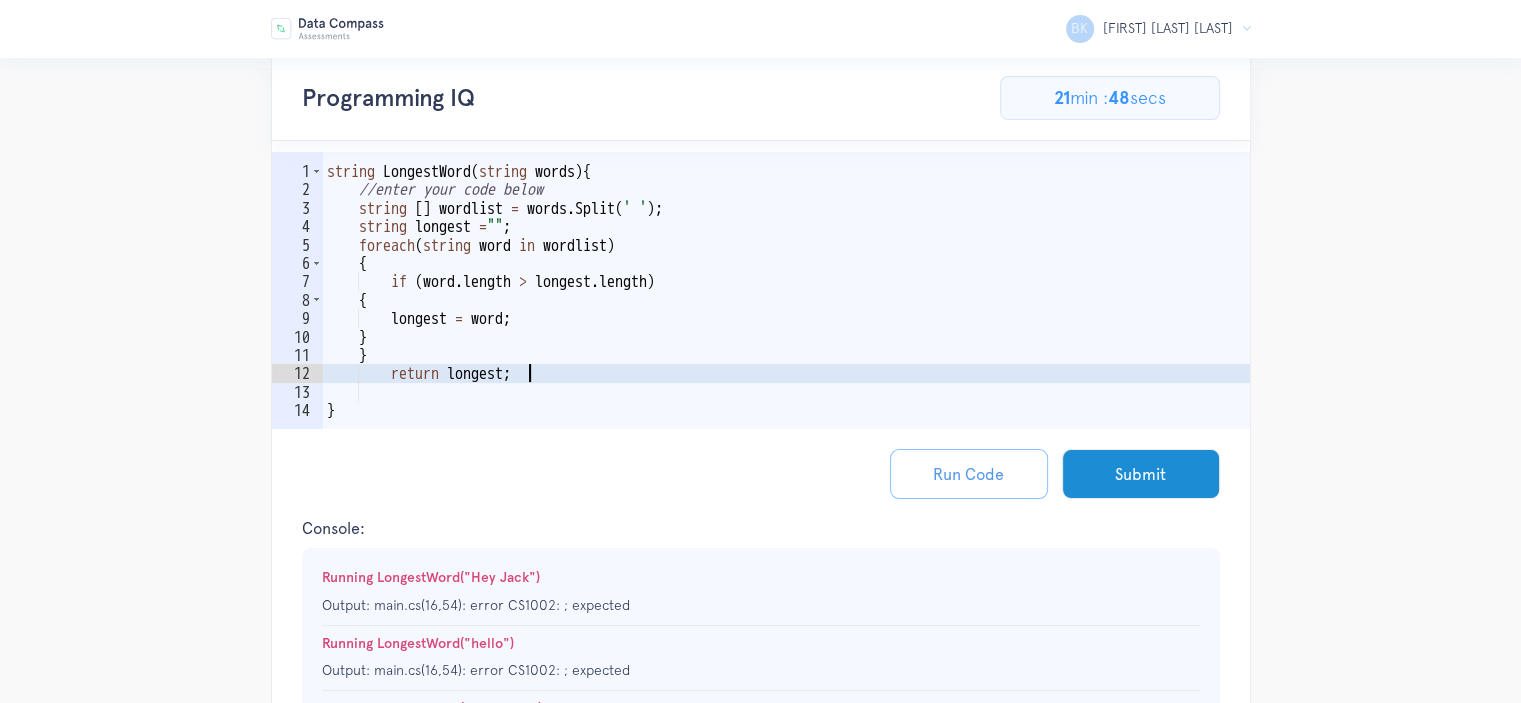 click on "Run Code" at bounding box center [969, 474] 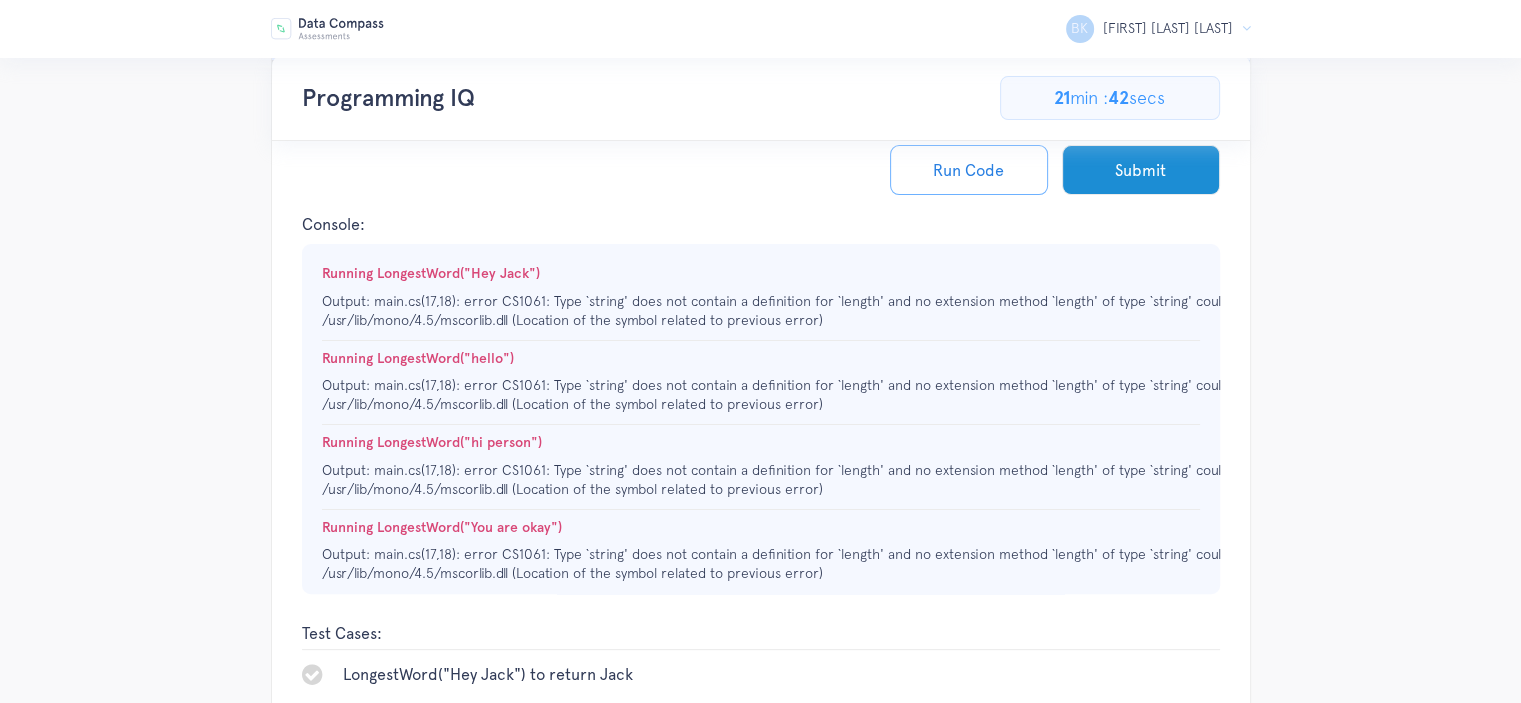 scroll, scrollTop: 346, scrollLeft: 0, axis: vertical 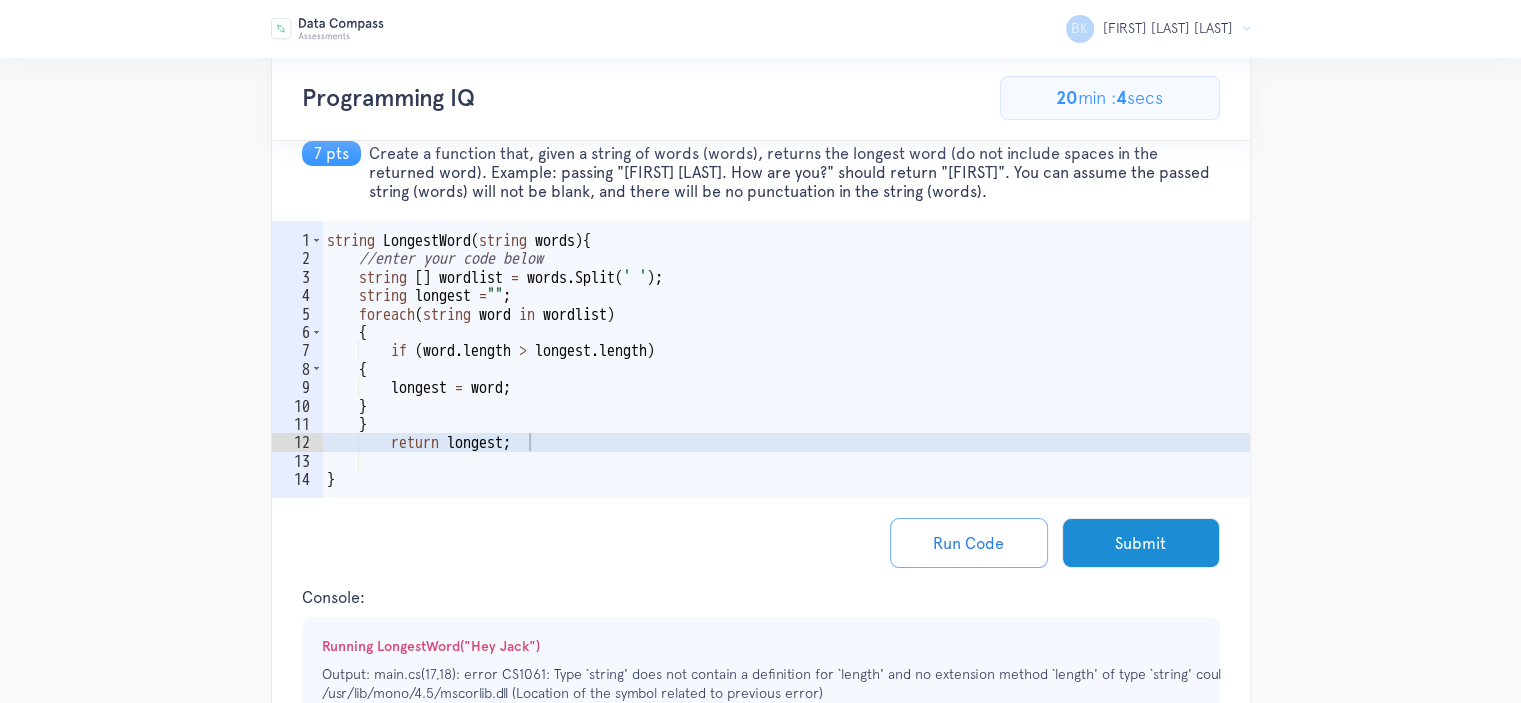 click on "string   LongestWord ( string   words ) {      //enter your code below      string   [ ]   wordlist   =   words . Split ( ' ' ) ;      string   longest   = " " ;      foreach ( string   word   in   wordlist )      {           if   ( word . length   >   longest . length )        {           longest   =   word ;      }      }           return   longest ;           }" at bounding box center [786, 388] 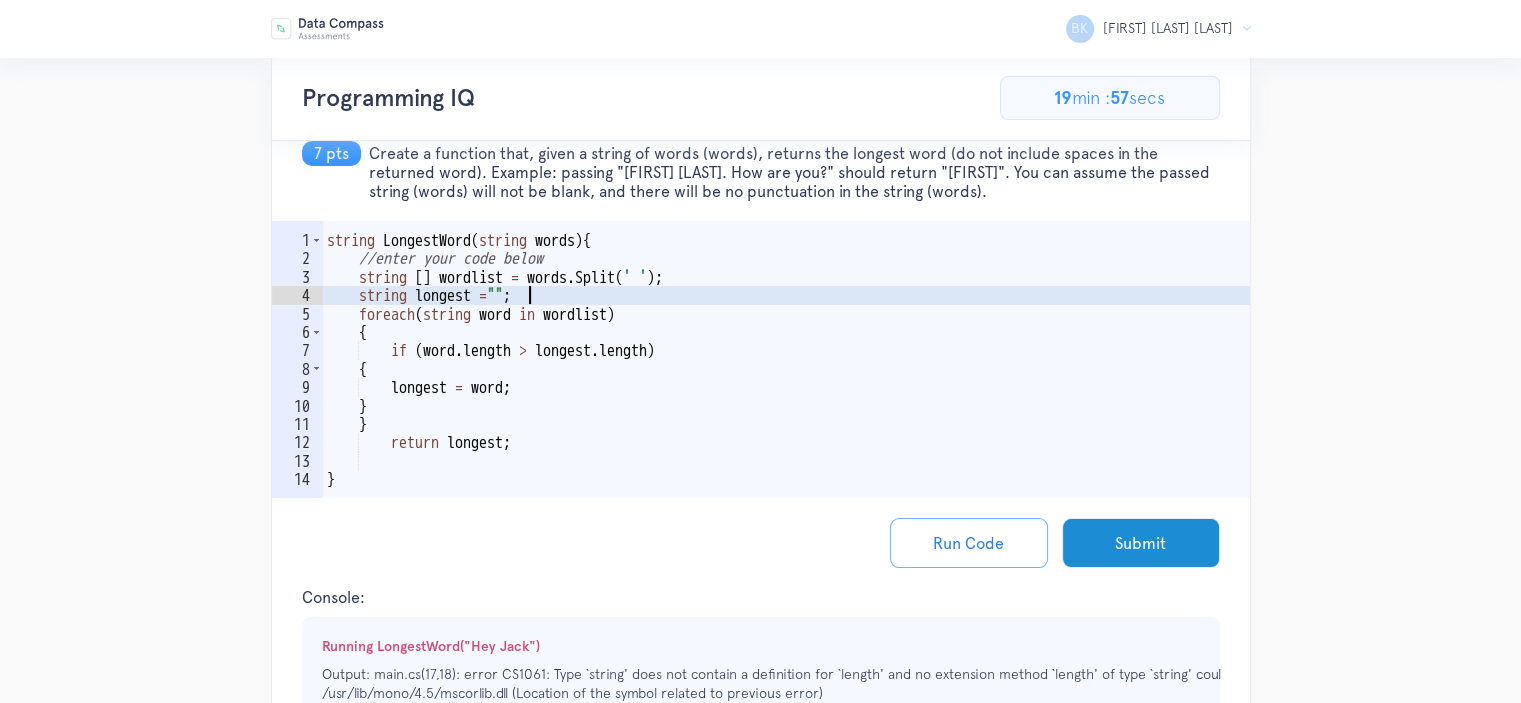 click on "string   LongestWord ( string   words ) {      //enter your code below      string   [ ]   wordlist   =   words . Split ( ' ' ) ;      string   longest   = " " ;      foreach ( string   word   in   wordlist )      {           if   ( word . length   >   longest . length )        {           longest   =   word ;      }      }           return   longest ;           }" at bounding box center [786, 388] 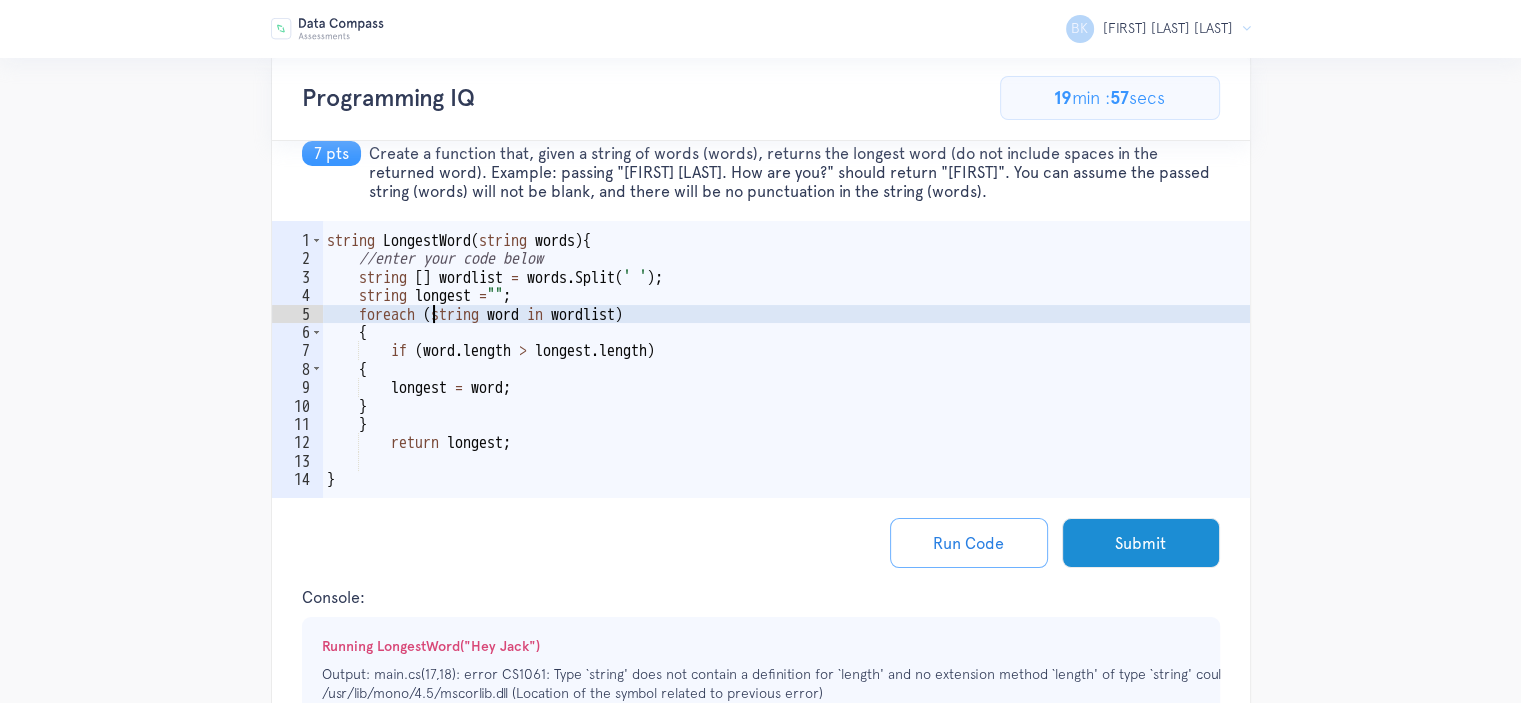 scroll, scrollTop: 0, scrollLeft: 7, axis: horizontal 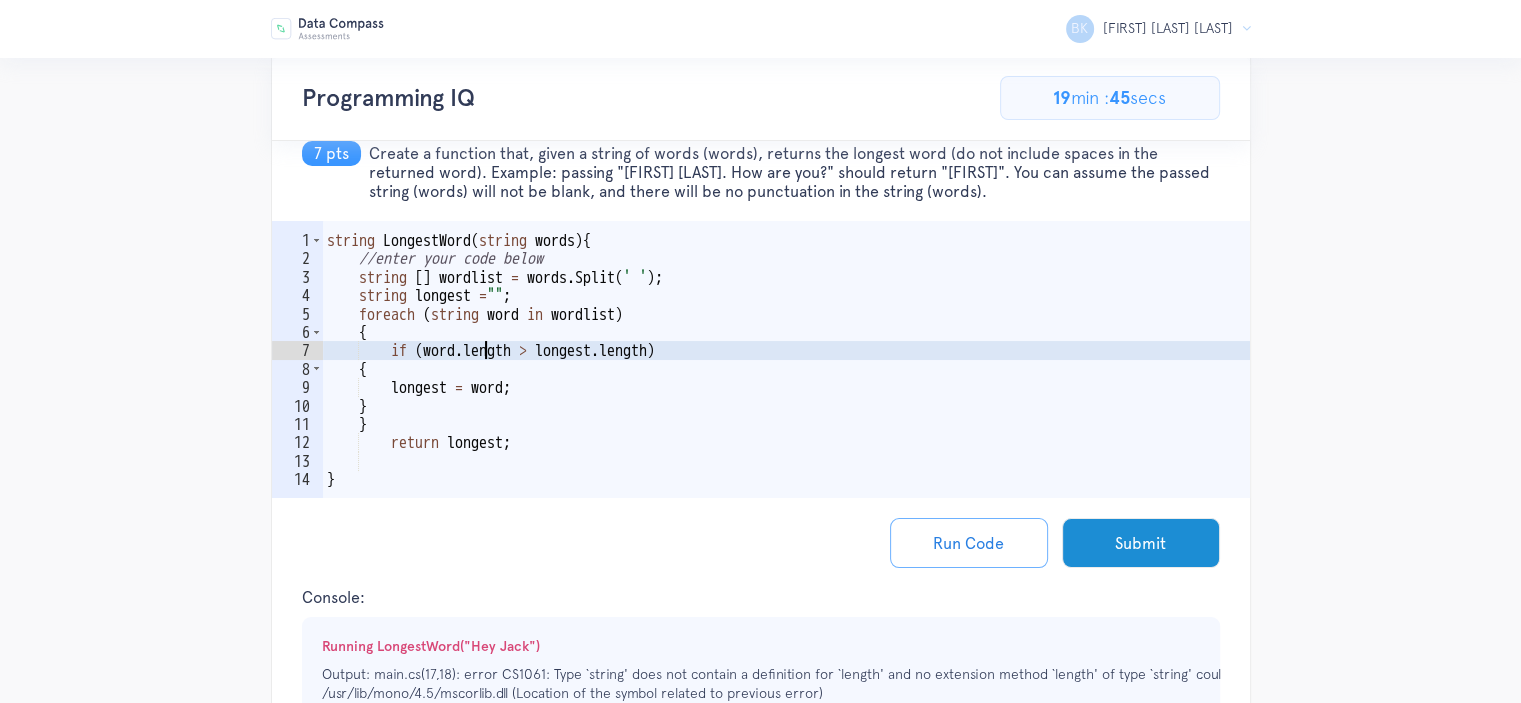 click on "string   LongestWord ( string   words ) {      //enter your code below      string   [ ]   wordlist   =   words . Split ( ' ' ) ;      string   longest   = " " ;      foreach   ( string   word   in   wordlist )      {           if   ( word . length   >   longest . length )        {           longest   =   word ;      }      }           return   longest ;           }" at bounding box center (786, 388) 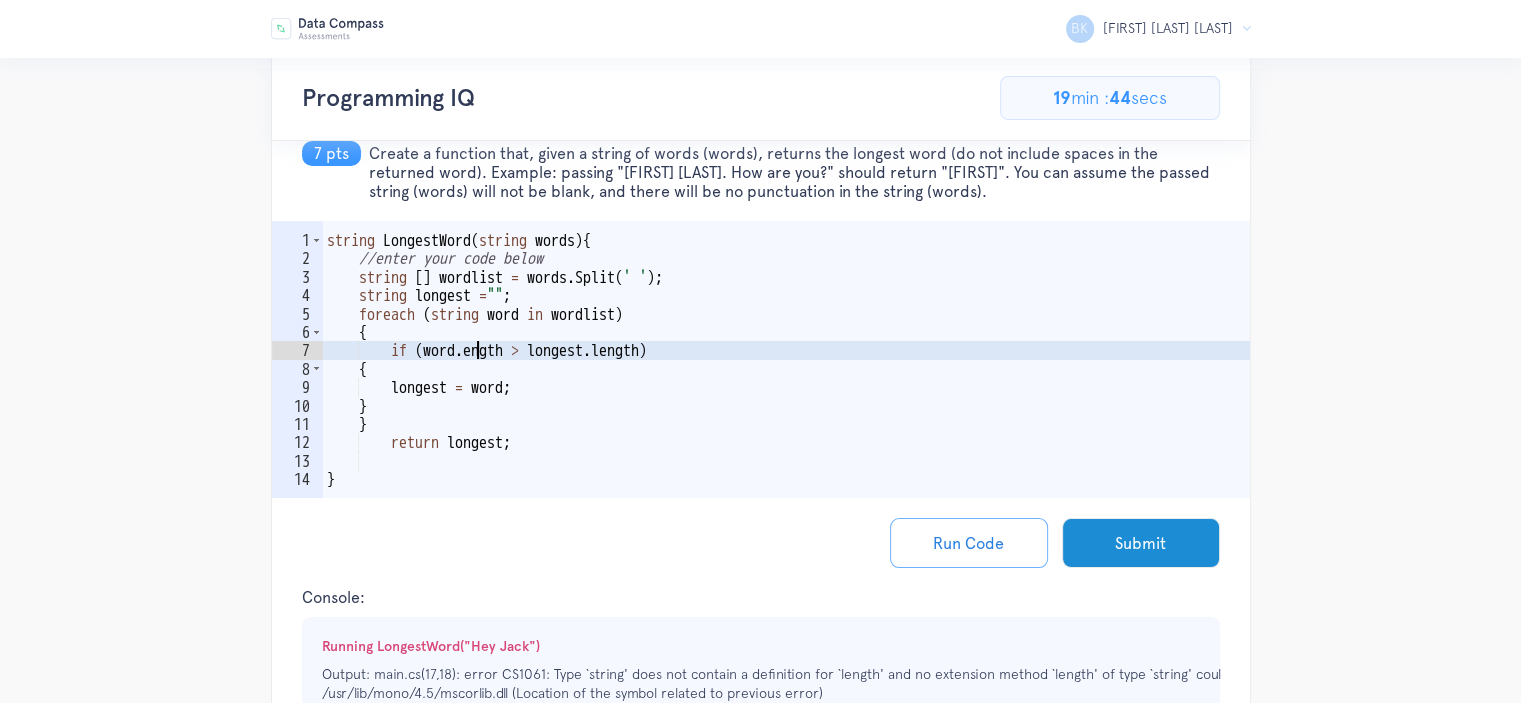 scroll, scrollTop: 0, scrollLeft: 10, axis: horizontal 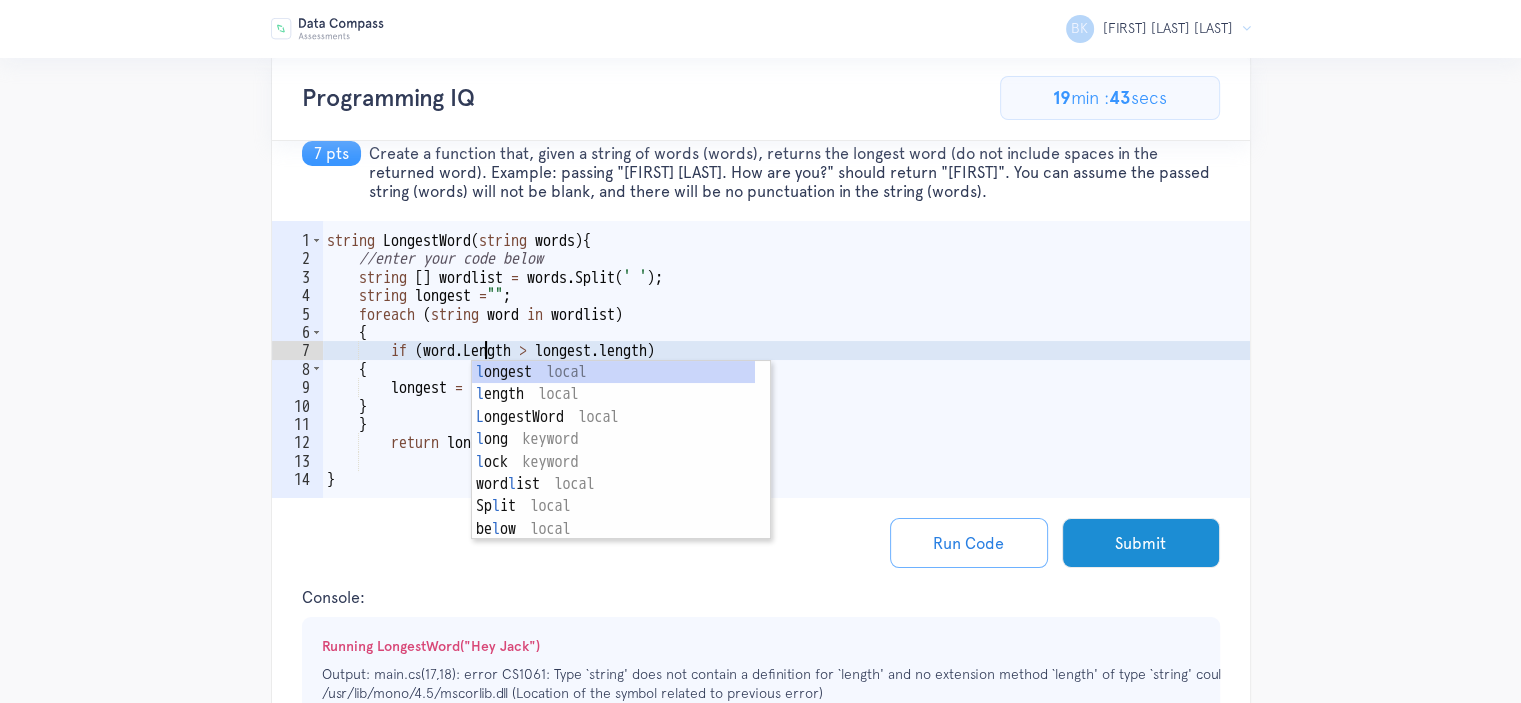 click on "string   LongestWord ( string   words ) {      //enter your code below      string   [ ]   wordlist   =   words . Split ( ' ' ) ;      string   longest   = " " ;      foreach   ( string   word   in   wordlist )      {           if   ( word . Length   >   longest . length )        {           longest   =   word ;      }      }           return   longest ;           }" at bounding box center [786, 388] 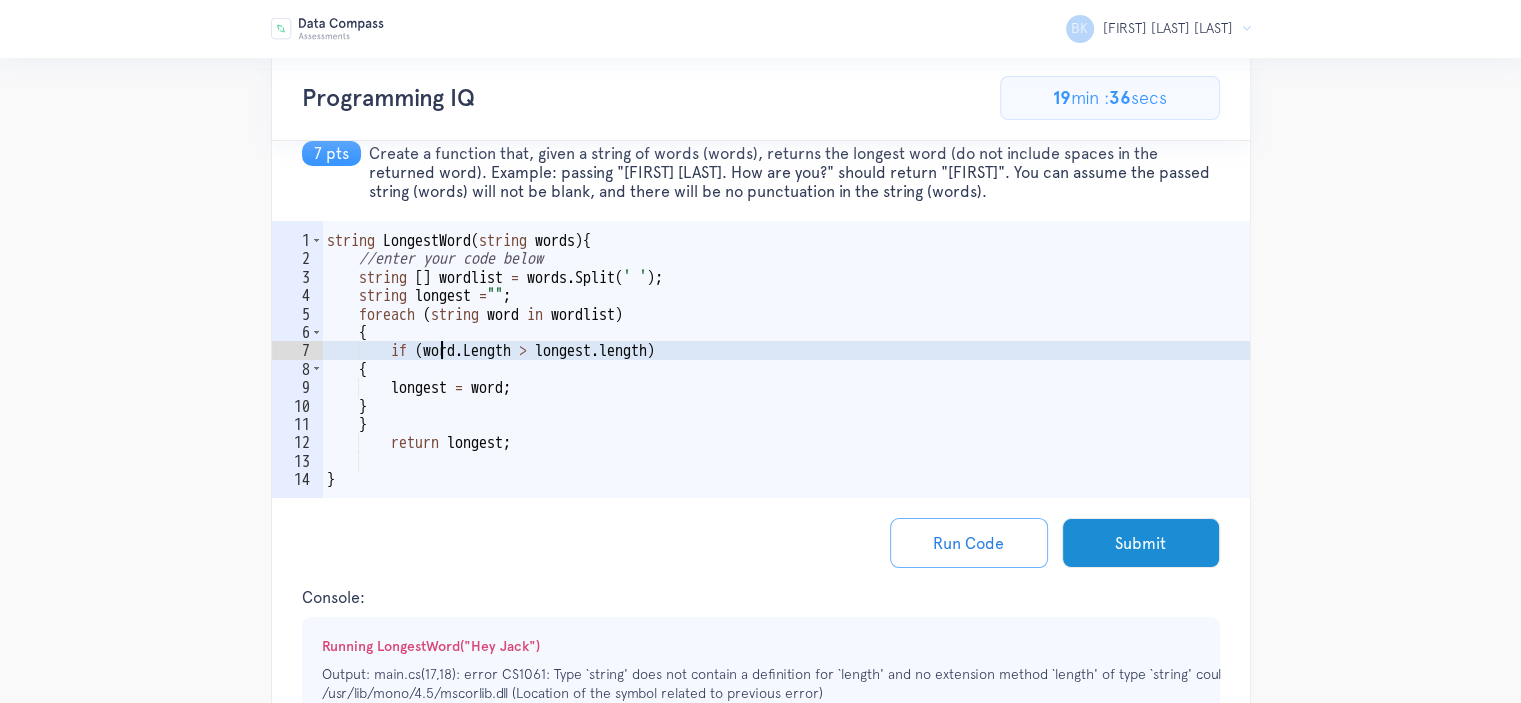 click on "string   LongestWord ( string   words ) {      //enter your code below      string   [ ]   wordlist   =   words . Split ( ' ' ) ;      string   longest   = " " ;      foreach   ( string   word   in   wordlist )      {           if   ( word . Length   >   longest . length )        {           longest   =   word ;      }      }           return   longest ;           }" at bounding box center (786, 388) 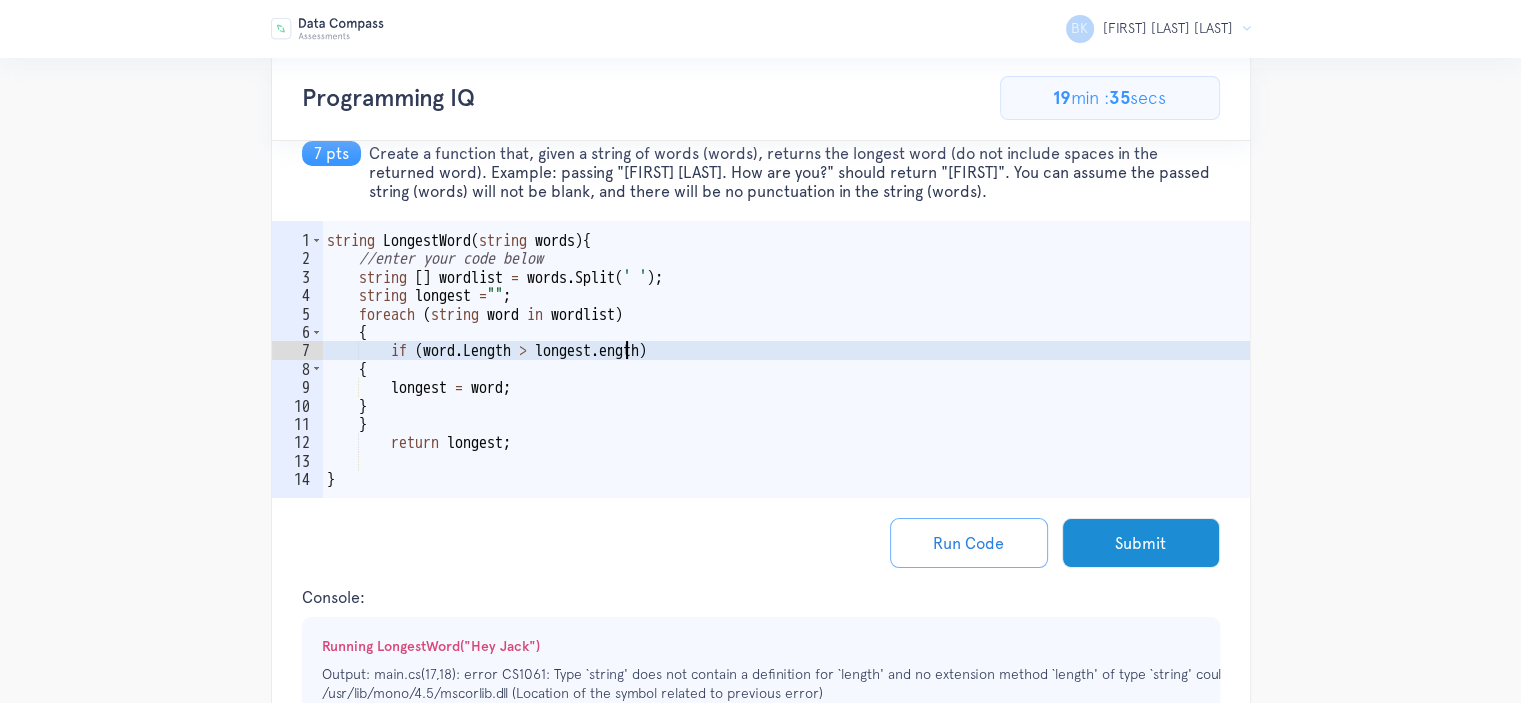 scroll, scrollTop: 0, scrollLeft: 18, axis: horizontal 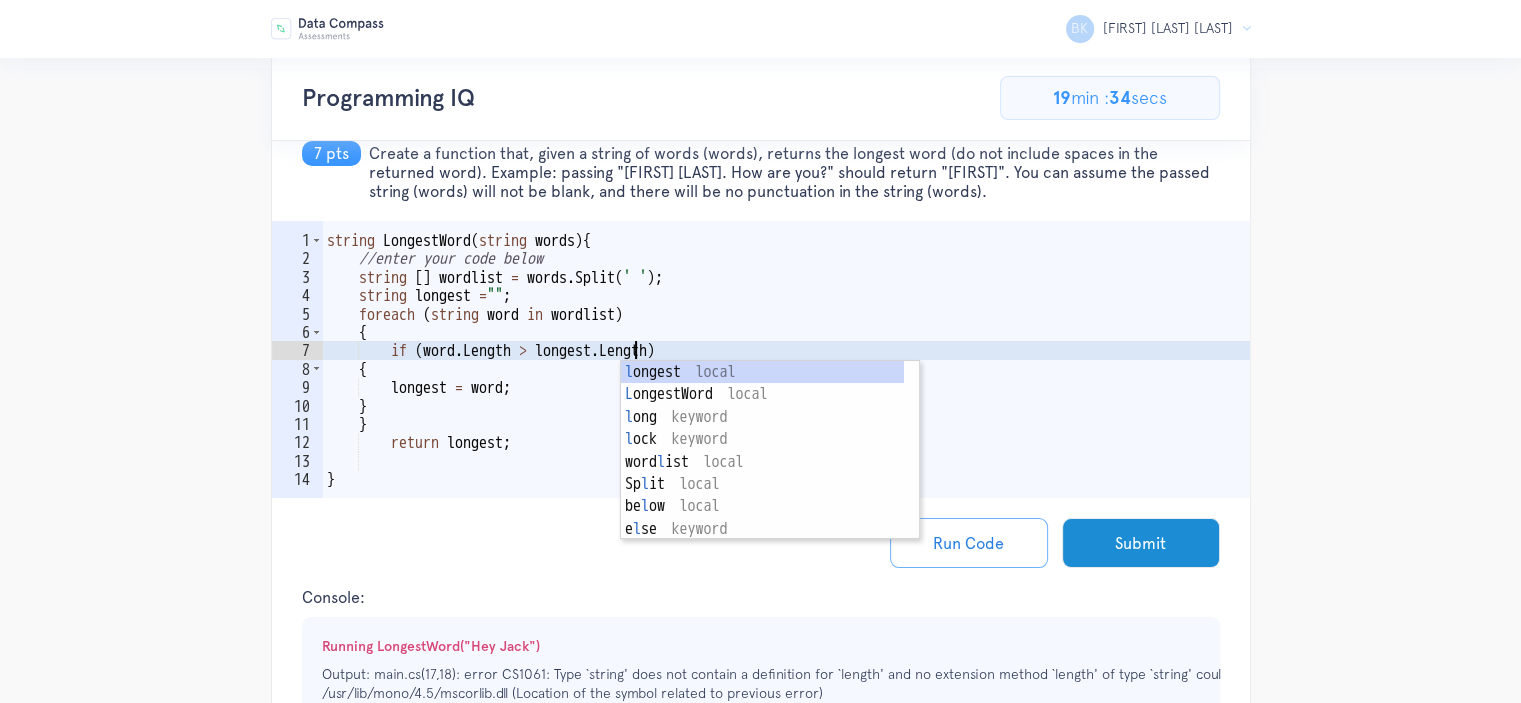 click on "string   LongestWord ( string   words ) {      //enter your code below      string   [ ]   wordlist   =   words . Split ( ' ' ) ;      string   longest   = " " ;      foreach   ( string   word   in   wordlist )      {           if   ( word . Length   >   longest . Length )        {           longest   =   word ;      }      }           return   longest ;           }" at bounding box center [786, 388] 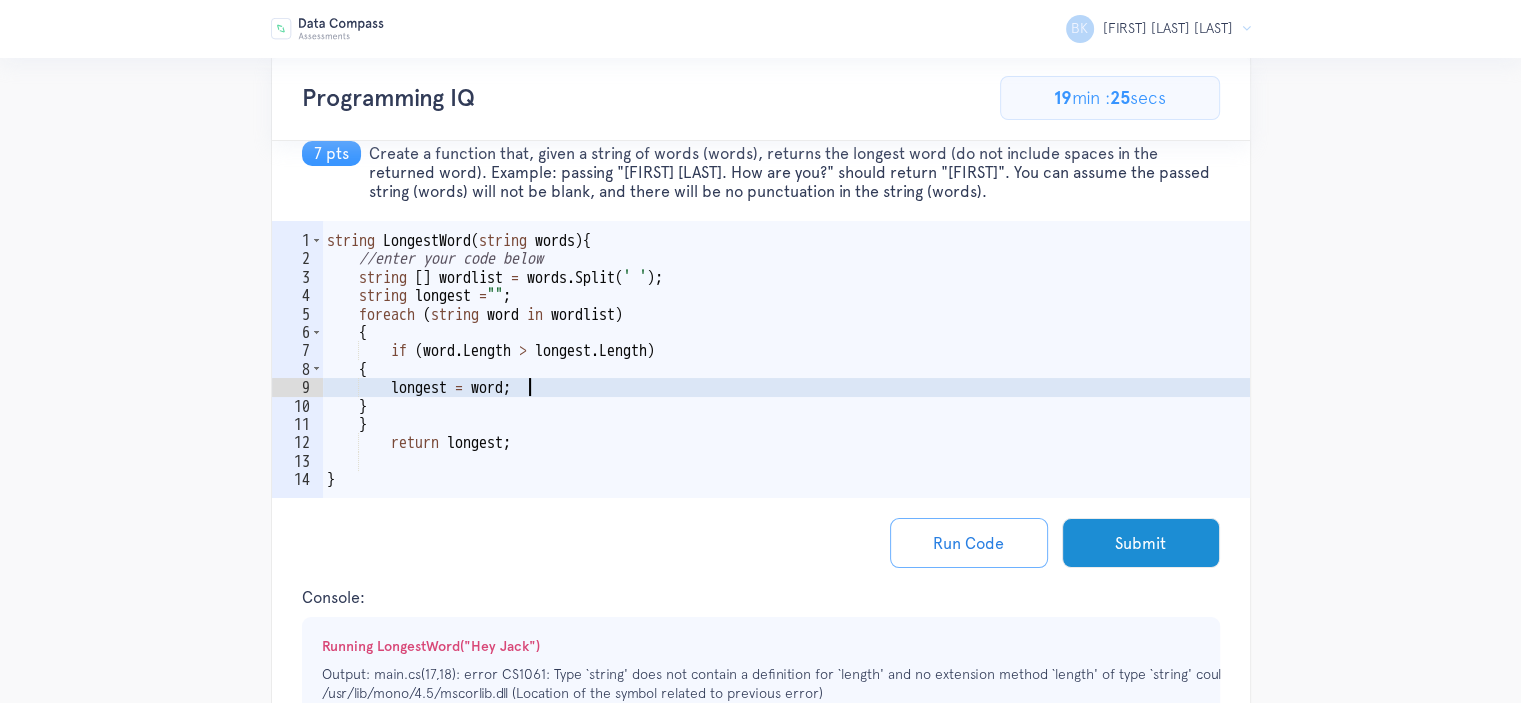 click on "string   LongestWord ( string   words ) {      //enter your code below      string   [ ]   wordlist   =   words . Split ( ' ' ) ;      string   longest   = " " ;      foreach   ( string   word   in   wordlist )      {           if   ( word . Length   >   longest . Length )        {           longest   =   word ;      }      }           return   longest ;           }" at bounding box center (786, 388) 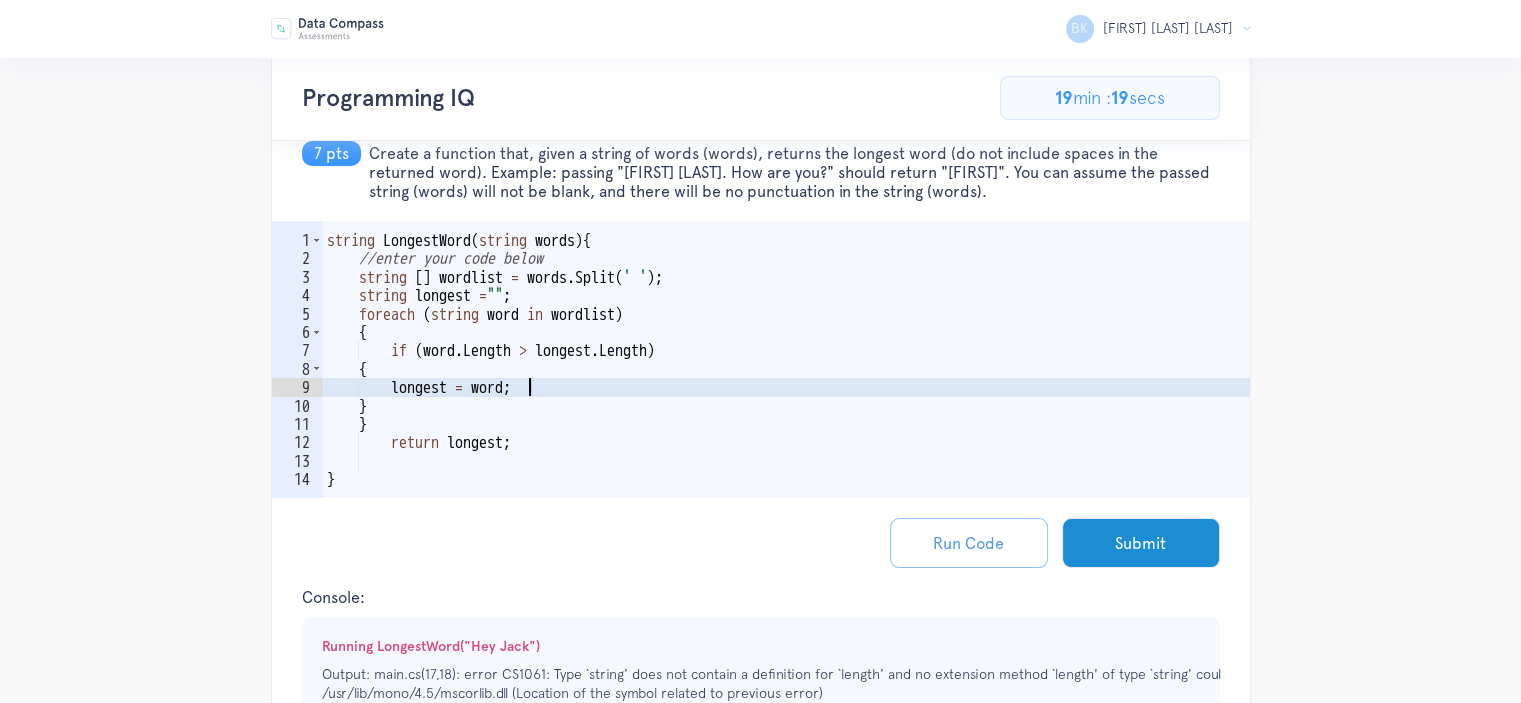 type on "longest = word;" 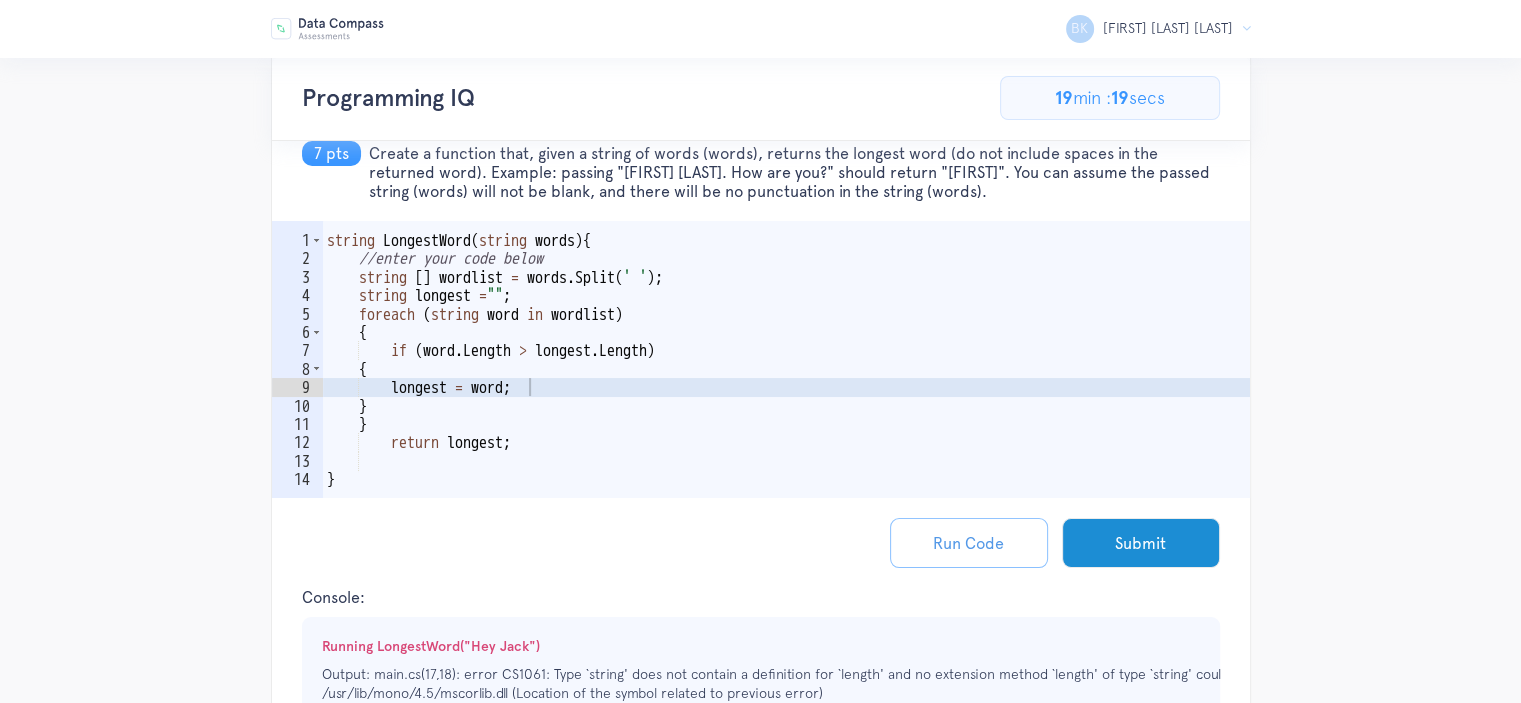 click on "Run Code" at bounding box center (969, 543) 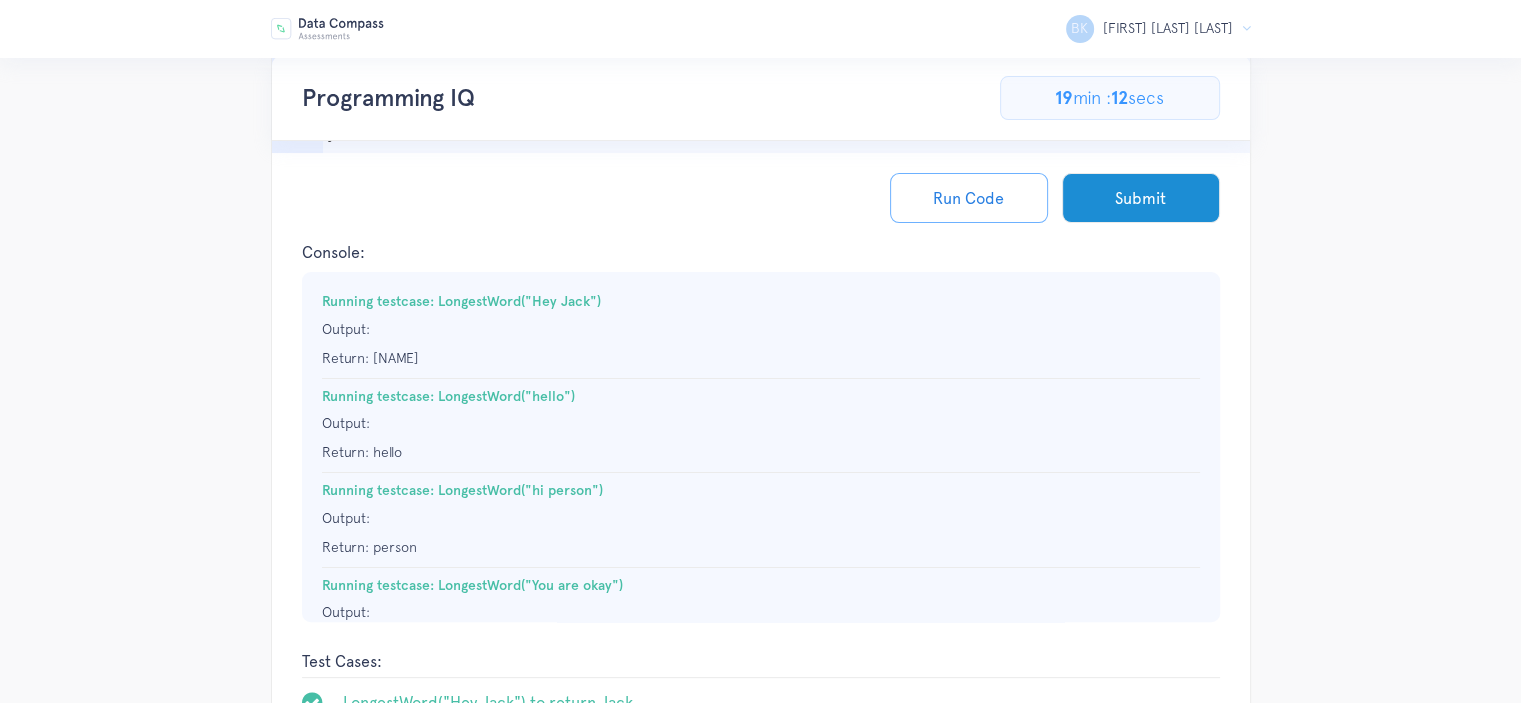 scroll, scrollTop: 399, scrollLeft: 0, axis: vertical 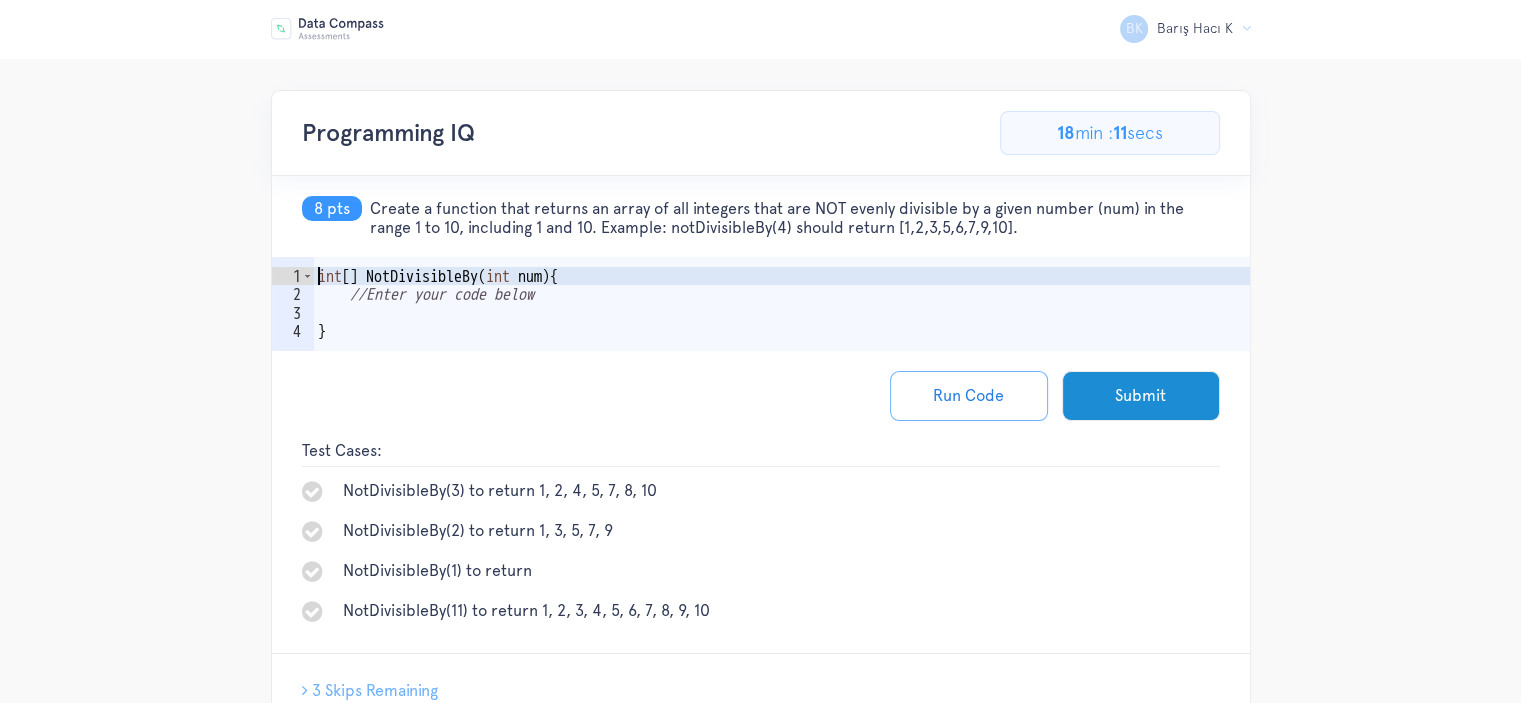 click on "int [ ]   NotDivisibleBy ( int   num ) {      //Enter your code below      }" at bounding box center [782, 332] 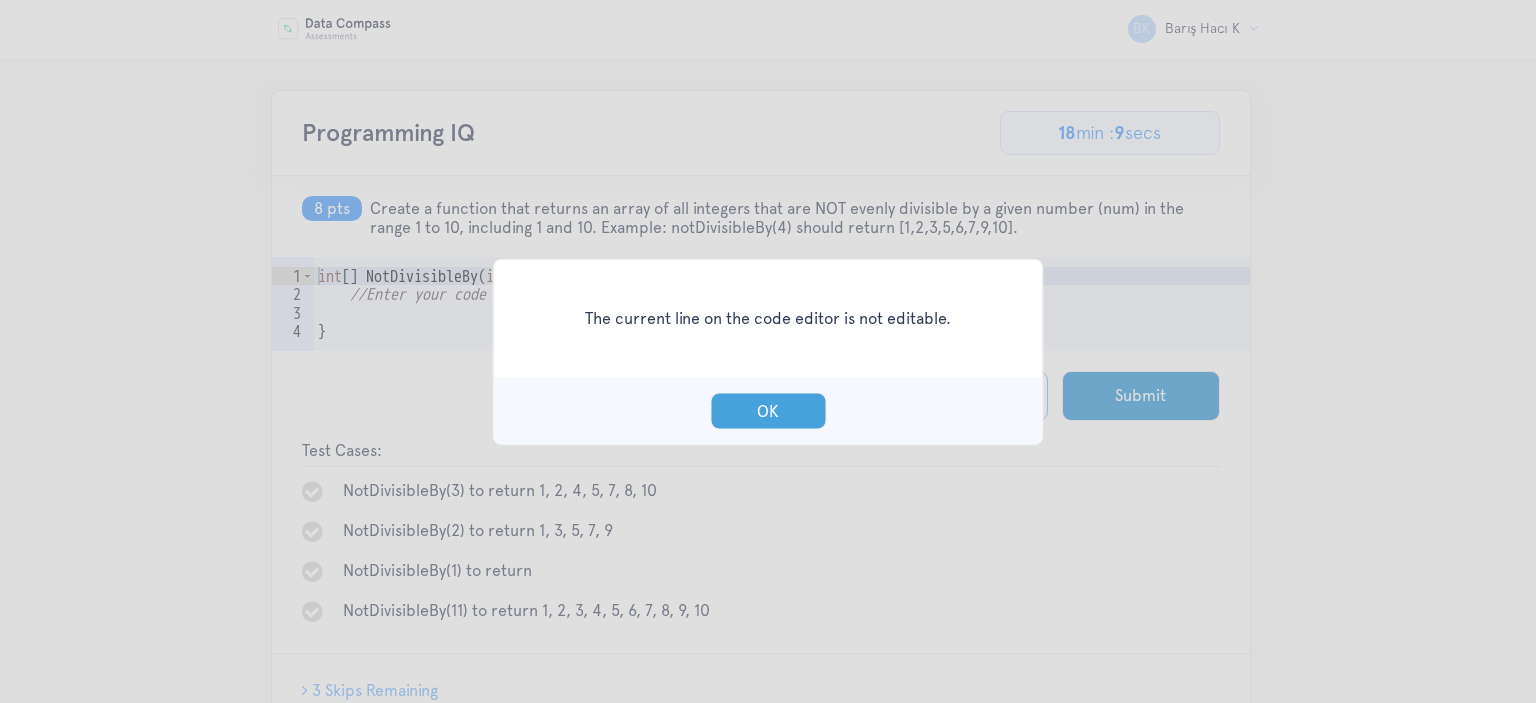 click on "OK" at bounding box center (768, 410) 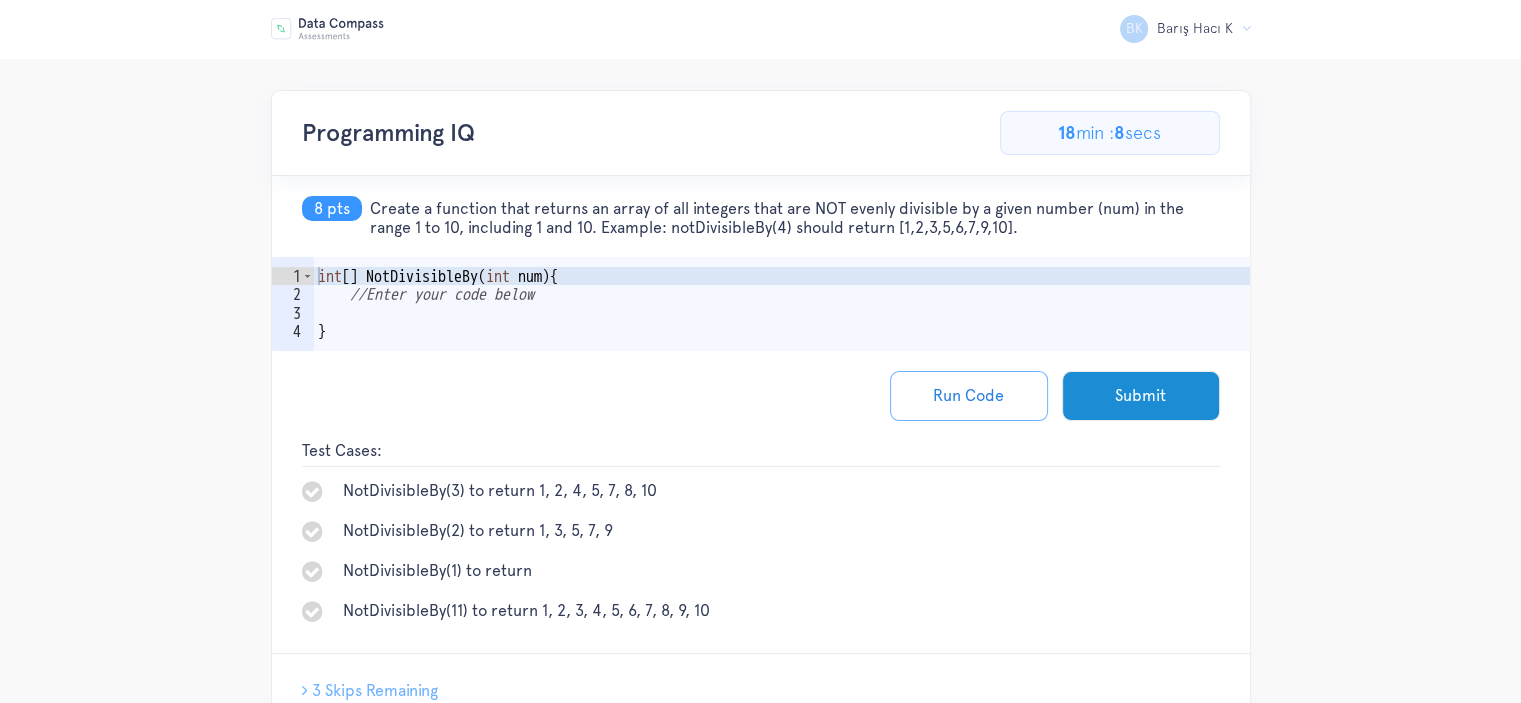 click on "int [ ]   NotDivisibleBy ( int   num ) {      //Enter your code below      }" at bounding box center [782, 332] 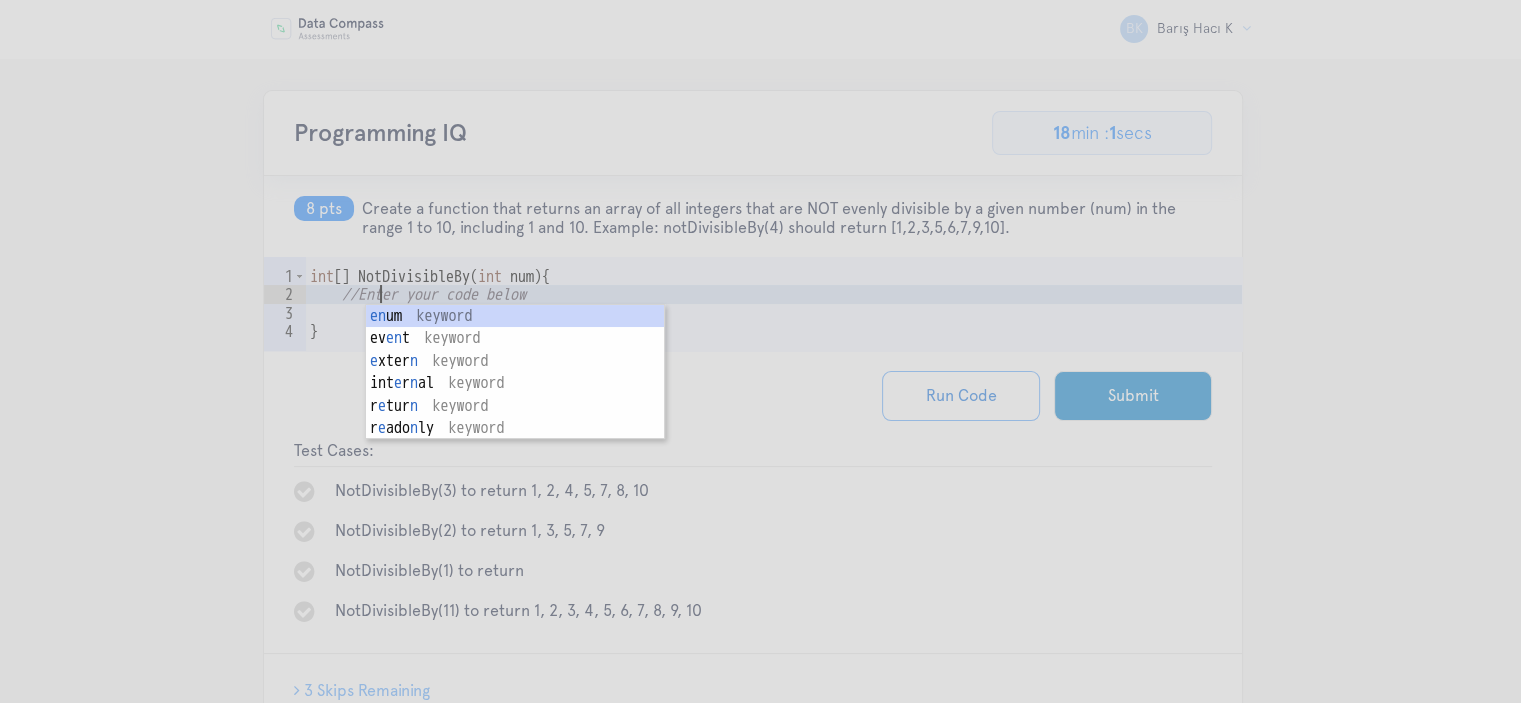 scroll, scrollTop: 0, scrollLeft: 5, axis: horizontal 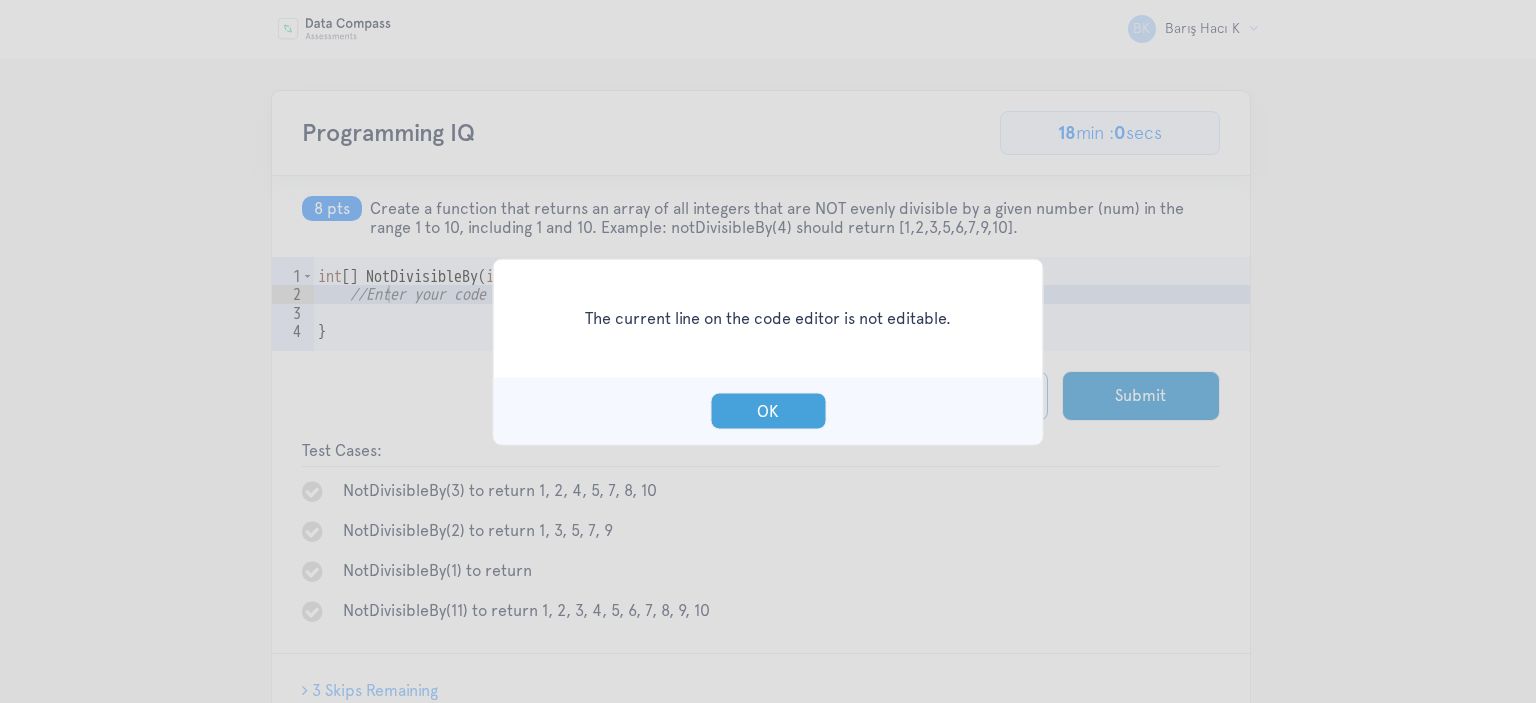 click on "OK" at bounding box center [768, 410] 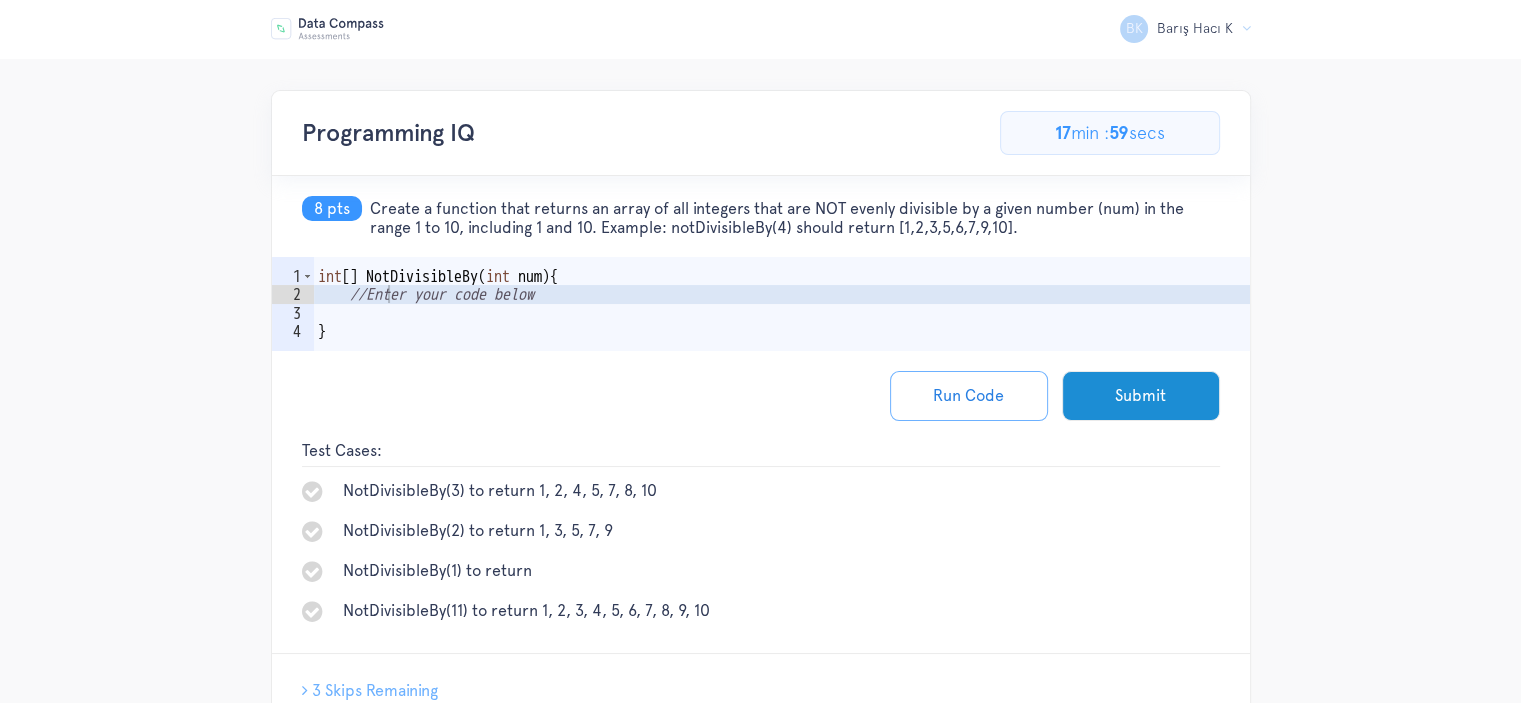 scroll, scrollTop: 0, scrollLeft: 0, axis: both 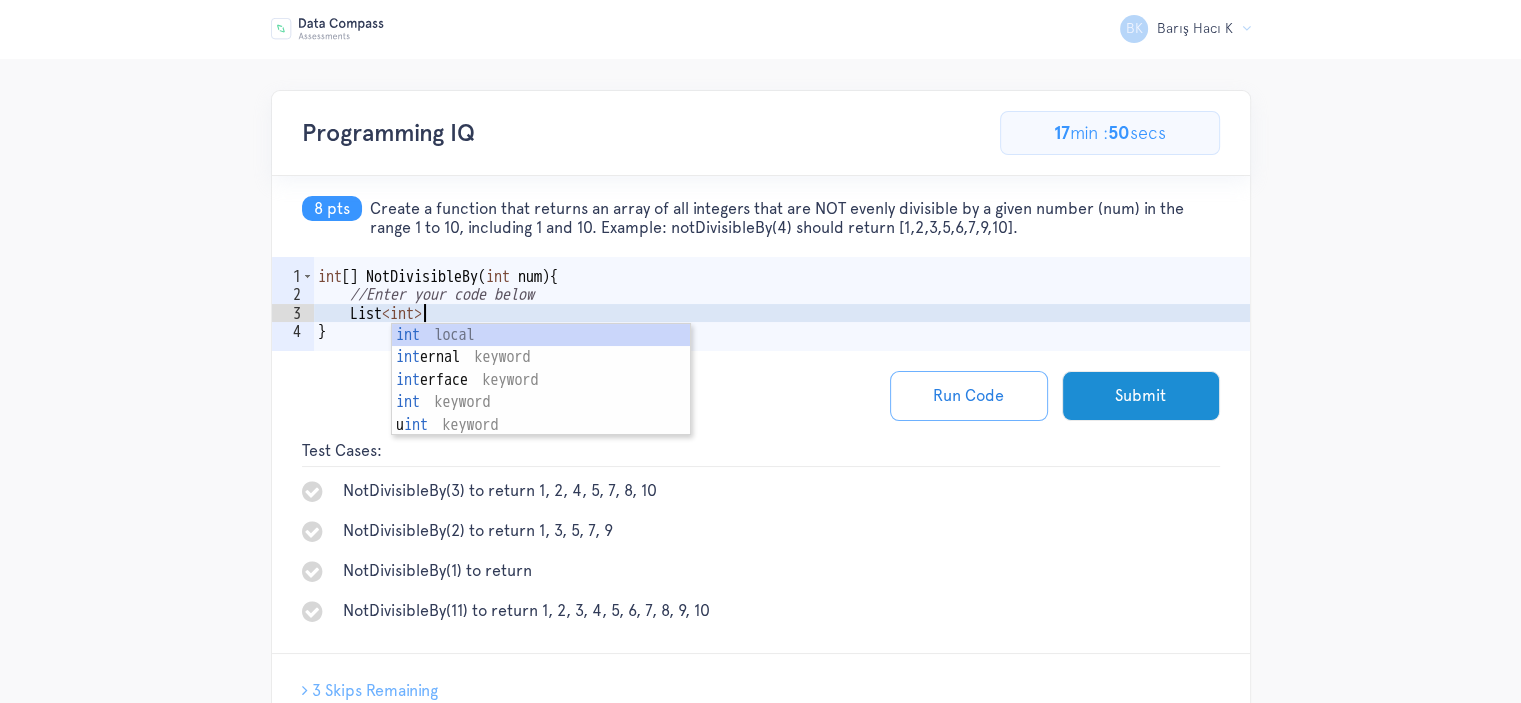 click on "int [ ]   NotDivisibleBy ( int   num ) {      //Enter your code below      List < int > }" at bounding box center (782, 332) 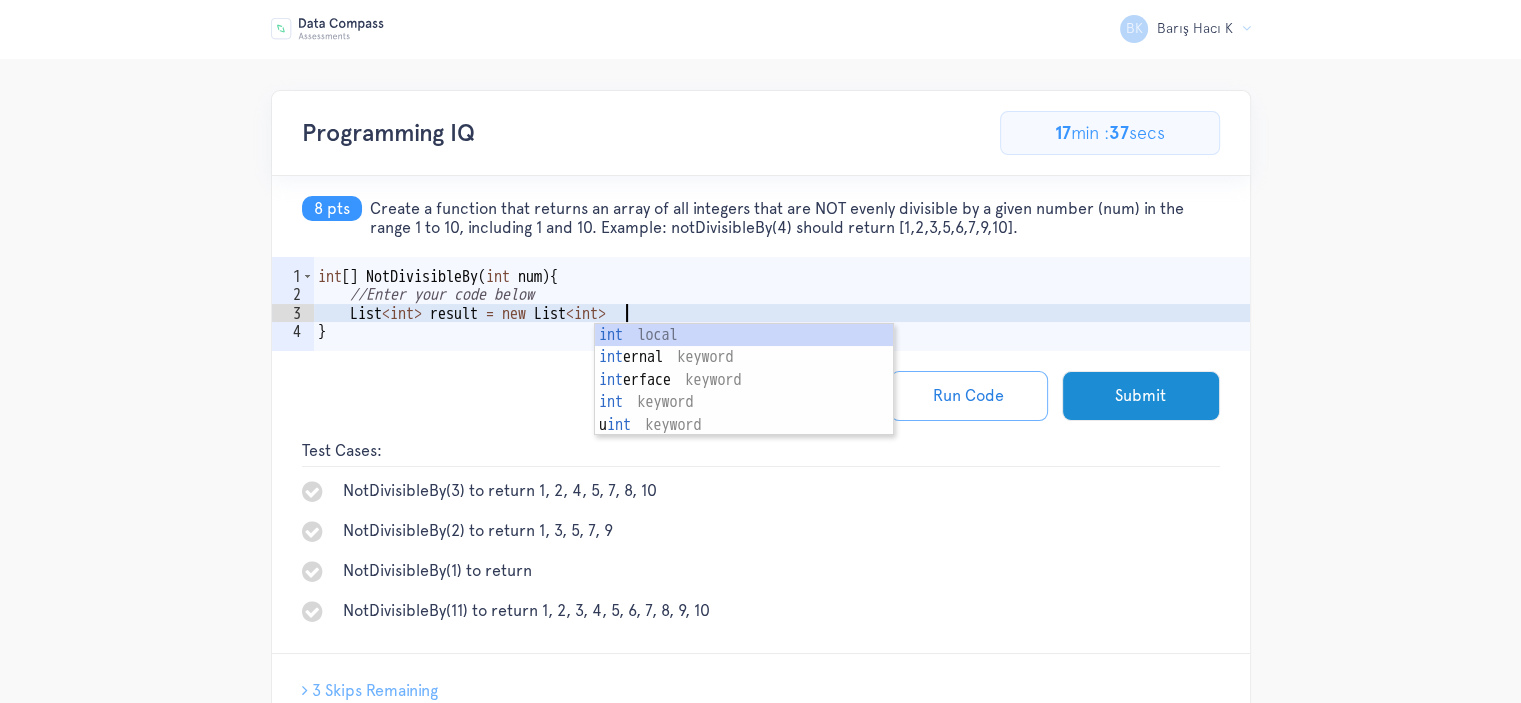 scroll, scrollTop: 0, scrollLeft: 18, axis: horizontal 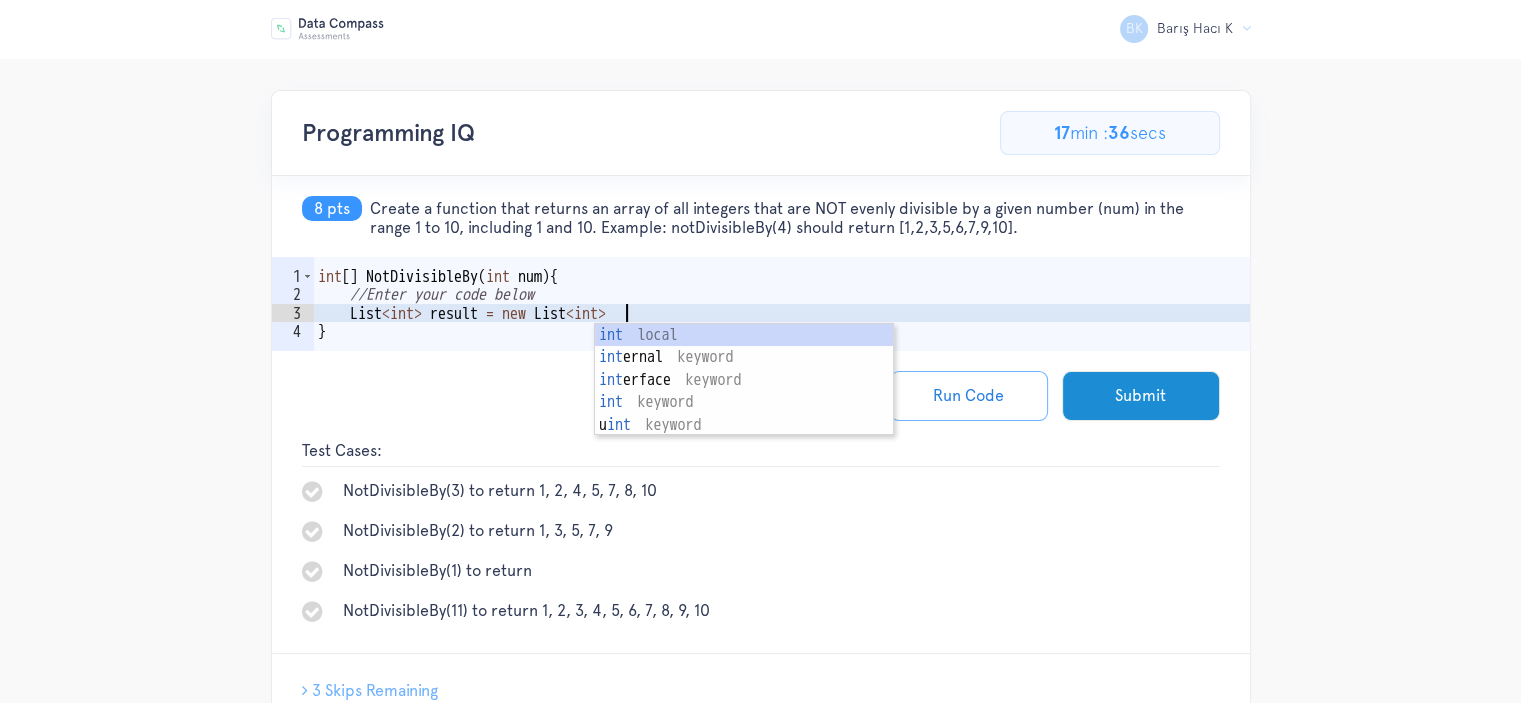 click on "int [ ]   NotDivisibleBy ( int   num ) {      //Enter your code below      List < int >   result   =   new   List < int > }" at bounding box center (782, 332) 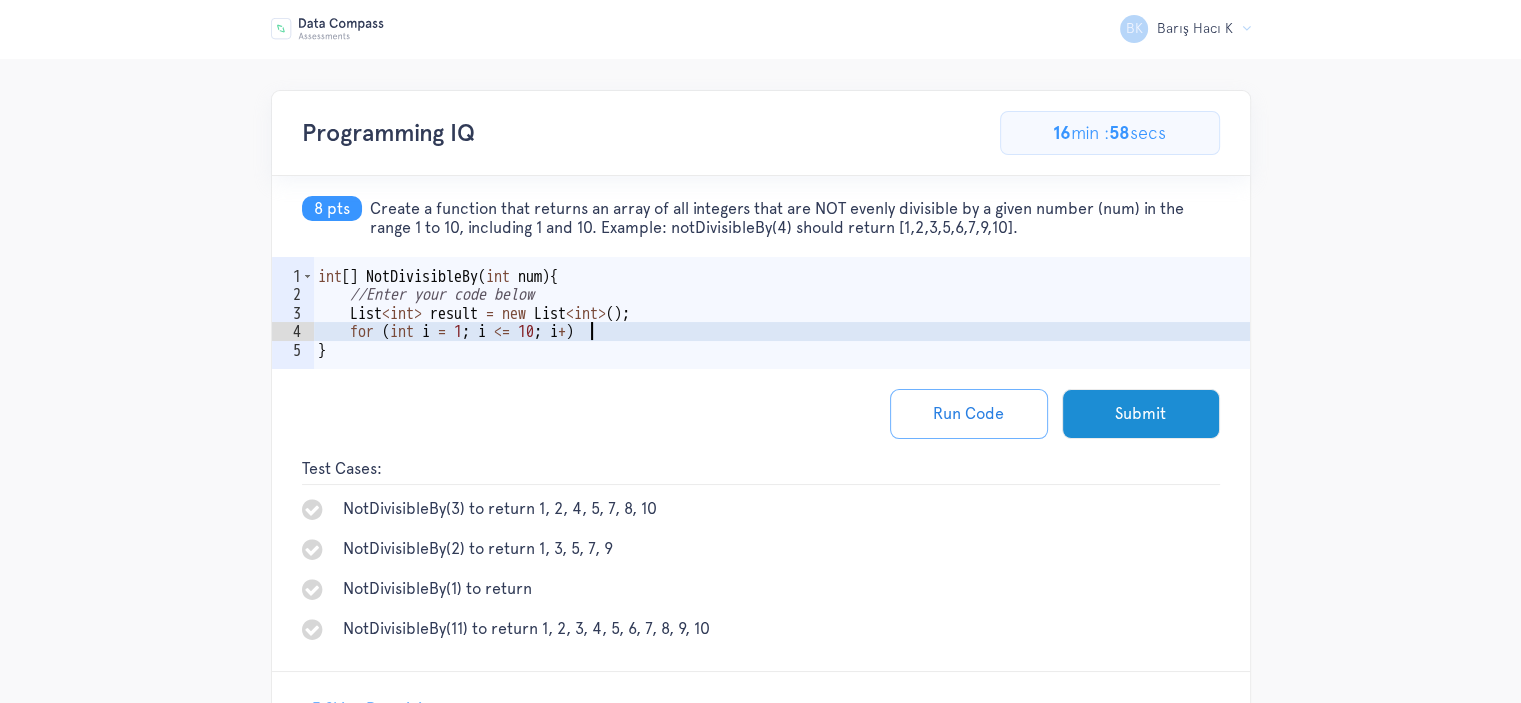 scroll, scrollTop: 0, scrollLeft: 16, axis: horizontal 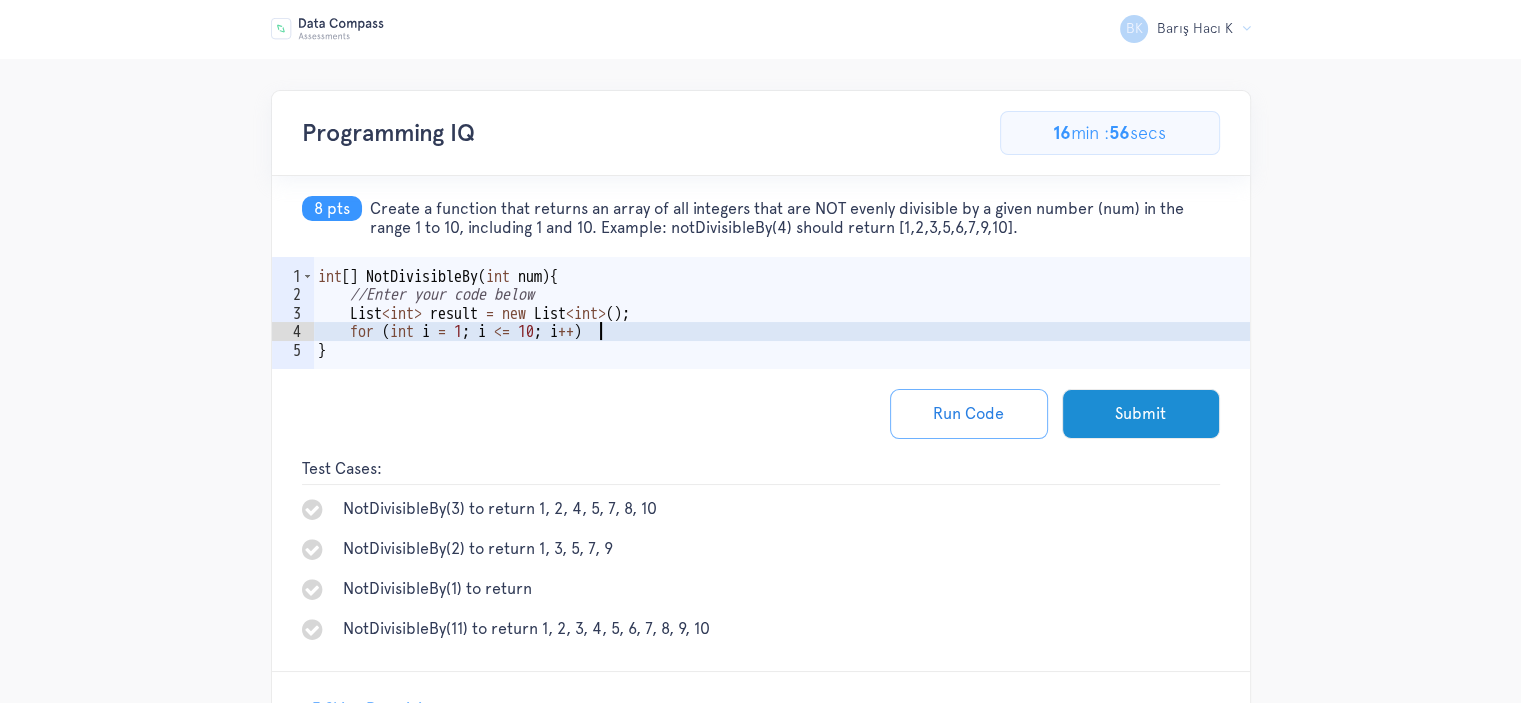 click on "int [ ]   NotDivisibleBy ( int   num ) {      //Enter your code below      List < int >   result   =   new   List < int > ( ) ;      for   ( int   i   =   1 ;   i   <=   10 ;   i ++ ) }" at bounding box center (782, 341) 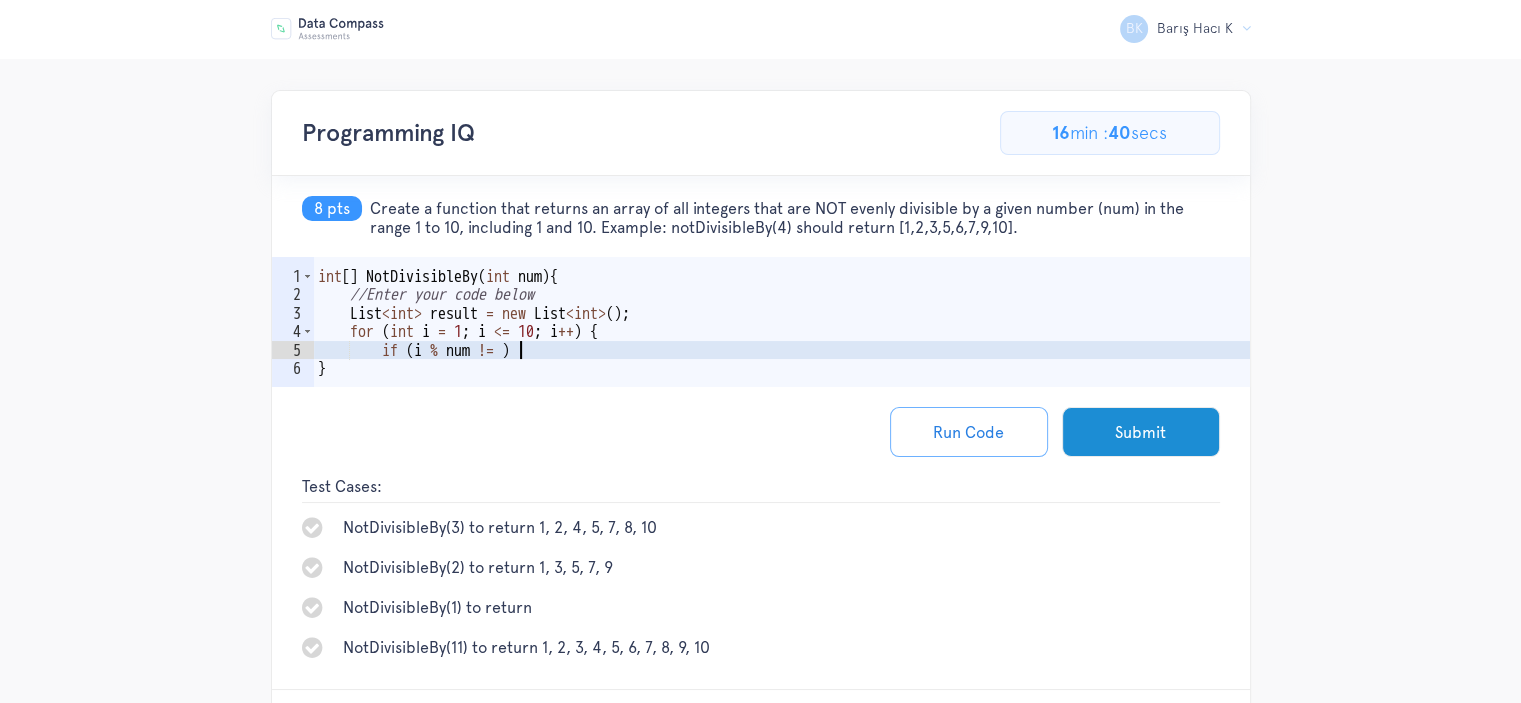 scroll, scrollTop: 0, scrollLeft: 12, axis: horizontal 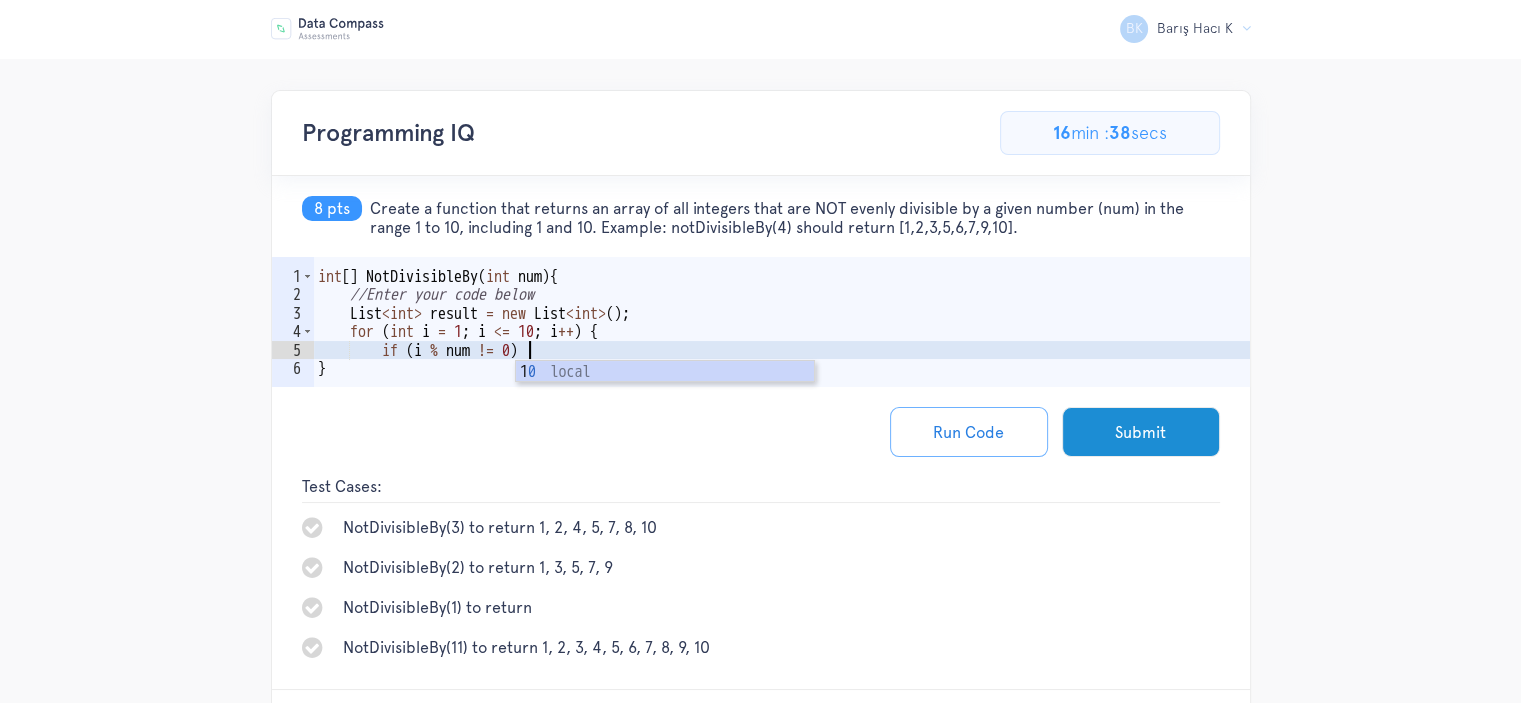 click on "int [ ]   NotDivisibleBy ( int   num ) {      //Enter your code below      List < int >   result   =   new   List < int > ( ) ;      for   ( int   i   =   1 ;   i   <=   10 ;   i ++ )   {           if   ( i   %   num   !=   0 ) }" at bounding box center (782, 350) 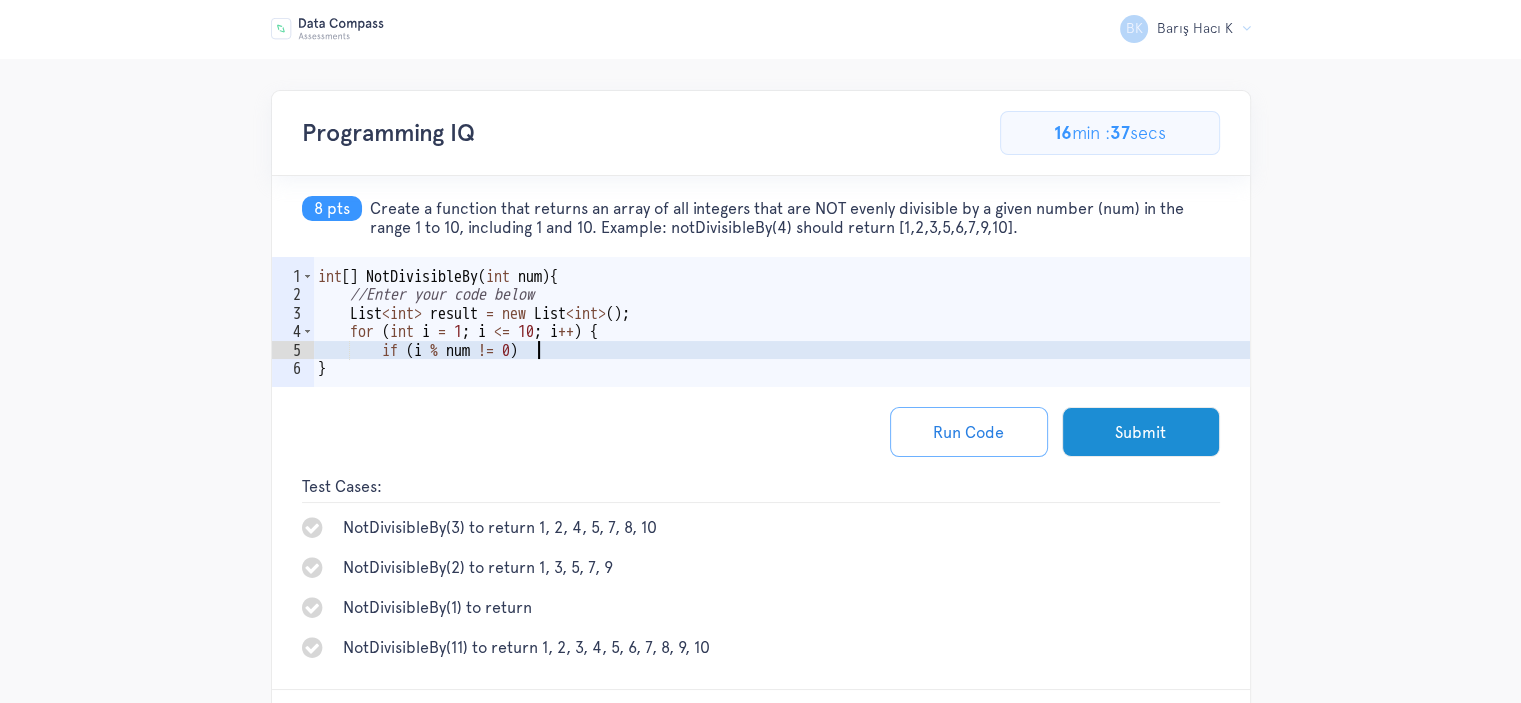 click on "int [ ]   NotDivisibleBy ( int   num ) {      //Enter your code below      List < int >   result   =   new   List < int > ( ) ;      for   ( int   i   =   1 ;   i   <=   10 ;   i ++ )   {           if   ( i   %   num   !=   0 ) }" at bounding box center (782, 350) 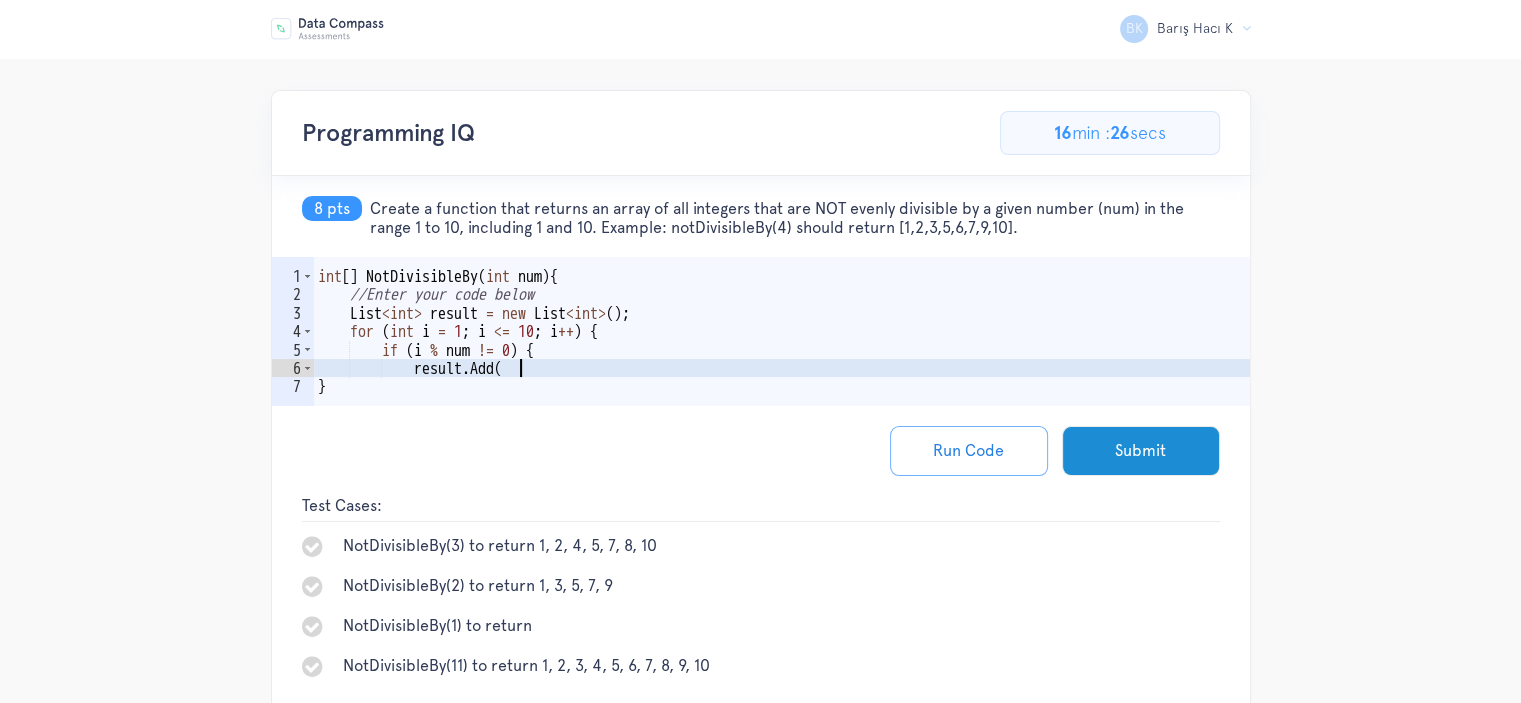 scroll, scrollTop: 0, scrollLeft: 12, axis: horizontal 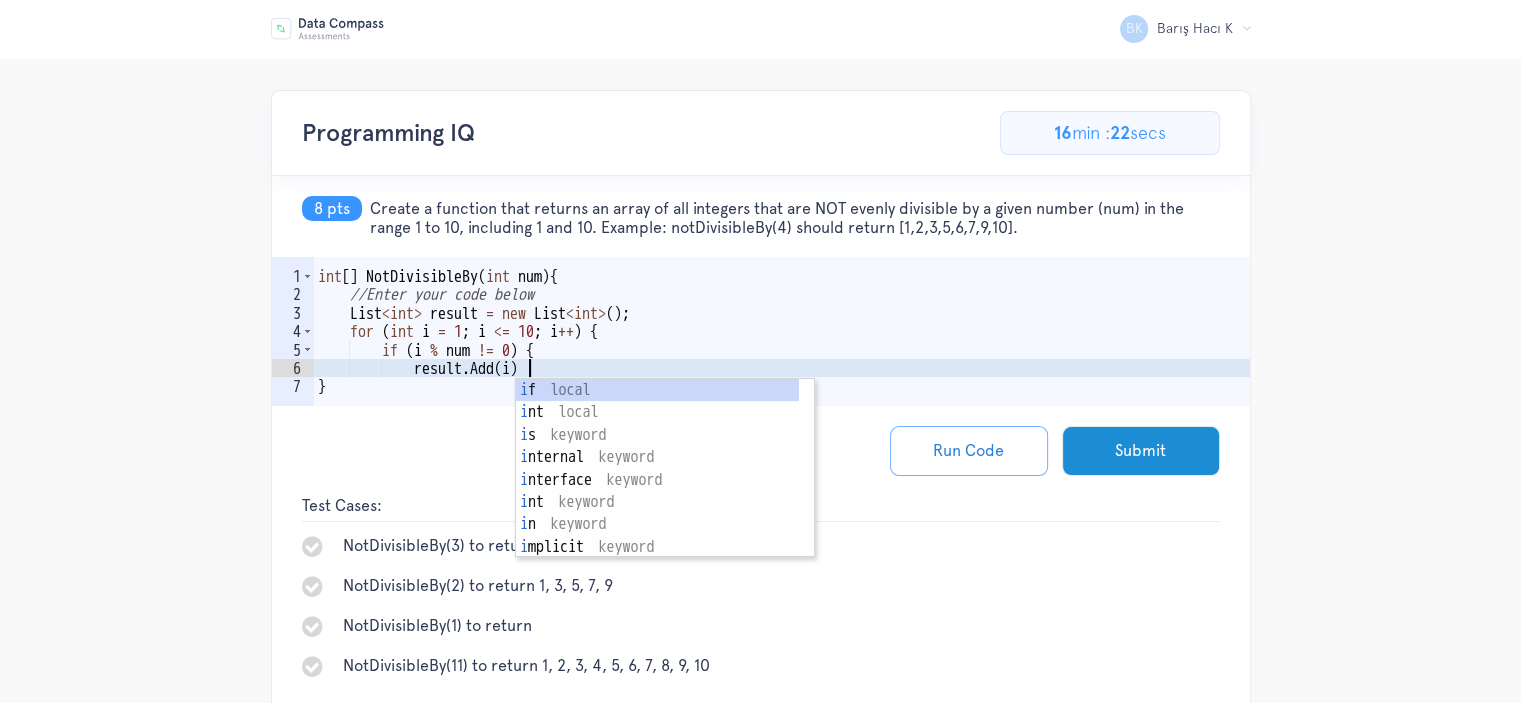 click on "int [ ]   NotDivisibleBy ( int   num ) {      //Enter your code below      List < int >   result   =   new   List < int > ( ) ;      for   ( int   i   =   1 ;   i   <=   10 ;   i ++ )   {           if   ( i   %   num   !=   0 )   {                result . Add ( i ) }" at bounding box center [782, 360] 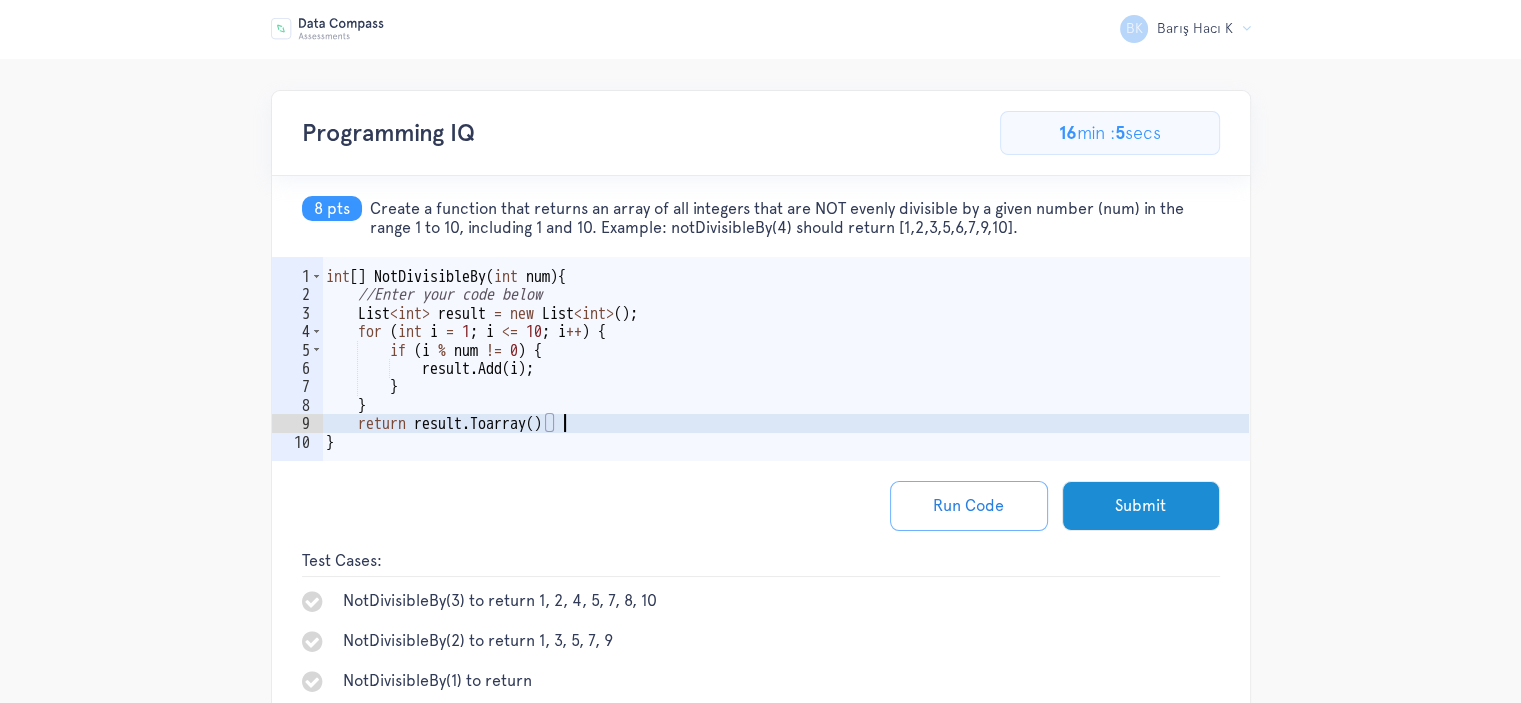 scroll, scrollTop: 0, scrollLeft: 14, axis: horizontal 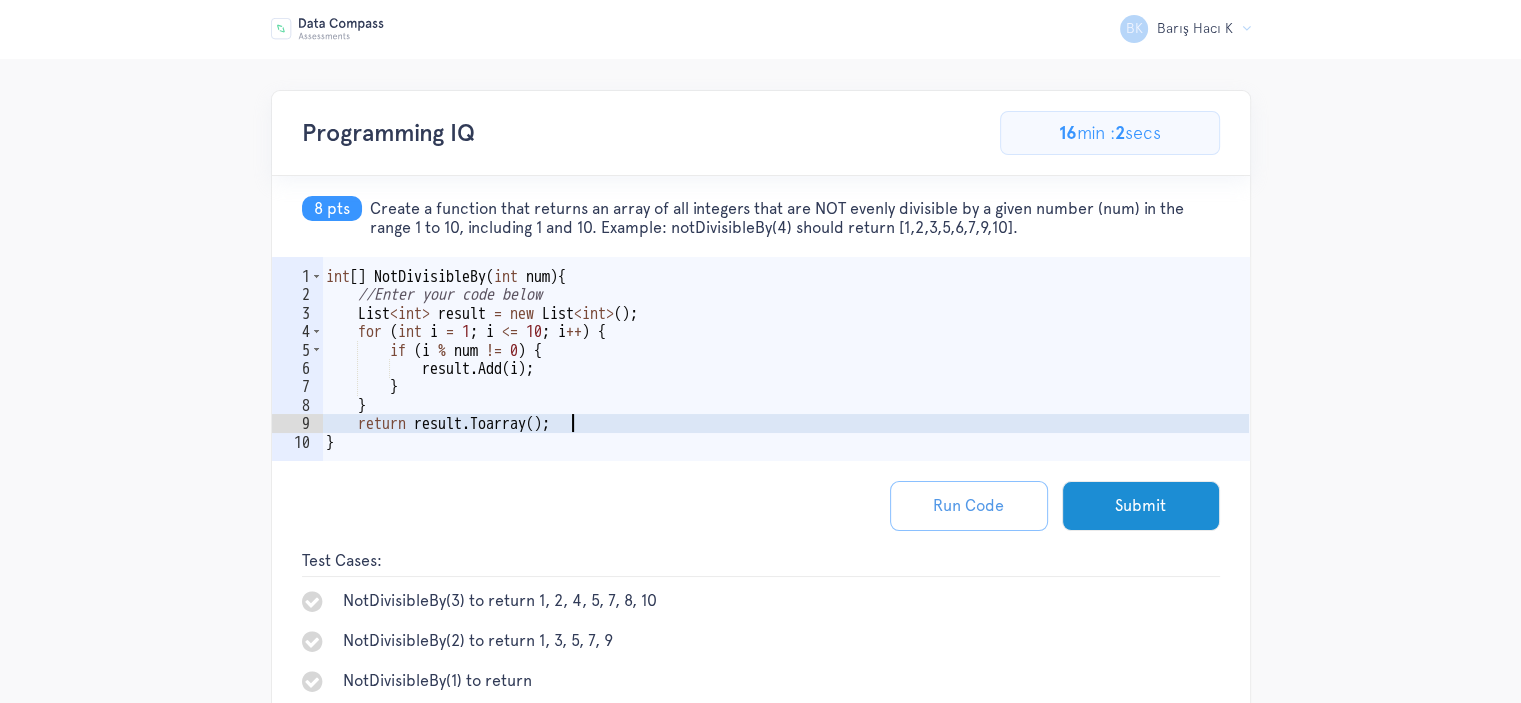 click on "Run Code" at bounding box center [969, 506] 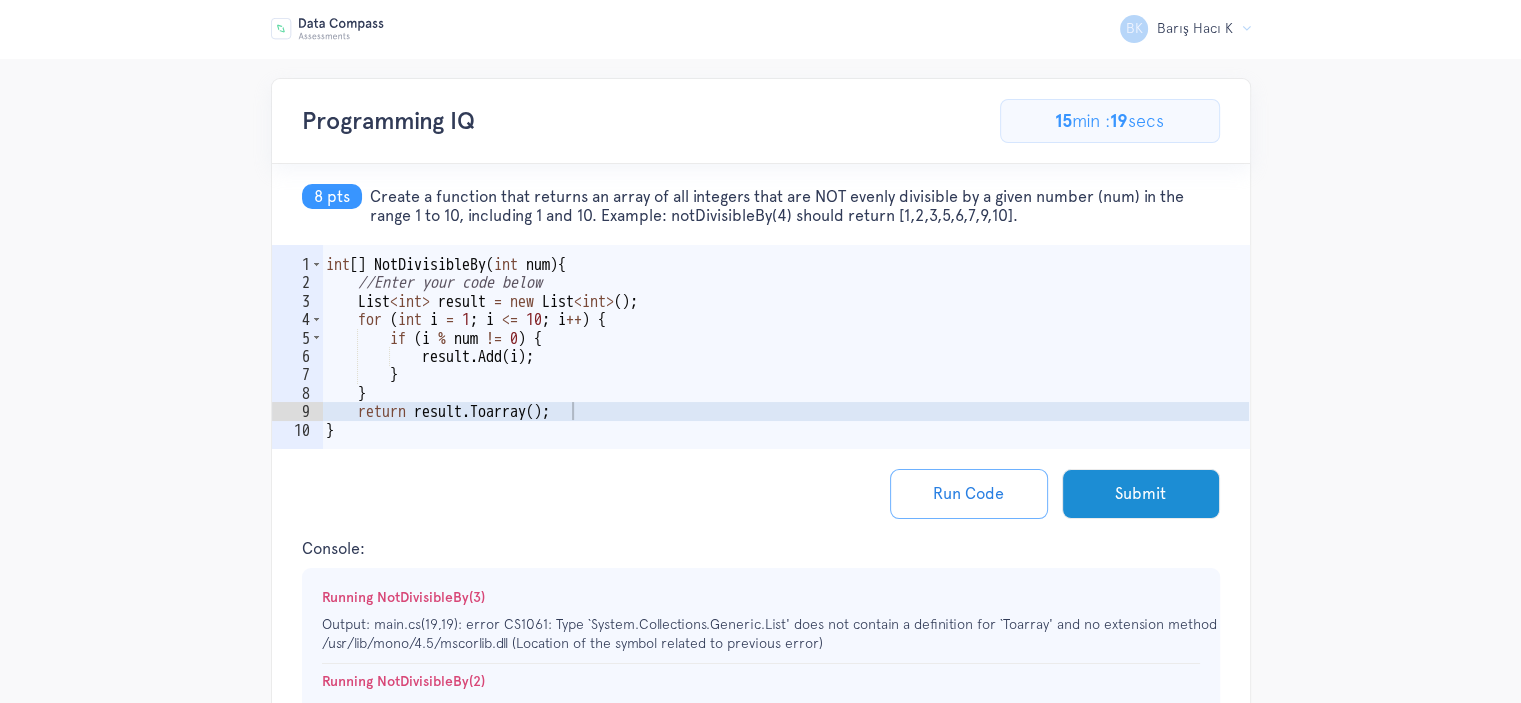 scroll, scrollTop: 0, scrollLeft: 0, axis: both 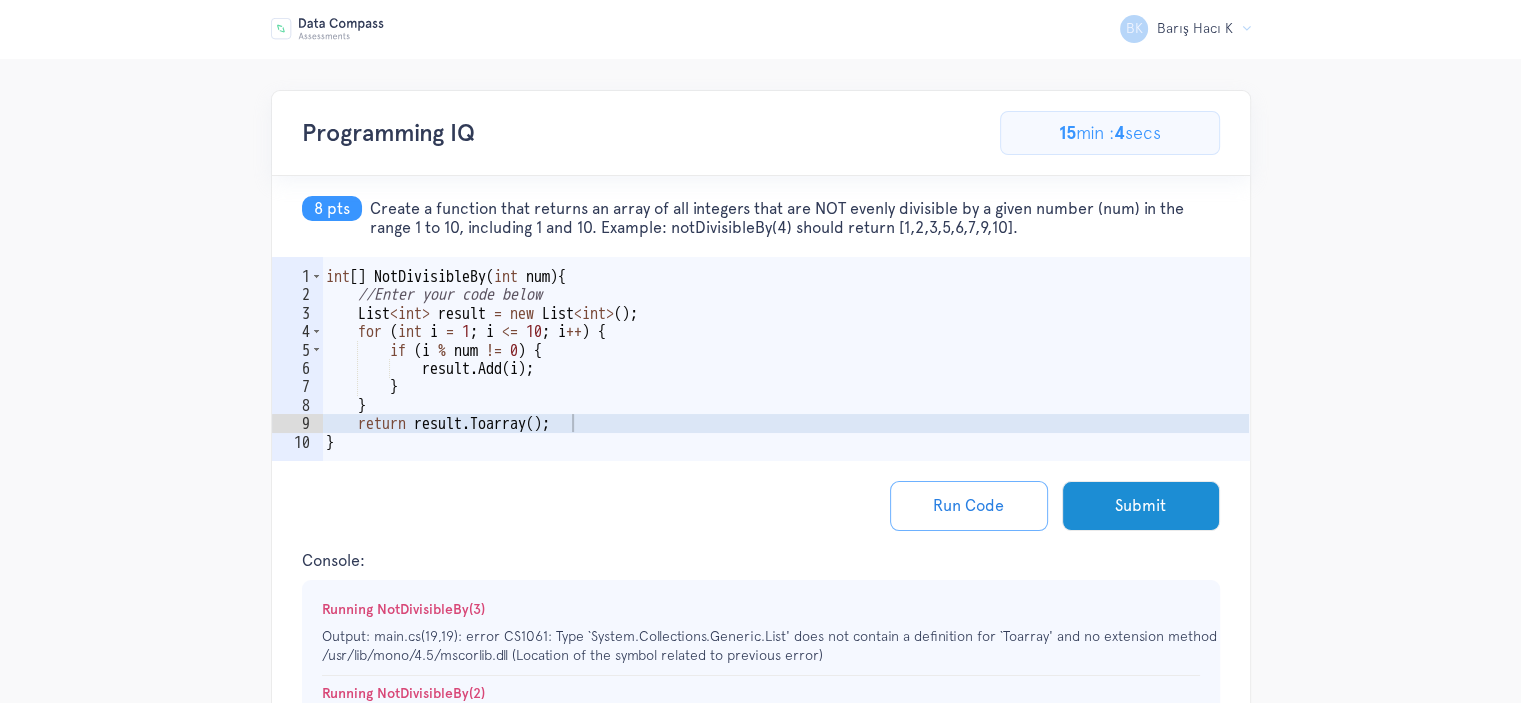 click on "int [ ]   NotDivisibleBy ( int   num ) {      //Enter your code below      List < int >   result   =   new   List < int > ( ) ;      for   ( int   i   =   1 ;   i   <=   10 ;   i ++ )   {           if   ( i   %   num   !=   0 )   {                result . Add ( i ) ;           }      }      return   result . Toarray ( ) ; }" at bounding box center (785, 387) 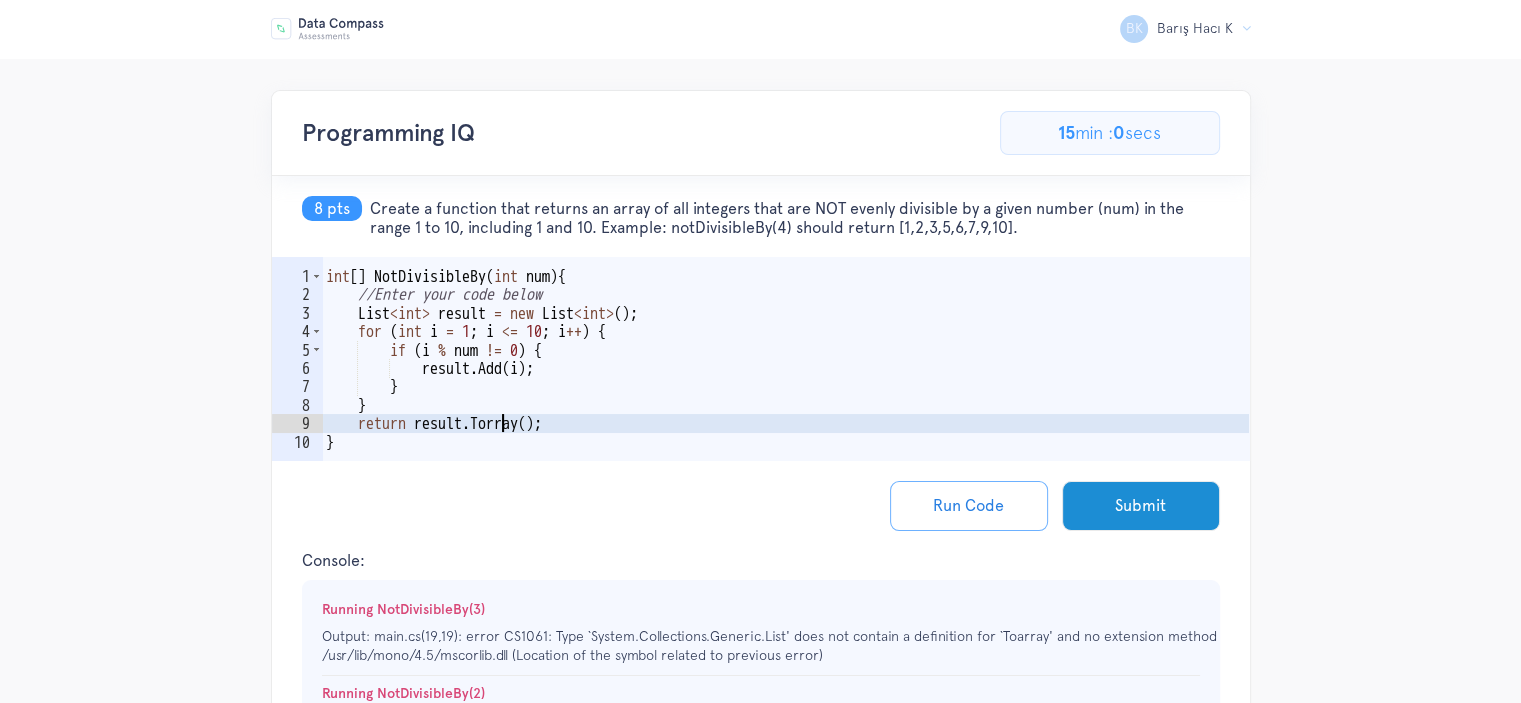 scroll, scrollTop: 0, scrollLeft: 12, axis: horizontal 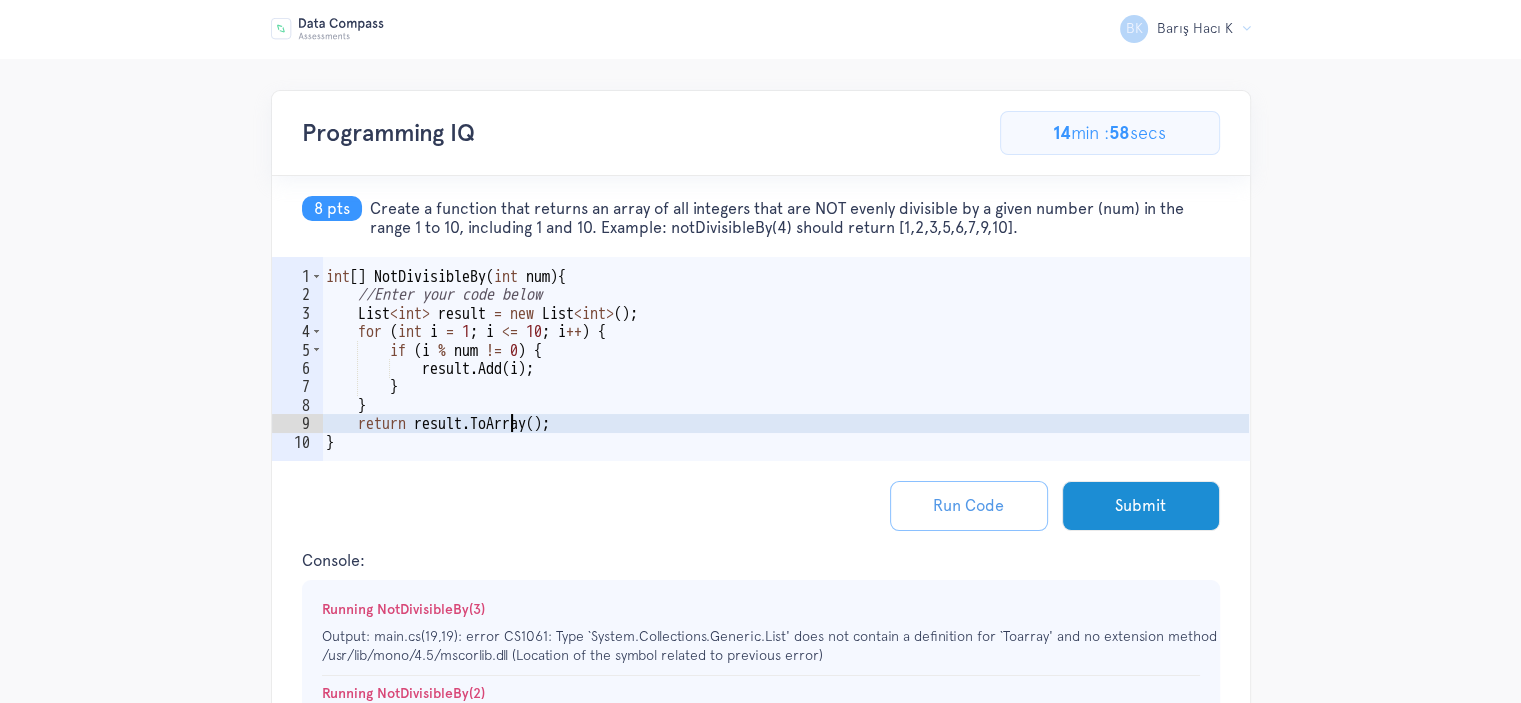 type on "return result.ToArray();" 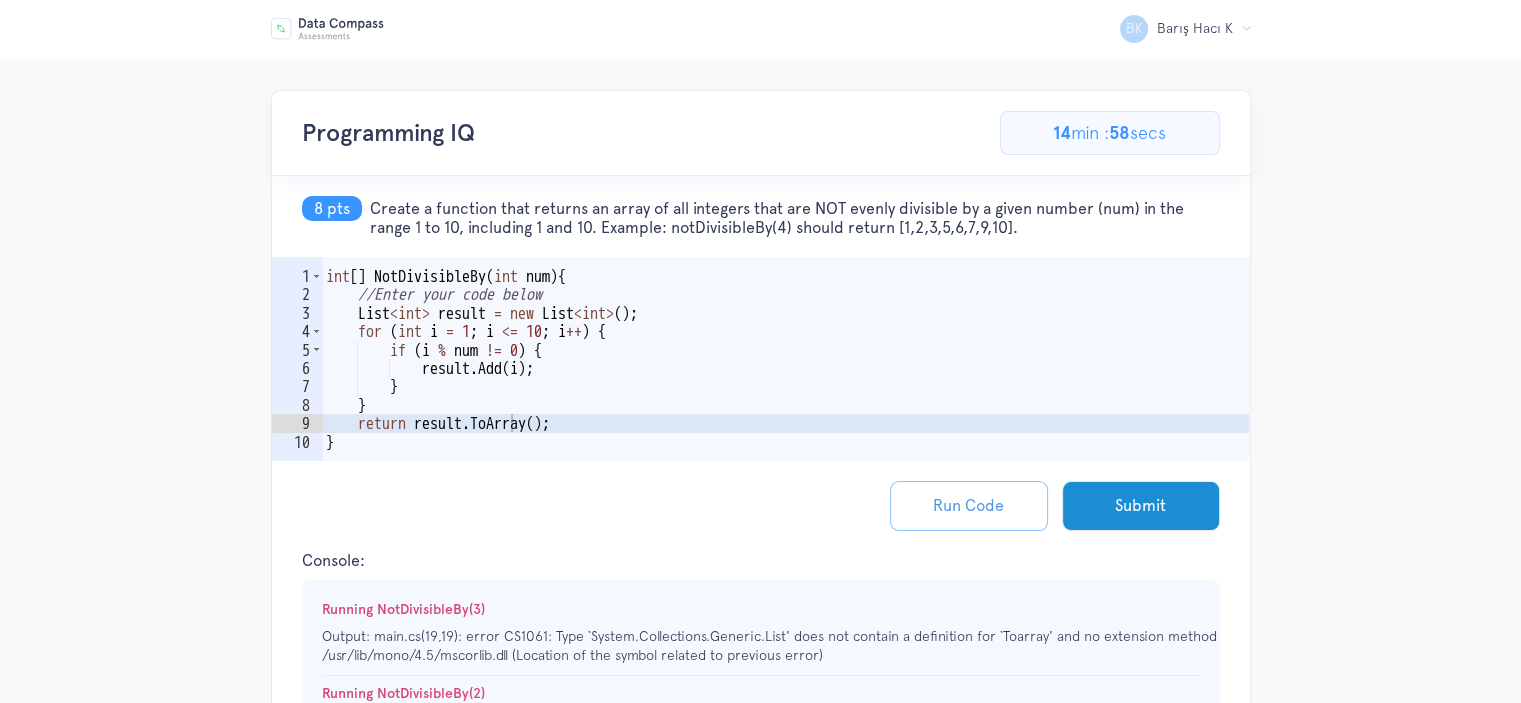 click on "Run Code" at bounding box center [969, 506] 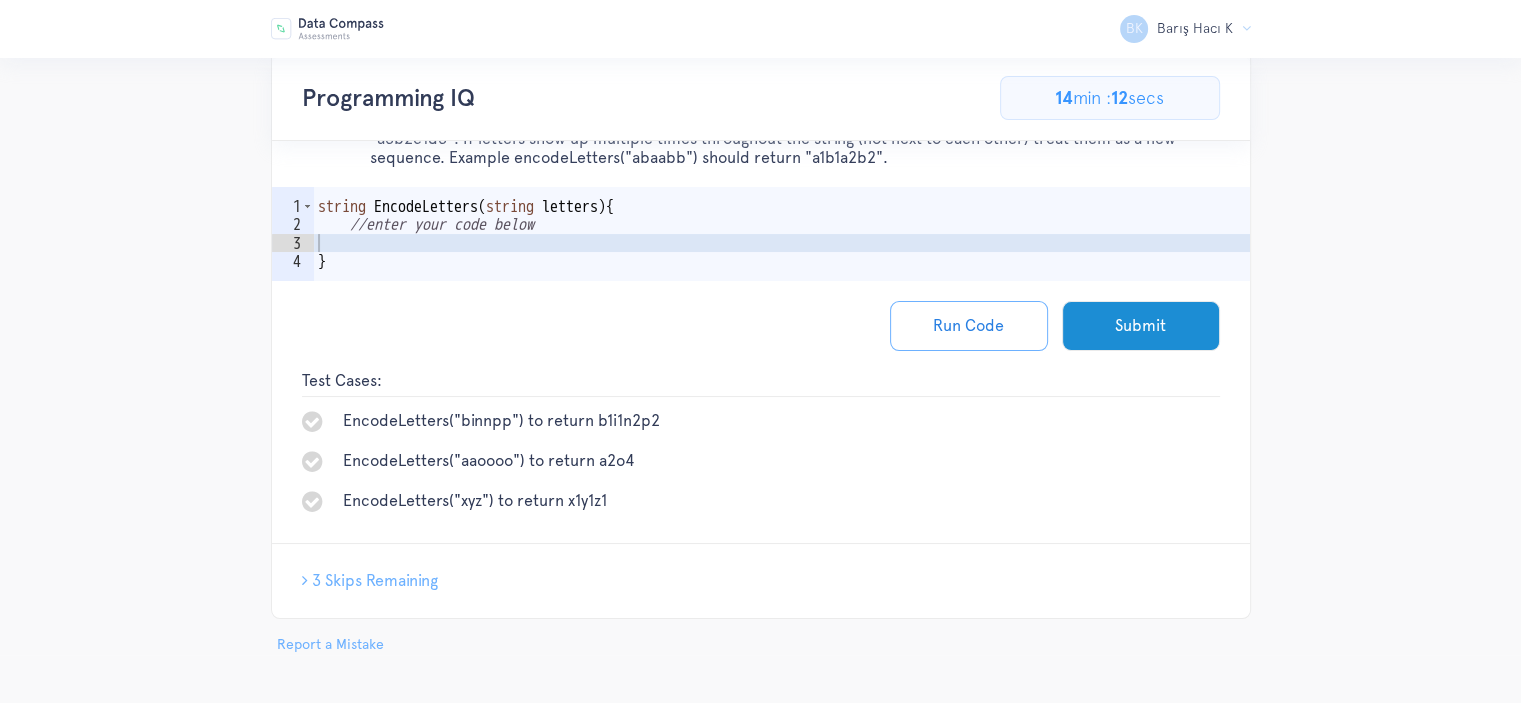 scroll, scrollTop: 0, scrollLeft: 0, axis: both 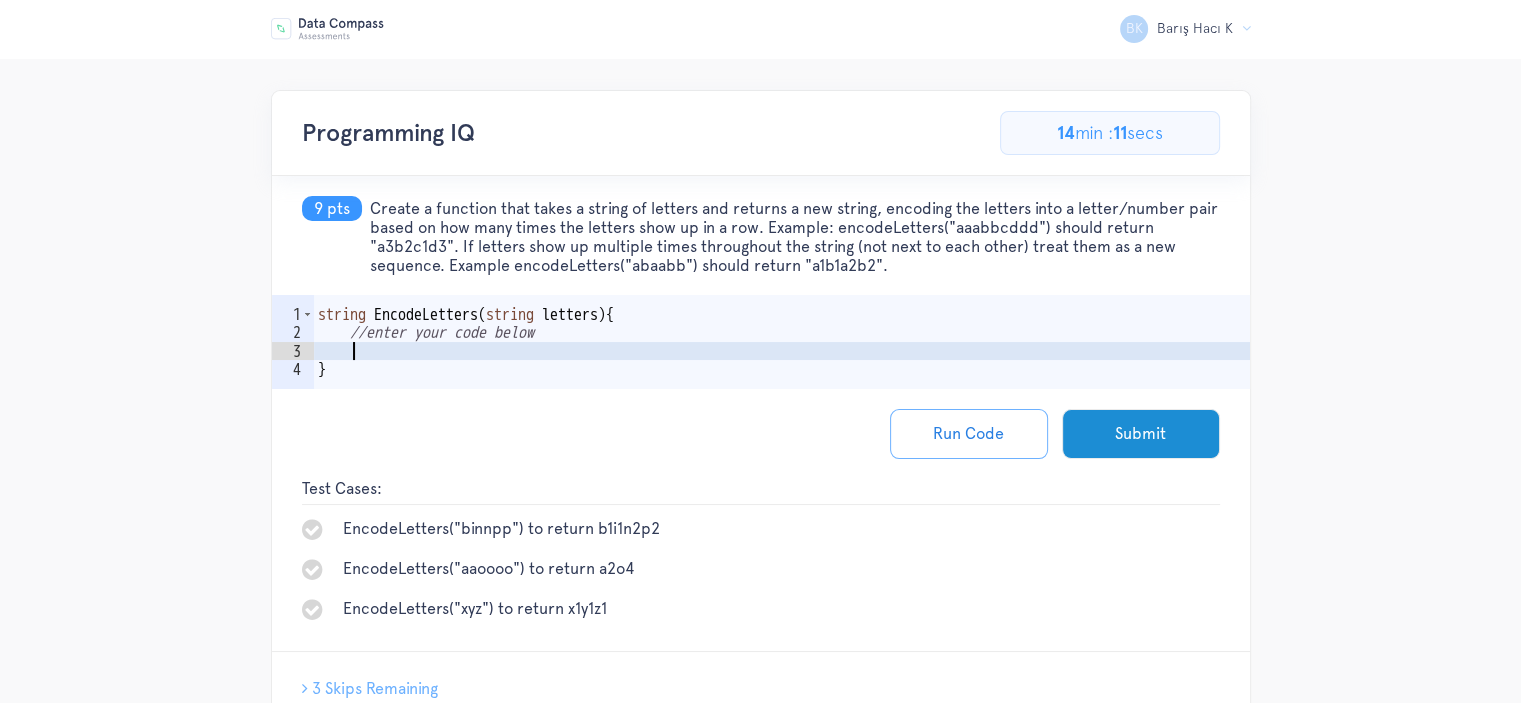 click on "string   EncodeLetters ( string   letters ) {      //enter your code below      }" at bounding box center (782, 370) 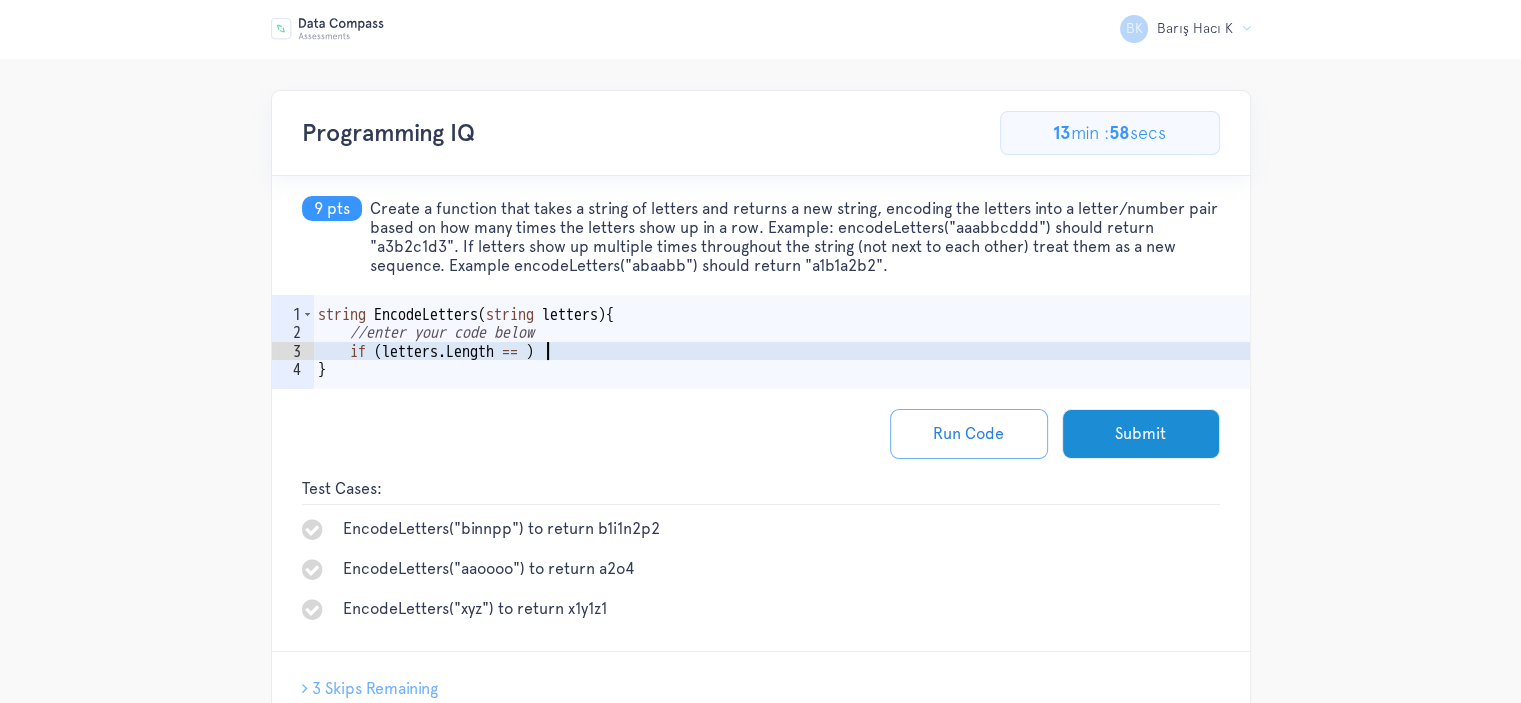 scroll, scrollTop: 0, scrollLeft: 14, axis: horizontal 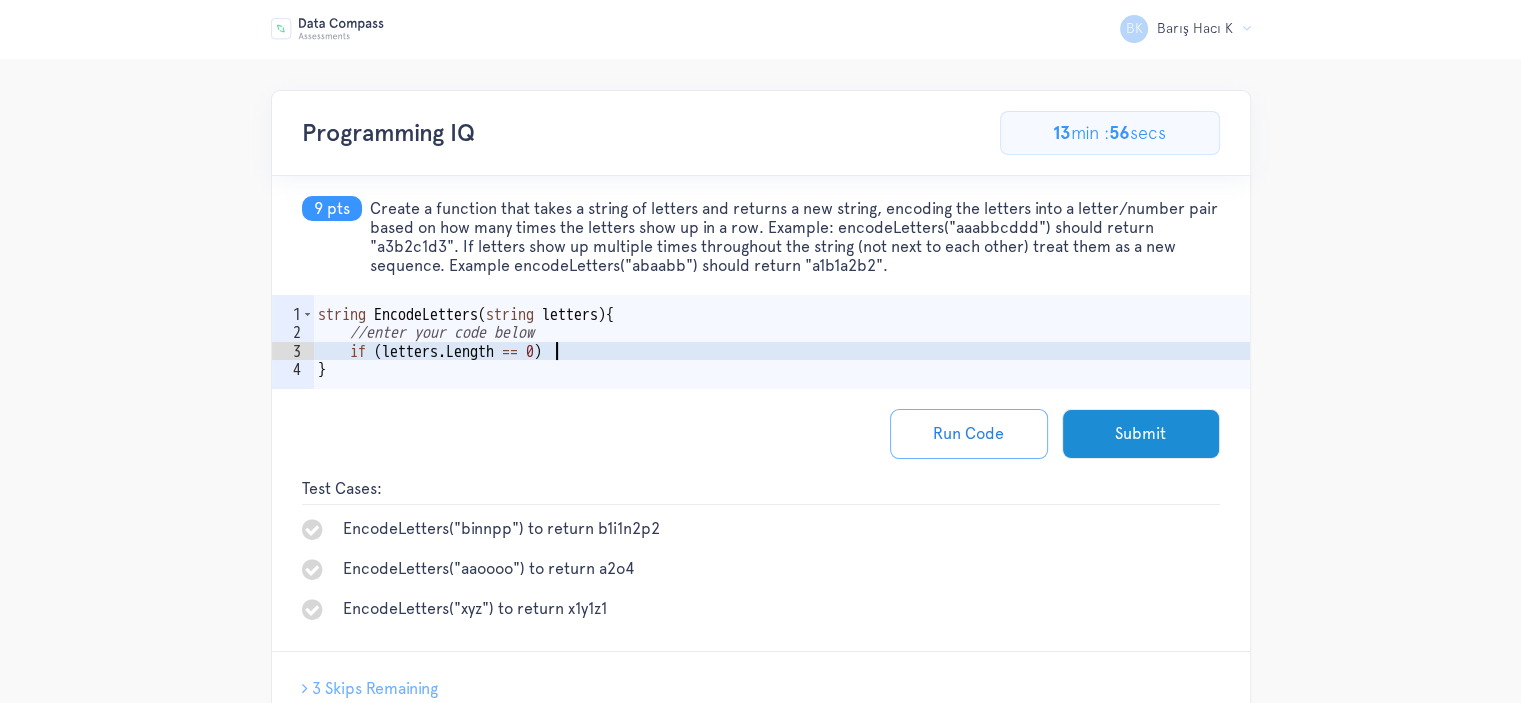 click on "string   EncodeLetters ( string   letters ) {      //enter your code below      if   ( letters . Length   ==   0 ) }" at bounding box center [782, 370] 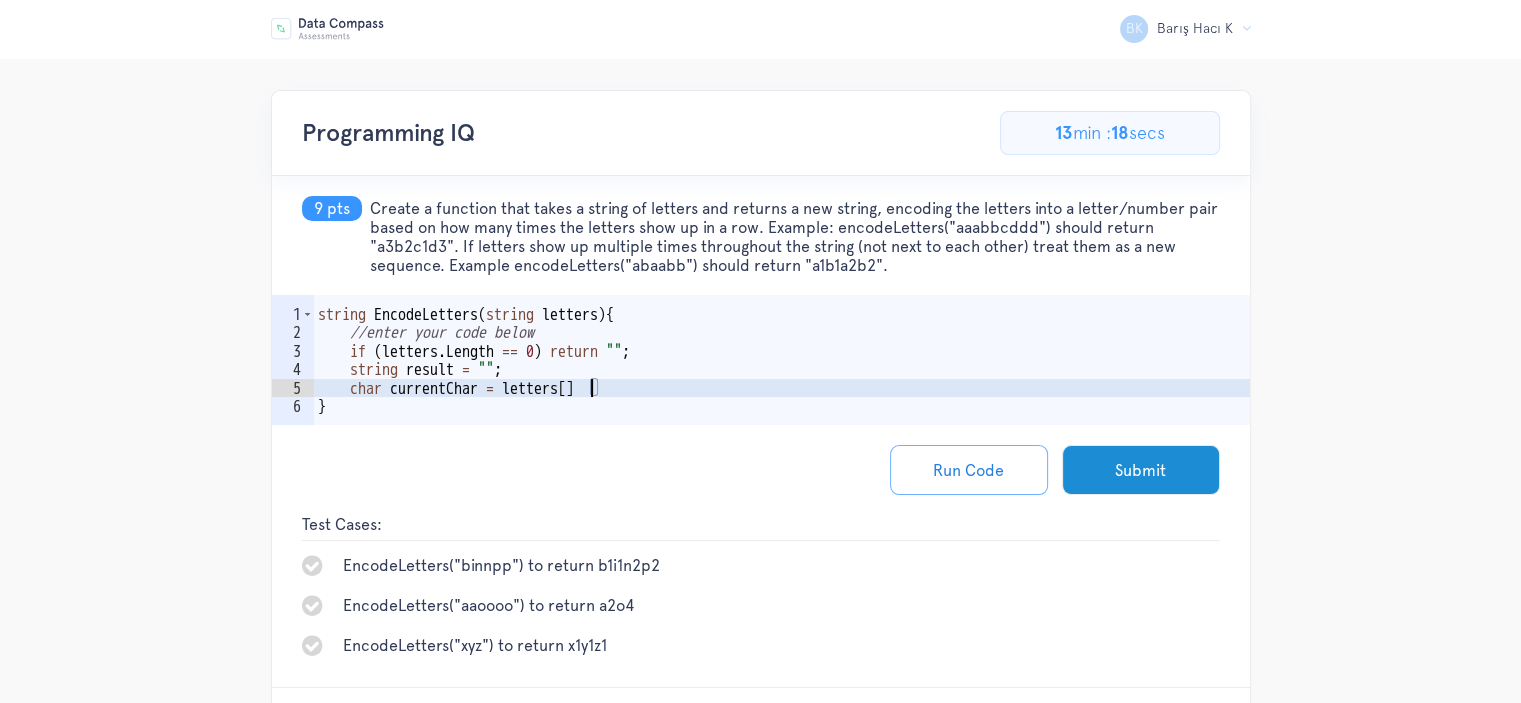 scroll, scrollTop: 0, scrollLeft: 16, axis: horizontal 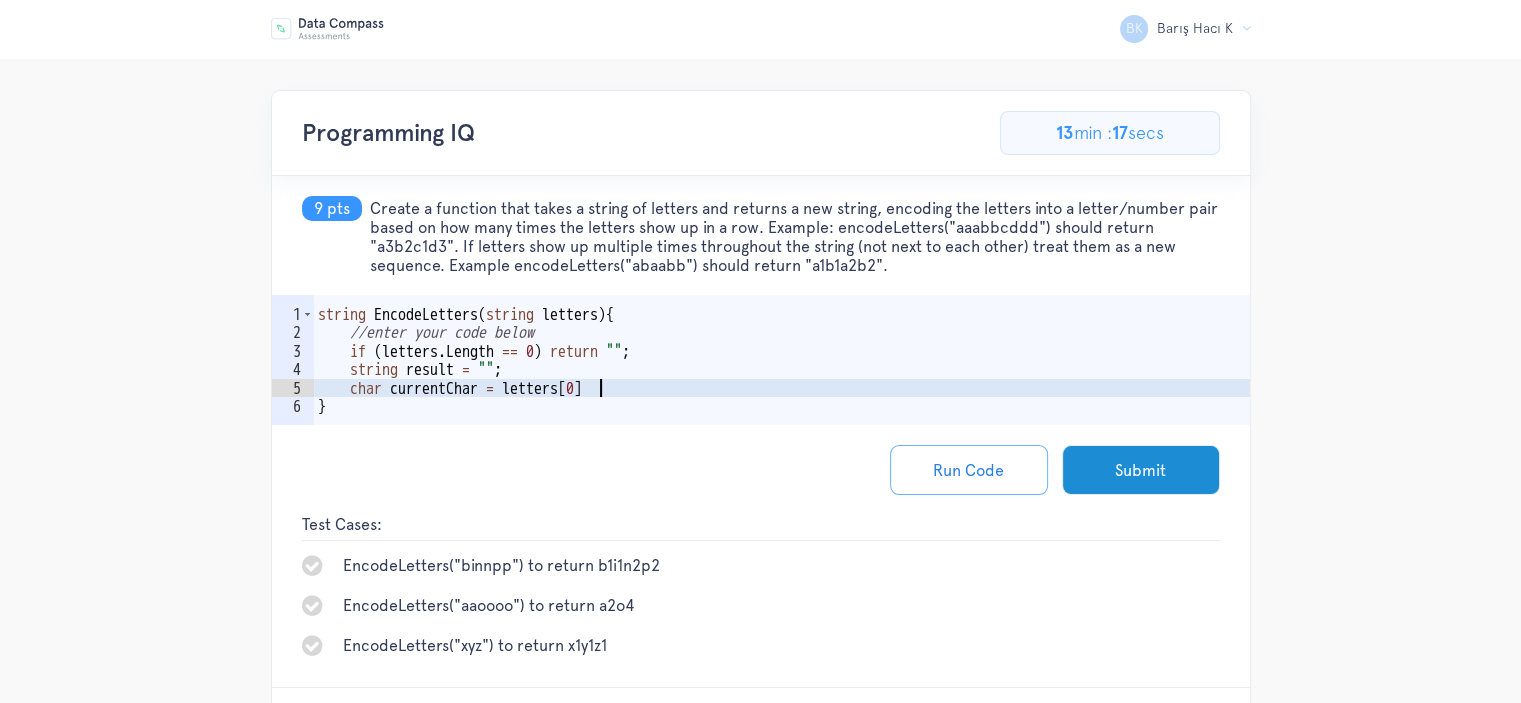 click on "string   EncodeLetters ( string   letters ) {      //enter your code below      if   ( letters . Length   ==   0 )   return   " " ;      string   result   =   " " ;      char   currentChar   =   letters [ 0 ] }" at bounding box center (782, 388) 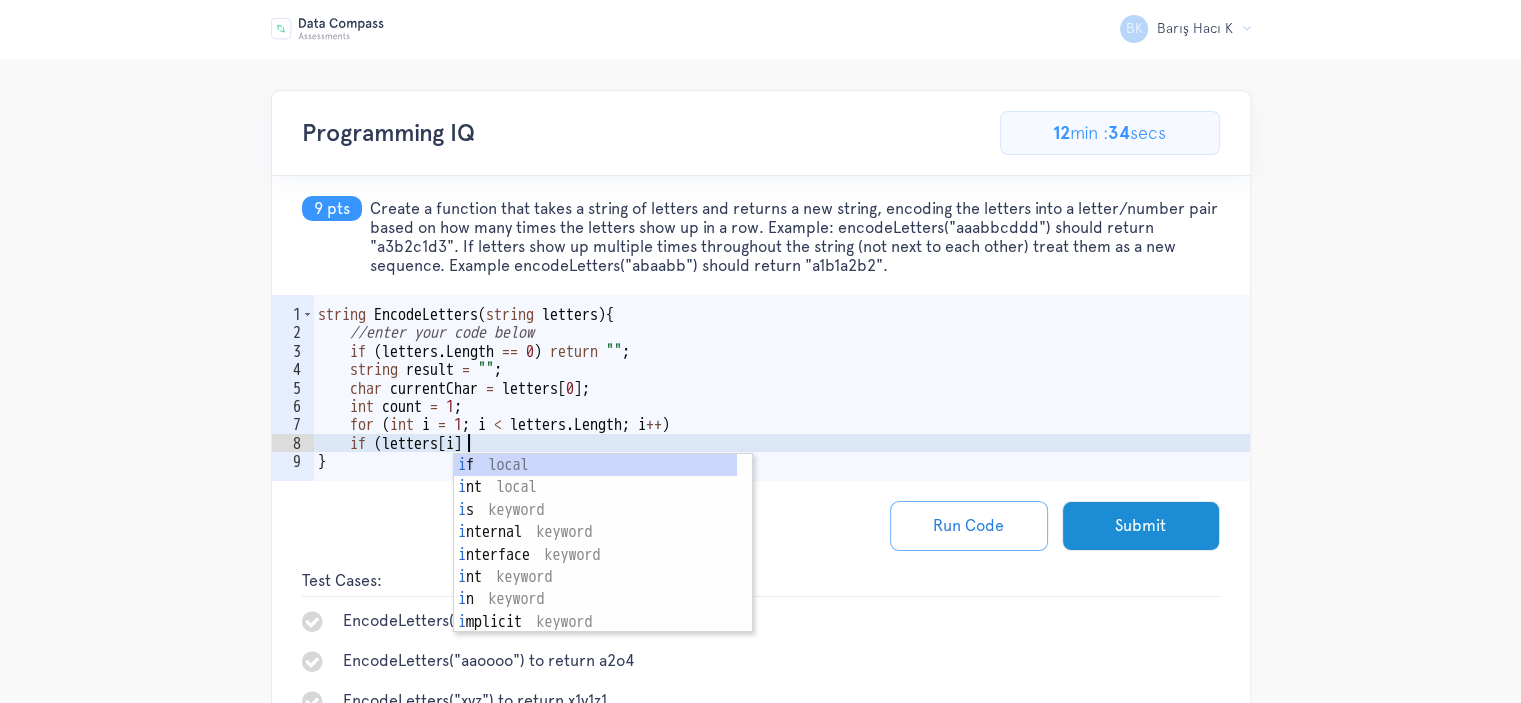 scroll, scrollTop: 0, scrollLeft: 8, axis: horizontal 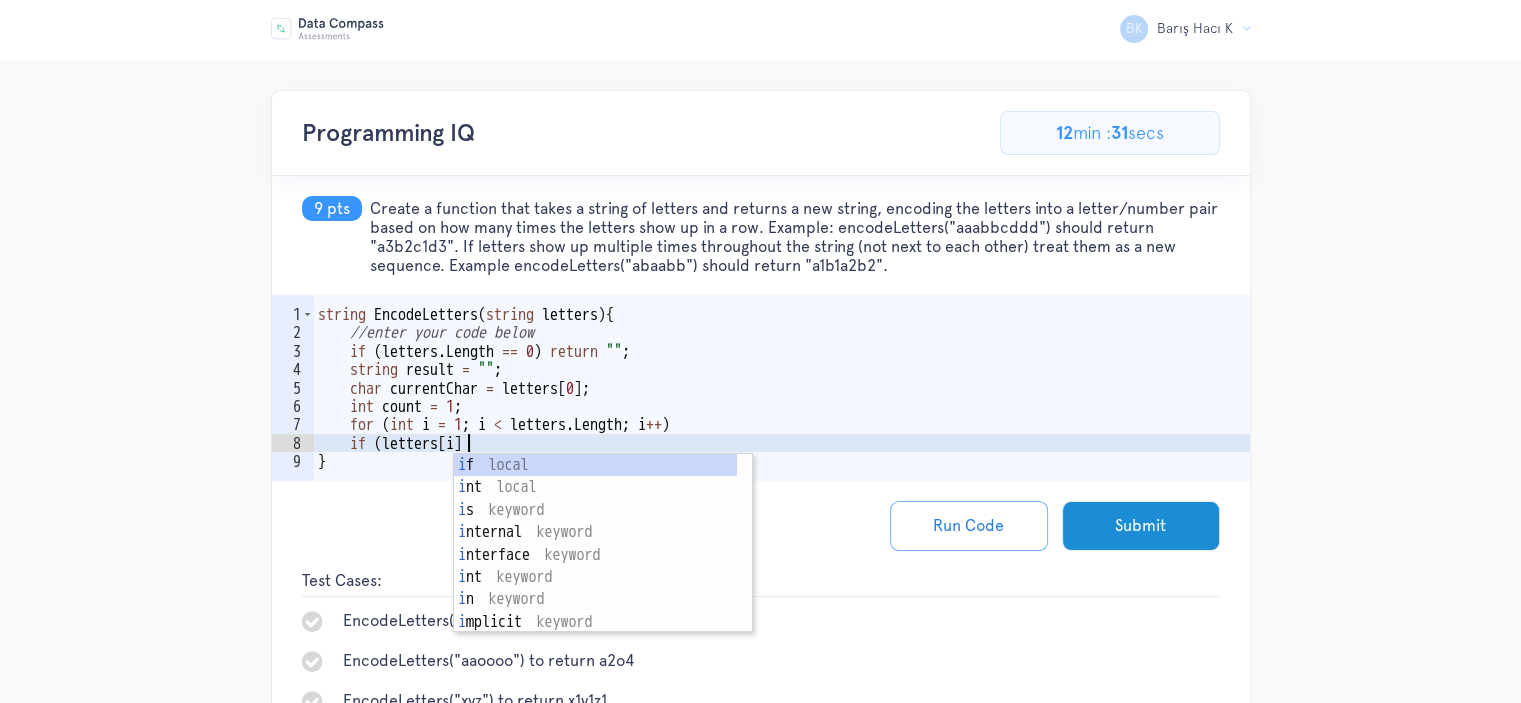 click on "string   EncodeLetters ( string   letters ) {      //enter your code below      if   ( letters . Length   ==   0 )   return   " " ;      string   result   =   " " ;      char   currentChar   =   letters [ 0 ] ;      int   count   =   1 ;      for   ( int   i   =   1 ;   i   <   letters . Length ;   i ++ )      if   ( letters [ i ] }" at bounding box center (782, 416) 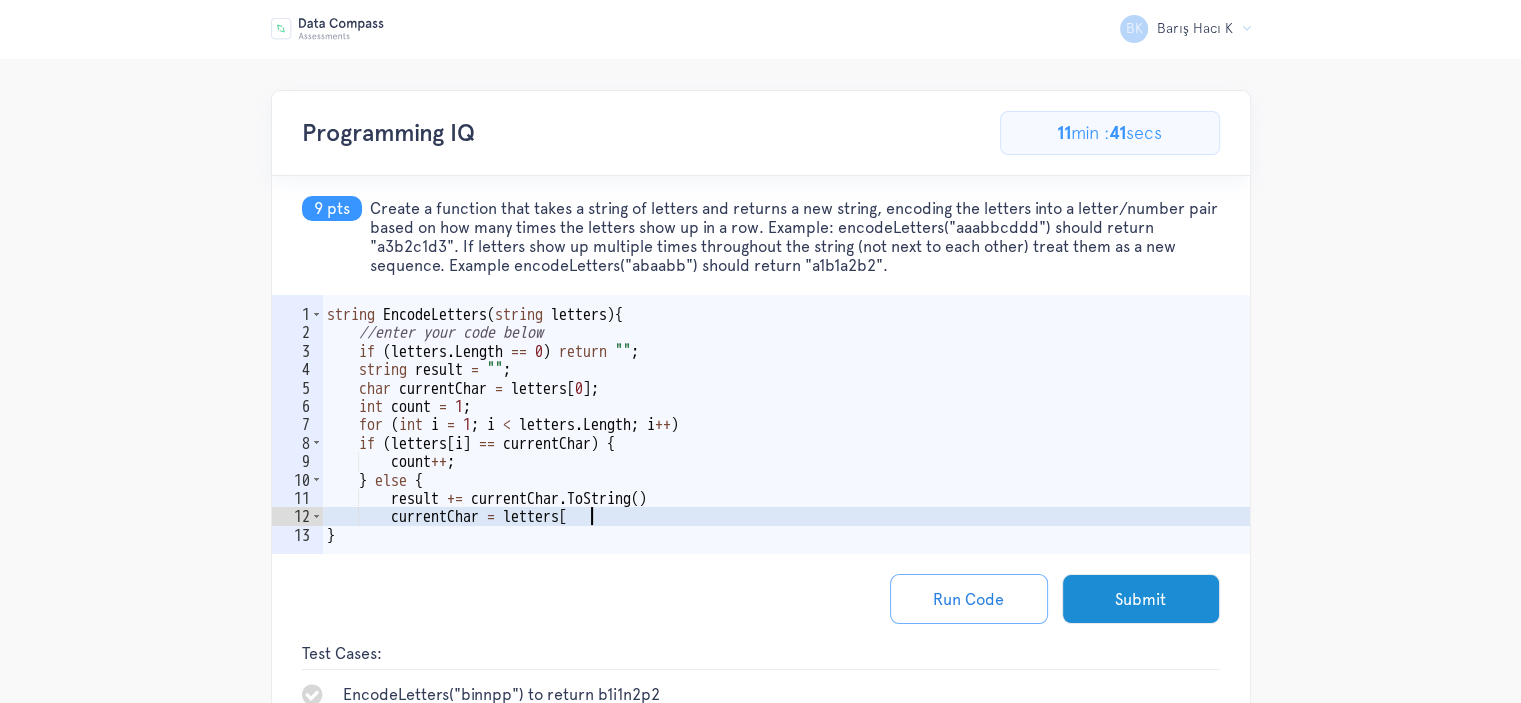 scroll, scrollTop: 0, scrollLeft: 16, axis: horizontal 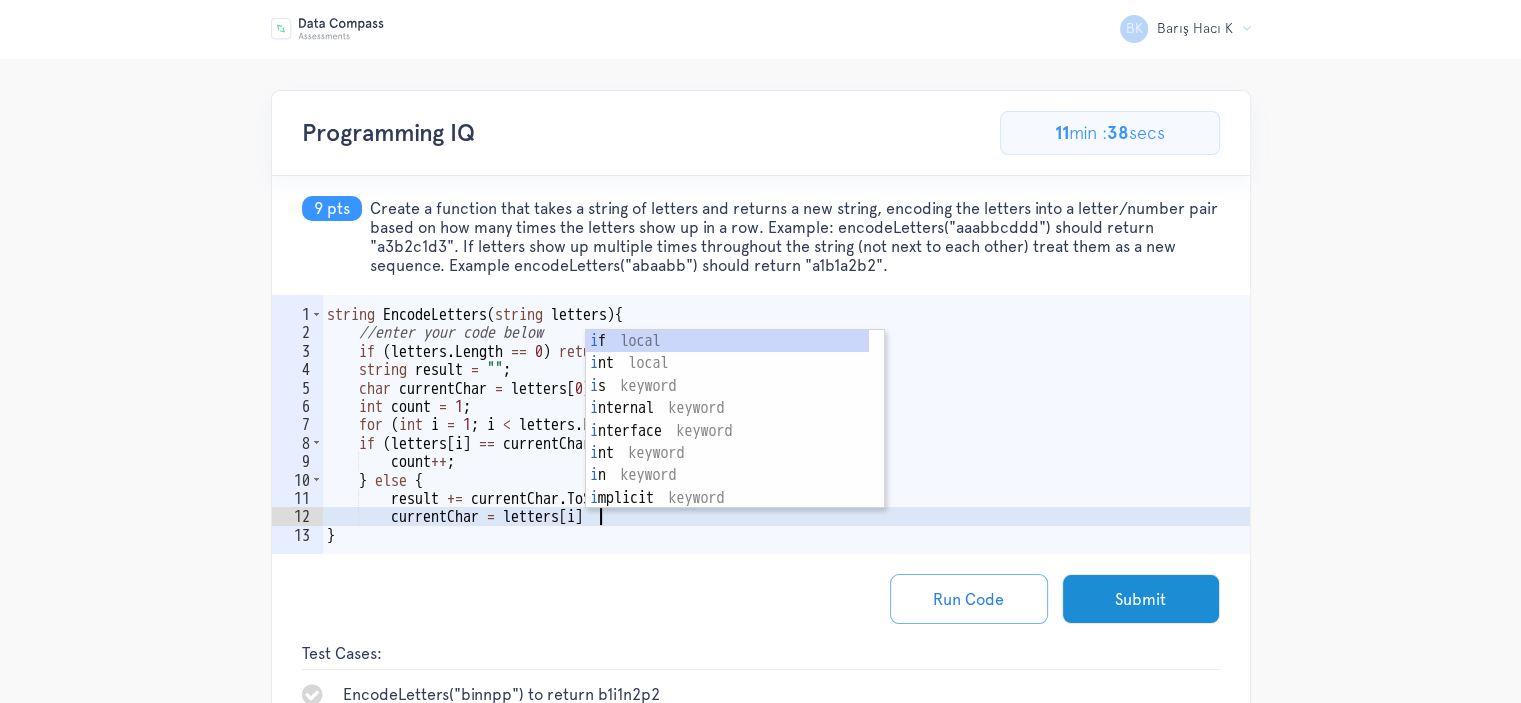click on "string   EncodeLetters ( string   letters ) {      //enter your code below      if   ( letters . Length   ==   0 )   return   " " ;      string   result   =   " " ;      char   currentChar   =   letters [ 0 ] ;      int   count   =   1 ;      for   ( int   i   =   1 ;   i   <   letters . Length ;   i ++ )      if   ( letters [ i ]   ==   currentChar )   {           count ++ ;      }   else   {           result   +=   currentChar . ToString ( )           currentChar   =   letters [ i ] }" at bounding box center (786, 453) 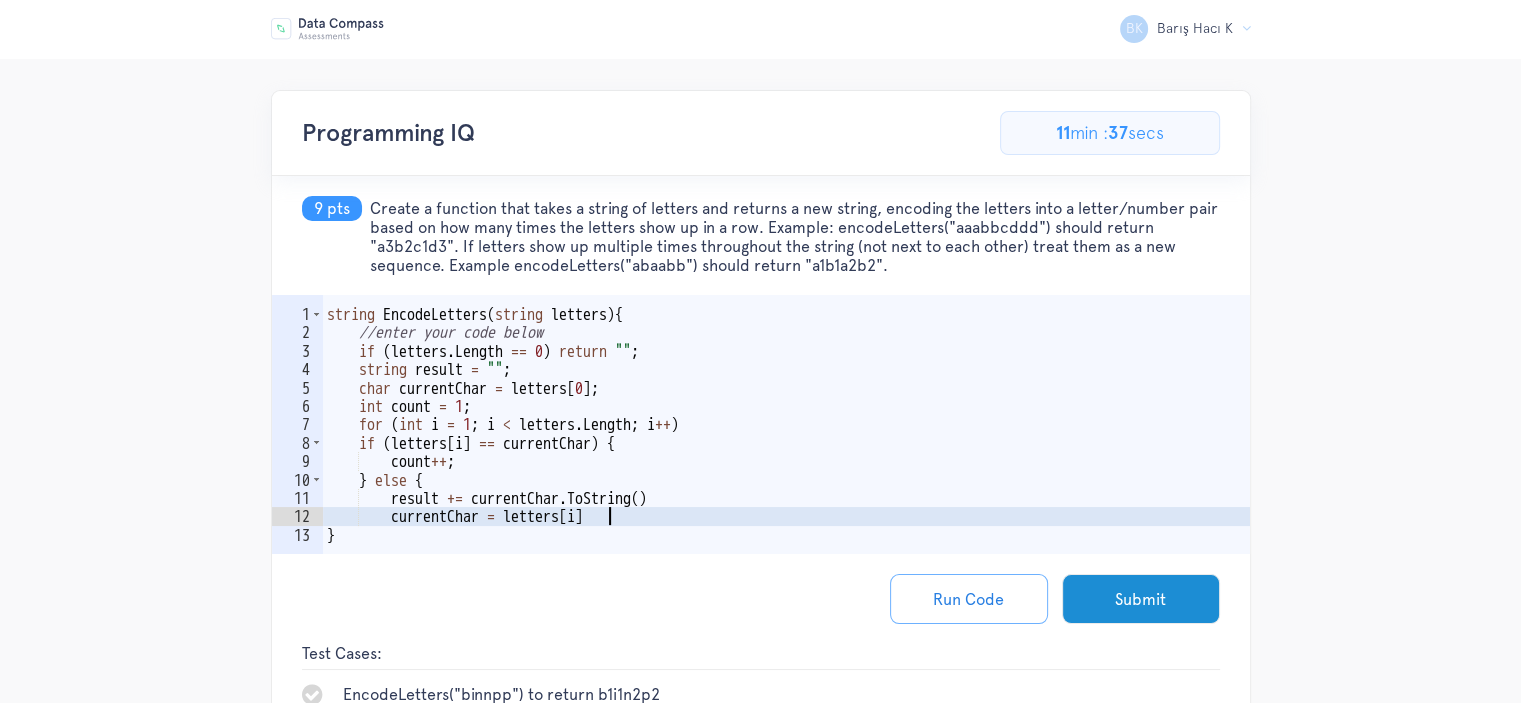 click on "string   EncodeLetters ( string   letters ) {      //enter your code below      if   ( letters . Length   ==   0 )   return   " " ;      string   result   =   " " ;      char   currentChar   =   letters [ 0 ] ;      int   count   =   1 ;      for   ( int   i   =   1 ;   i   <   letters . Length ;   i ++ )      if   ( letters [ i ]   ==   currentChar )   {           count ++ ;      }   else   {           result   +=   currentChar . ToString ( )           currentChar   =   letters [ i ] }" at bounding box center [786, 453] 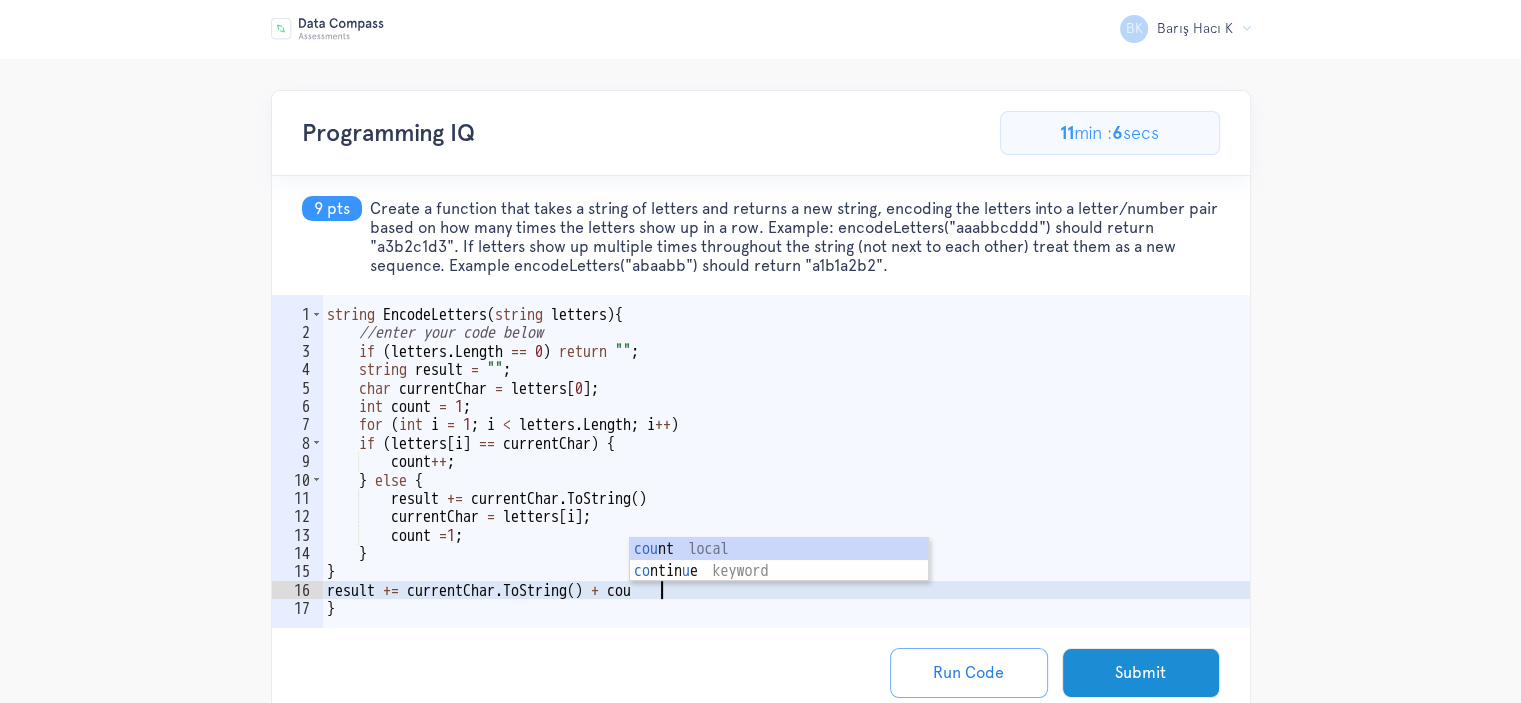 scroll, scrollTop: 0, scrollLeft: 20, axis: horizontal 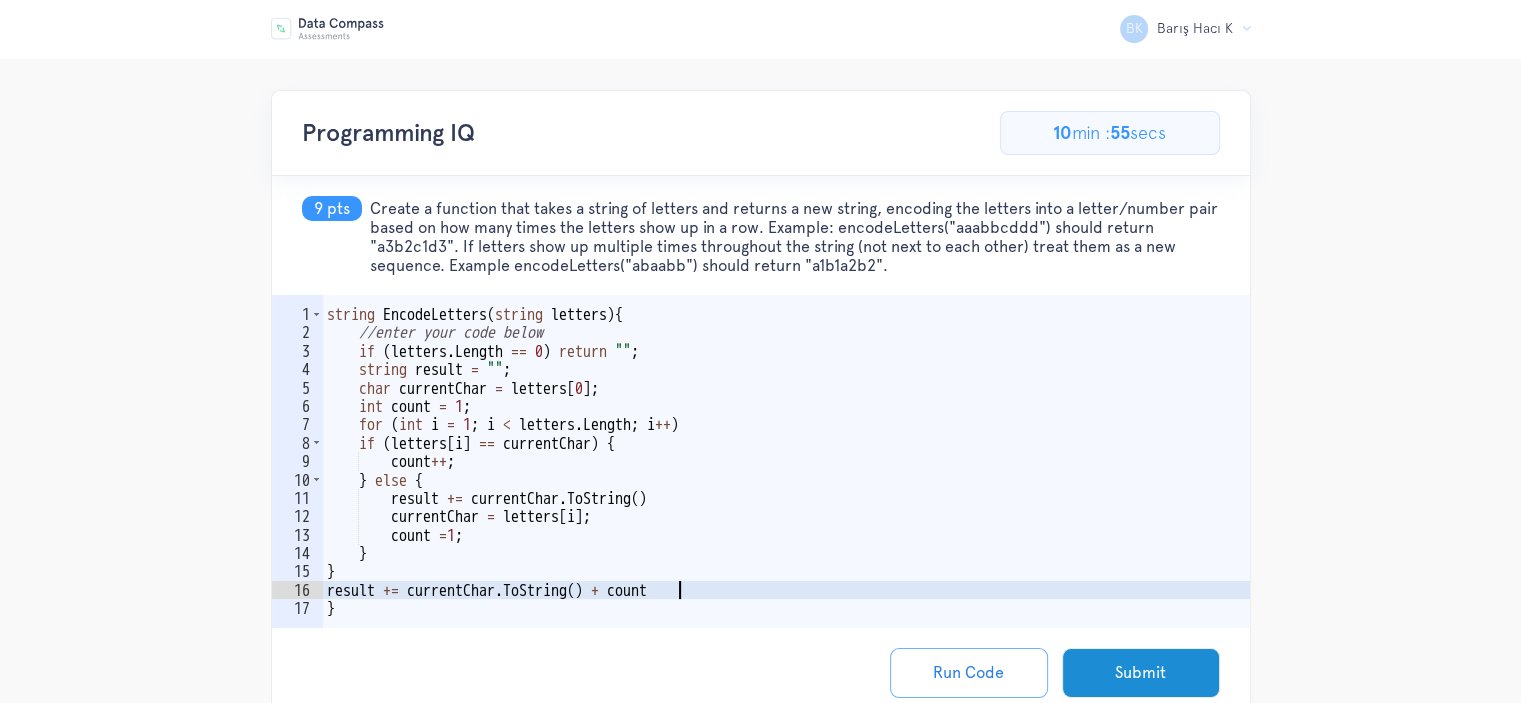 click on "string   EncodeLetters ( string   letters ) {      //enter your code below      if   ( letters . Length   ==   0 )   return   " " ;      string   result   =   " " ;      char   currentChar   =   letters [ 0 ] ;      int   count   =   1 ;      for   ( int   i   =   1 ;   i   <   letters . Length ;   i ++ )      if   ( letters [ i ]   ==   currentChar )   {           count ++ ;      }   else   {           result   +=   currentChar . ToString ( )           currentChar   =   letters [ i ] ;           count   = 1 ;      } } result   +=   currentChar . ToString ( )   +   count }" at bounding box center (786, 489) 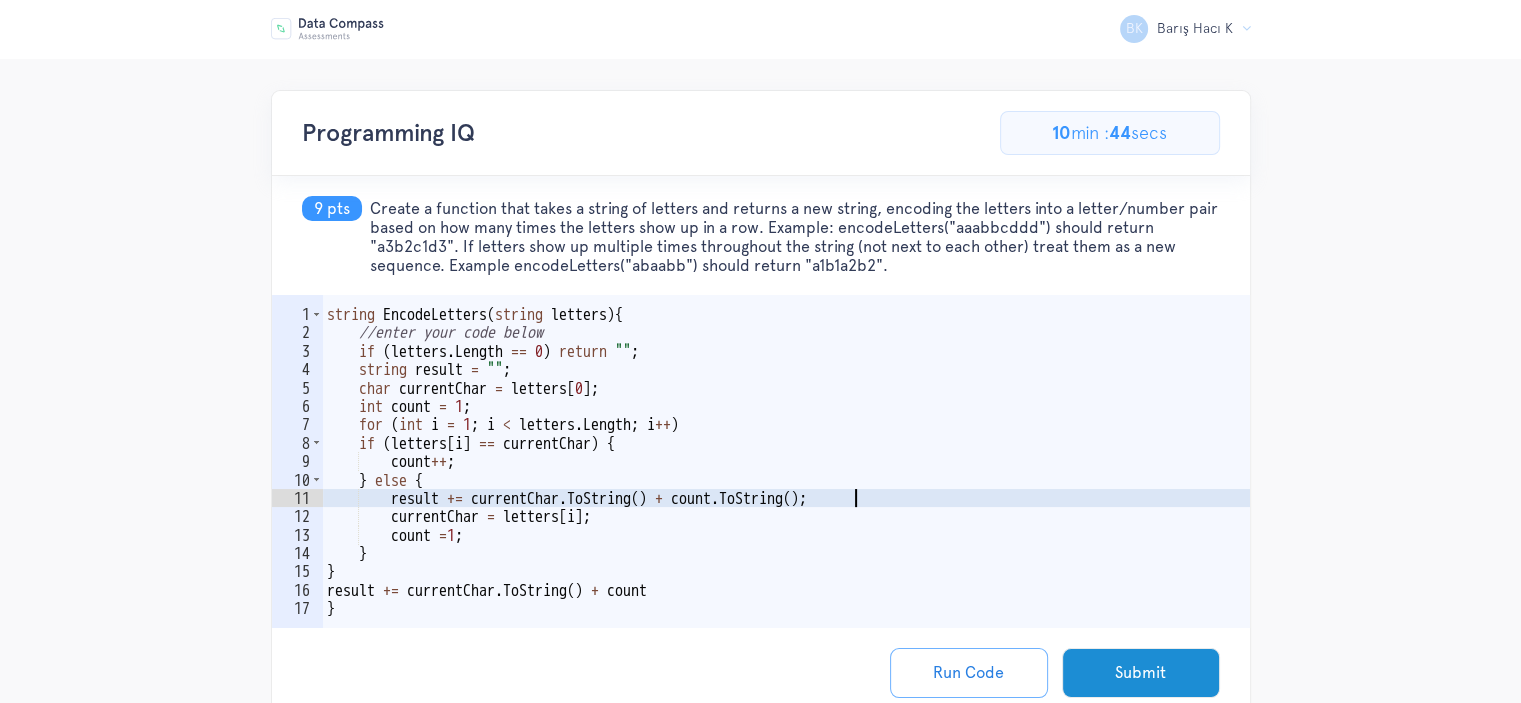 scroll, scrollTop: 0, scrollLeft: 32, axis: horizontal 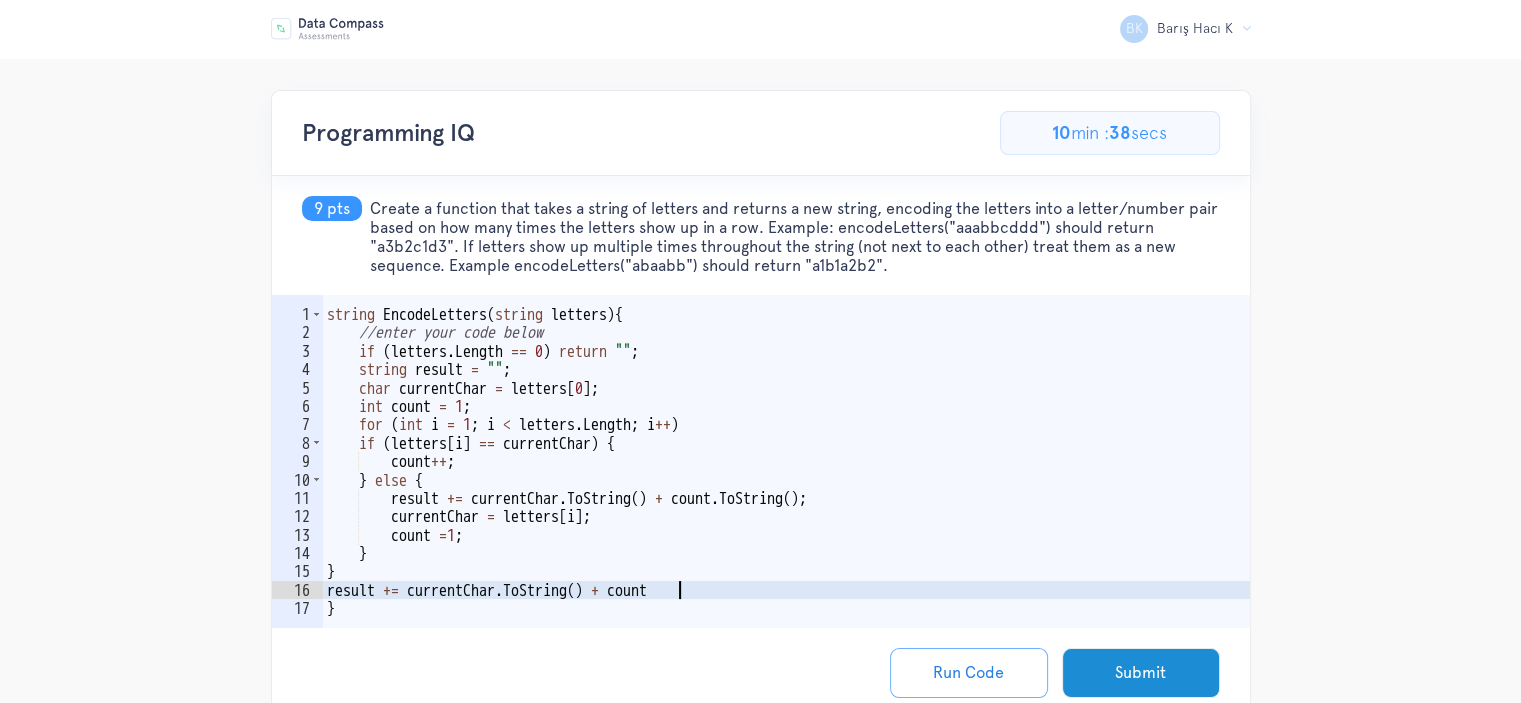 click on "string   EncodeLetters ( string   letters ) {      //enter your code below      if   ( letters . Length   ==   0 )   return   " " ;      string   result   =   " " ;      char   currentChar   =   letters [ 0 ] ;      int   count   =   1 ;      for   ( int   i   =   1 ;   i   <   letters . Length ;   i ++ )      if   ( letters [ i ]   ==   currentChar )   {           count ++ ;      }   else   {           result   +=   currentChar . ToString ( )   +   count . ToString ( ) ;           currentChar   =   letters [ i ] ;           count   = 1 ;      } } result   +=   currentChar . ToString ( )   +   count }" at bounding box center [786, 489] 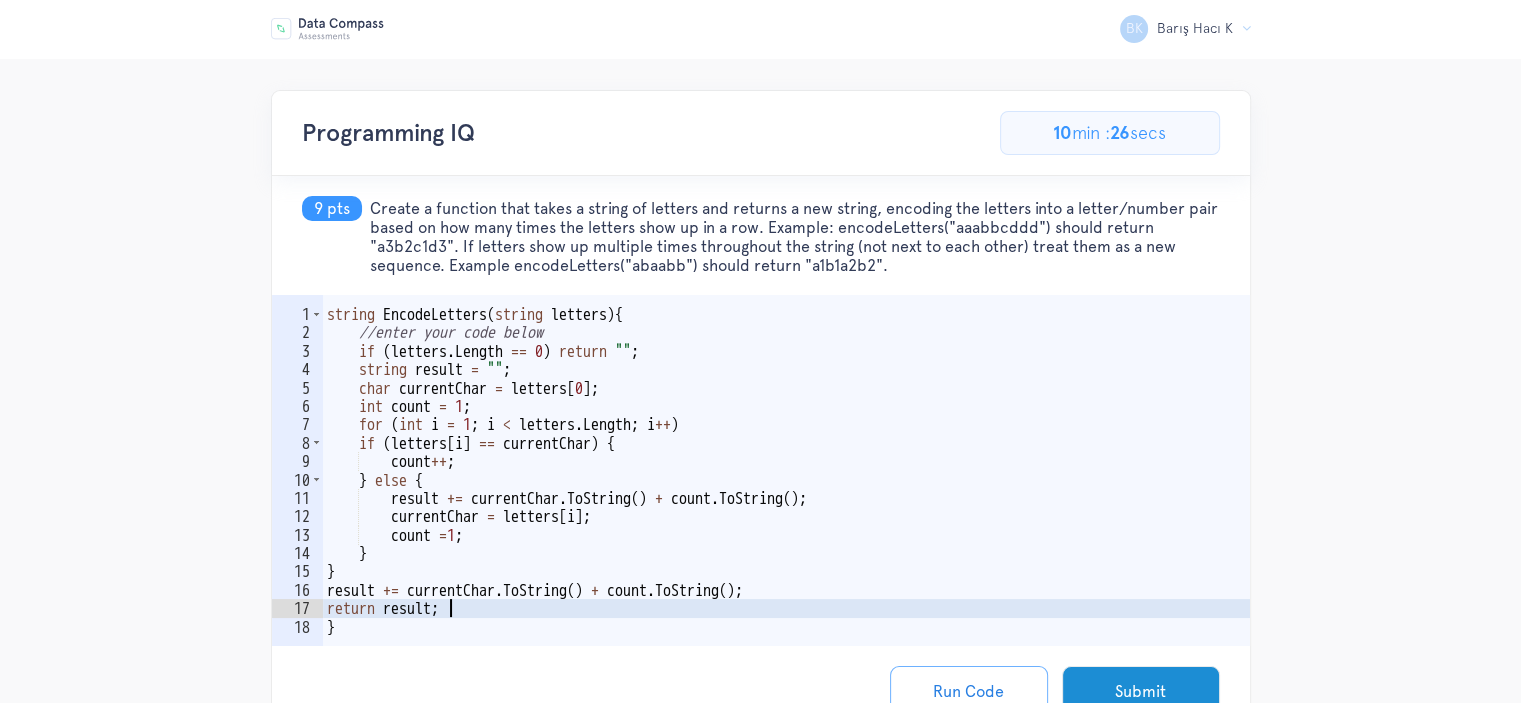 scroll, scrollTop: 0, scrollLeft: 6, axis: horizontal 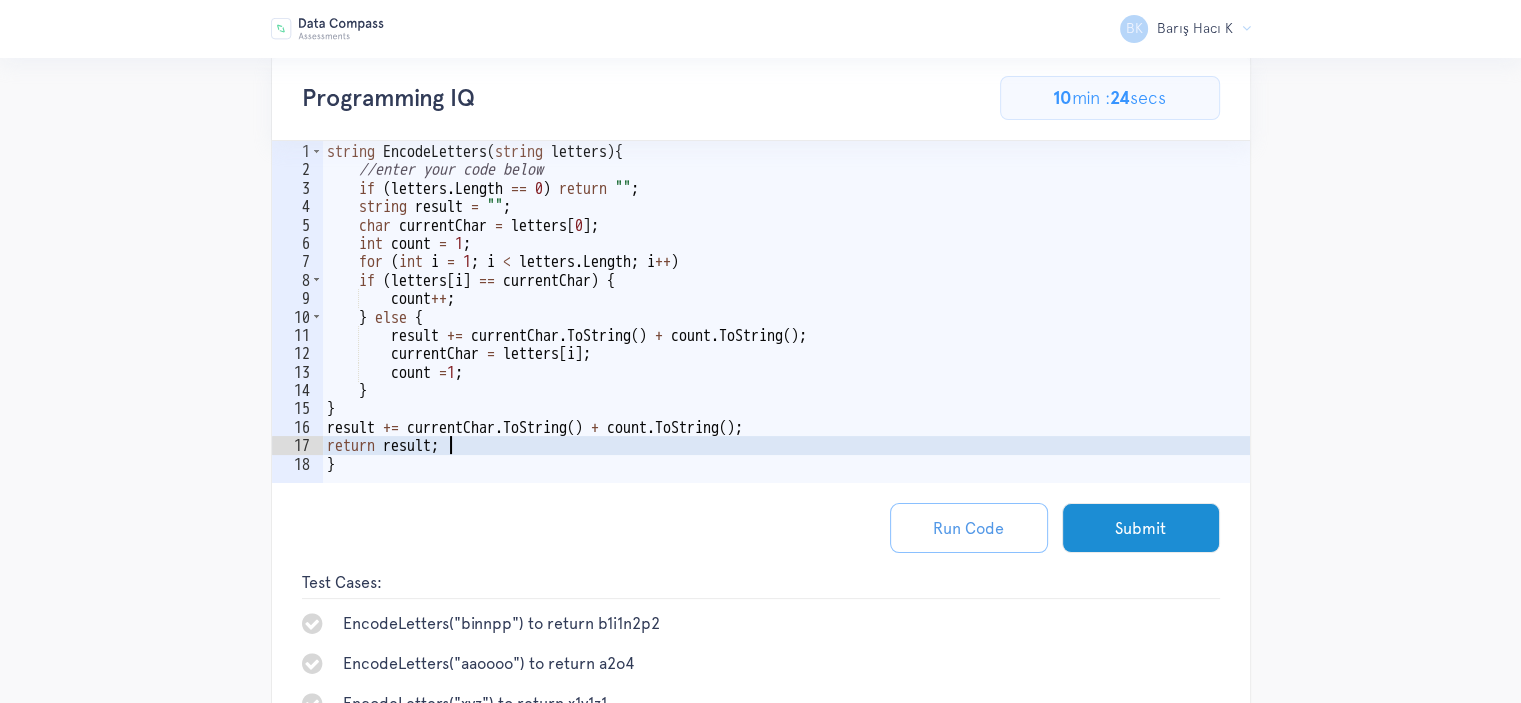 click on "Run Code" at bounding box center [969, 528] 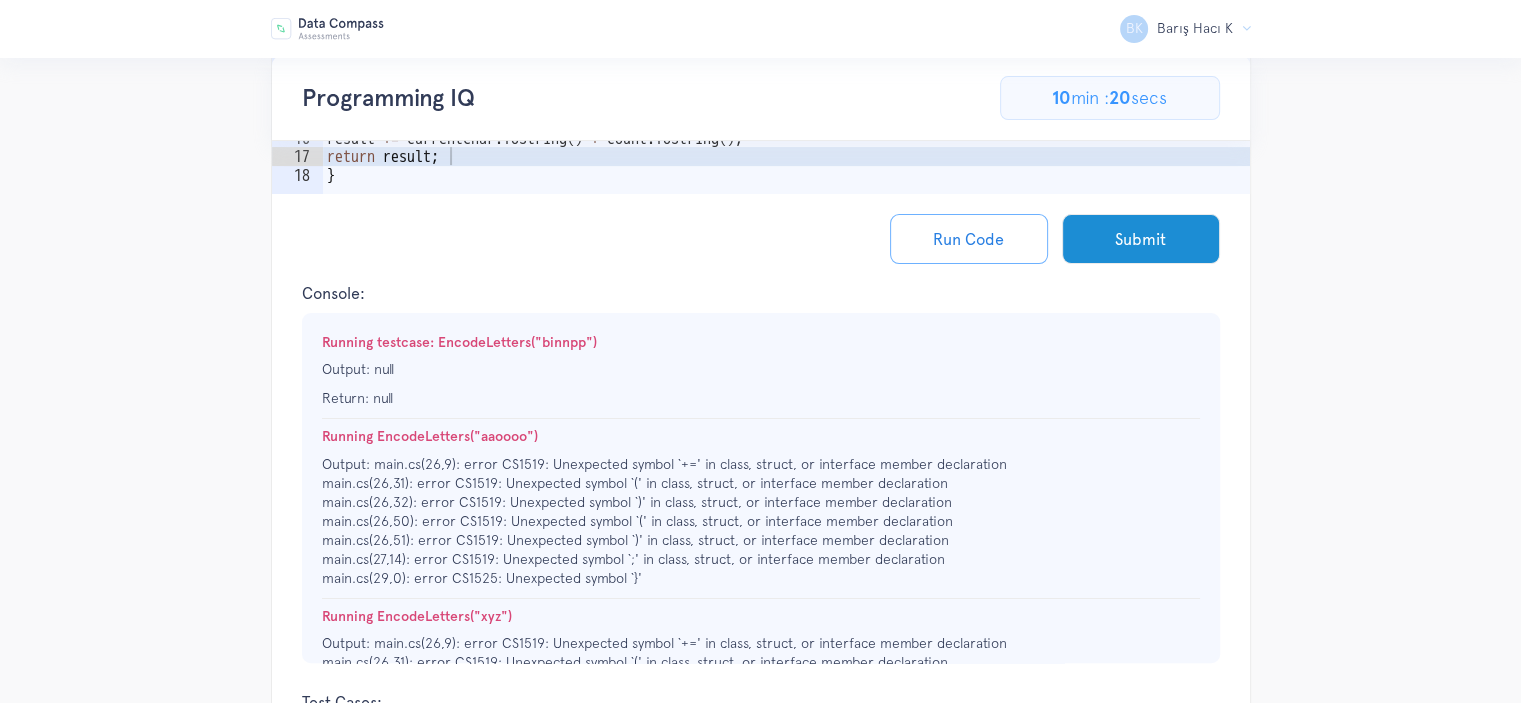 scroll, scrollTop: 454, scrollLeft: 0, axis: vertical 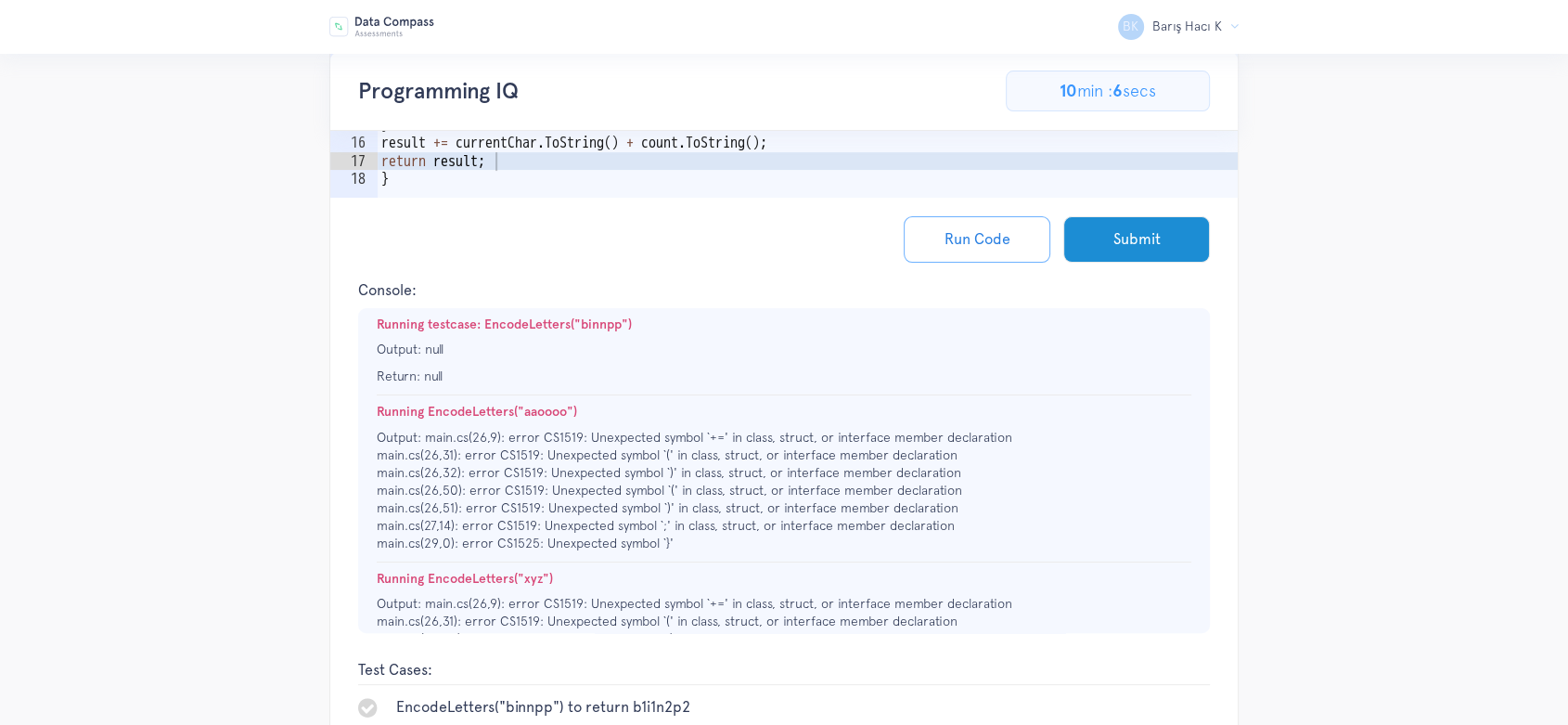 drag, startPoint x: 1351, startPoint y: 9, endPoint x: 304, endPoint y: 458, distance: 1139.2146 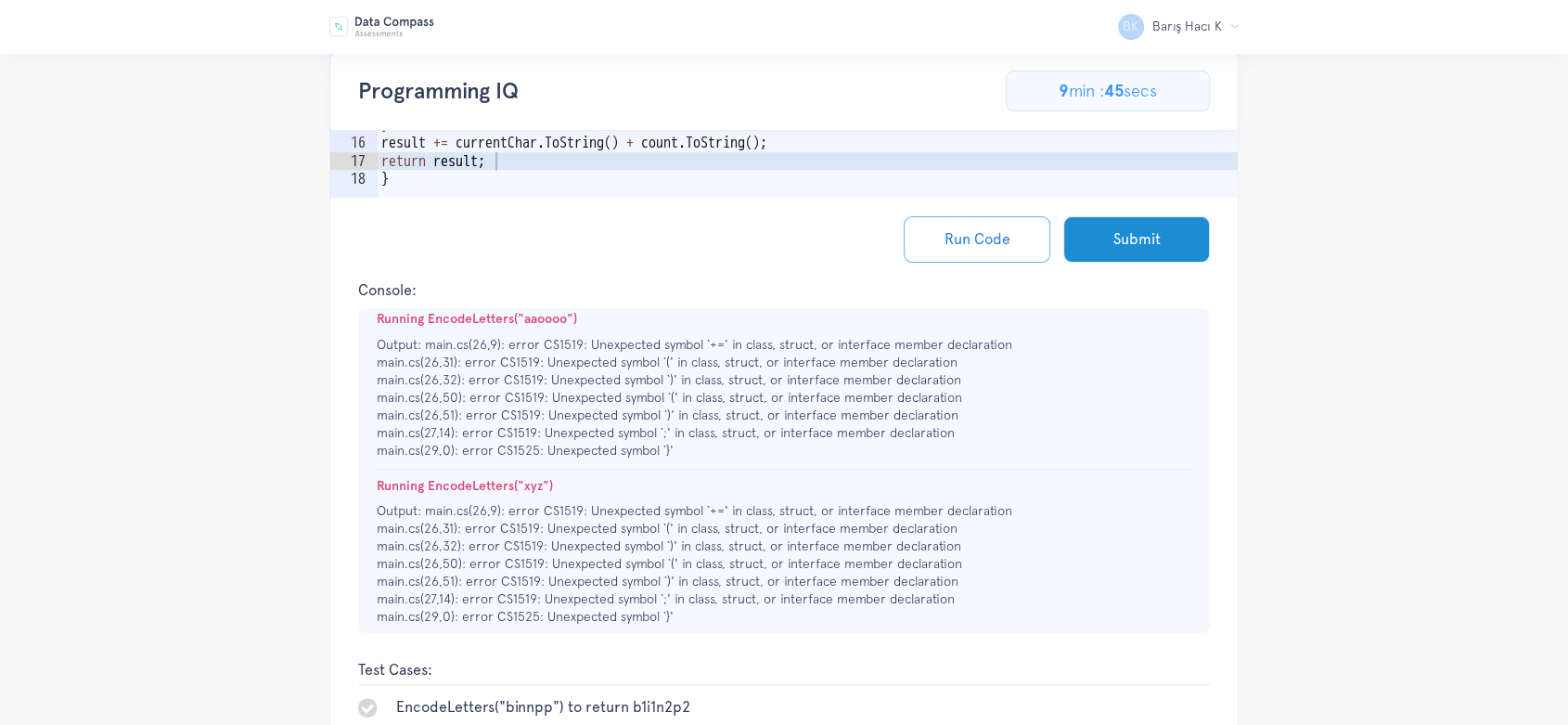 scroll, scrollTop: 111, scrollLeft: 0, axis: vertical 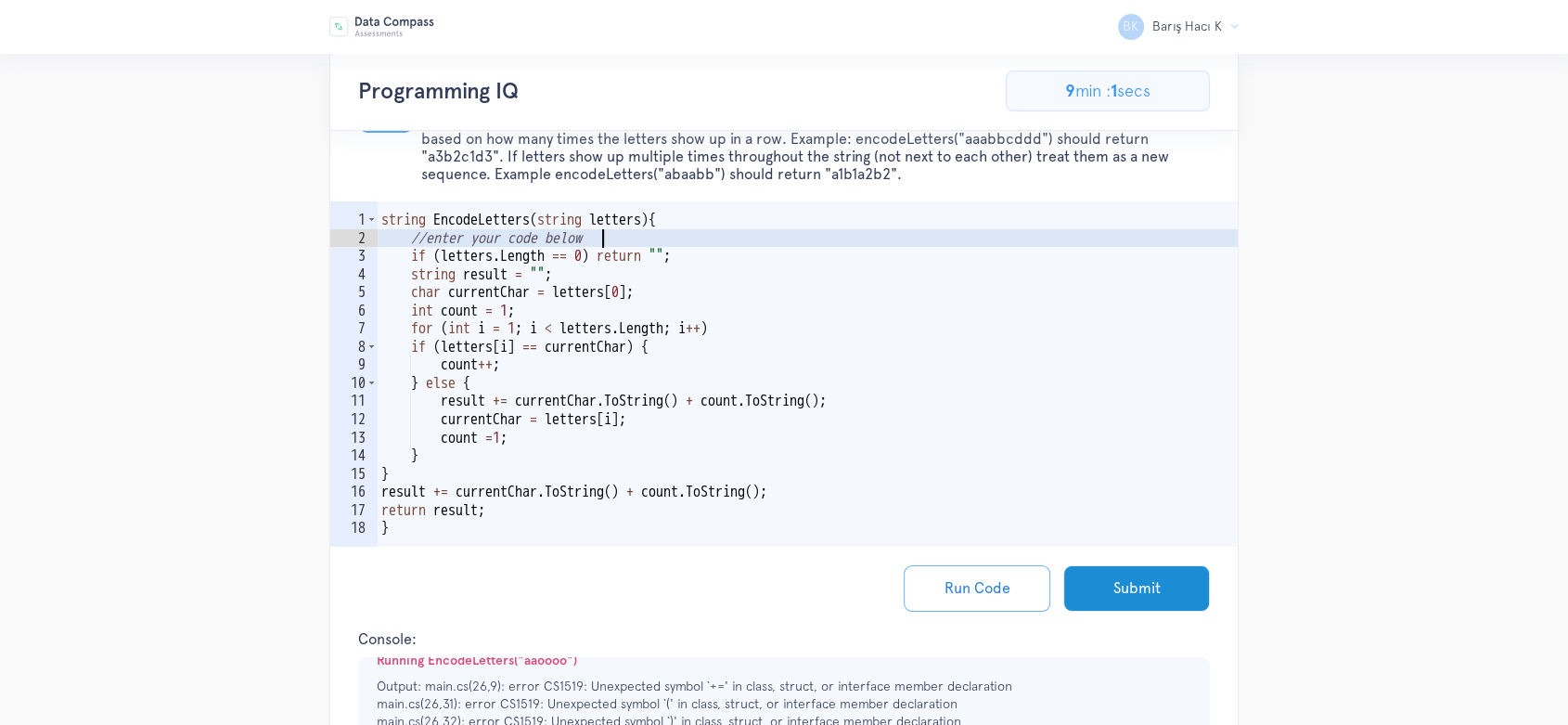 click on "string   EncodeLetters ( string   letters ) {      //enter your code below      if   ( letters . Length   ==   0 )   return   " " ;      string   result   =   " " ;      char   currentChar   =   letters [ 0 ] ;      int   count   =   1 ;      for   ( int   i   =   1 ;   i   <   letters . Length ;   i ++ )      if   ( letters [ i ]   ==   currentChar )   {           count ++ ;      }   else   {           result   +=   currentChar . ToString ( )   +   count . ToString ( ) ;           currentChar   =   letters [ i ] ;           count   = 1 ;      } } result   +=   currentChar . ToString ( )   +   count . ToString ( ) ; return   result ; }" at bounding box center (807, 401) 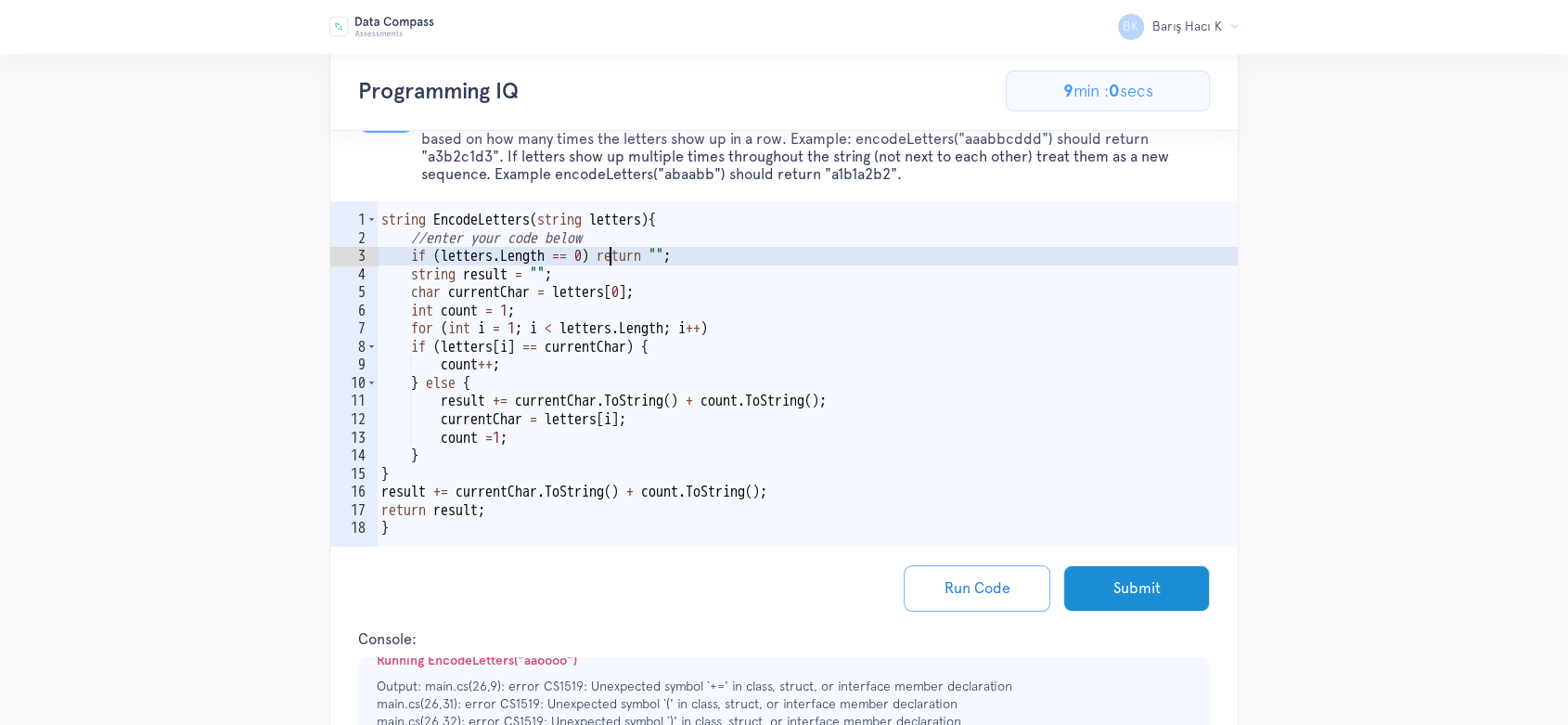 click on "string   EncodeLetters ( string   letters ) {      //enter your code below      if   ( letters . Length   ==   0 )   return   " " ;      string   result   =   " " ;      char   currentChar   =   letters [ 0 ] ;      int   count   =   1 ;      for   ( int   i   =   1 ;   i   <   letters . Length ;   i ++ )      if   ( letters [ i ]   ==   currentChar )   {           count ++ ;      }   else   {           result   +=   currentChar . ToString ( )   +   count . ToString ( ) ;           currentChar   =   letters [ i ] ;           count   = 1 ;      } } result   +=   currentChar . ToString ( )   +   count . ToString ( ) ; return   result ; }" at bounding box center (807, 401) 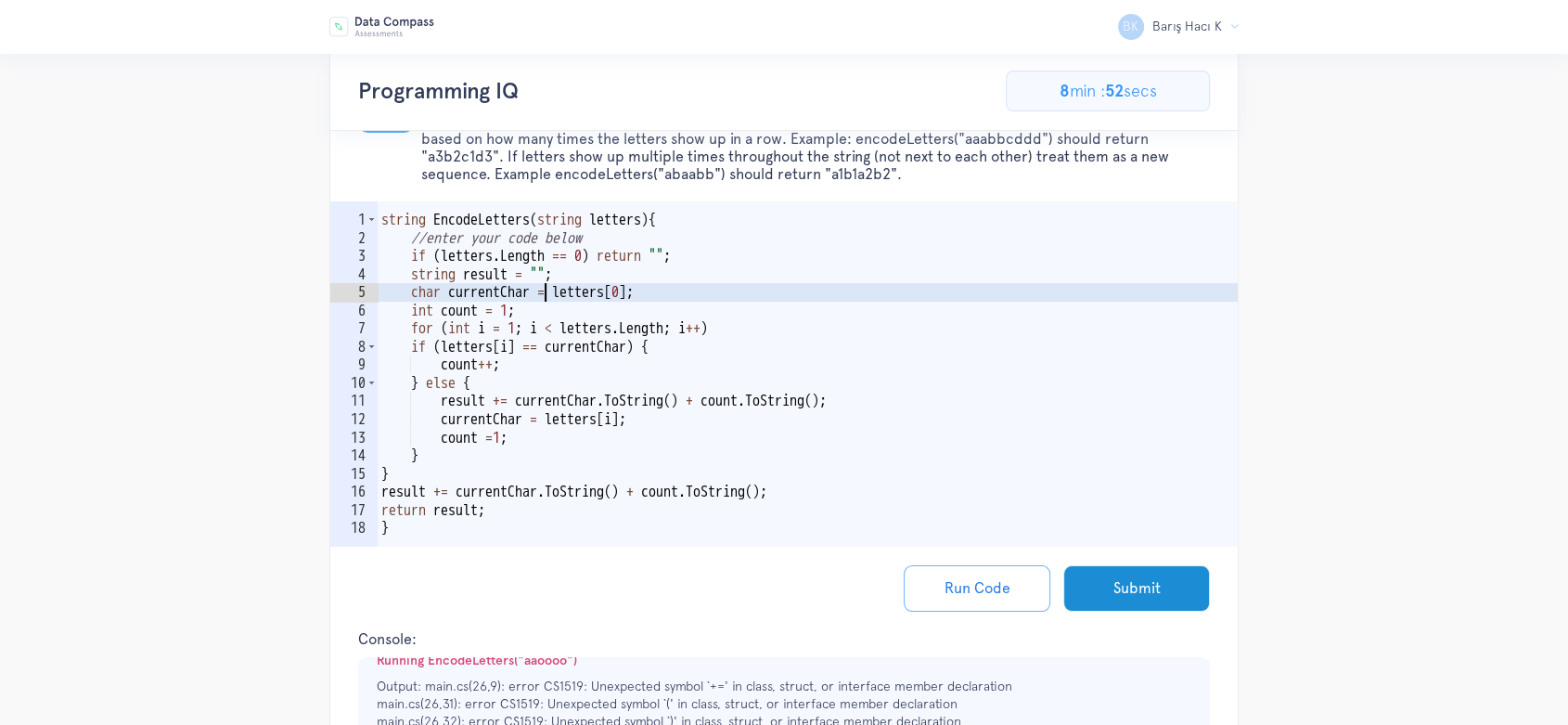 click on "string   EncodeLetters ( string   letters ) {      //enter your code below      if   ( letters . Length   ==   0 )   return   " " ;      string   result   =   " " ;      char   currentChar   =   letters [ 0 ] ;      int   count   =   1 ;      for   ( int   i   =   1 ;   i   <   letters . Length ;   i ++ )      if   ( letters [ i ]   ==   currentChar )   {           count ++ ;      }   else   {           result   +=   currentChar . ToString ( )   +   count . ToString ( ) ;           currentChar   =   letters [ i ] ;           count   = 1 ;      } } result   +=   currentChar . ToString ( )   +   count . ToString ( ) ; return   result ; }" at bounding box center [807, 401] 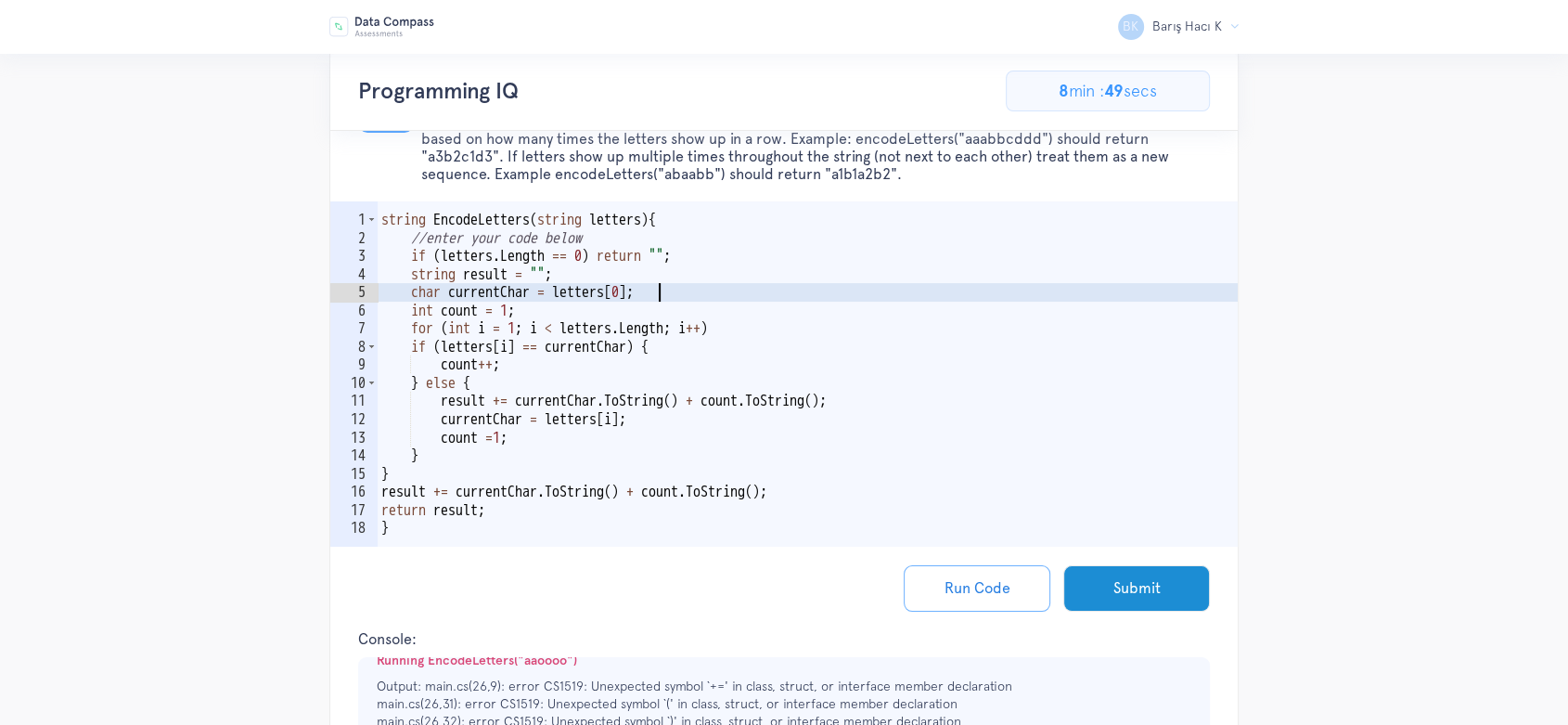 click on "string   EncodeLetters ( string   letters ) {      //enter your code below      if   ( letters . Length   ==   0 )   return   " " ;      string   result   =   " " ;      char   currentChar   =   letters [ 0 ] ;      int   count   =   1 ;      for   ( int   i   =   1 ;   i   <   letters . Length ;   i ++ )      if   ( letters [ i ]   ==   currentChar )   {           count ++ ;      }   else   {           result   +=   currentChar . ToString ( )   +   count . ToString ( ) ;           currentChar   =   letters [ i ] ;           count   = 1 ;      } } result   +=   currentChar . ToString ( )   +   count . ToString ( ) ; return   result ; }" at bounding box center [807, 401] 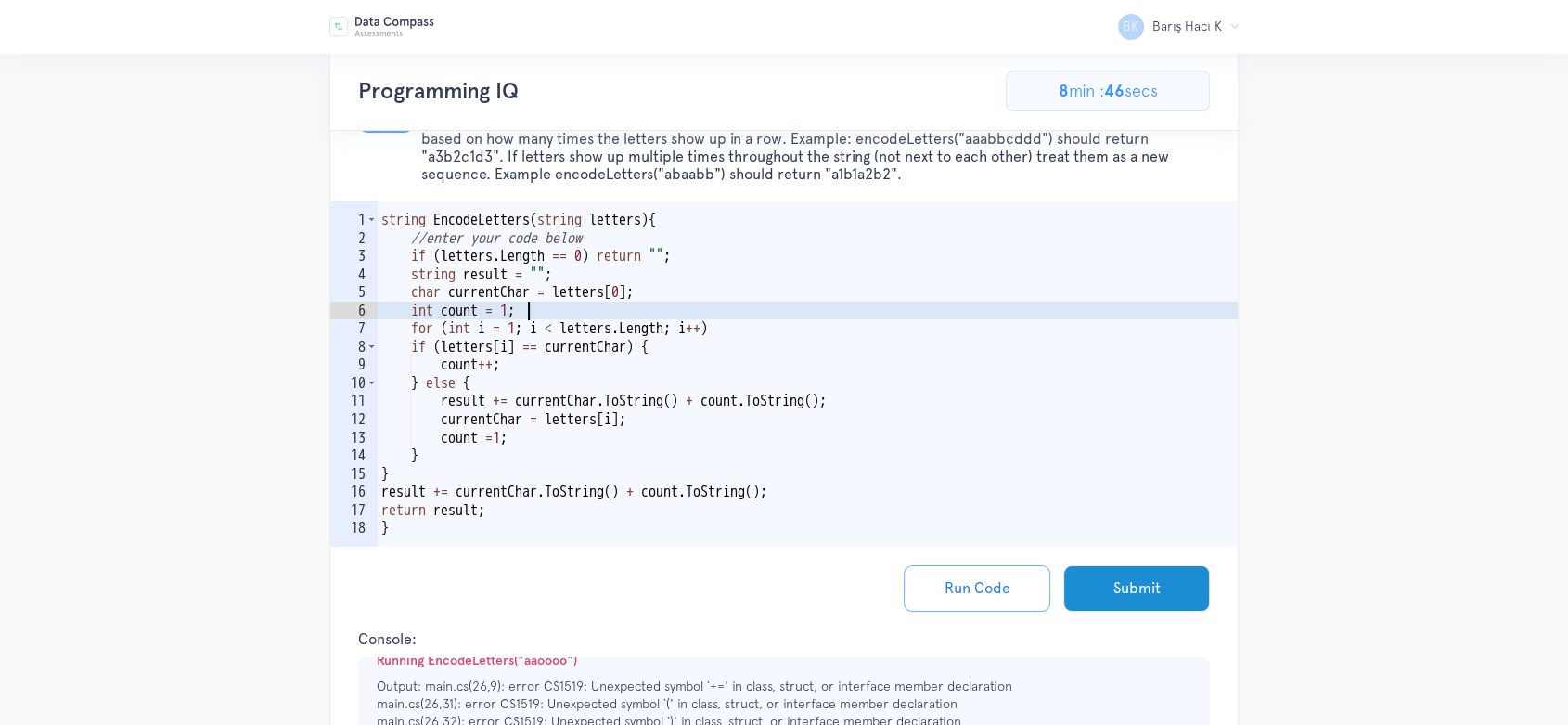 click on "string   EncodeLetters ( string   letters ) {      //enter your code below      if   ( letters . Length   ==   0 )   return   " " ;      string   result   =   " " ;      char   currentChar   =   letters [ 0 ] ;      int   count   =   1 ;      for   ( int   i   =   1 ;   i   <   letters . Length ;   i ++ )      if   ( letters [ i ]   ==   currentChar )   {           count ++ ;      }   else   {           result   +=   currentChar . ToString ( )   +   count . ToString ( ) ;           currentChar   =   letters [ i ] ;           count   = 1 ;      } } result   +=   currentChar . ToString ( )   +   count . ToString ( ) ; return   result ; }" at bounding box center [807, 401] 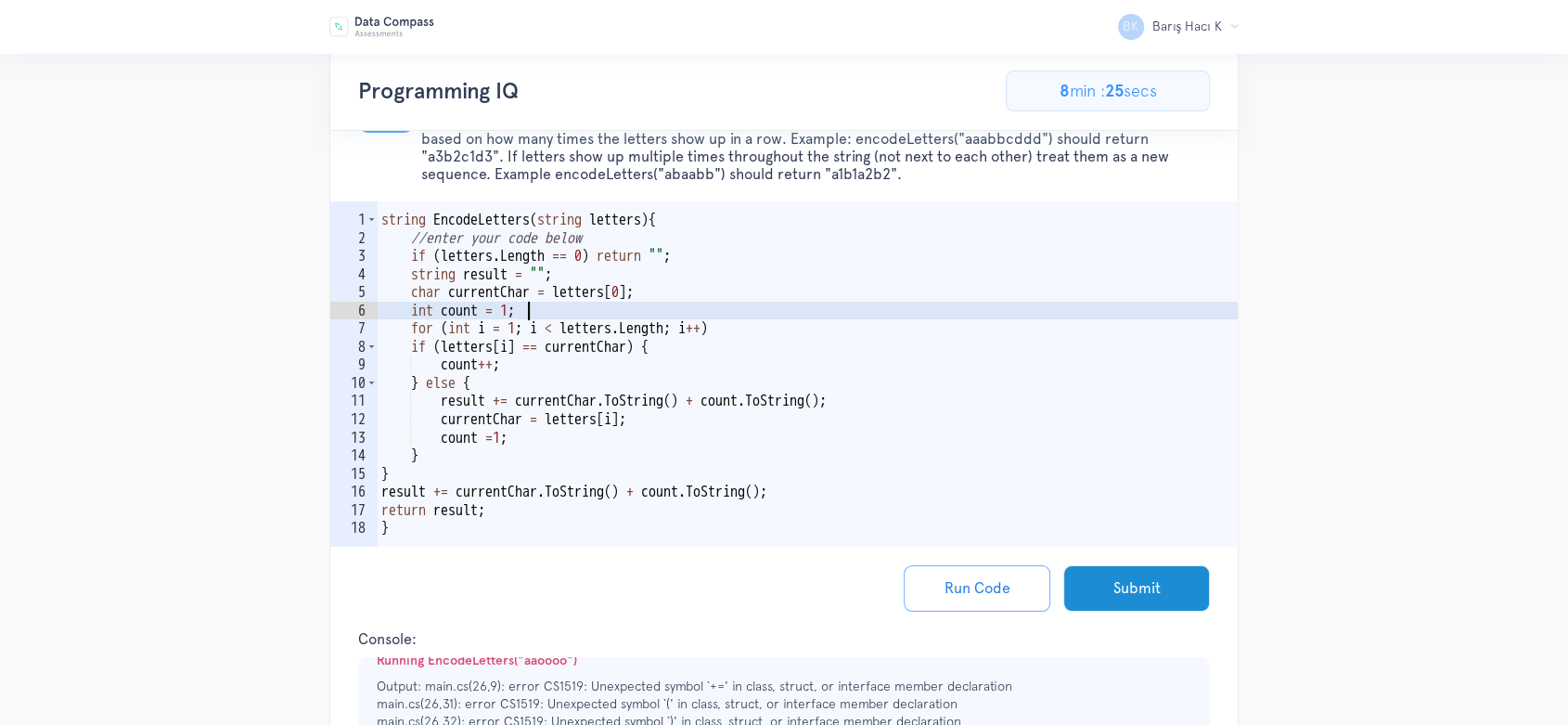 click on "string   EncodeLetters ( string   letters ) {      //enter your code below      if   ( letters . Length   ==   0 )   return   " " ;      string   result   =   " " ;      char   currentChar   =   letters [ 0 ] ;      int   count   =   1 ;      for   ( int   i   =   1 ;   i   <   letters . Length ;   i ++ )      if   ( letters [ i ]   ==   currentChar )   {           count ++ ;      }   else   {           result   +=   currentChar . ToString ( )   +   count . ToString ( ) ;           currentChar   =   letters [ i ] ;           count   = 1 ;      } } result   +=   currentChar . ToString ( )   +   count . ToString ( ) ; return   result ; }" at bounding box center (807, 401) 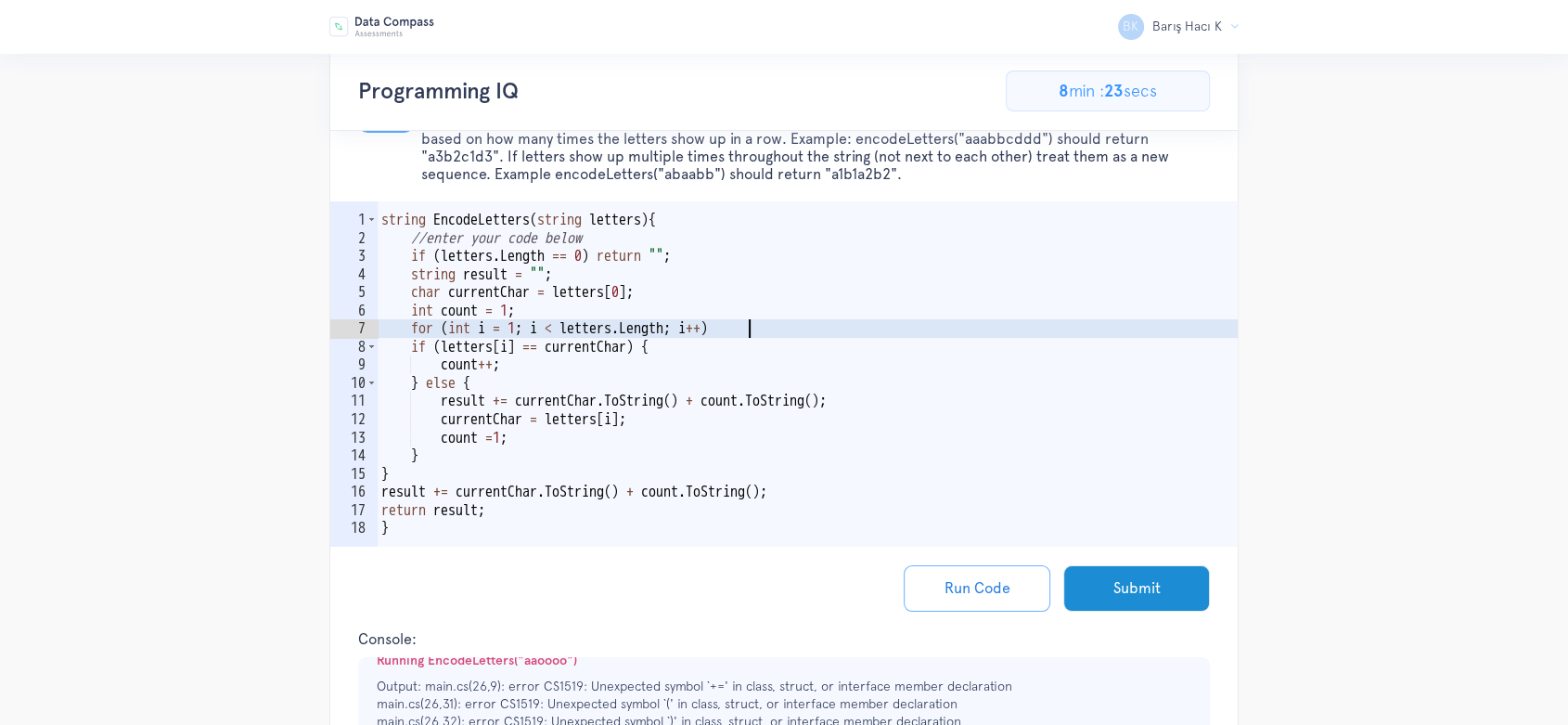 scroll, scrollTop: 0, scrollLeft: 22, axis: horizontal 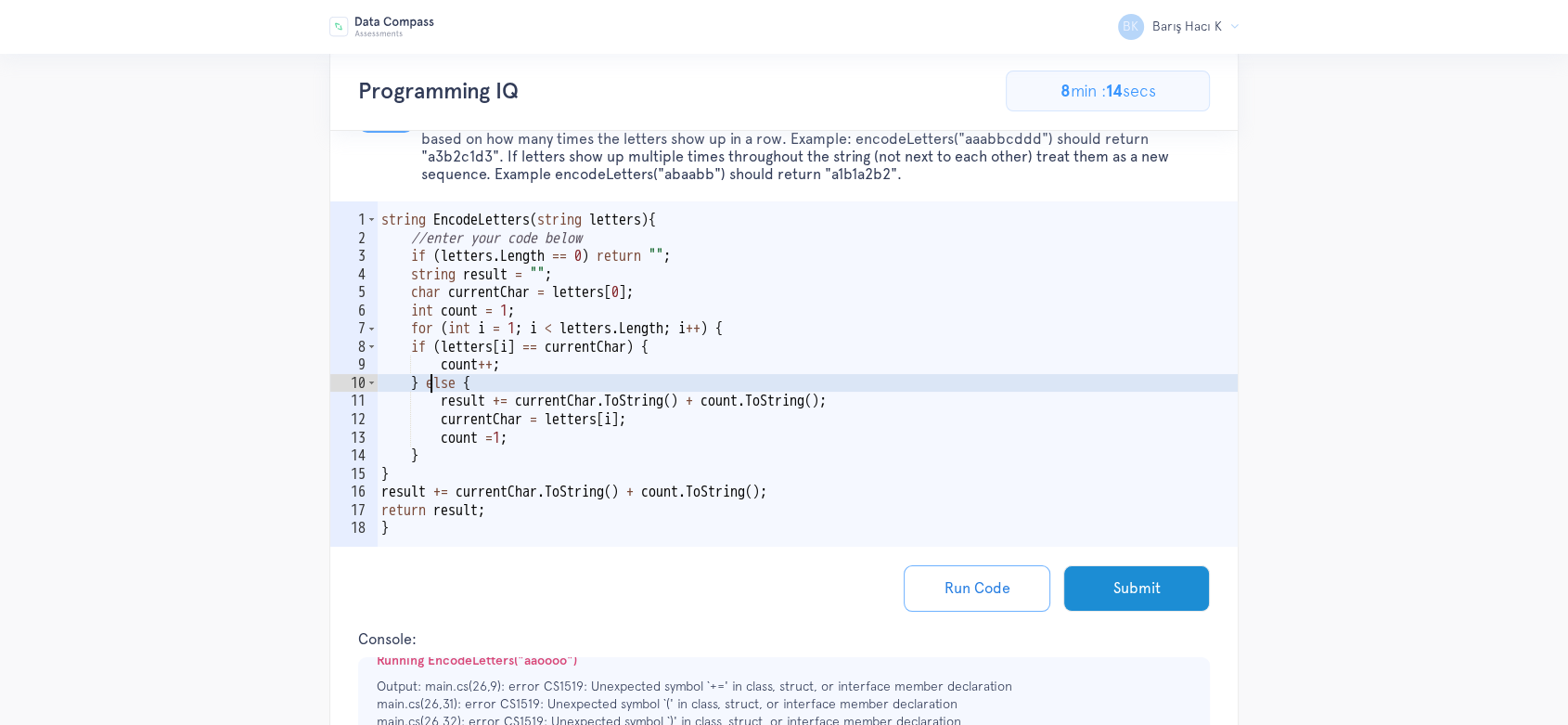 click on "string   EncodeLetters ( string   letters ) {      //enter your code below      if   ( letters . Length   ==   0 )   return   " " ;      string   result   =   " " ;      char   currentChar   =   letters [ 0 ] ;      int   count   =   1 ;      for   ( int   i   =   1 ;   i   <   letters . Length ;   i ++ )   {      if   ( letters [ i ]   ==   currentChar )   {           count ++ ;      }   else   {           result   +=   currentChar . ToString ( )   +   count . ToString ( ) ;           currentChar   =   letters [ i ] ;           count   = 1 ;      } } result   +=   currentChar . ToString ( )   +   count . ToString ( ) ; return   result ; }" at bounding box center (807, 401) 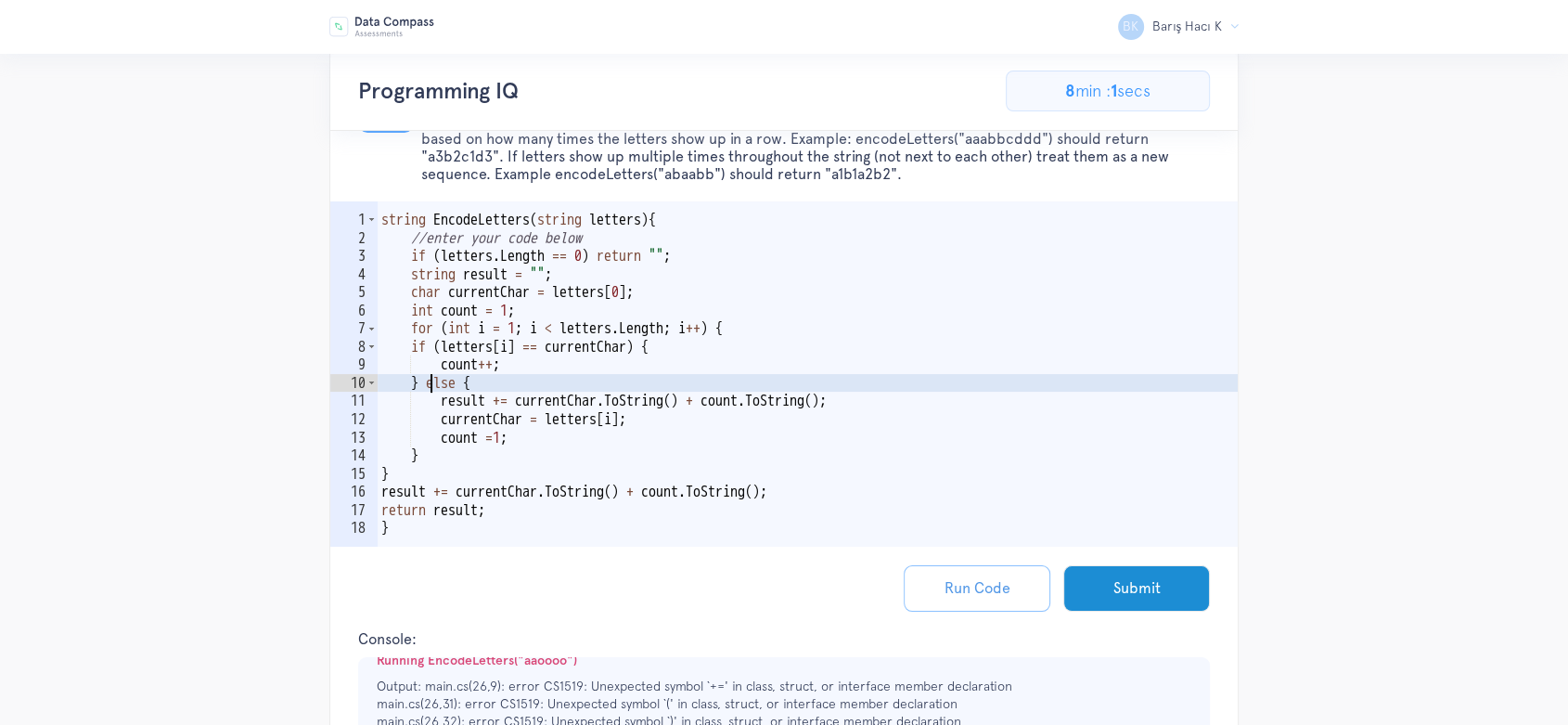 type on "} else {" 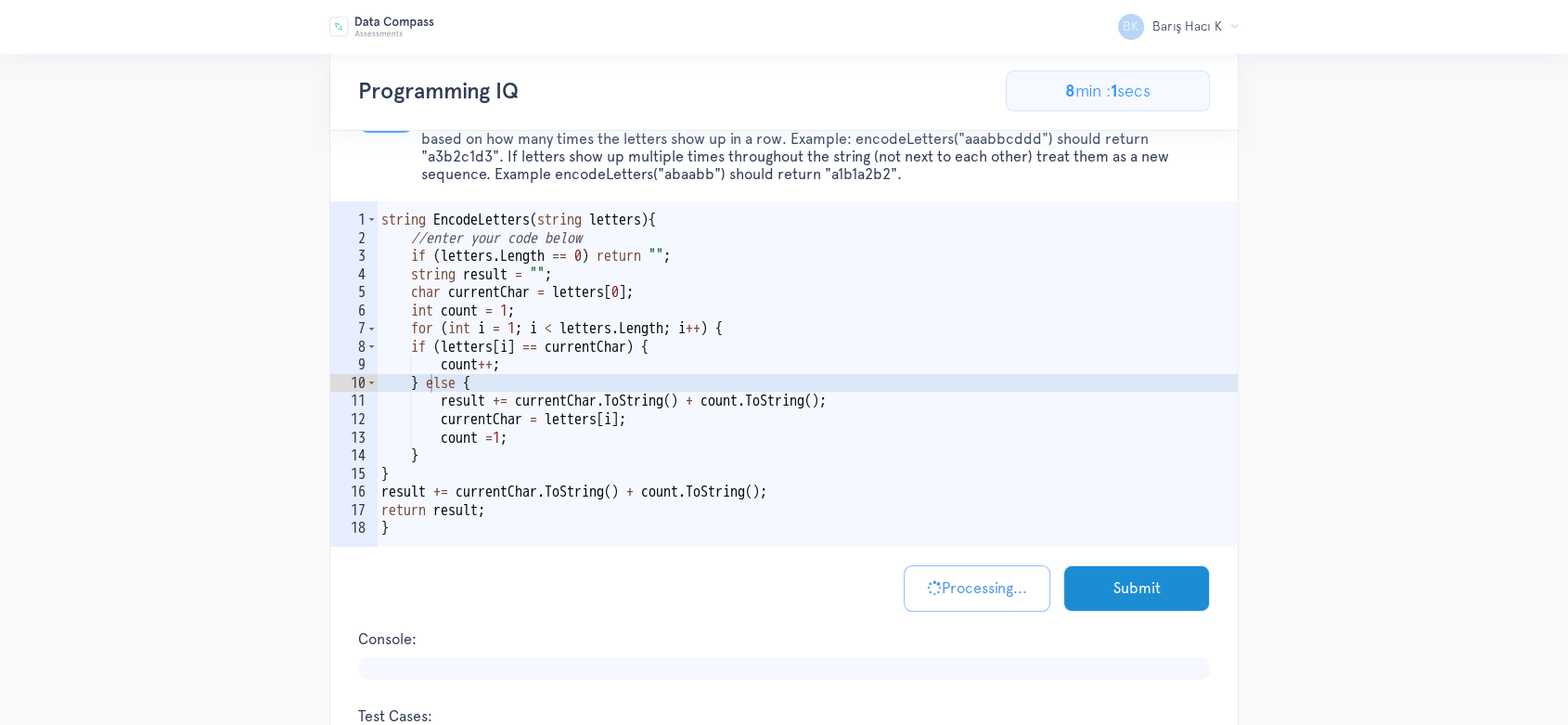 scroll, scrollTop: 0, scrollLeft: 0, axis: both 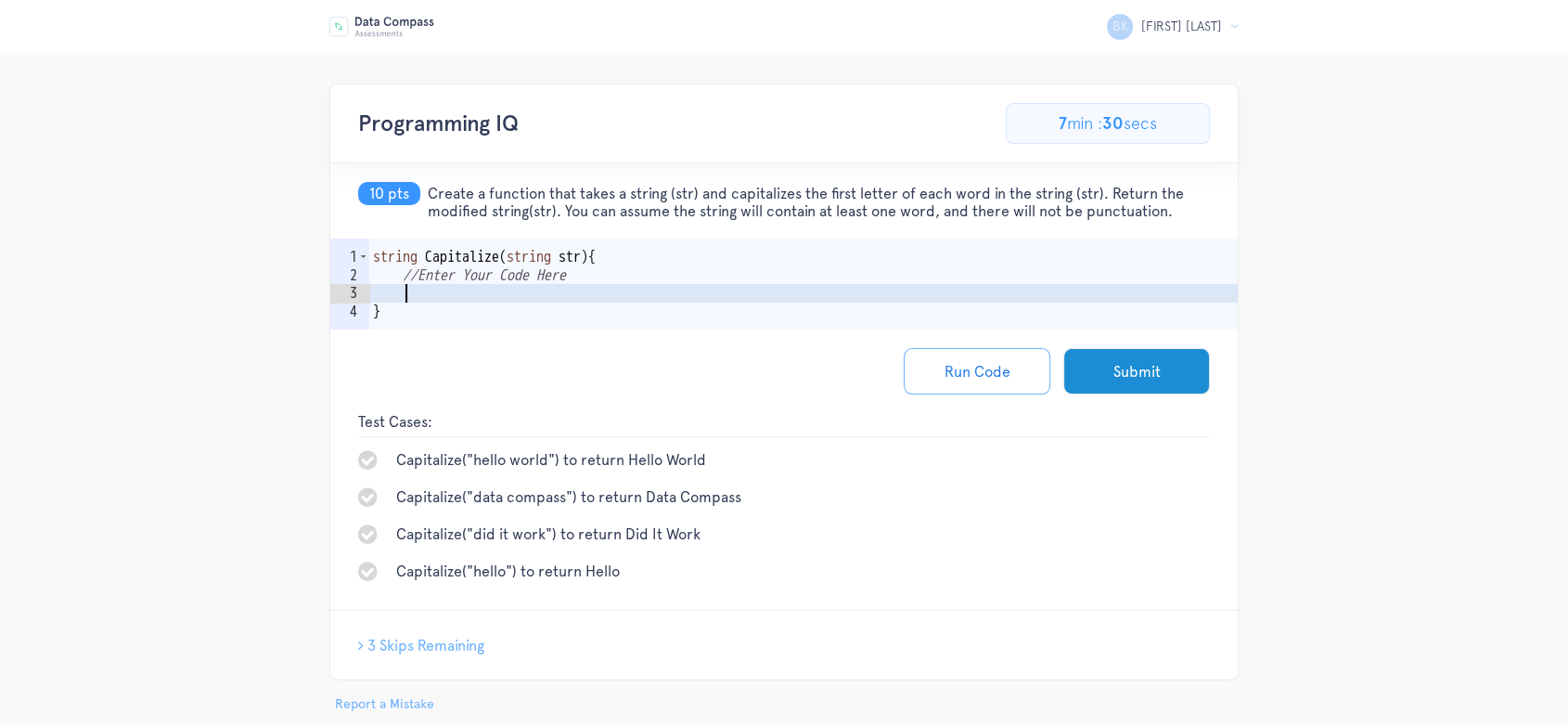 click on "string   Capitalize ( string   str ) {      //Enter Your Code Here      }" at bounding box center (803, 311) 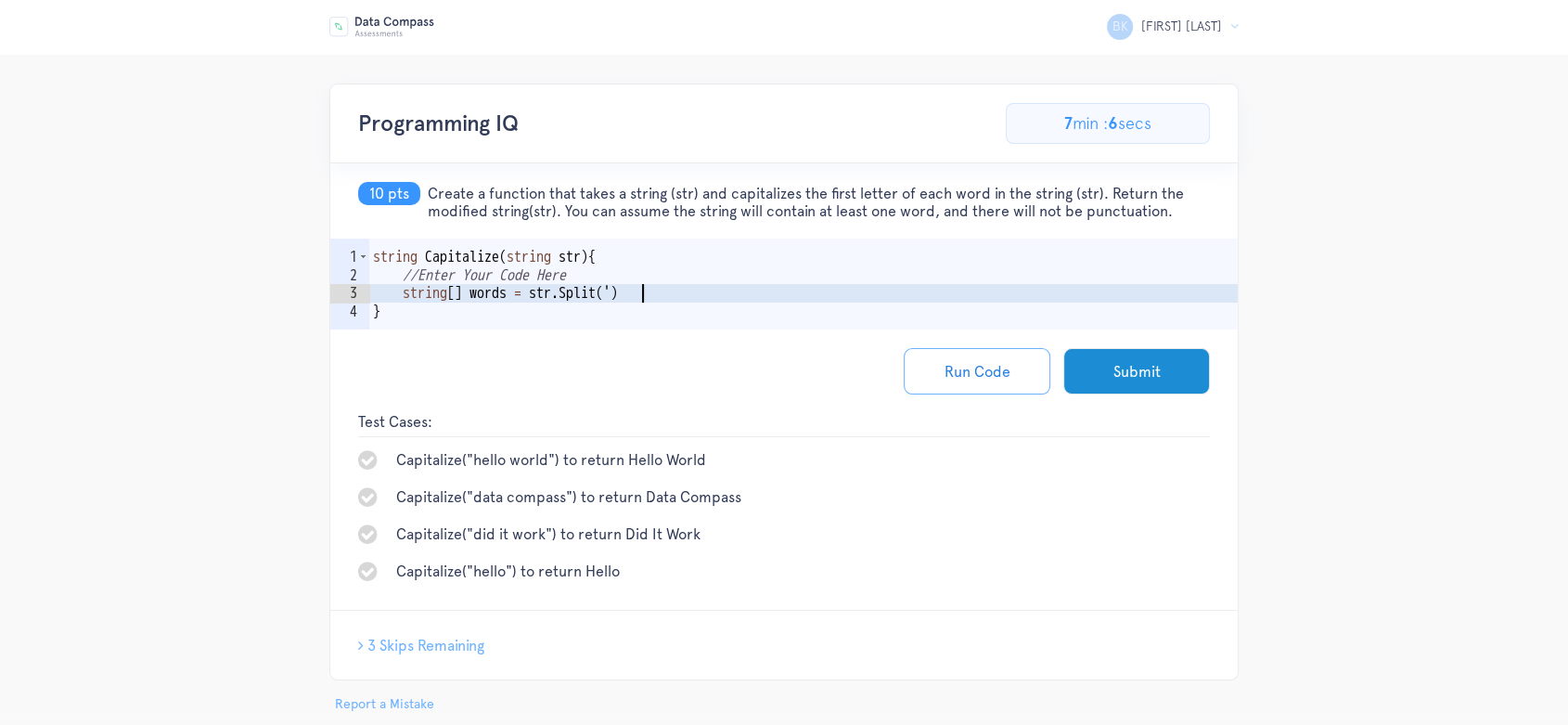 scroll, scrollTop: 0, scrollLeft: 17, axis: horizontal 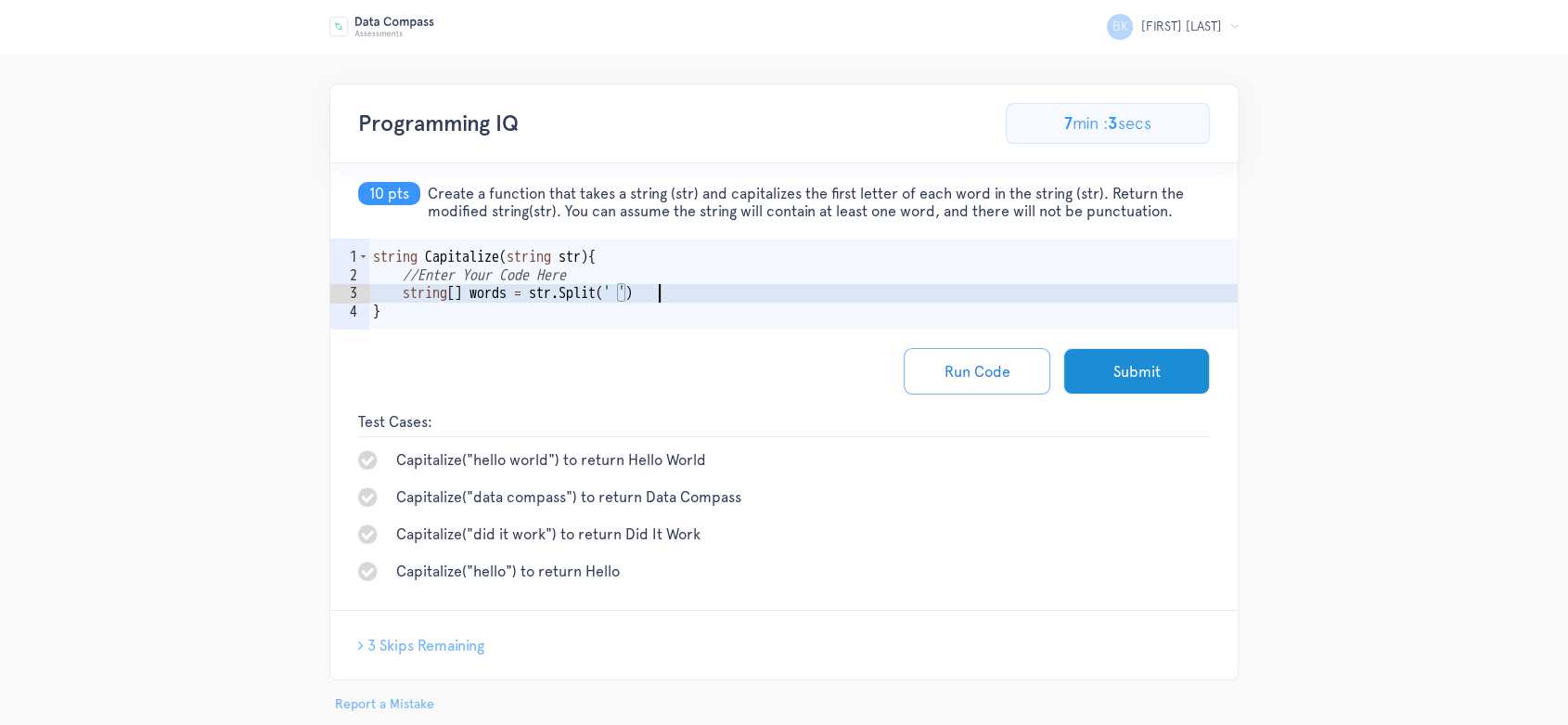click on "string   Capitalize ( string   str ) {      //Enter Your Code Here      string [ ]   words   =   str . Split ( ' ' ) }" at bounding box center [803, 311] 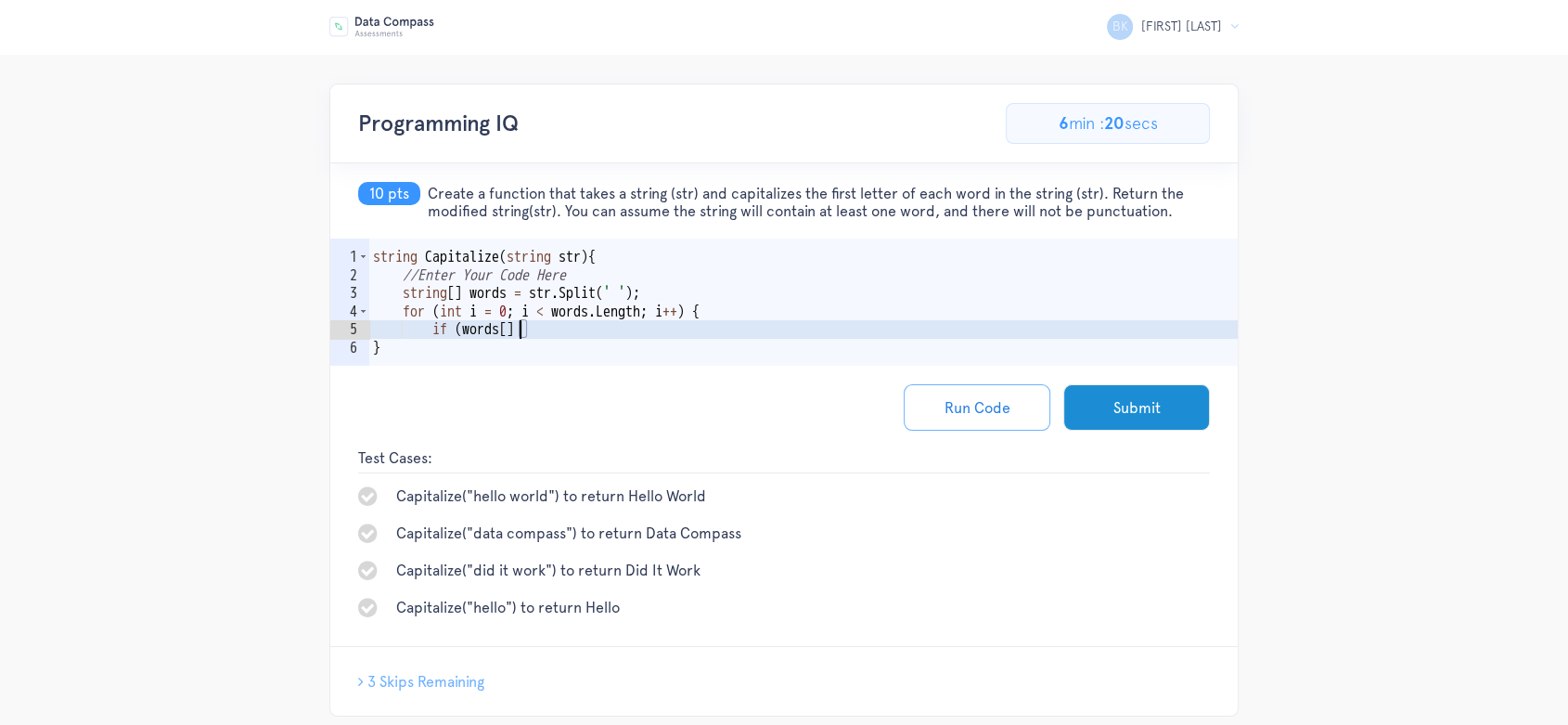 scroll, scrollTop: 0, scrollLeft: 8, axis: horizontal 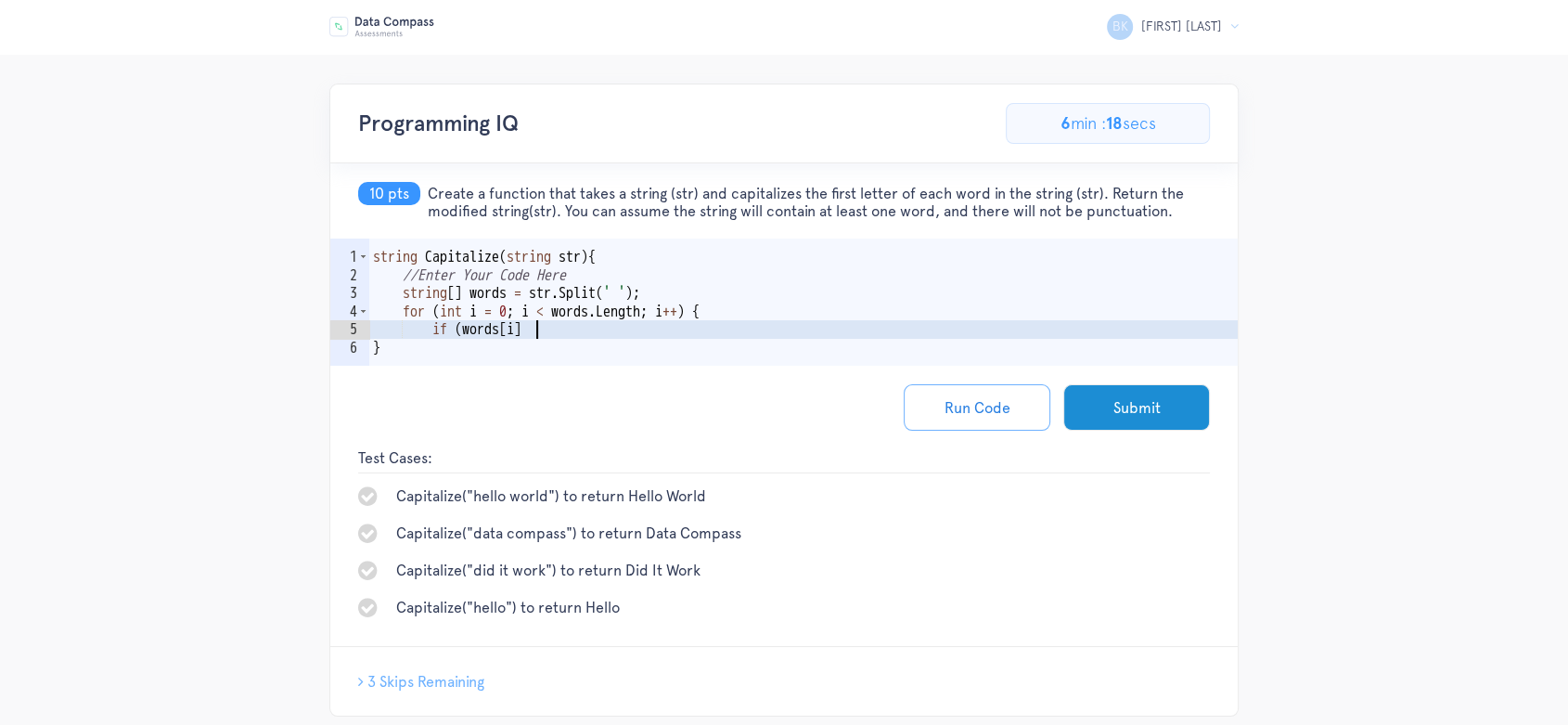 click on "string   Capitalize ( string   str ) {      //Enter Your Code Here      string [ ]   words   =   str . Split ( ' ' ) ;      for   ( int   i   =   0 ;   i   <   words . Length ;   i ++ )   {           if   ( words [ i ] }" at bounding box center (803, 330) 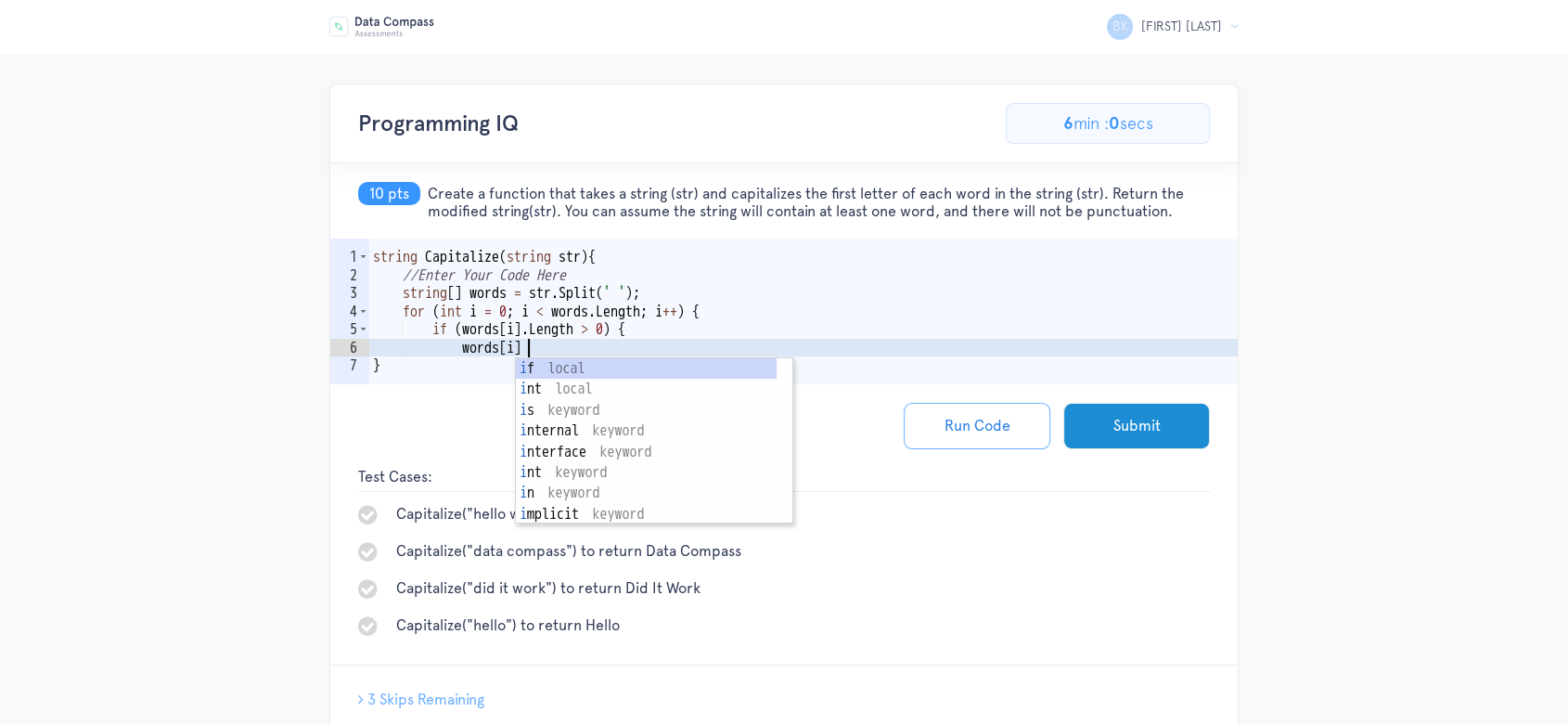 scroll, scrollTop: 0, scrollLeft: 8, axis: horizontal 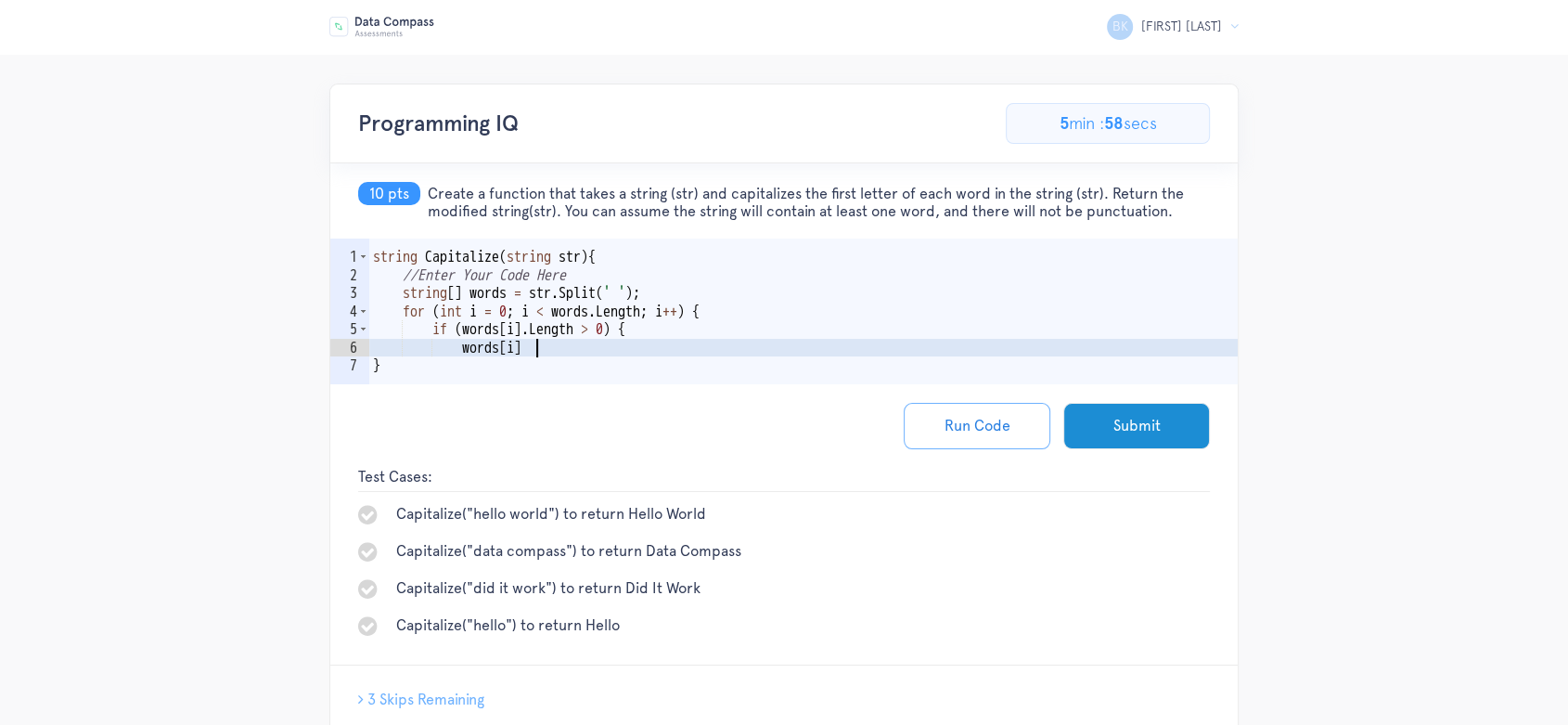 click on "string   Capitalize ( string   str ) {      //Enter Your Code Here      string [ ]   words   =   str . Split ( ' ' ) ;      for   ( int   i   =   0 ;   i   <   words . Length ;   i ++ )   {           if   ( words [ i ] . Length   >   0 )   {                words [ i ] }" at bounding box center [803, 339] 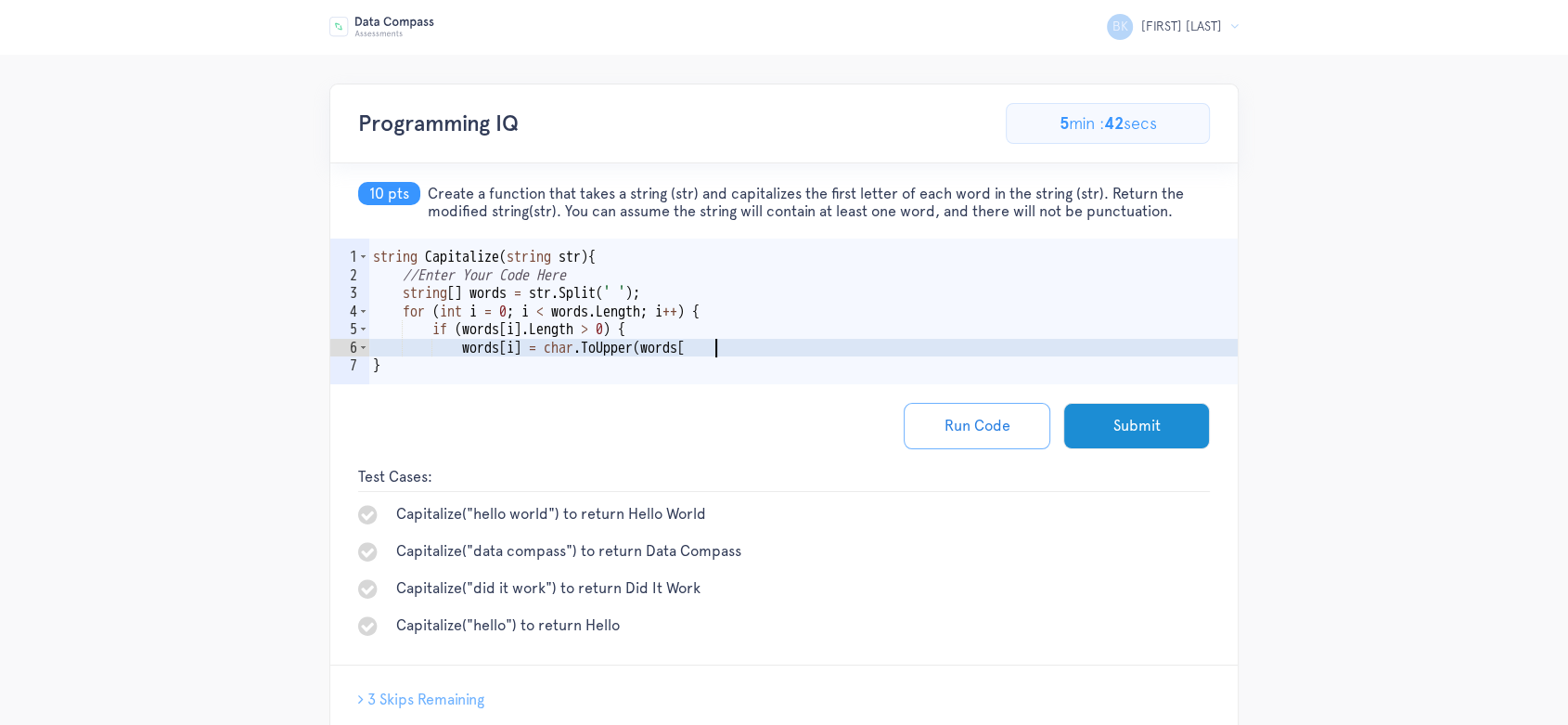 scroll, scrollTop: 0, scrollLeft: 21, axis: horizontal 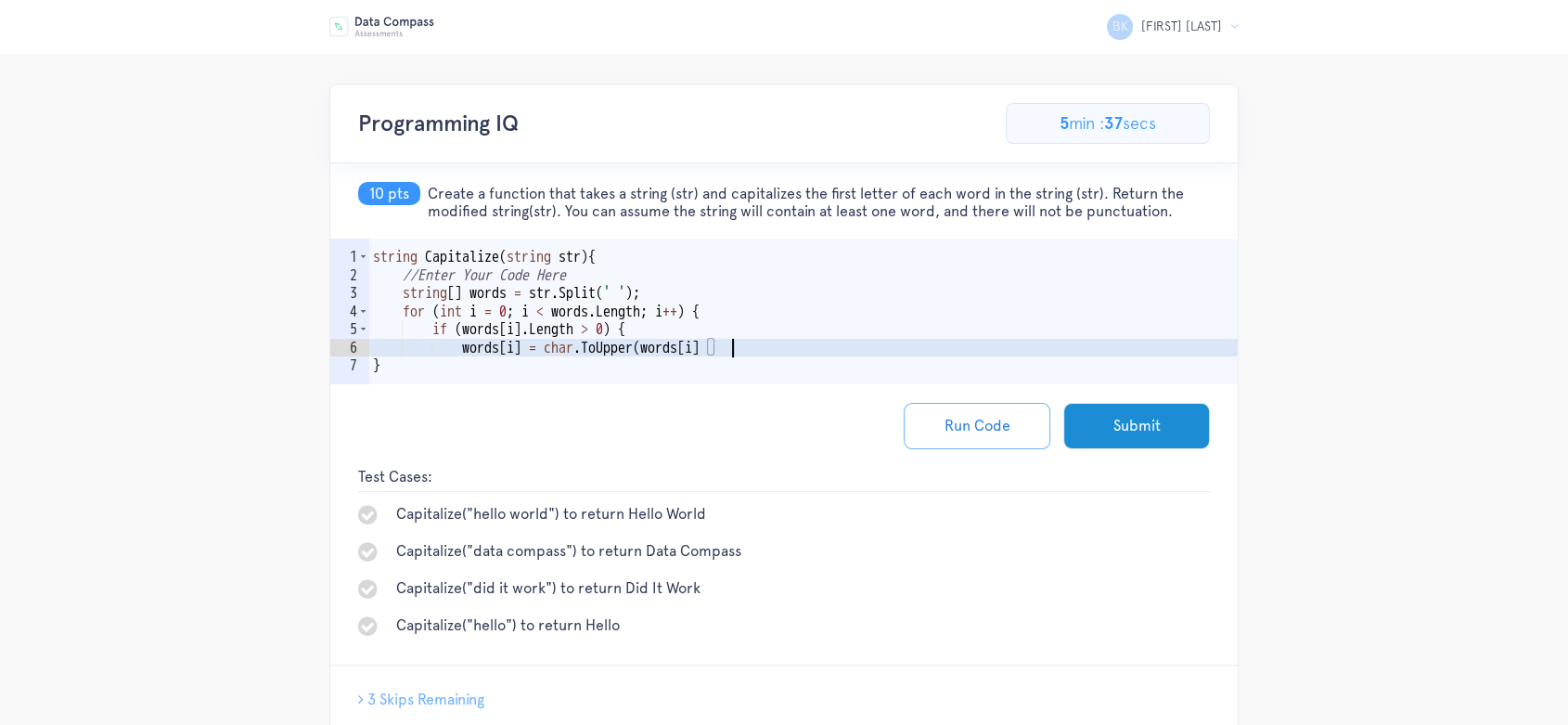 click on "string   Capitalize ( string   str ) {      //Enter Your Code Here      string [ ]   words   =   str . Split ( ' ' ) ;      for   ( int   i   =   0 ;   i   <   words . Length ;   i ++ )   {           if   ( words [ i ] . Length   >   0 )   {                words [ i ]   =   char . ToUpper ( words [ i ] }" at bounding box center (803, 339) 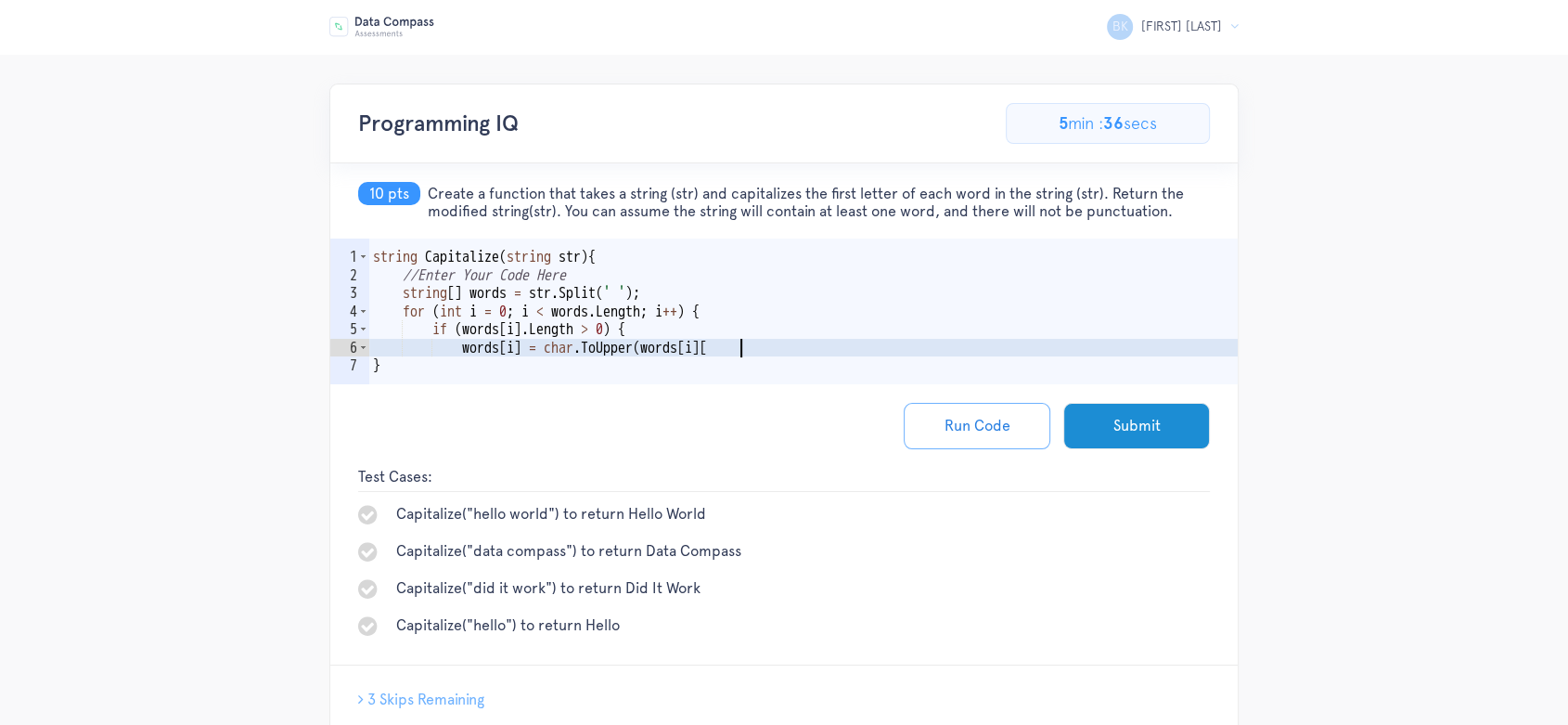 scroll, scrollTop: 0, scrollLeft: 22, axis: horizontal 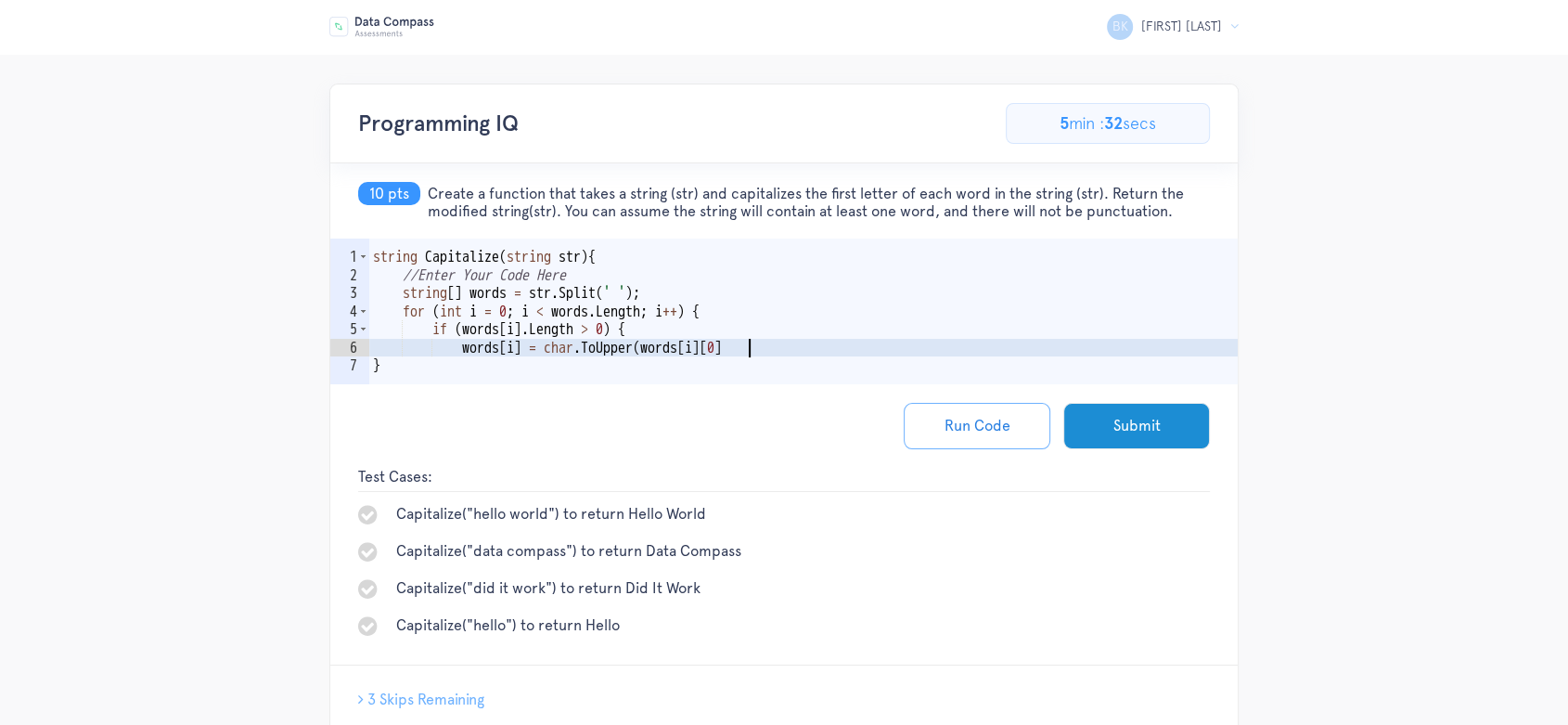 click on "string   Capitalize ( string   str ) {      //Enter Your Code Here      string [ ]   words   =   str . Split ( ' ' ) ;      for   ( int   i   =   0 ;   i   <   words . Length ;   i ++ )   {           if   ( words [ i ] . Length   >   0 )   {                words [ i ]   =   char . ToUpper ( words [ i ] [ 0 ] }" at bounding box center (803, 339) 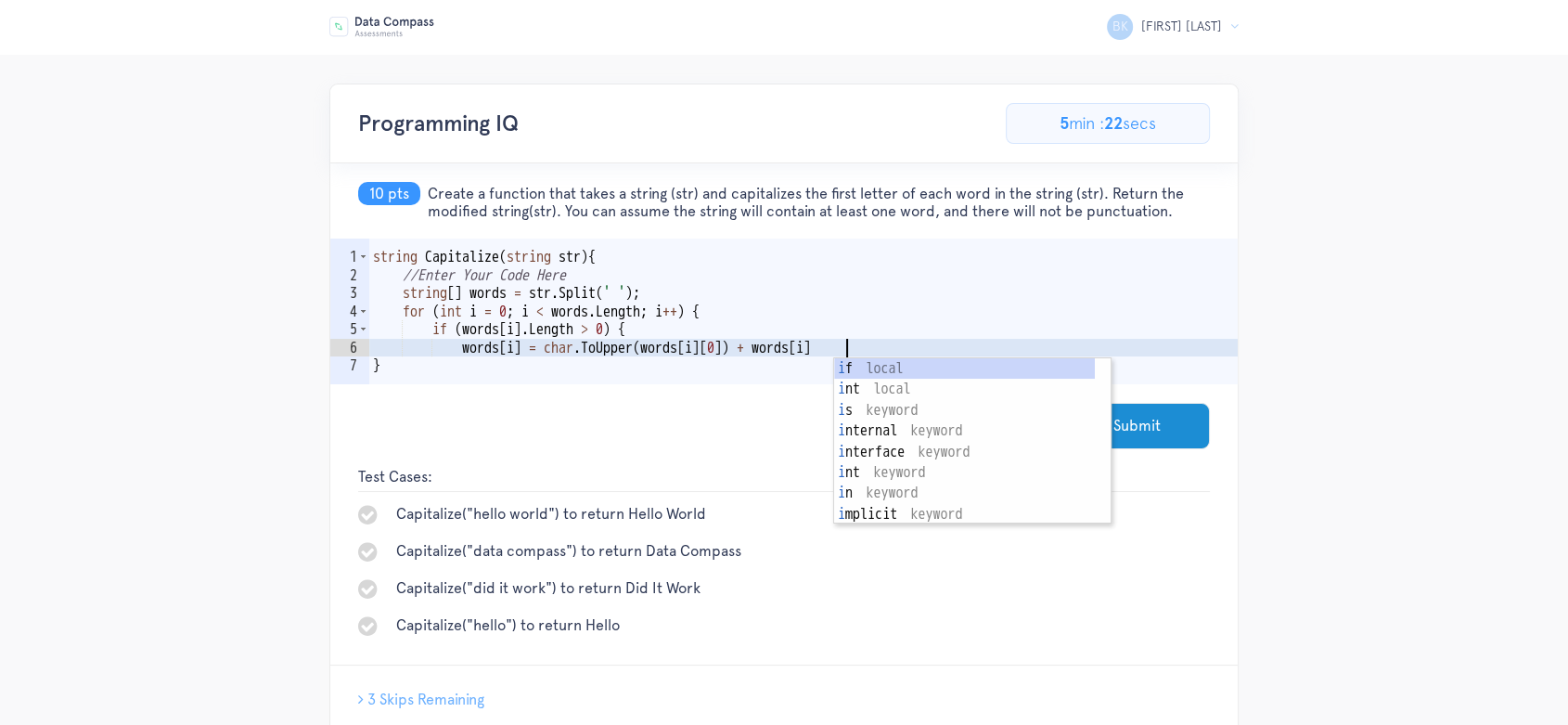 scroll, scrollTop: 0, scrollLeft: 29, axis: horizontal 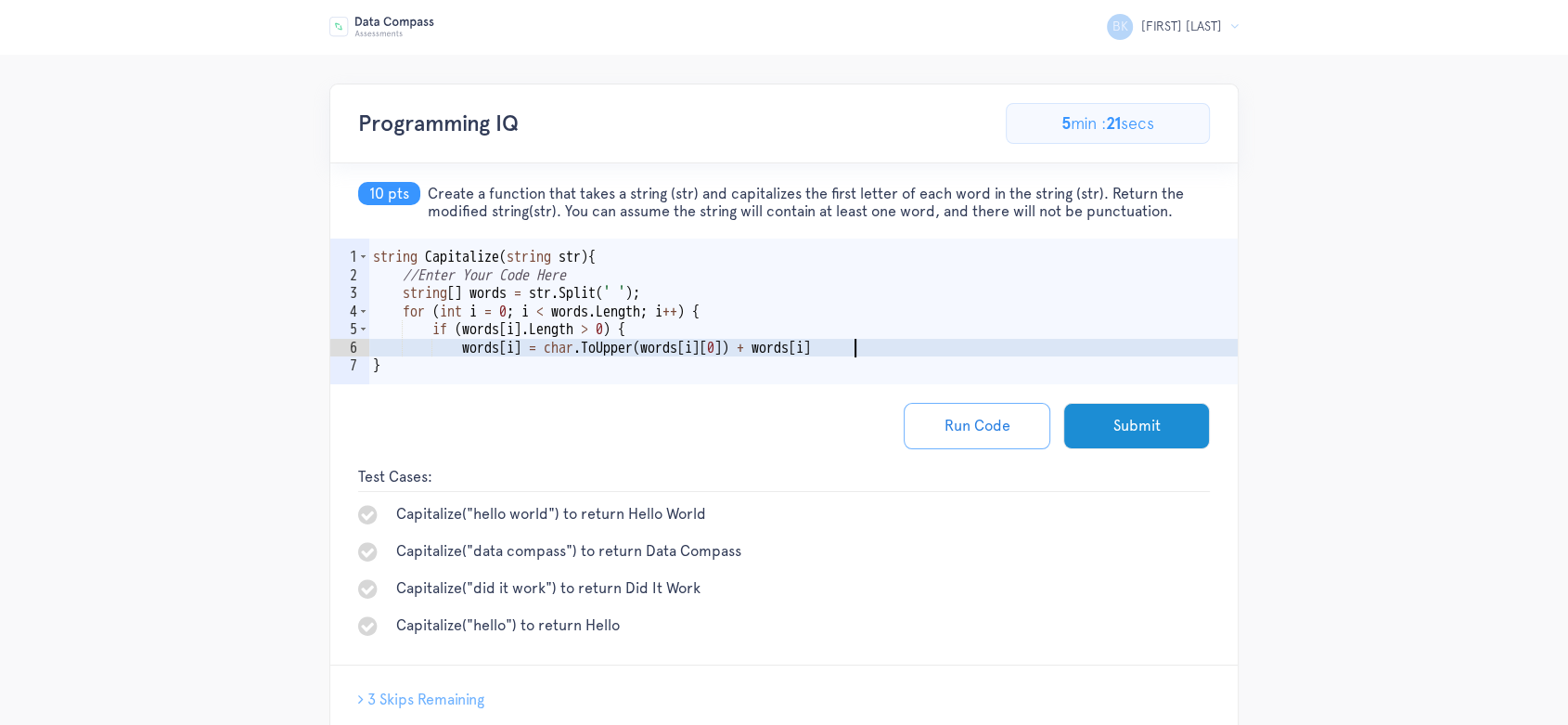click on "string   Capitalize ( string   str ) {      //Enter Your Code Here      string [ ]   words   =   str . Split ( ' ' ) ;      for   ( int   i   =   0 ;   i   <   words . Length ;   i ++ )   {           if   ( words [ i ] . Length   >   0 )   {                words [ i ]   =   char . ToUpper ( words [ i ] [ 0 ])   +   words [ i ] }" at bounding box center (803, 339) 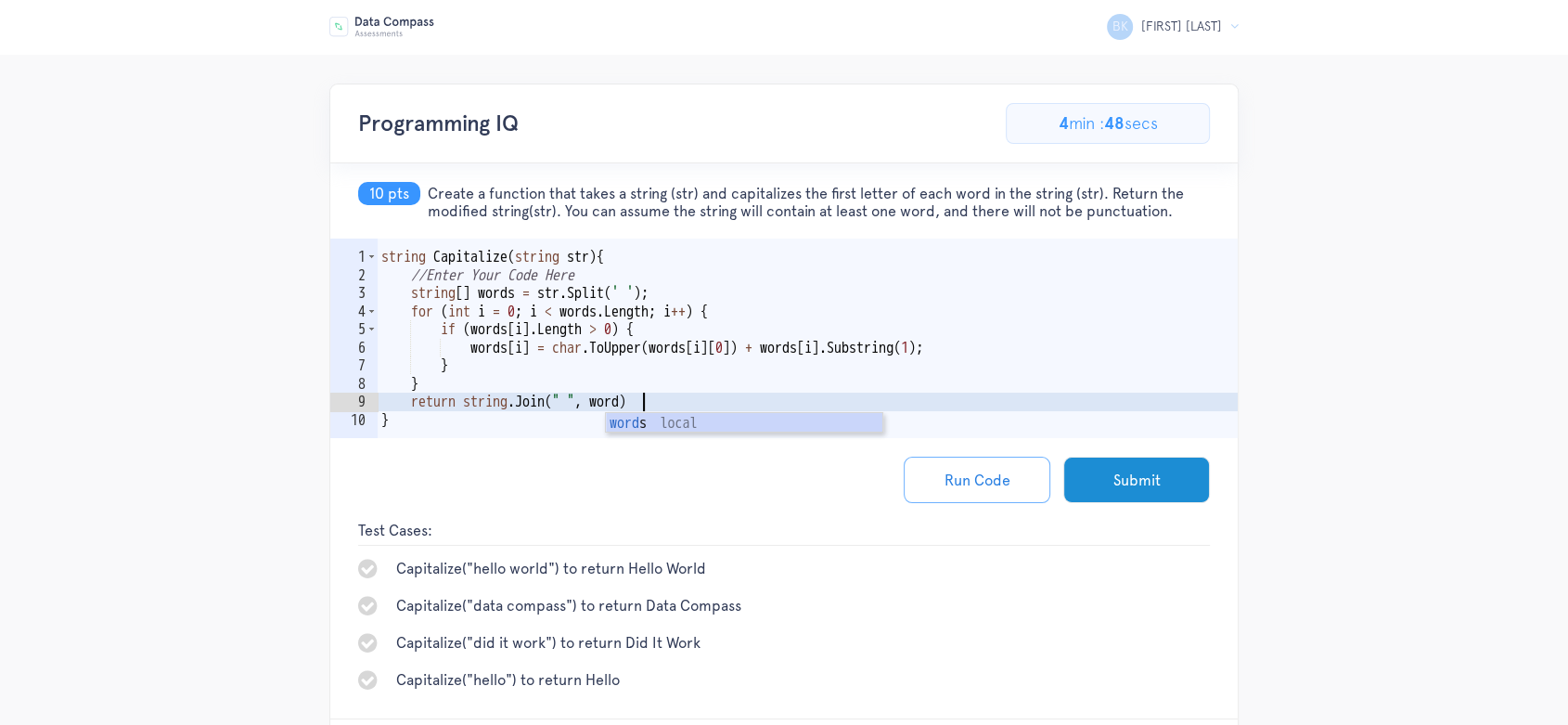 scroll, scrollTop: 0, scrollLeft: 16, axis: horizontal 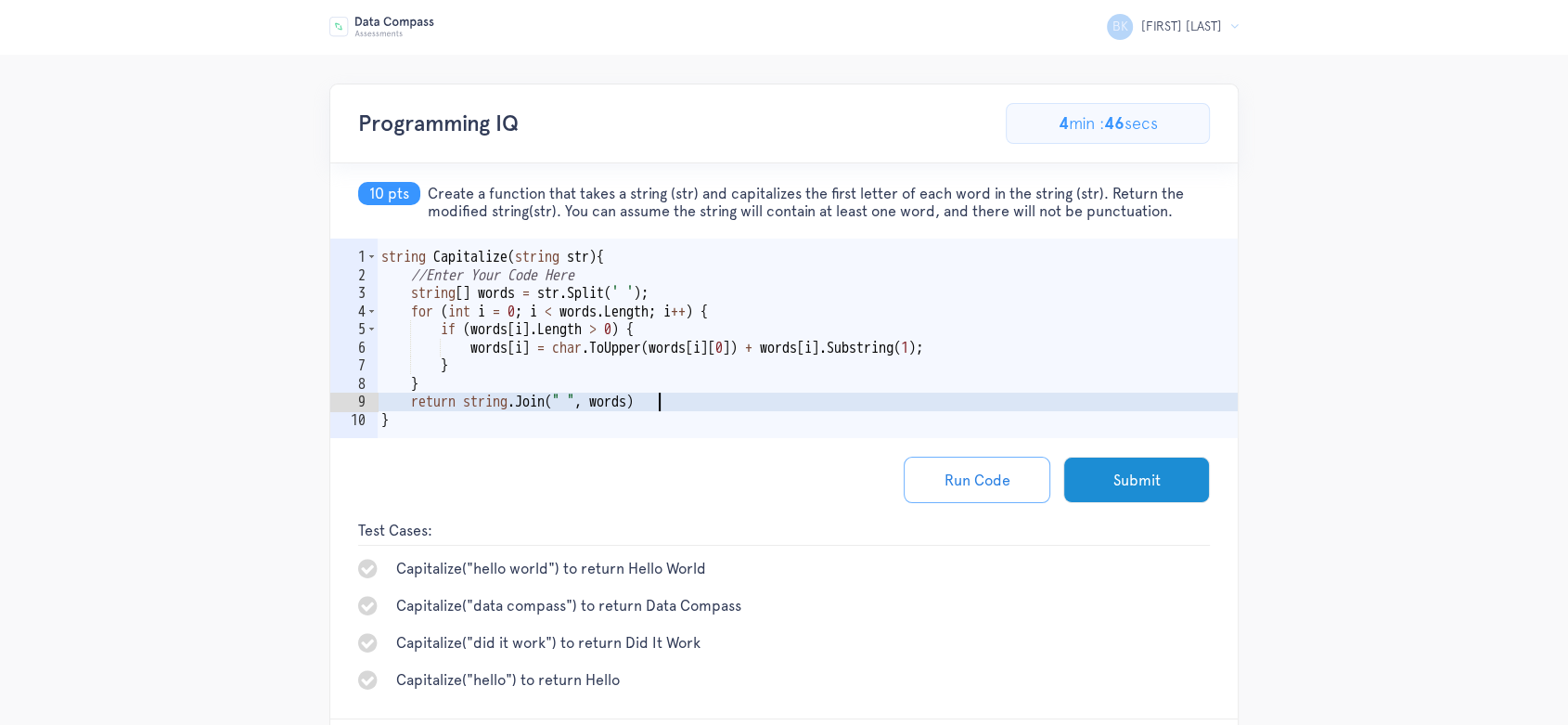 click on "string   Capitalize ( string   str ) {      //Enter Your Code Here      string [ ]   words   =   str . Split ( ' ' ) ;      for   ( int   i   =   0 ;   i   <   words . Length ;   i ++ )   {           if   ( words [ i ] . Length   >   0 )   {                words [ i ]   =   char . ToUpper ( words [ i ] [ 0 ])   +   words [ i ] . Substring ( 1 ) ;           }      }      return   string . Join ( "   " ,   words ) }" at bounding box center [807, 366] 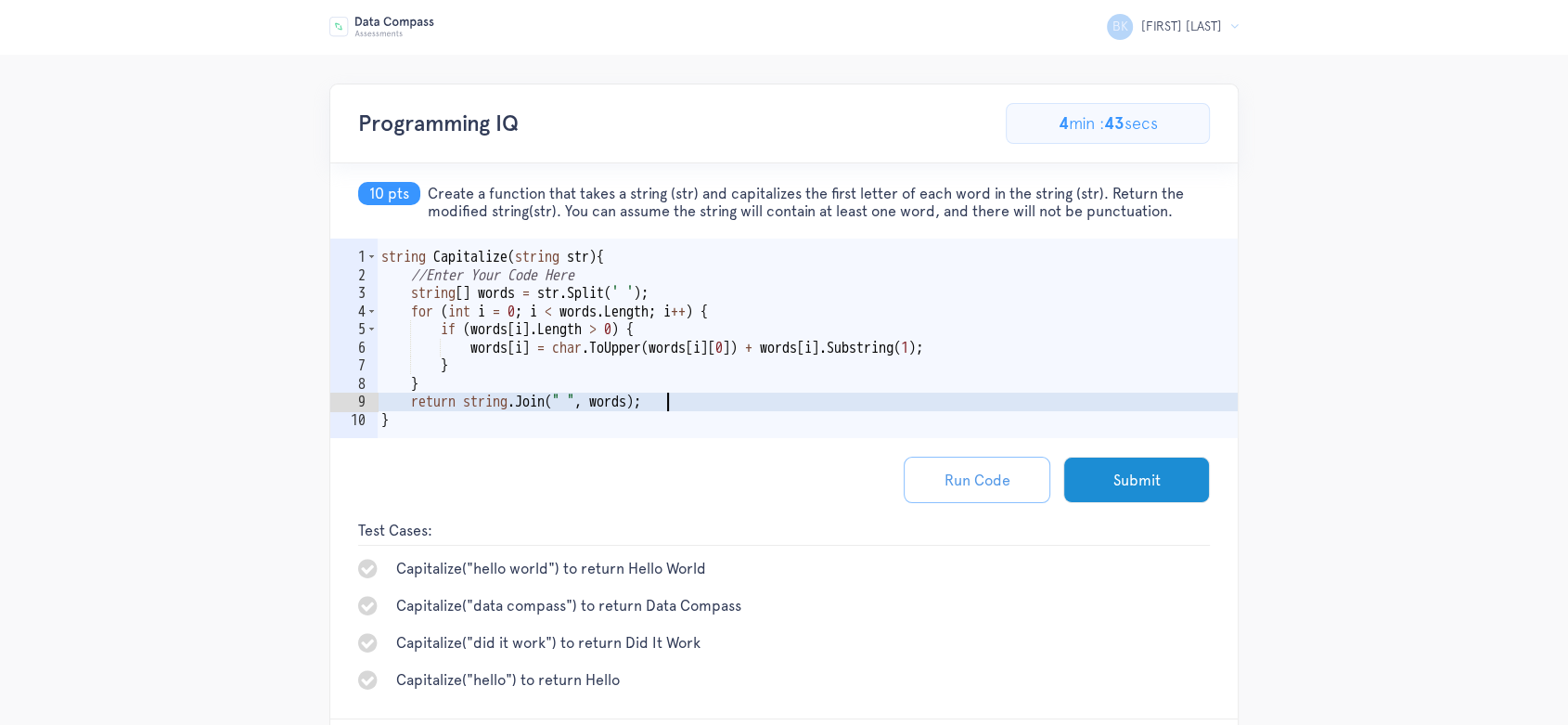 type on "return string.Join(" ", words);" 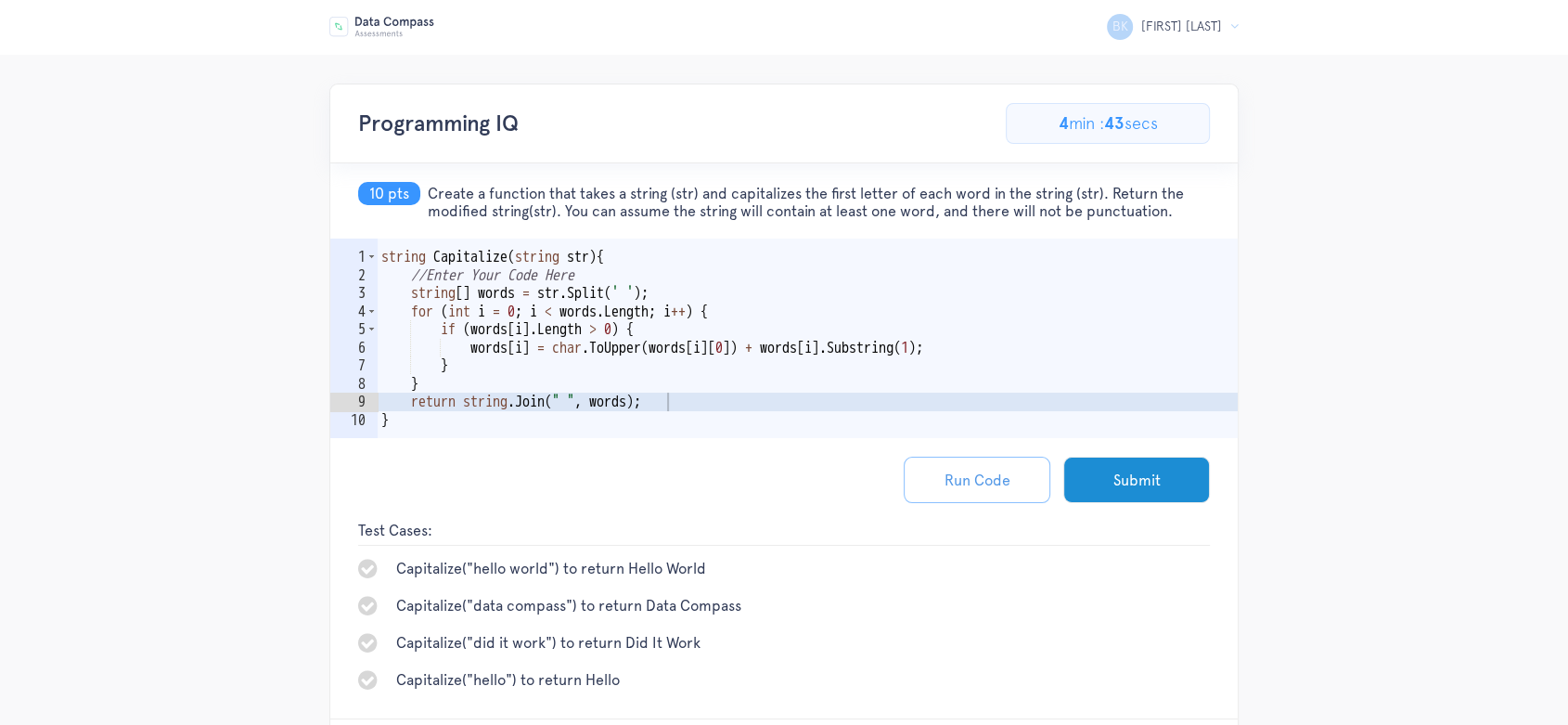 click on "Run Code" at bounding box center (977, 480) 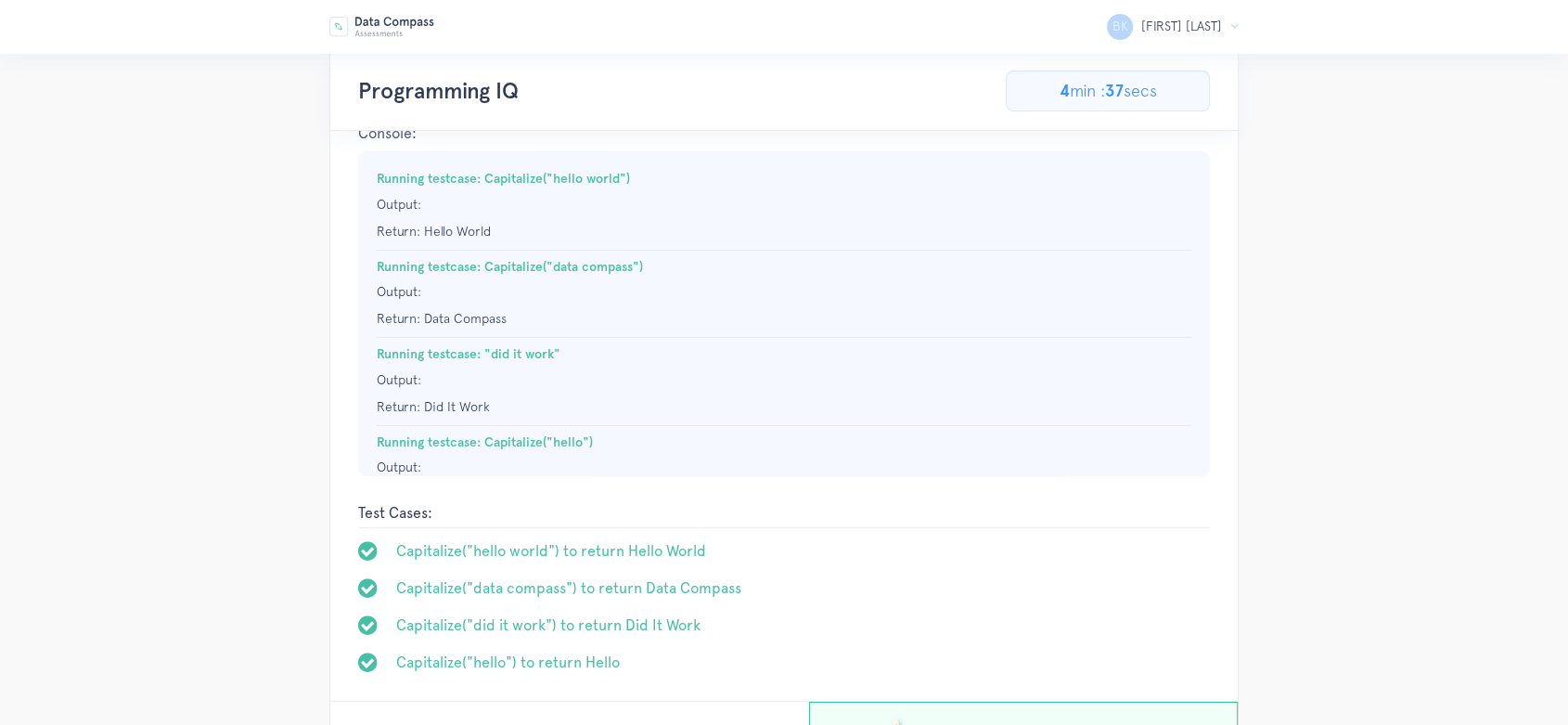 scroll, scrollTop: 523, scrollLeft: 0, axis: vertical 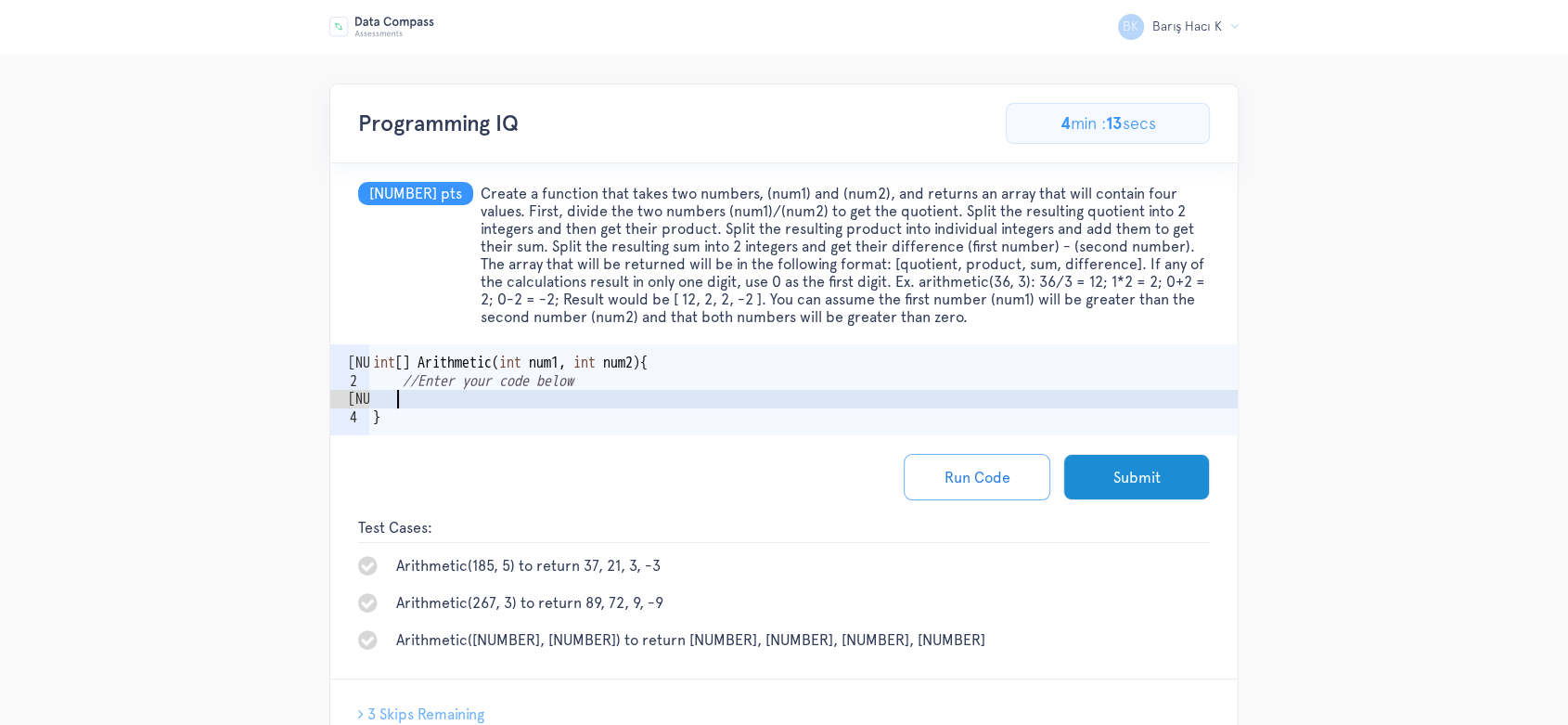 click on "int [ ]   Arithmetic ( int   num1 ,   int   num2 ) {      //Enter your code below      }" at bounding box center (803, 417) 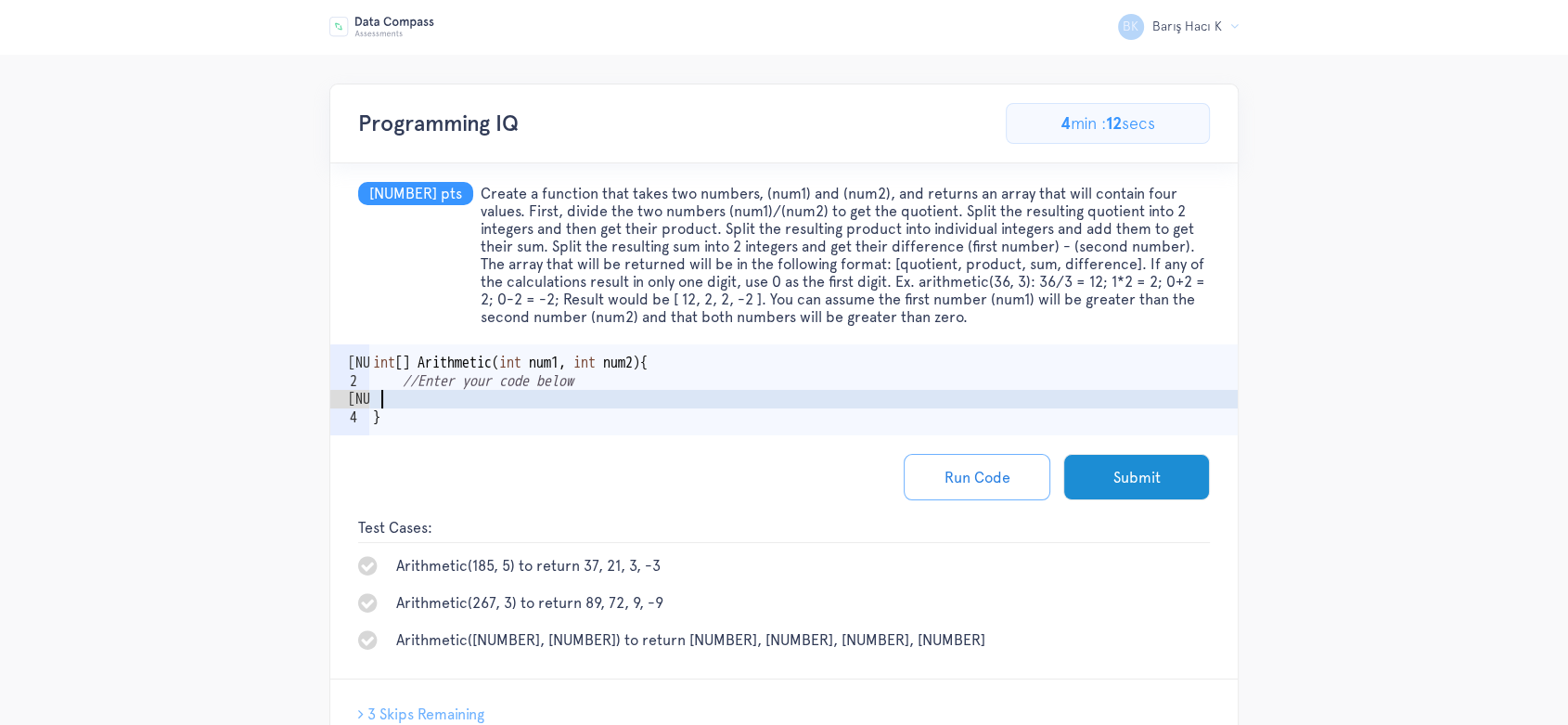 click on "int [ ]   Arithmetic ( int   num1 ,   int   num2 ) {      //Enter your code below      }" at bounding box center (803, 417) 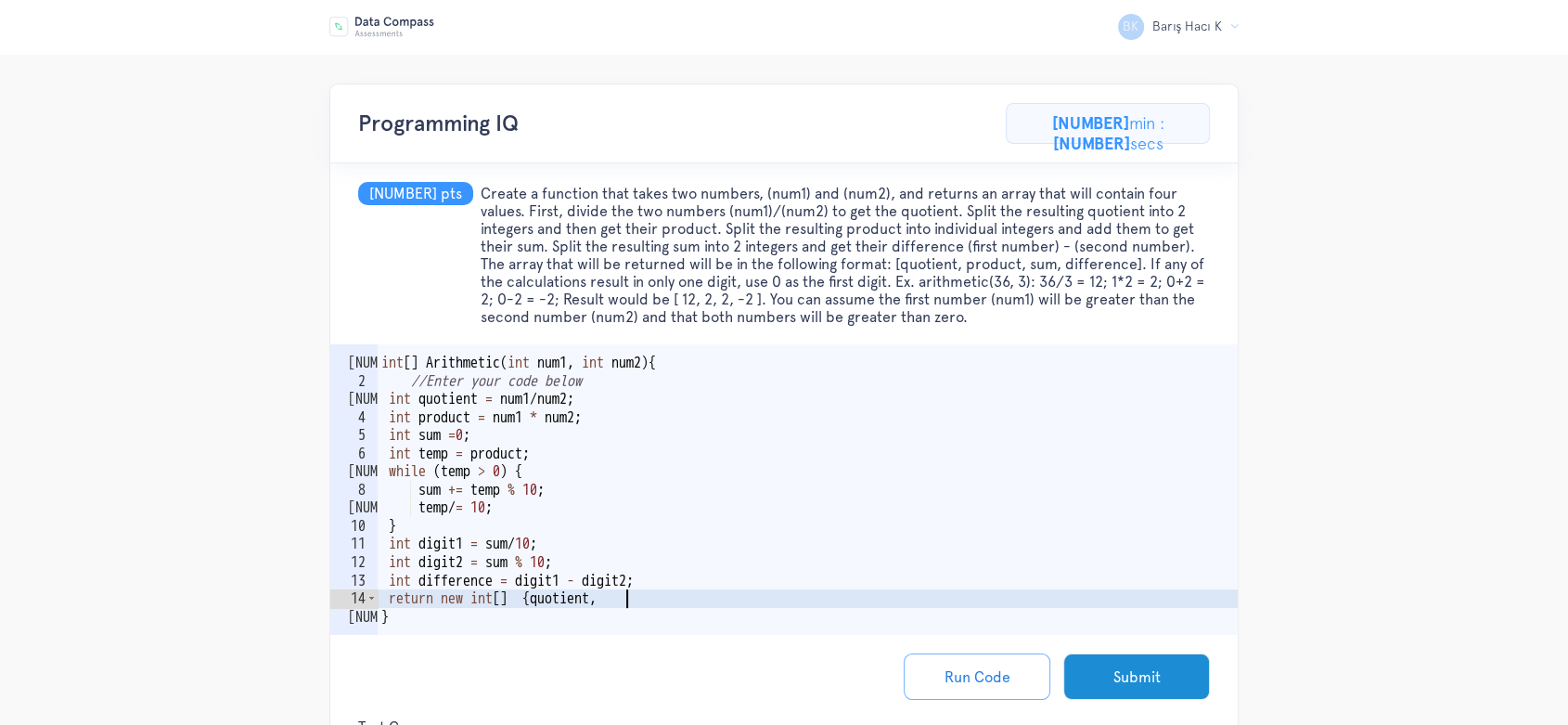 scroll, scrollTop: 0, scrollLeft: 15, axis: horizontal 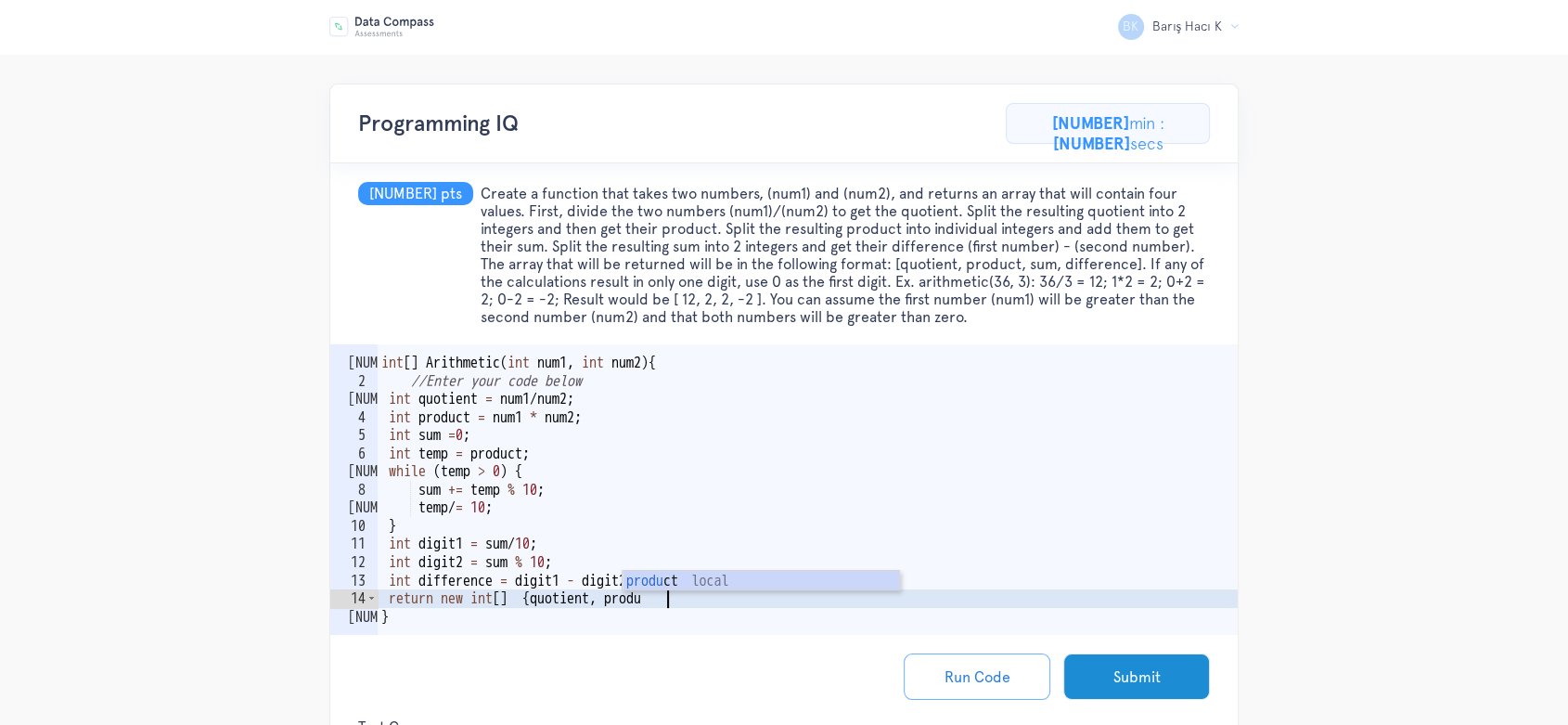 type on "return new int[]  {quotient, produc" 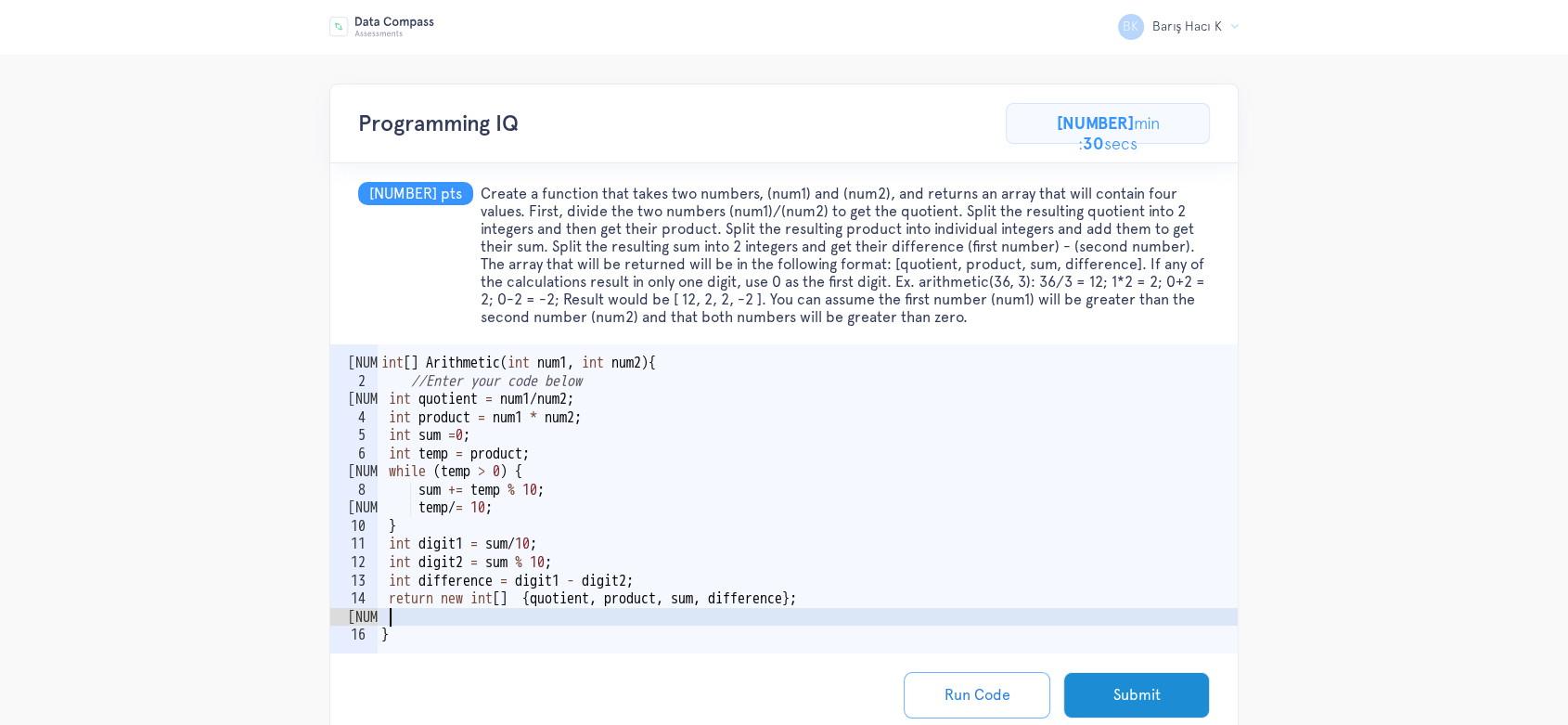 scroll, scrollTop: 0, scrollLeft: 0, axis: both 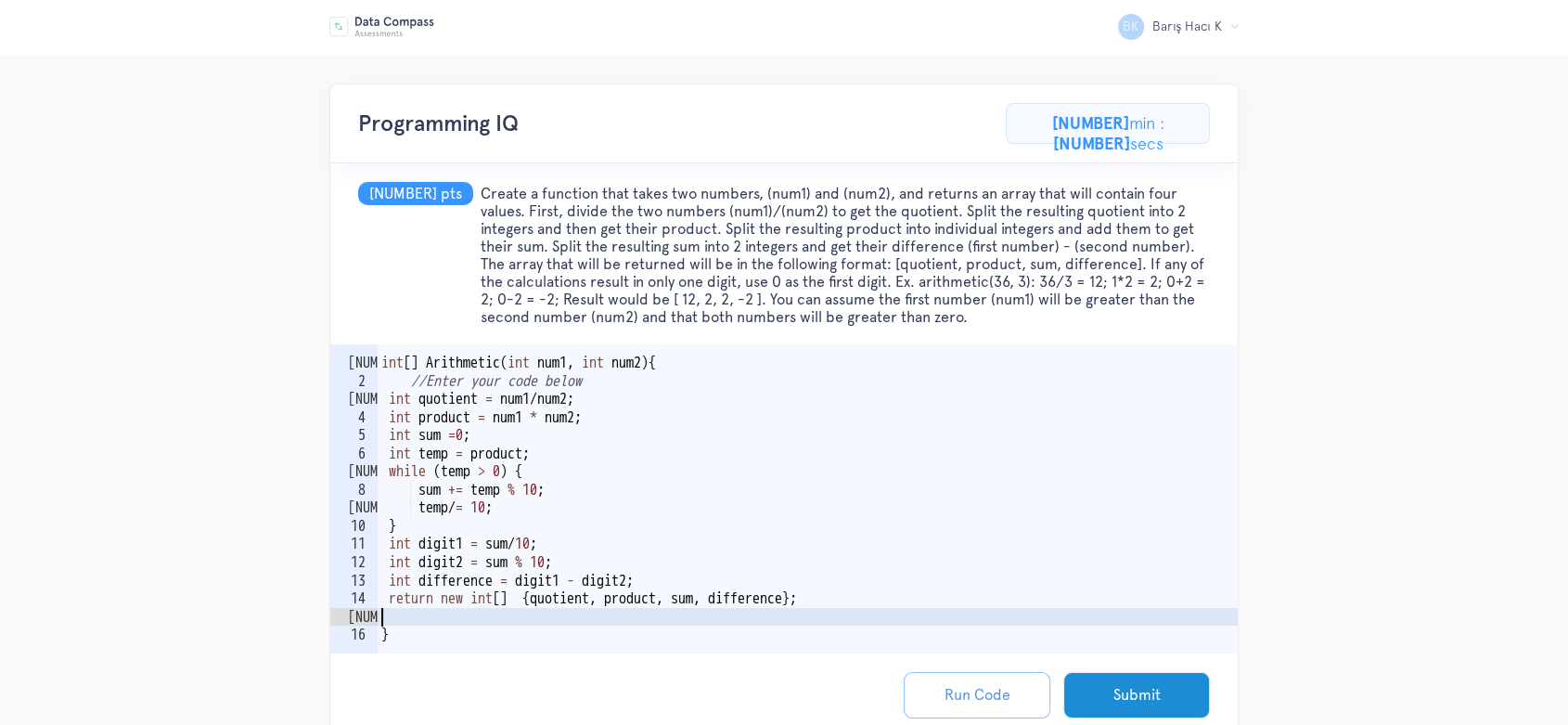 type 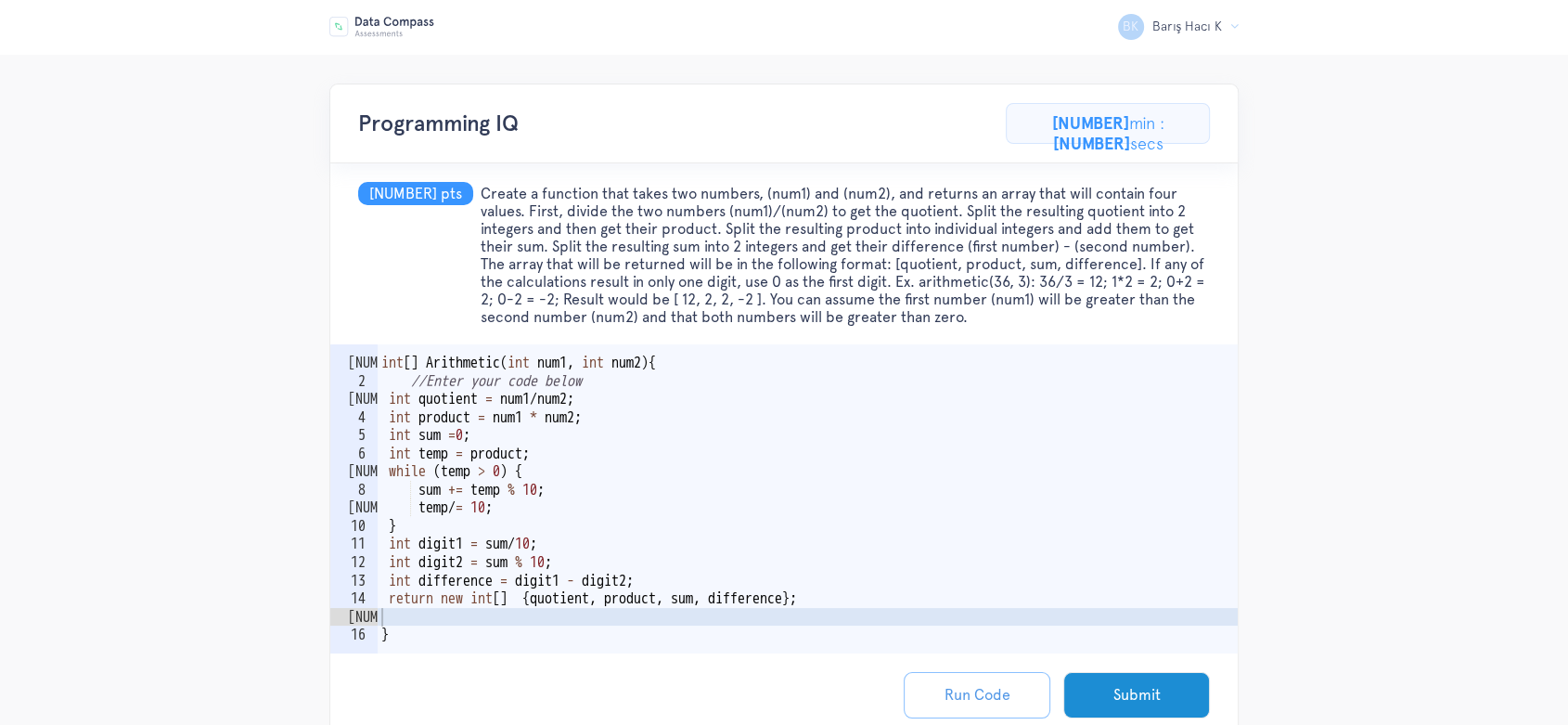 click on "Run Code" at bounding box center [977, 695] 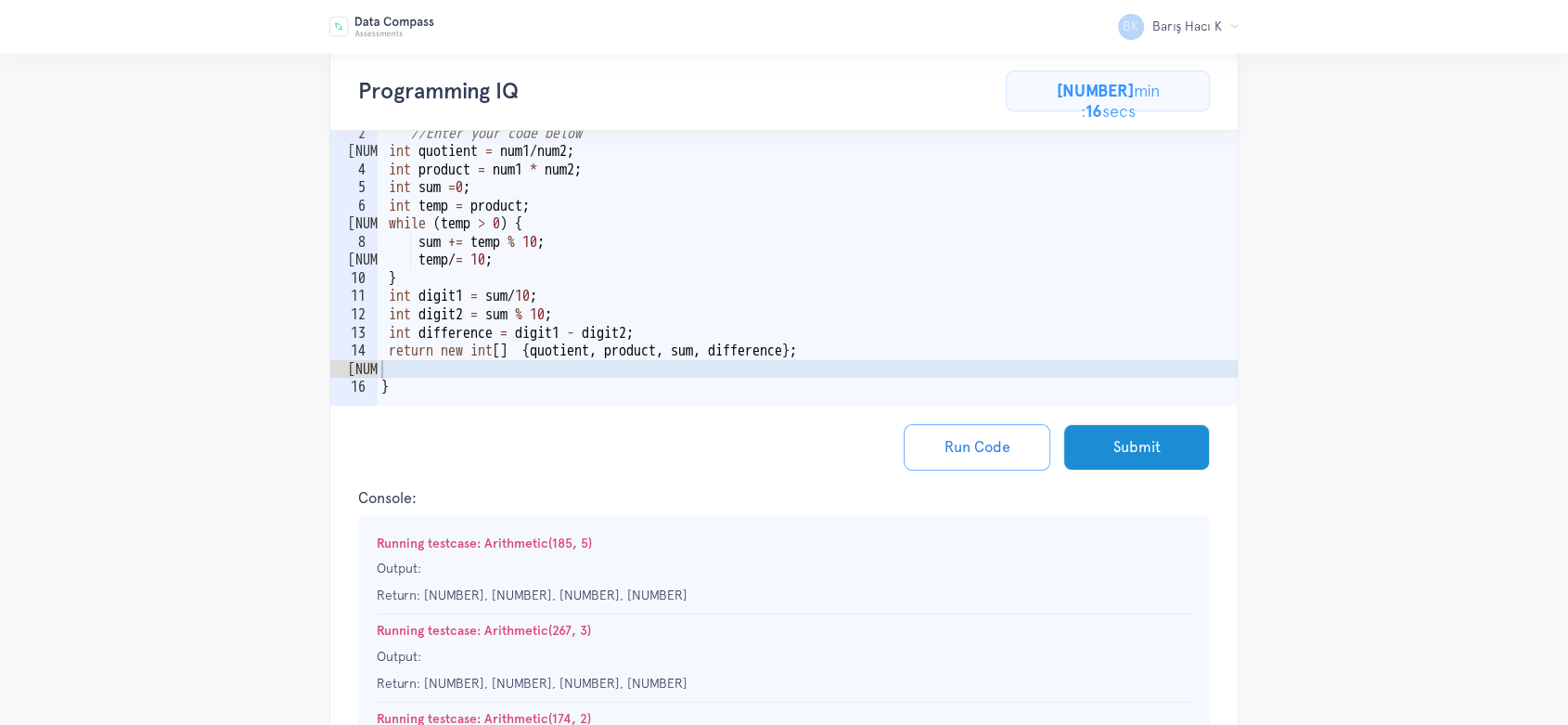 scroll, scrollTop: 247, scrollLeft: 0, axis: vertical 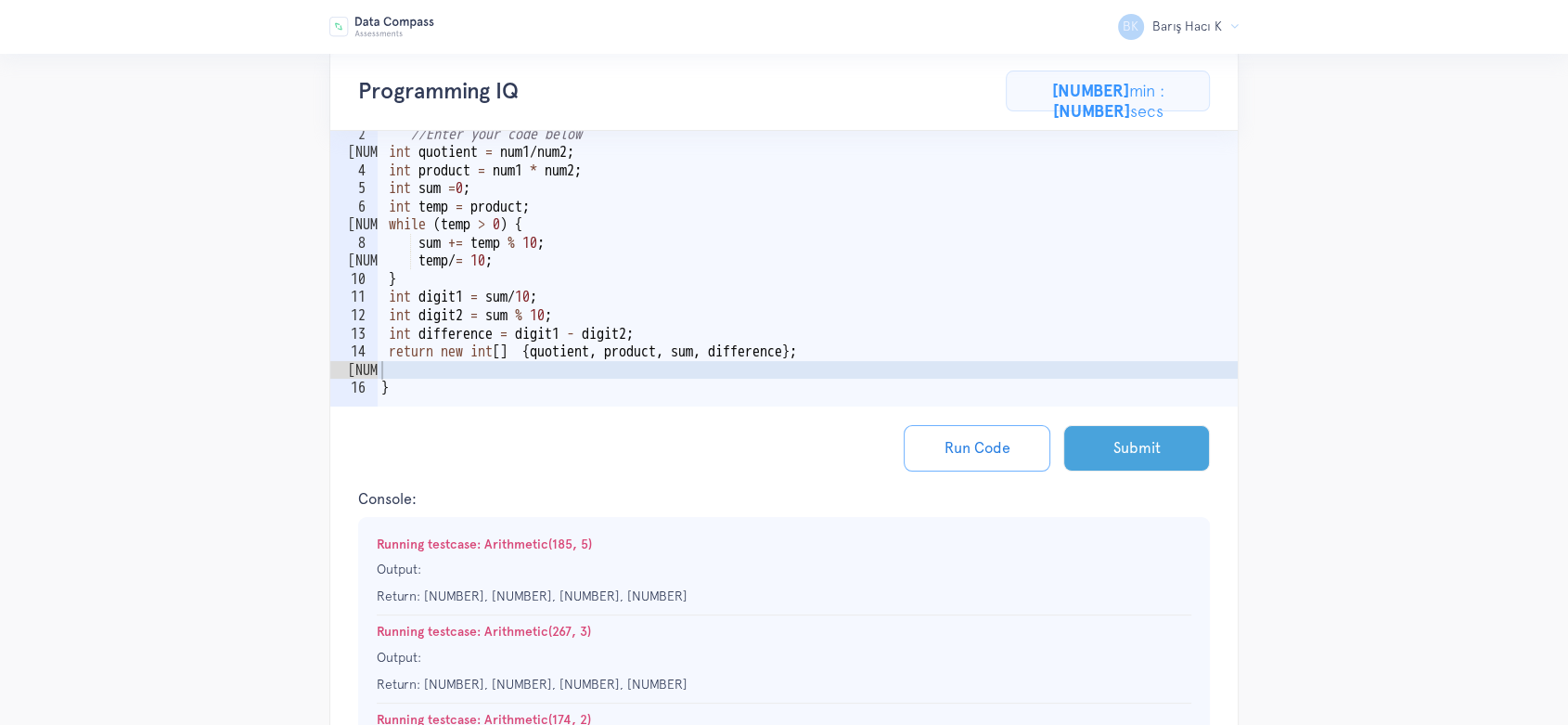 click on "Submit" at bounding box center (1137, 448) 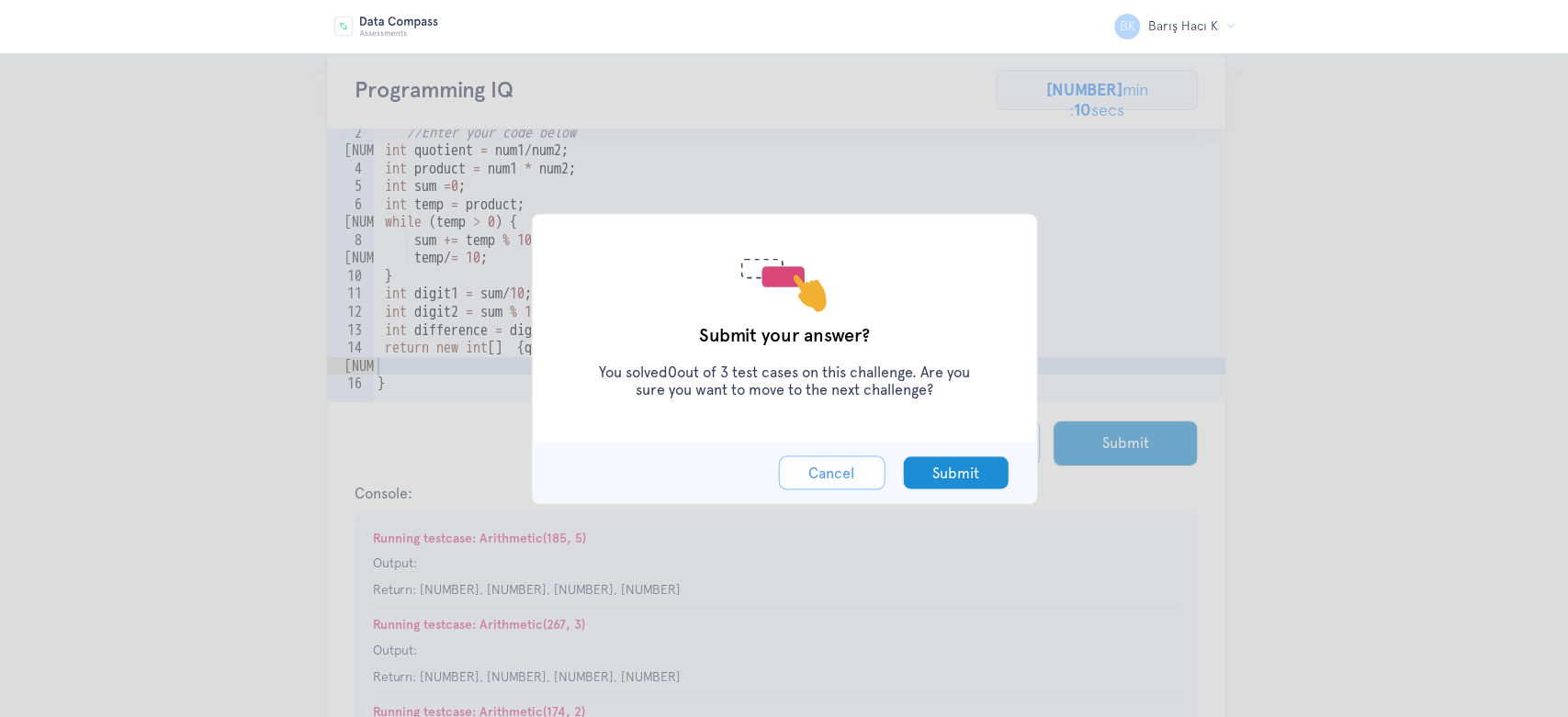 click on "Cancel" at bounding box center [831, 472] 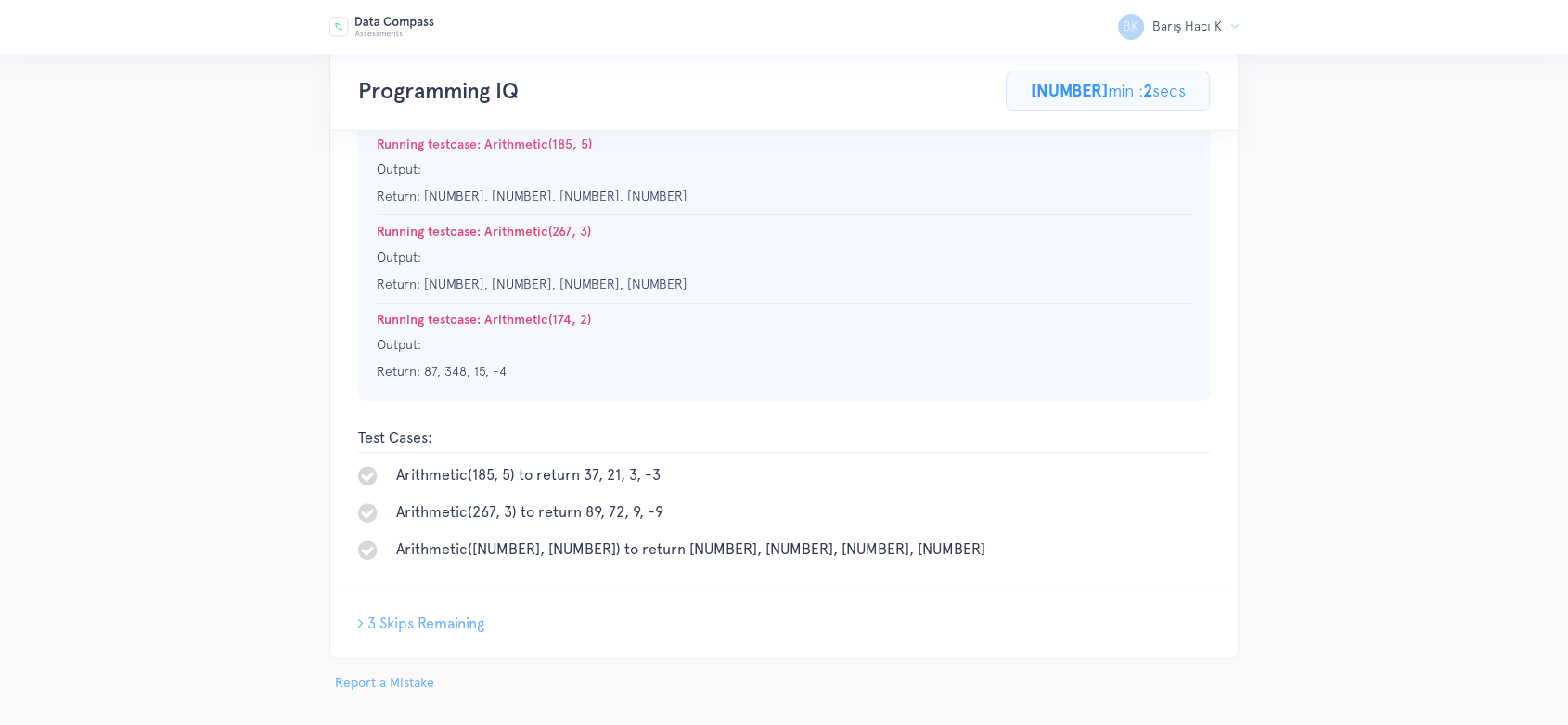 scroll, scrollTop: 646, scrollLeft: 0, axis: vertical 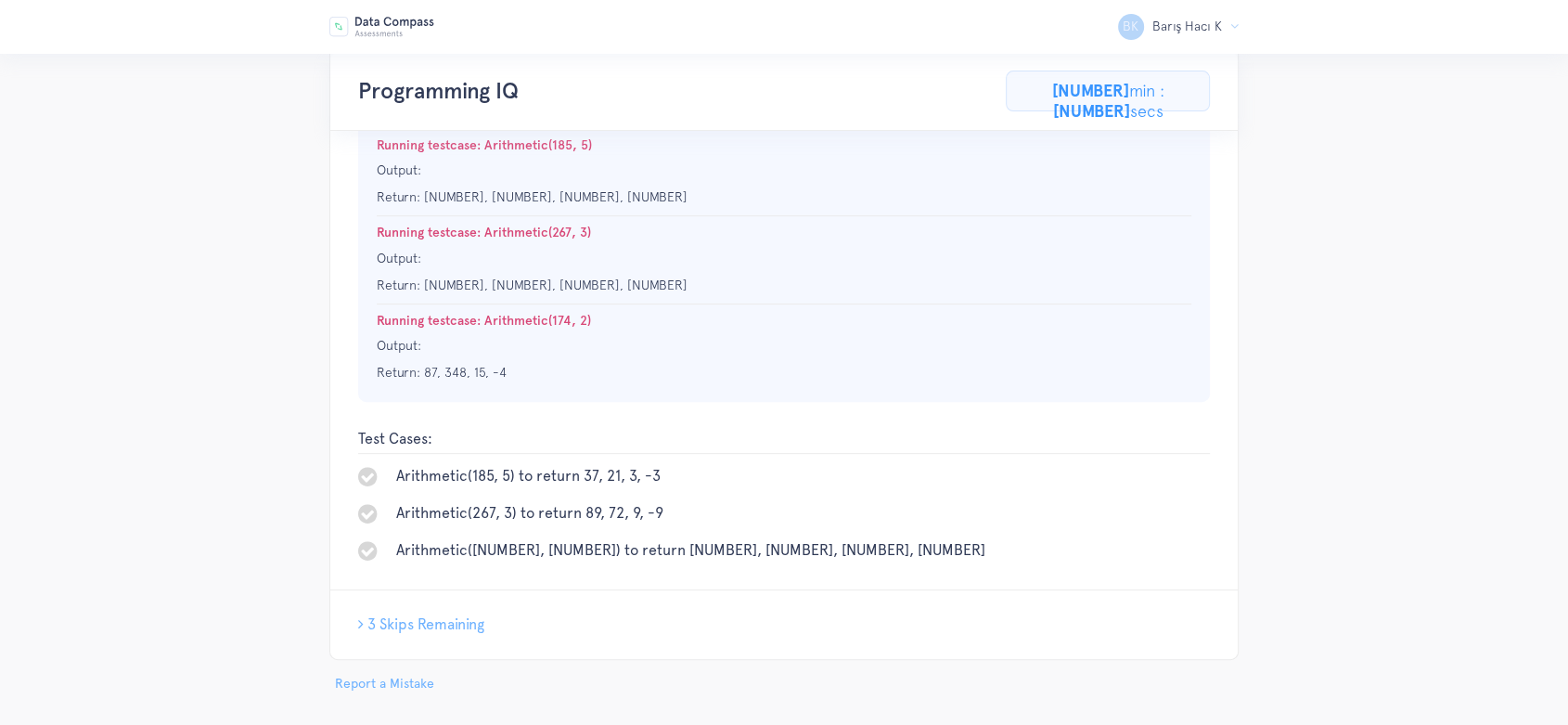 click on "3 Skips Remaining" at bounding box center [426, 624] 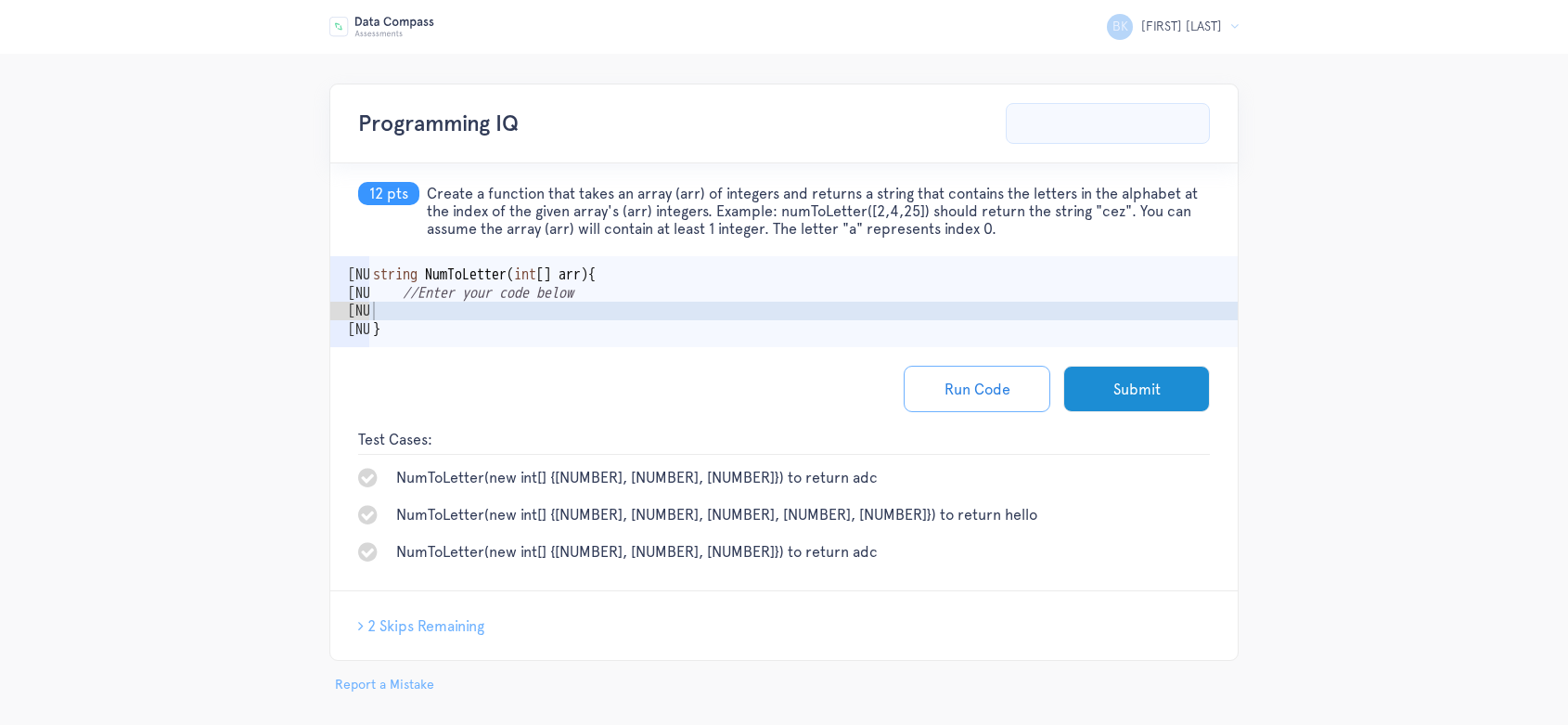 scroll, scrollTop: 0, scrollLeft: 0, axis: both 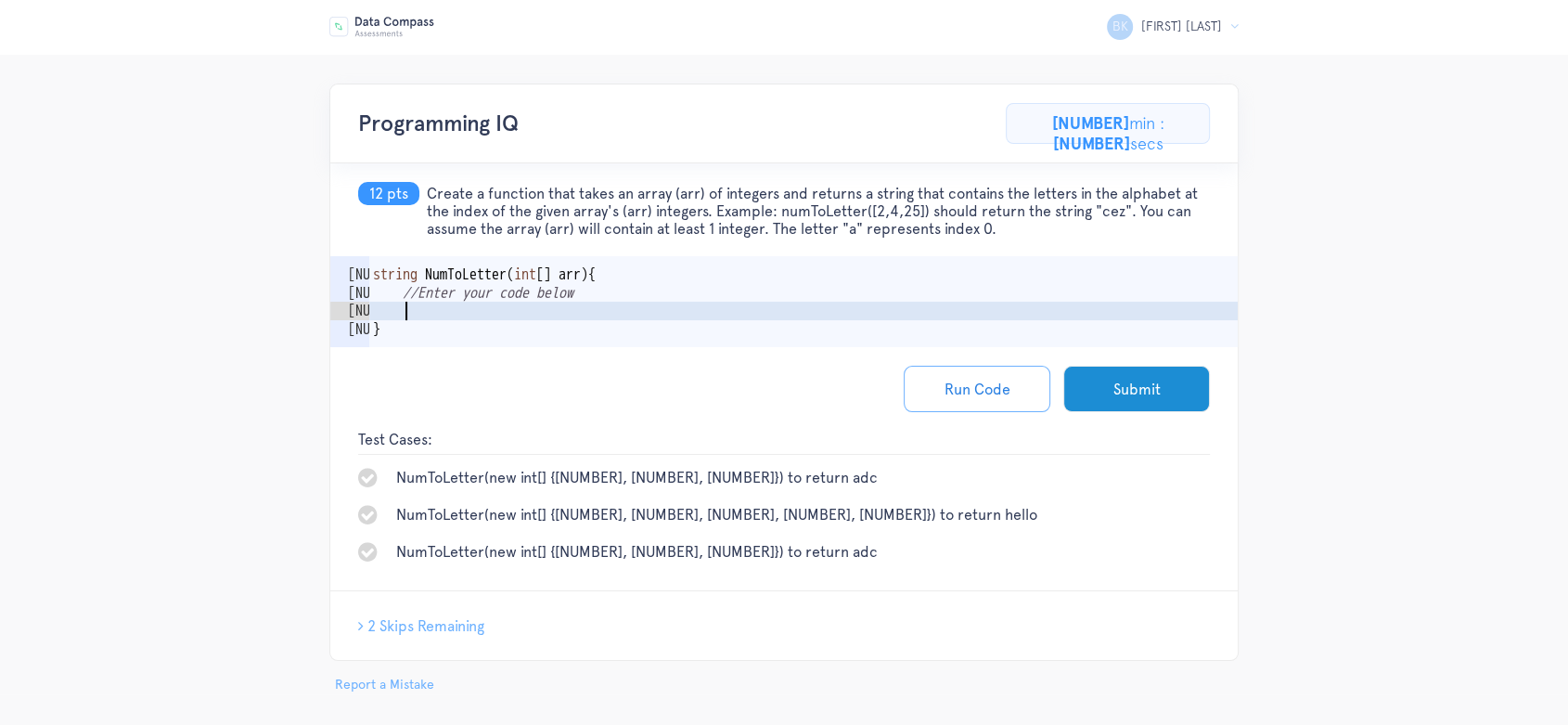 click on "string   NumToLetter ( int [ ]   arr ) {      //Enter your code below      }" at bounding box center [803, 329] 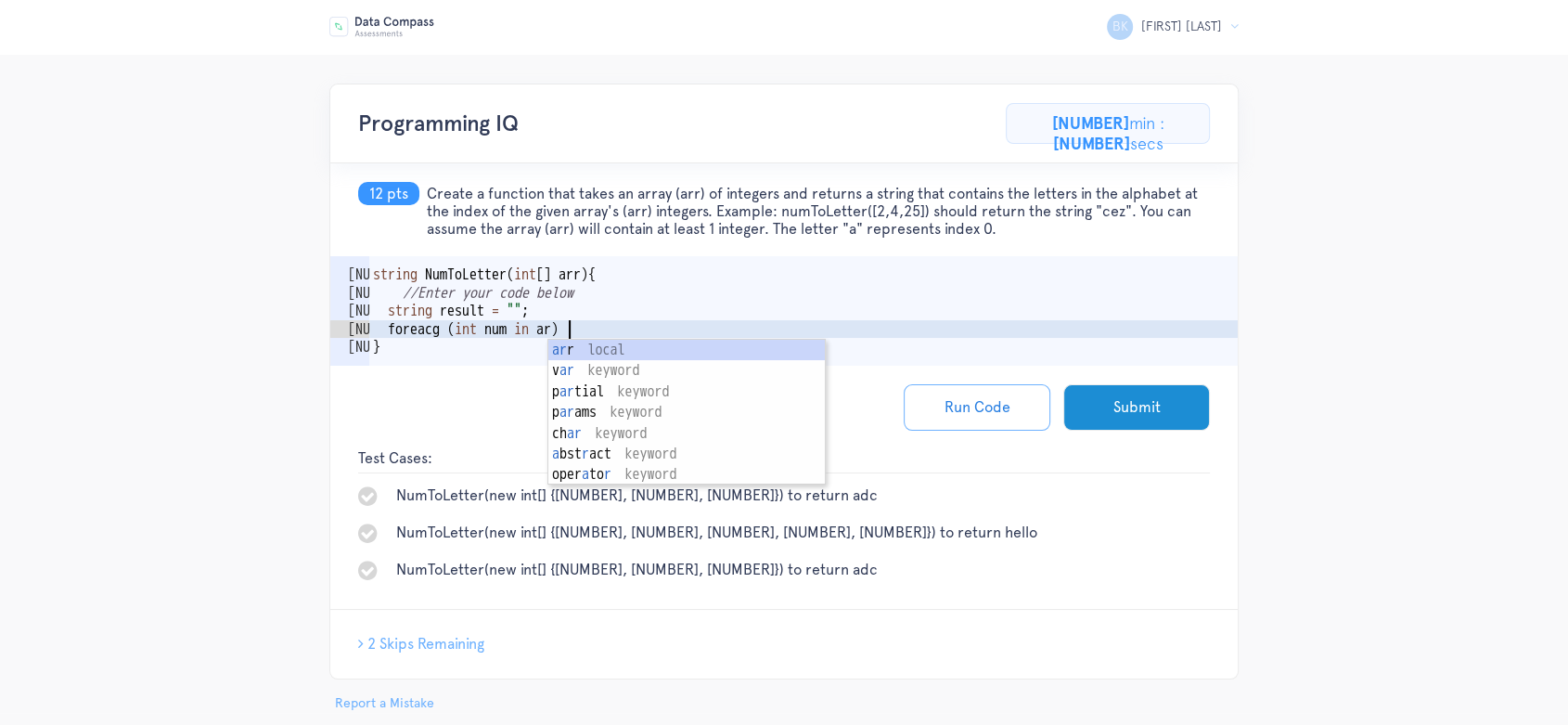 scroll, scrollTop: 0, scrollLeft: 12, axis: horizontal 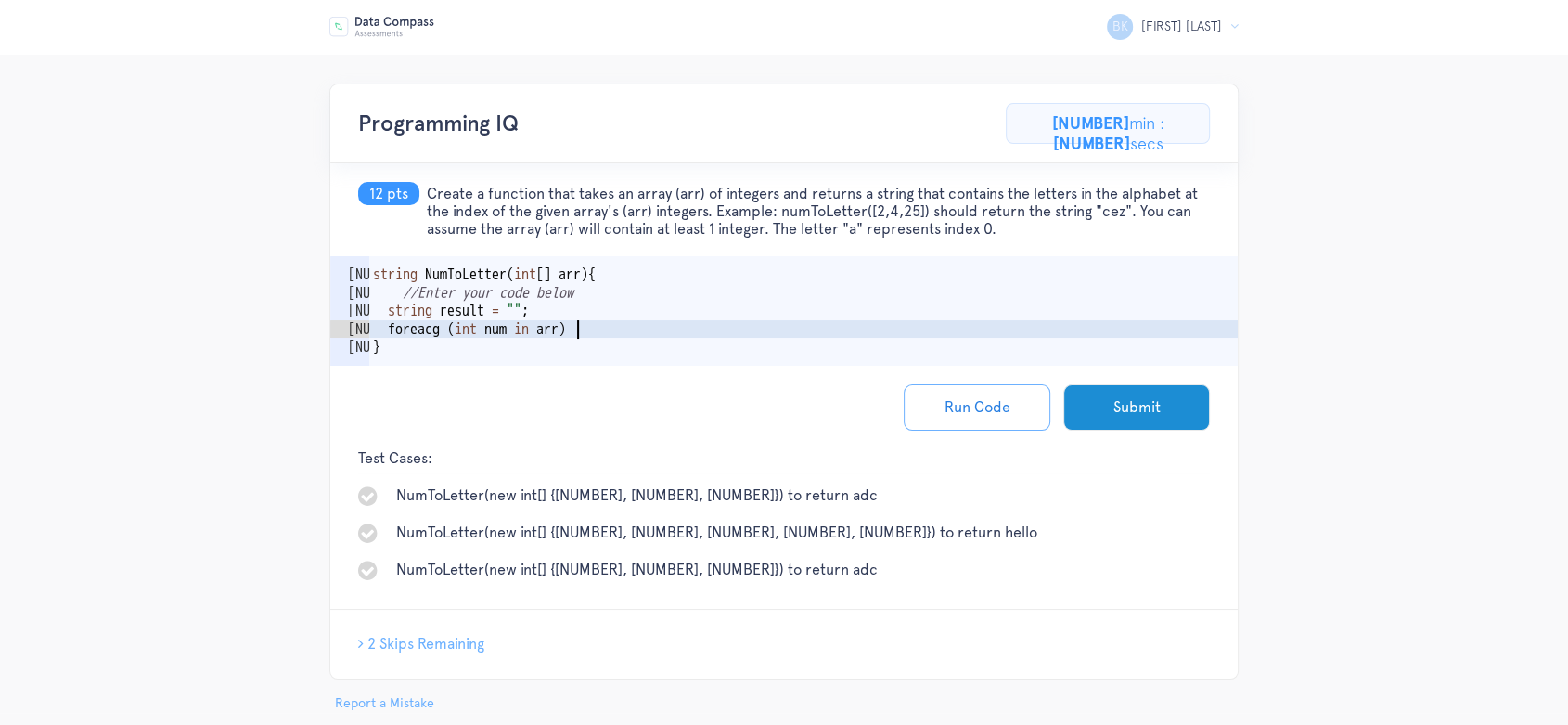 click on "string   NumToLetter ( int [ ]   arr ) {      //Enter your code below    string   result   =   " " ;    foreacg   ( int   num   in   arr ) }" at bounding box center (803, 338) 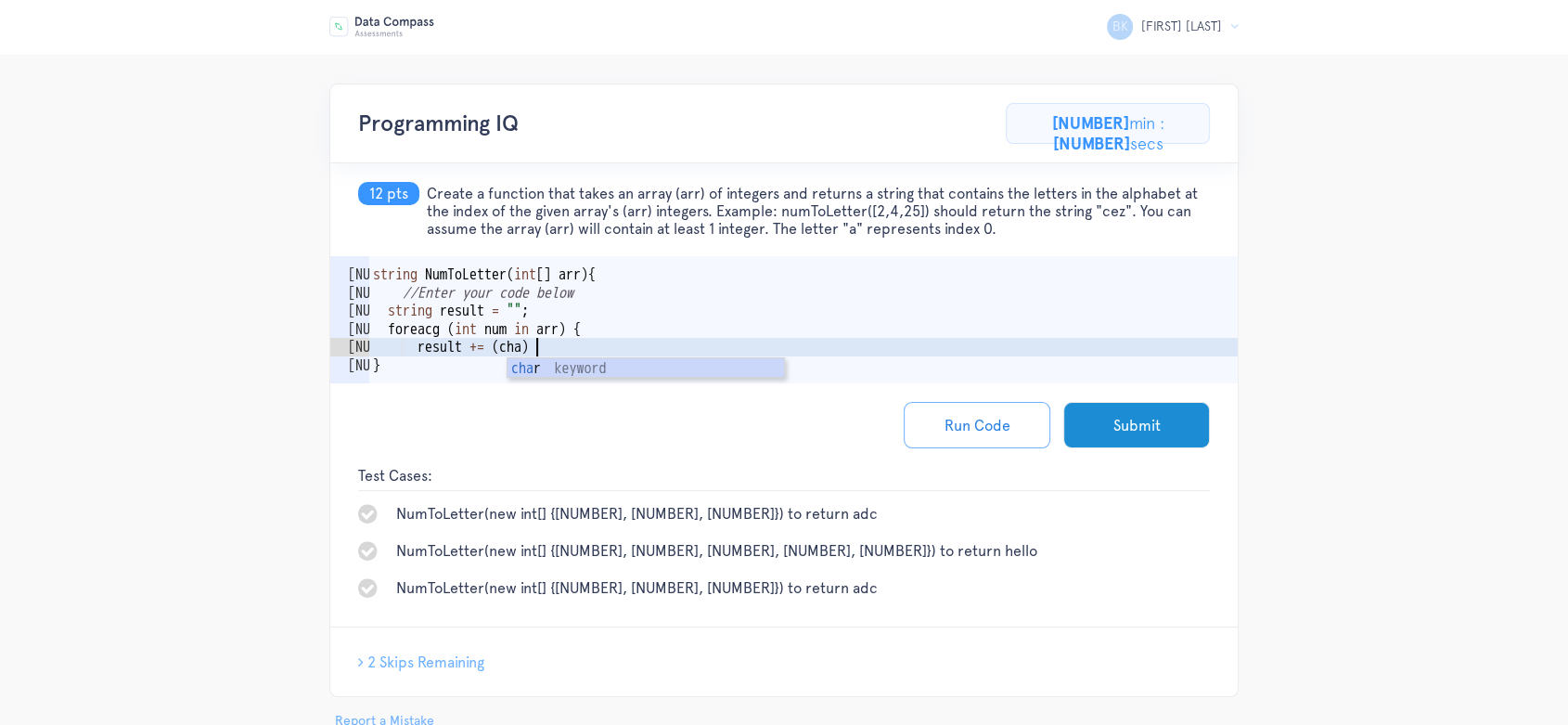 scroll, scrollTop: 0, scrollLeft: 10, axis: horizontal 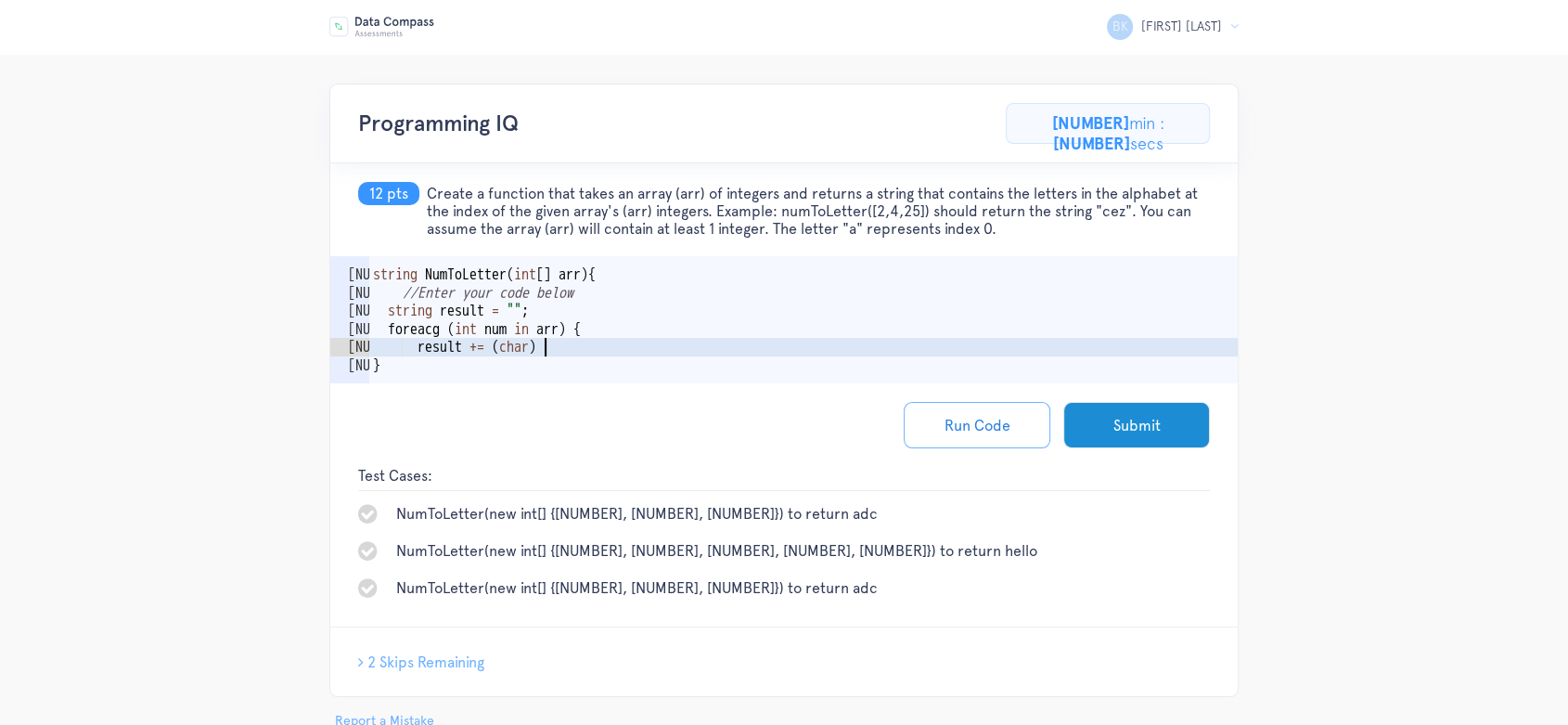 click on "string   NumToLetter ( int [ ]   arr ) {      //Enter your code below    string   result   =   " " ;    foreacg   ( int   num   in   arr )   {         result   +=   ( char ) }" at bounding box center (803, 347) 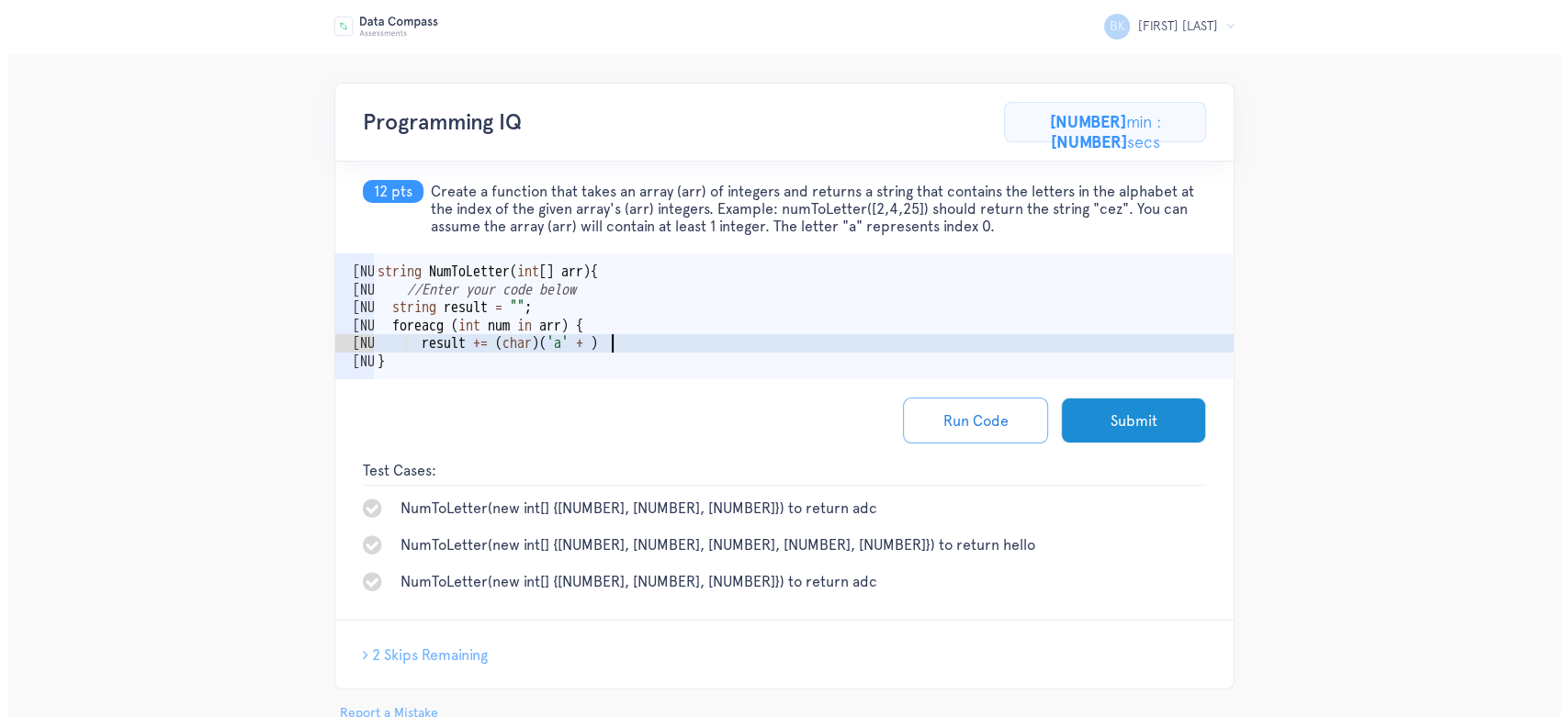 scroll, scrollTop: 0, scrollLeft: 14, axis: horizontal 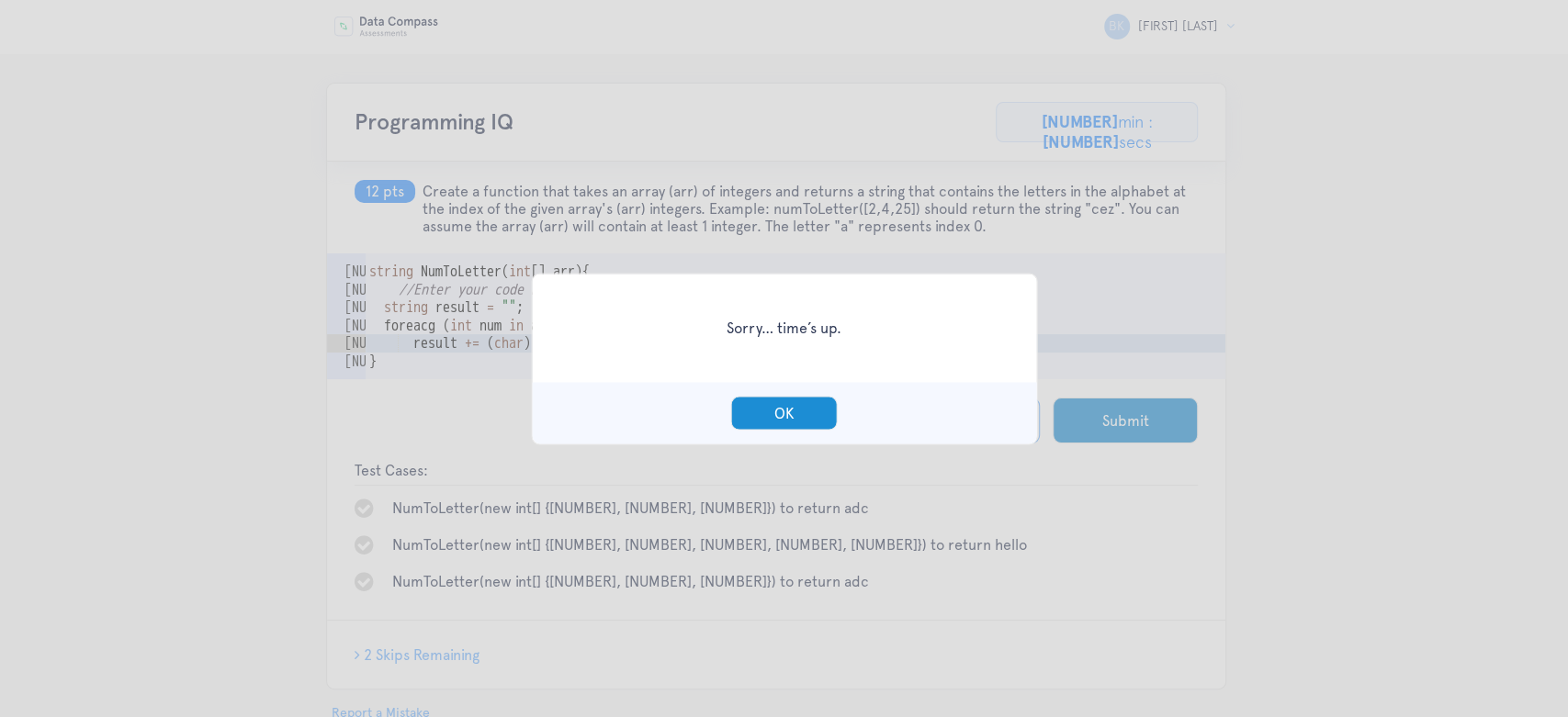 type on "result += (char)('a' + )" 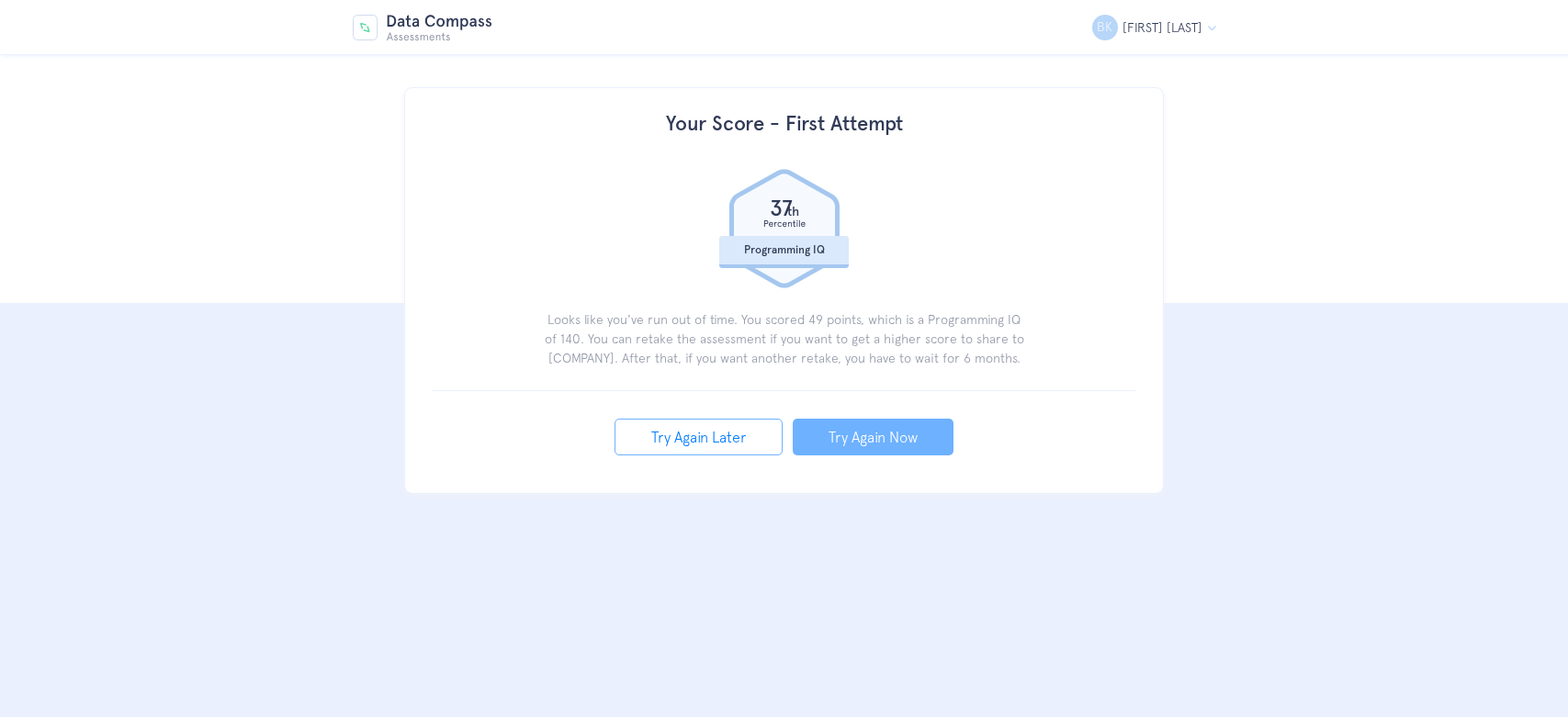scroll, scrollTop: 0, scrollLeft: 0, axis: both 